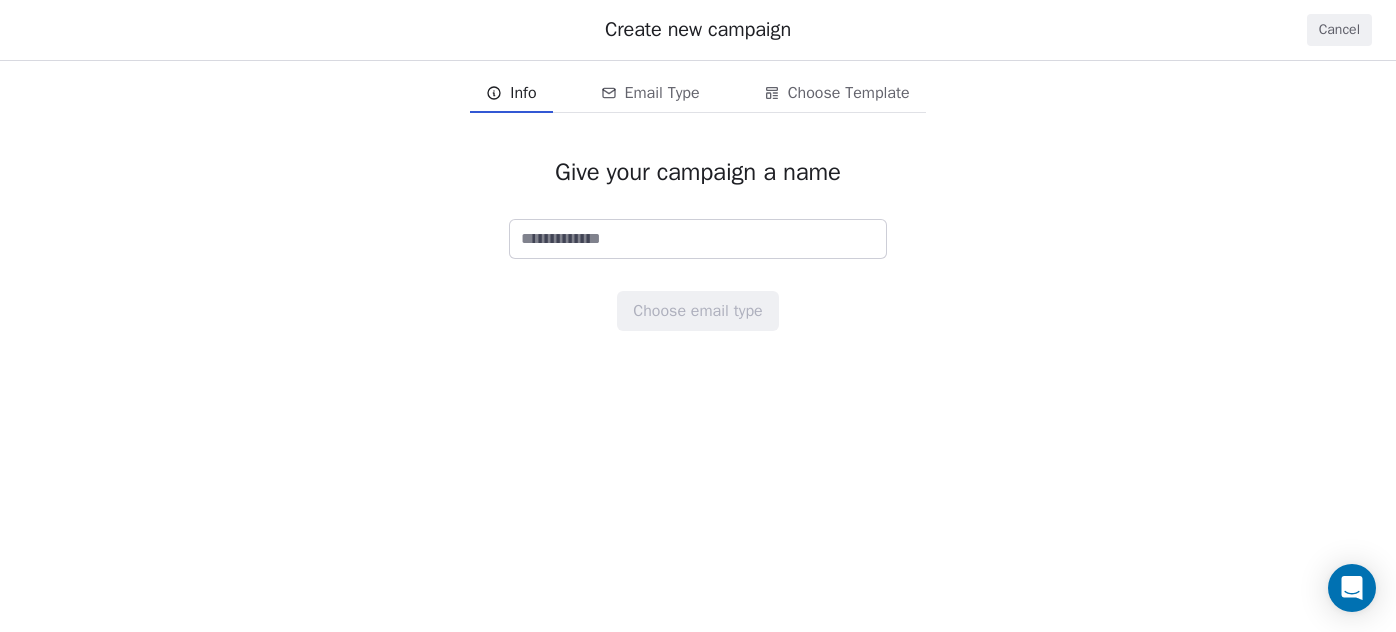 scroll, scrollTop: 0, scrollLeft: 0, axis: both 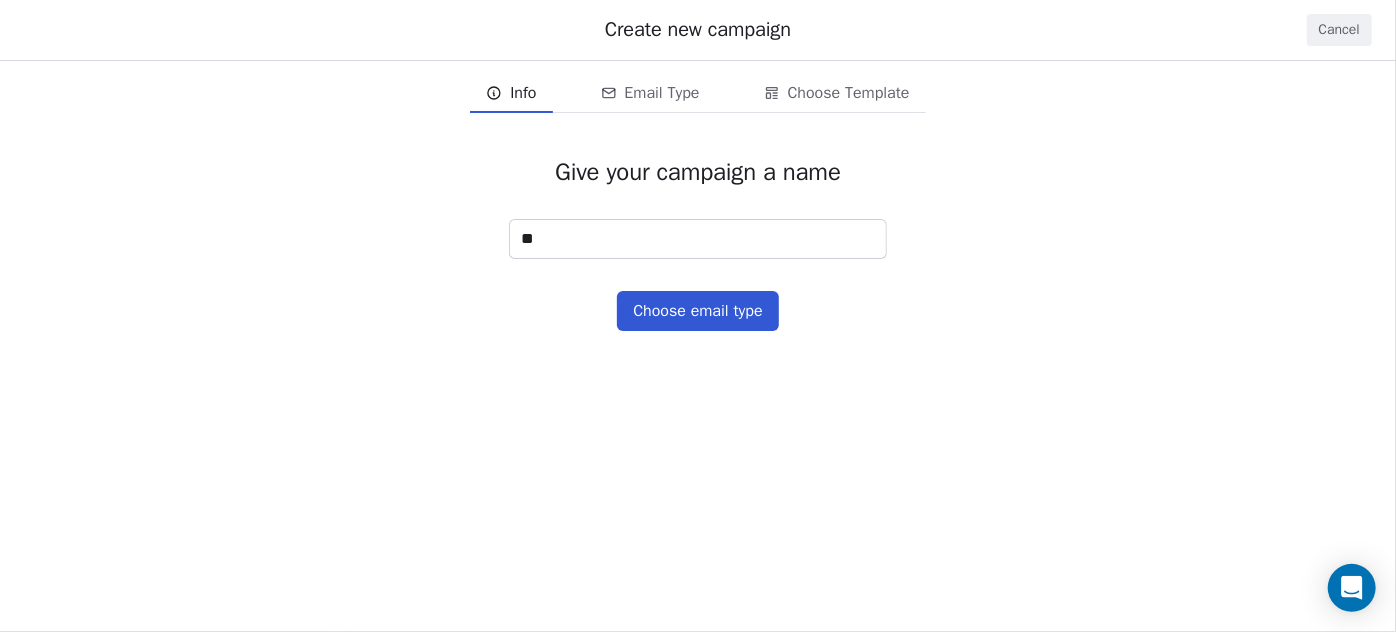 type on "*" 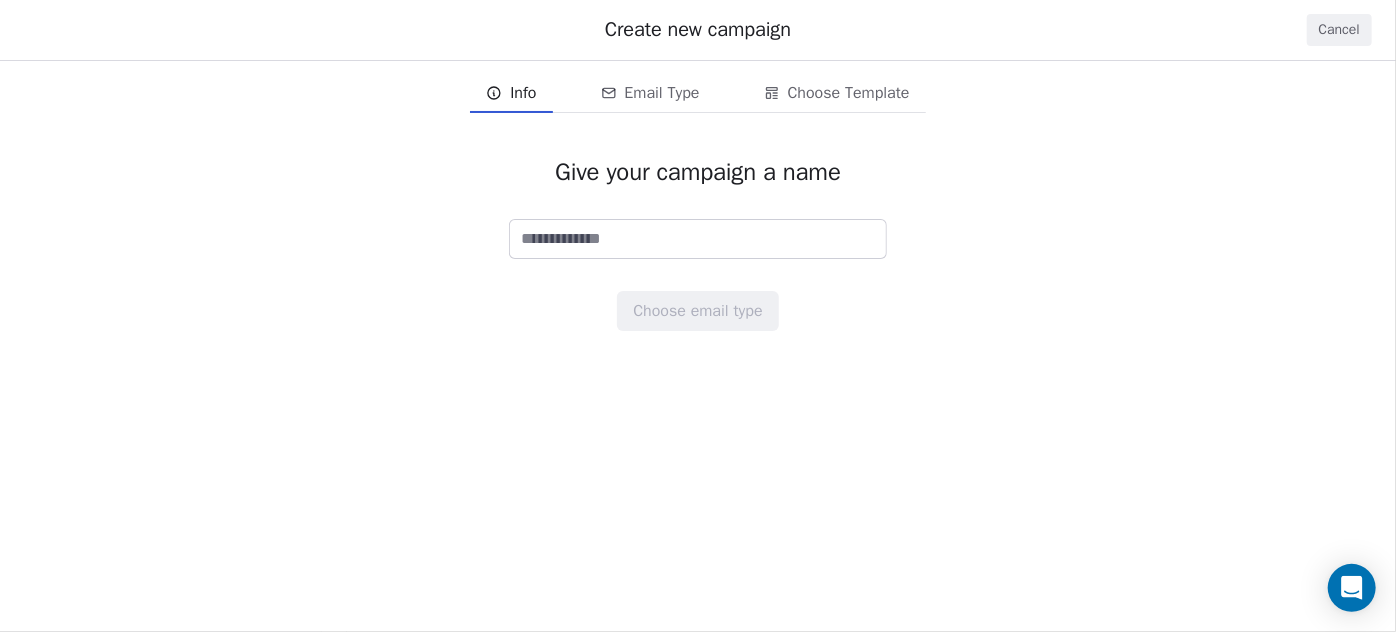 type on "*" 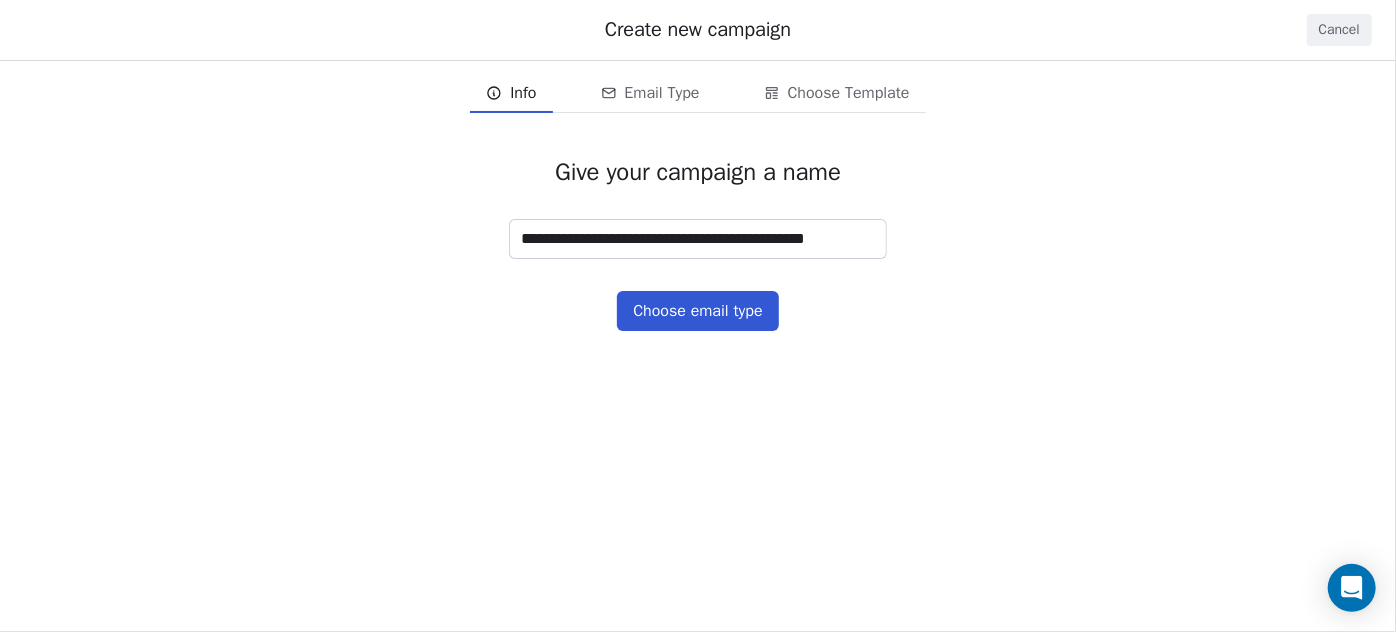 type on "**********" 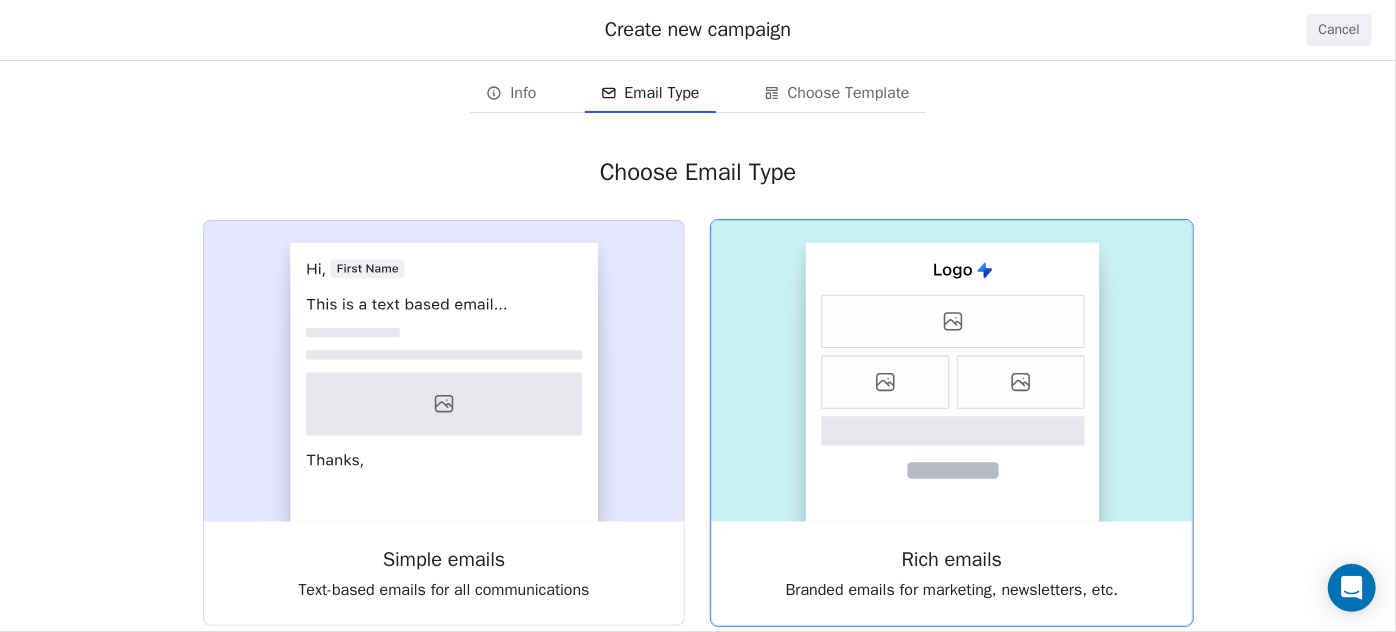click 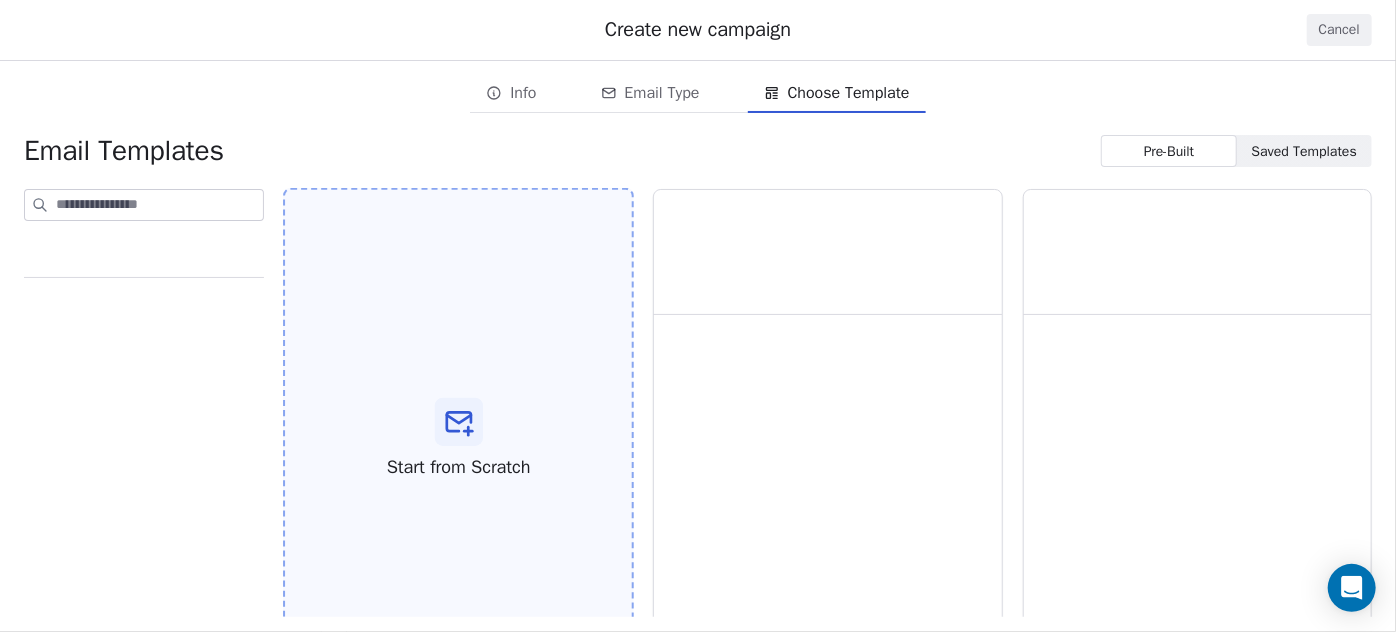 click on "Start from Scratch" at bounding box center (458, 439) 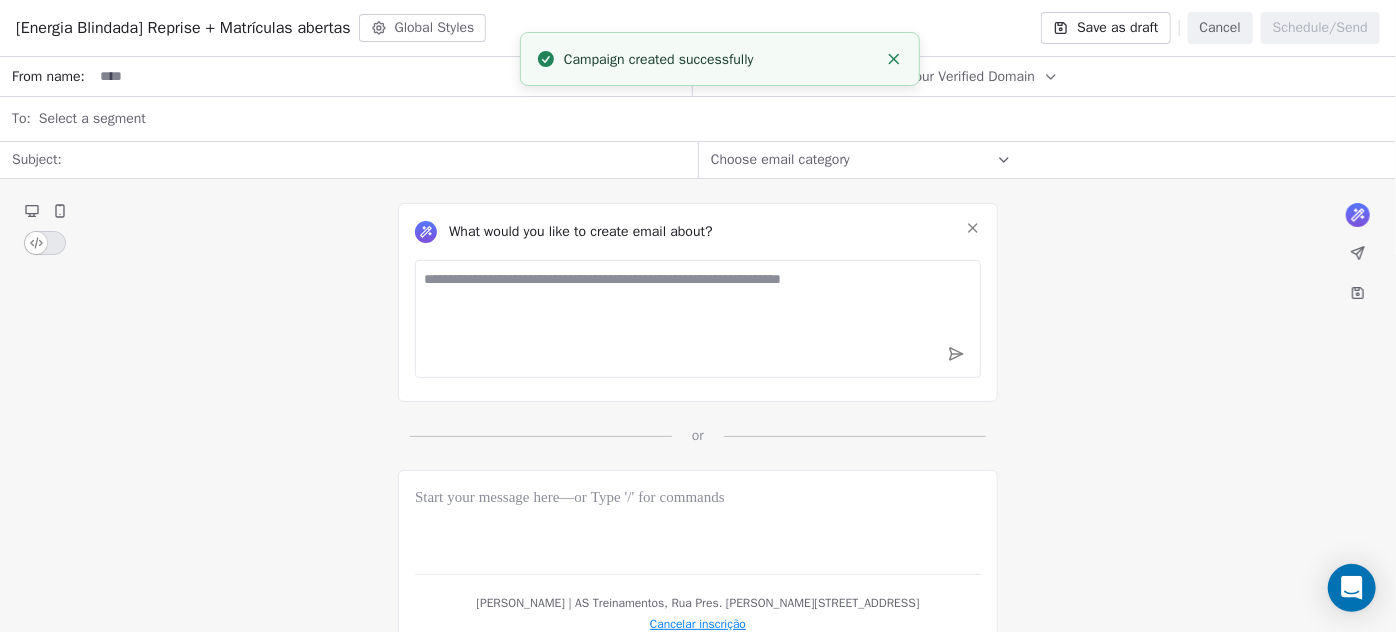 click 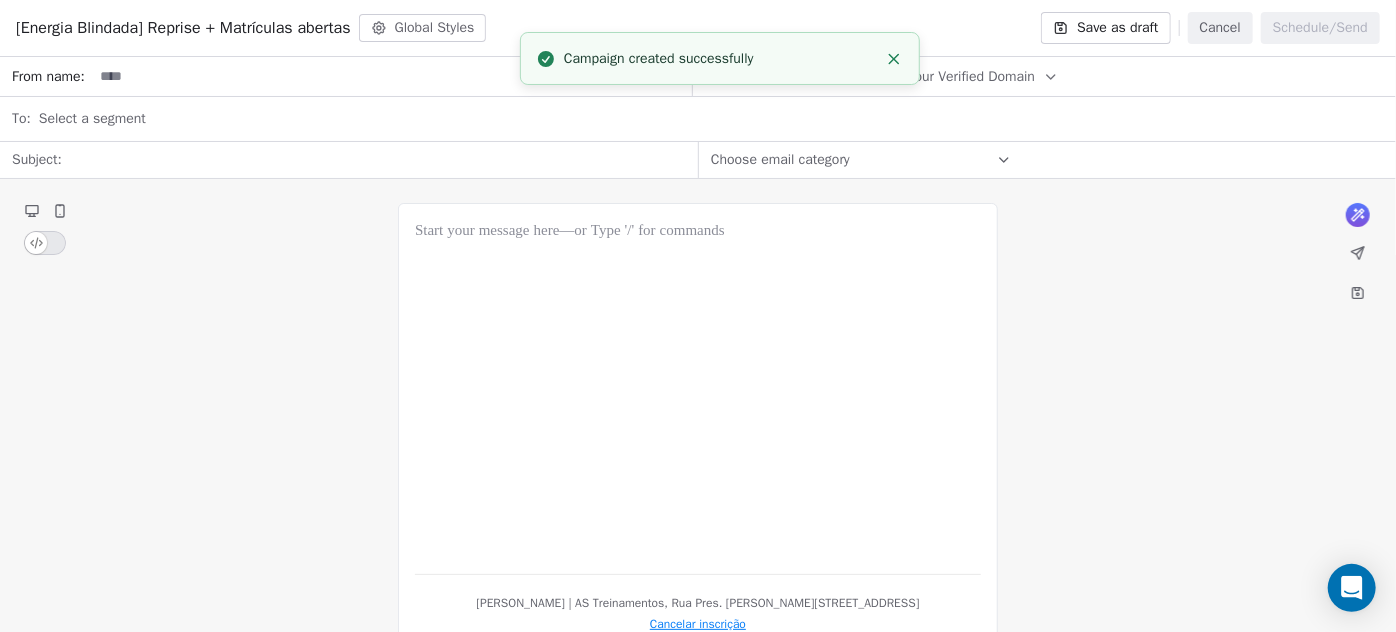 click 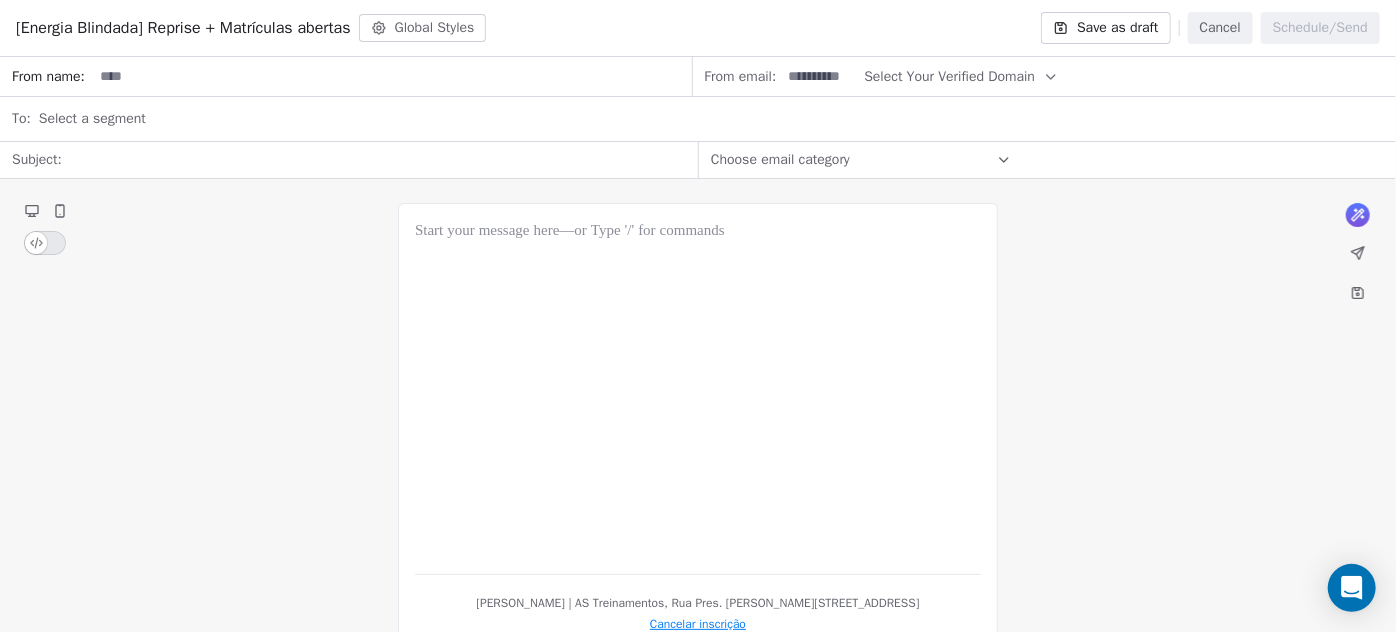 click at bounding box center (698, 389) 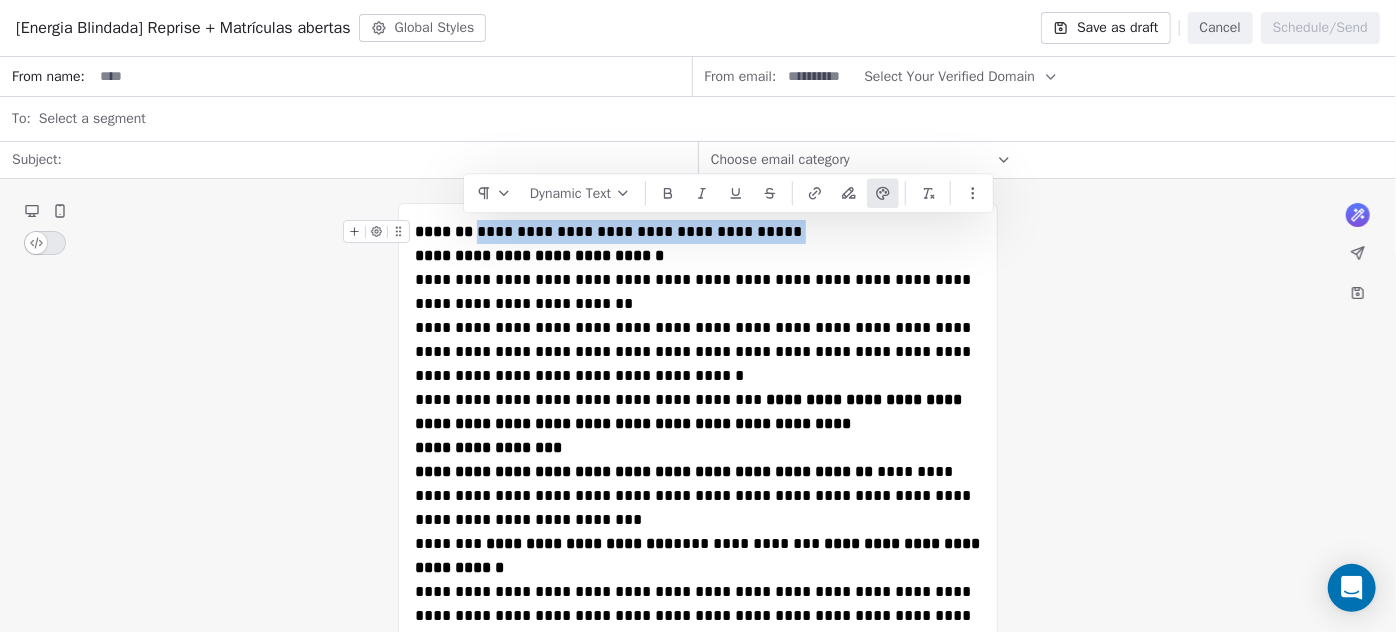 drag, startPoint x: 779, startPoint y: 227, endPoint x: 467, endPoint y: 234, distance: 312.07852 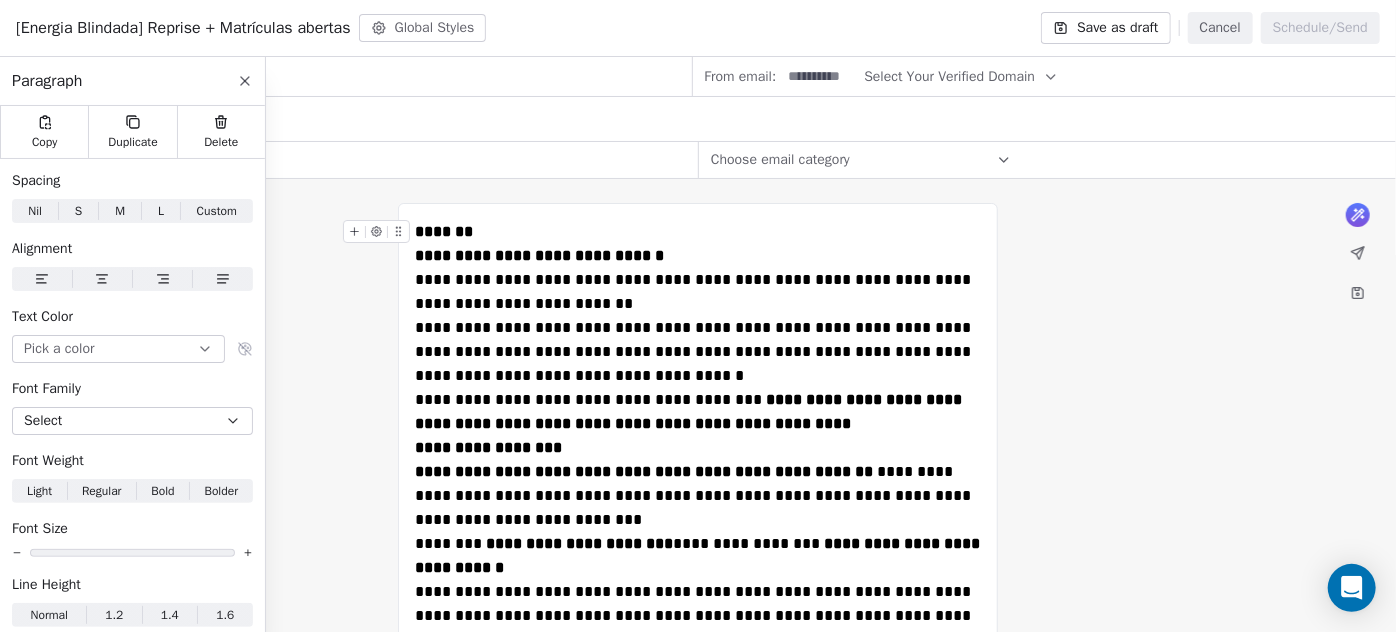 type 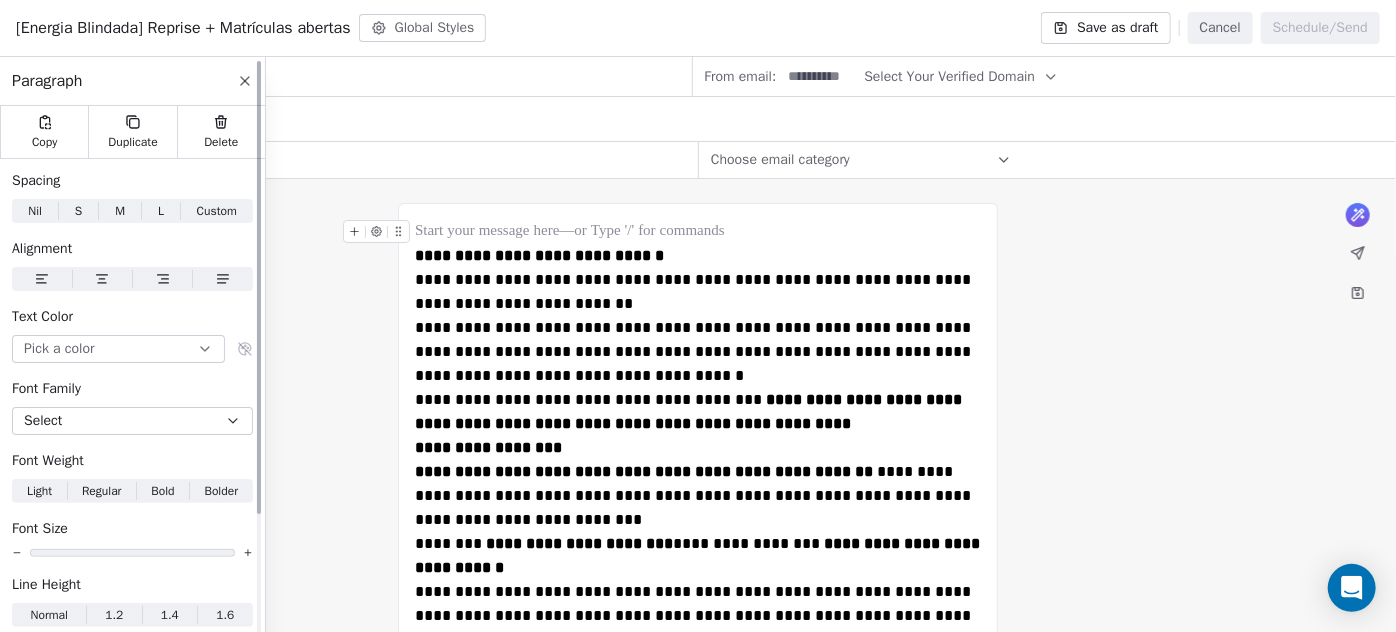 click 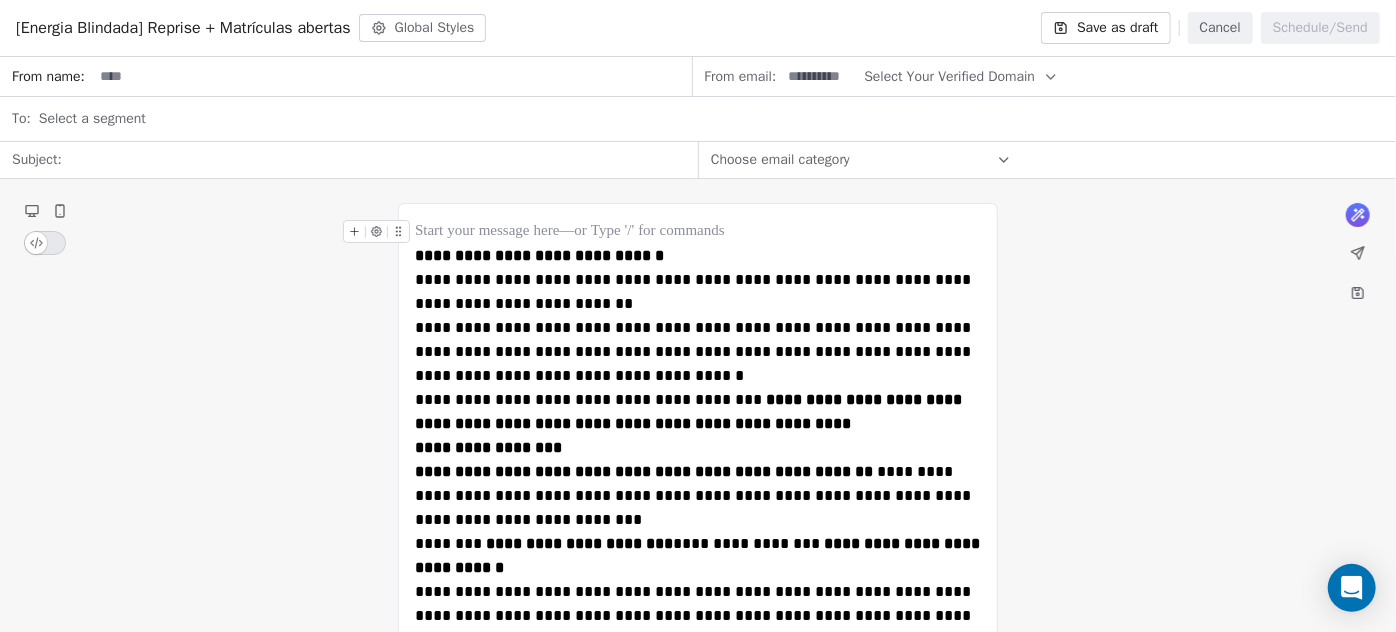 click at bounding box center (374, 160) 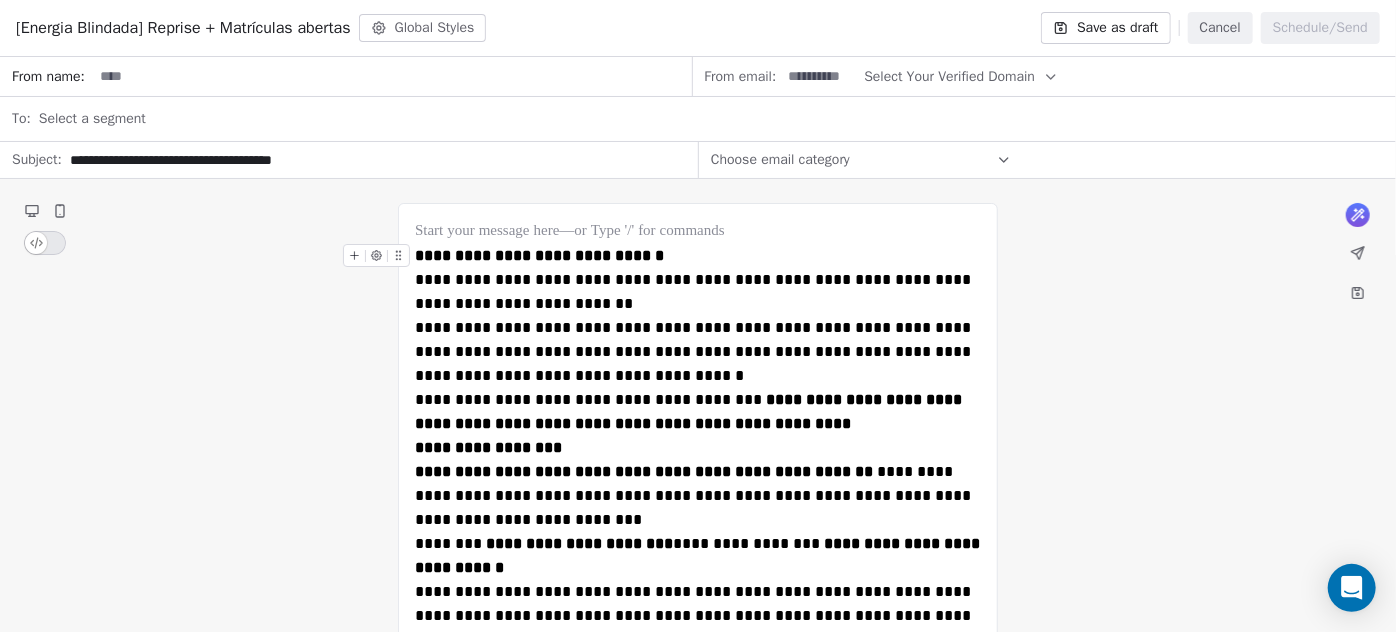 click at bounding box center [380, 261] 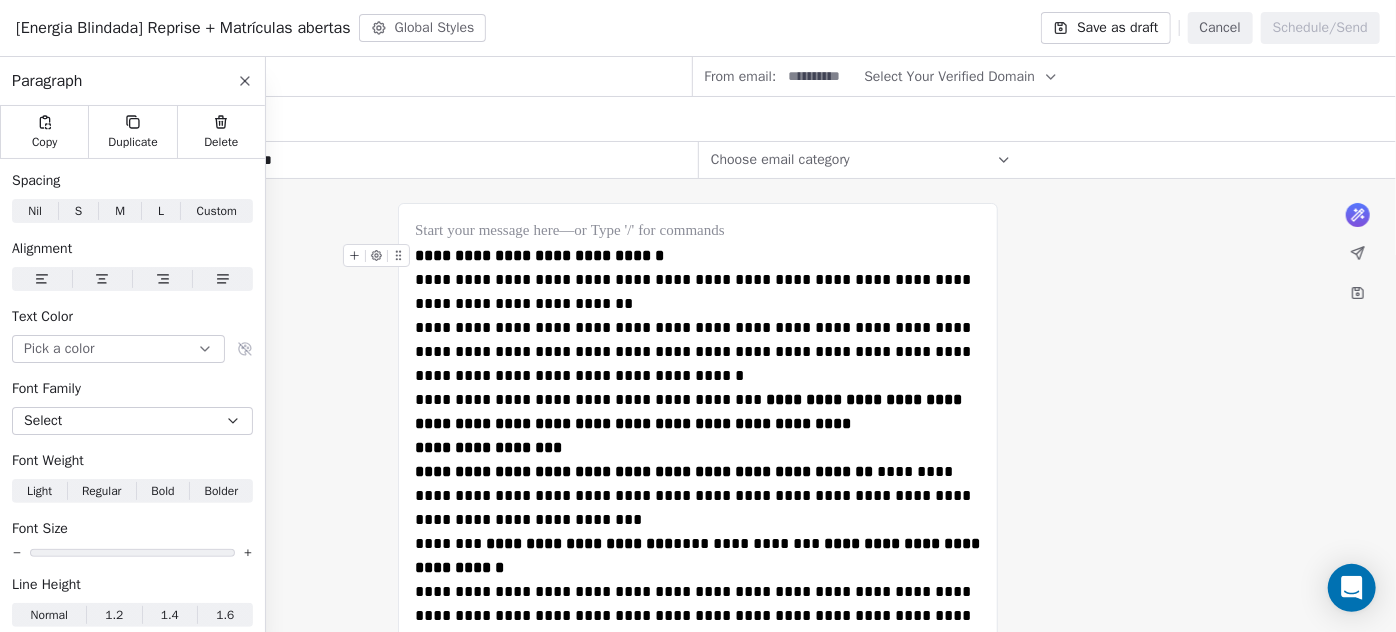 click on "**********" at bounding box center (539, 255) 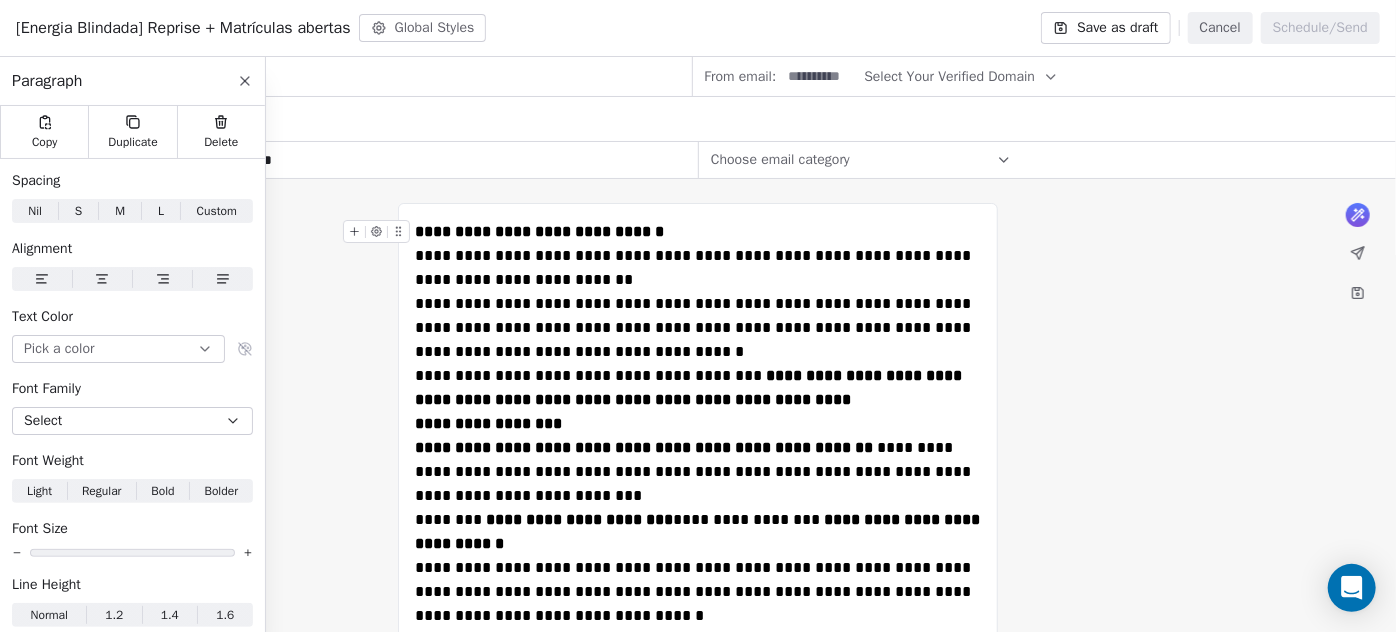click on "**********" at bounding box center [698, 232] 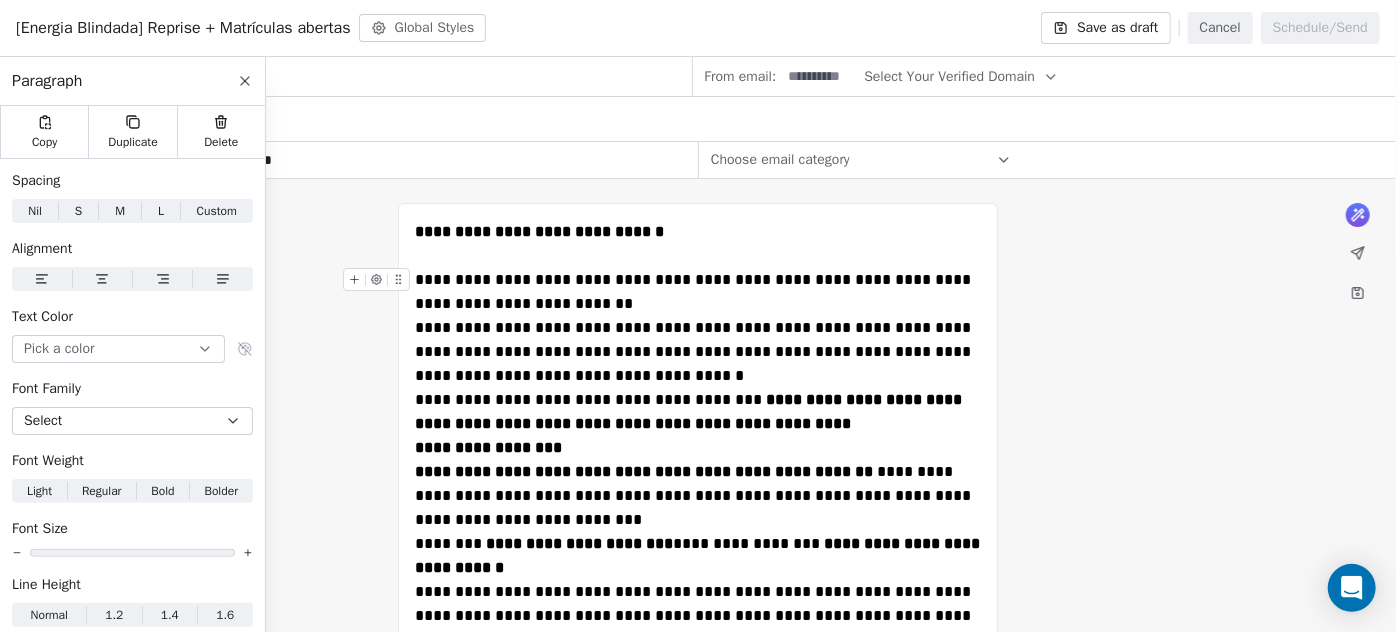 click on "**********" at bounding box center [698, 292] 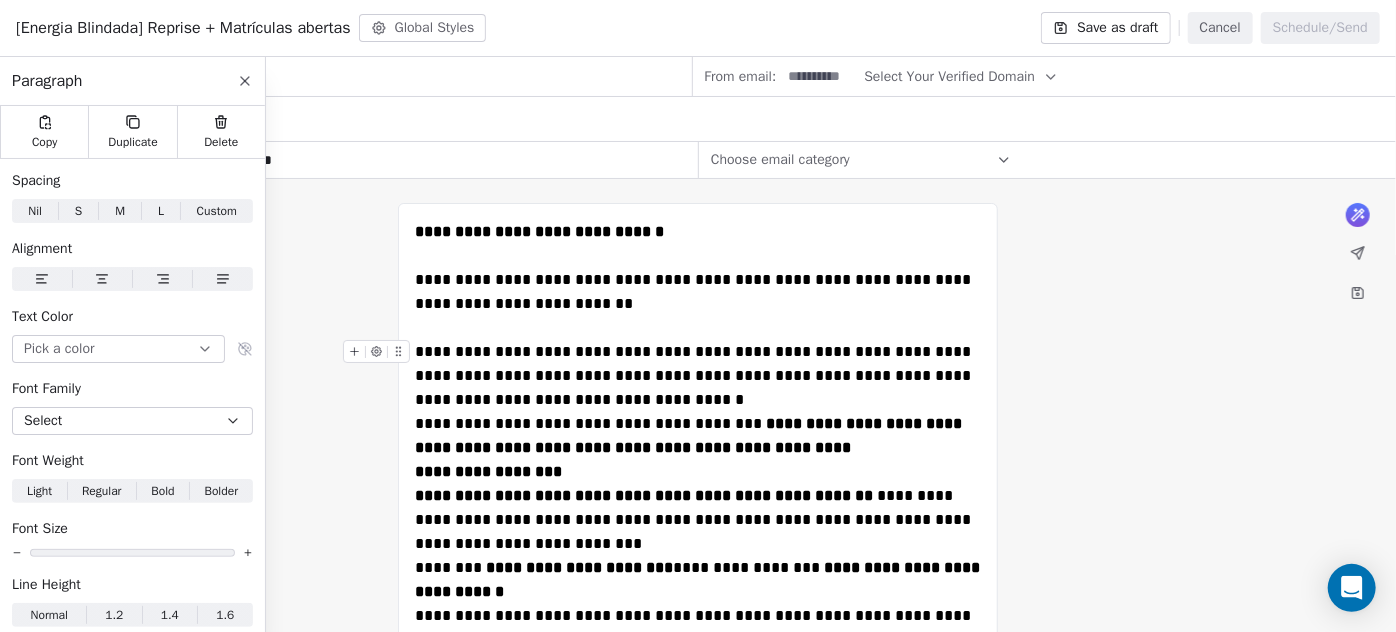 click on "**********" at bounding box center [698, 376] 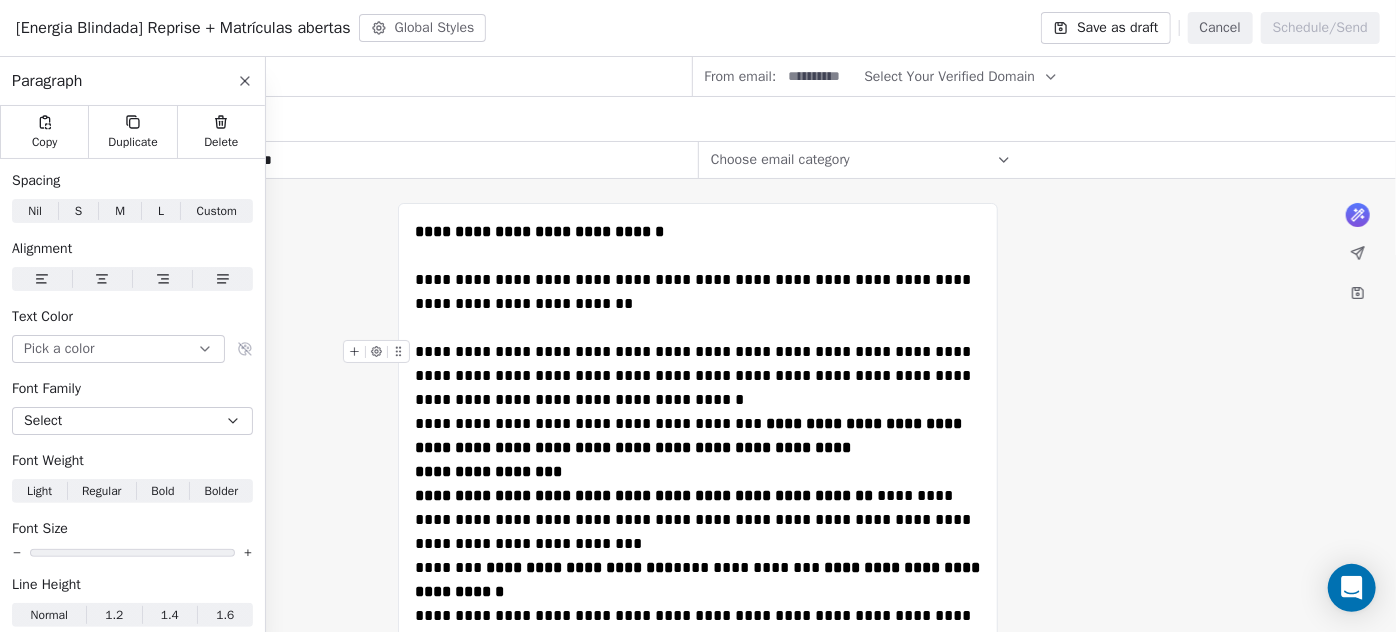 click on "**********" at bounding box center (698, 376) 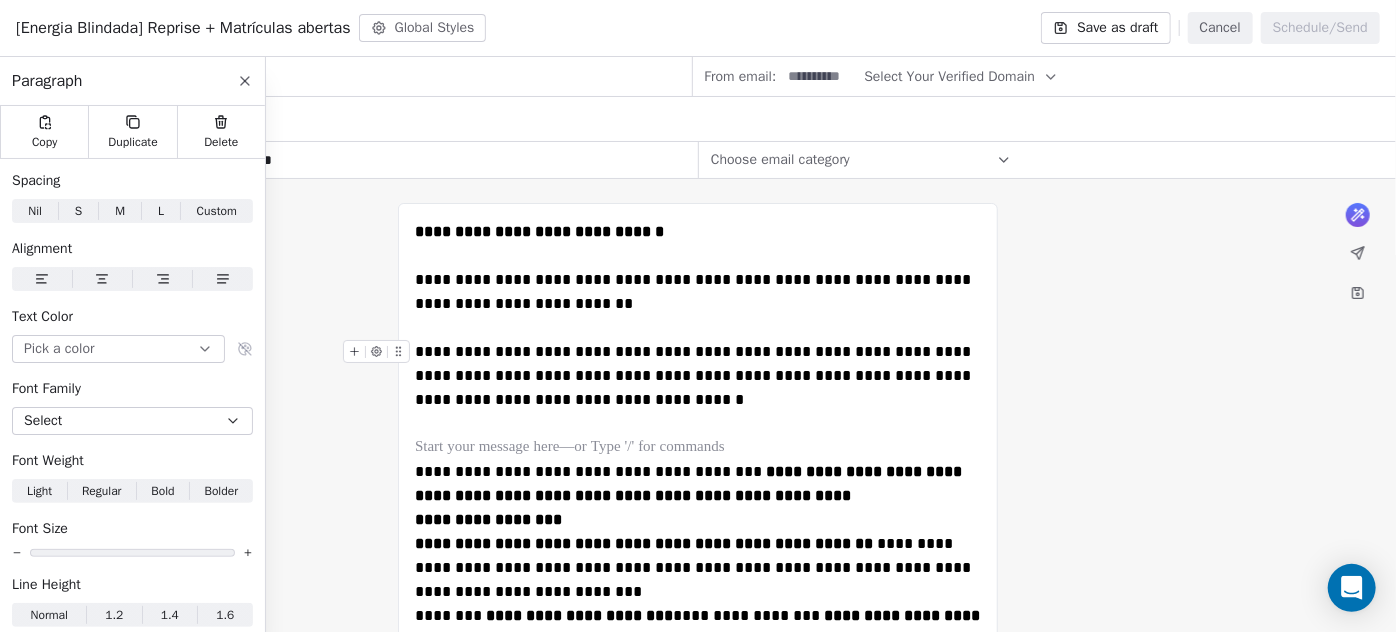 scroll, scrollTop: 90, scrollLeft: 0, axis: vertical 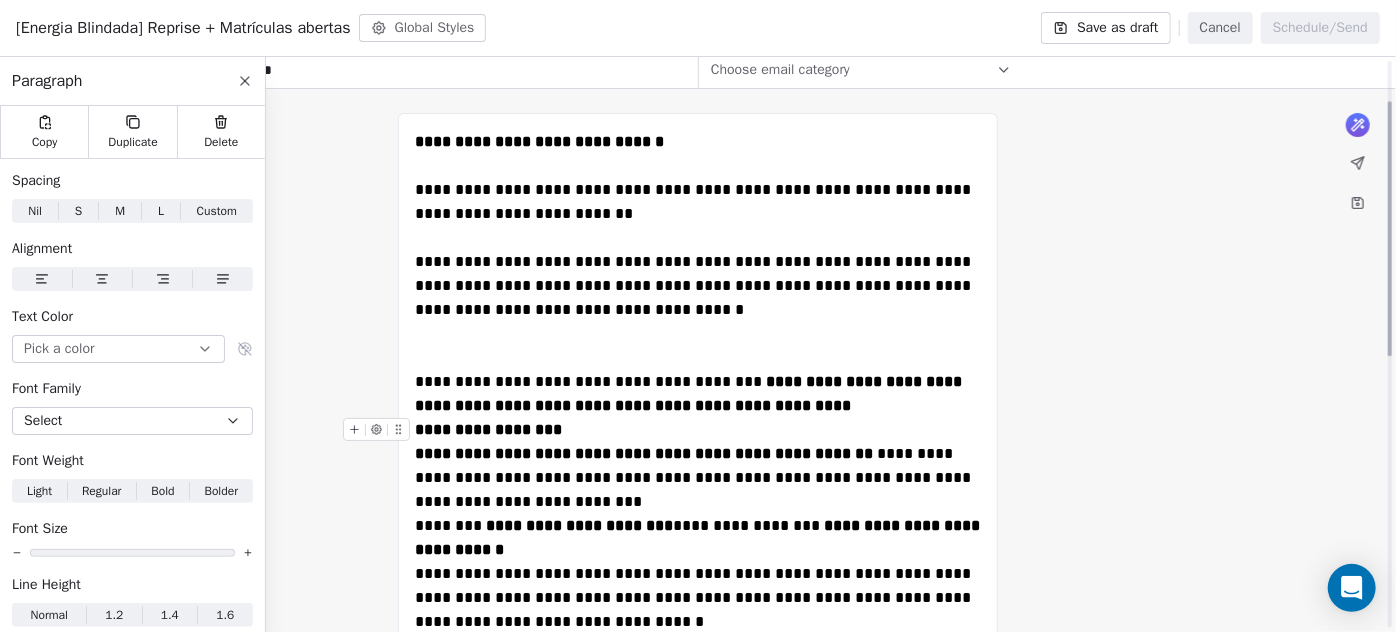click on "**********" at bounding box center [698, 430] 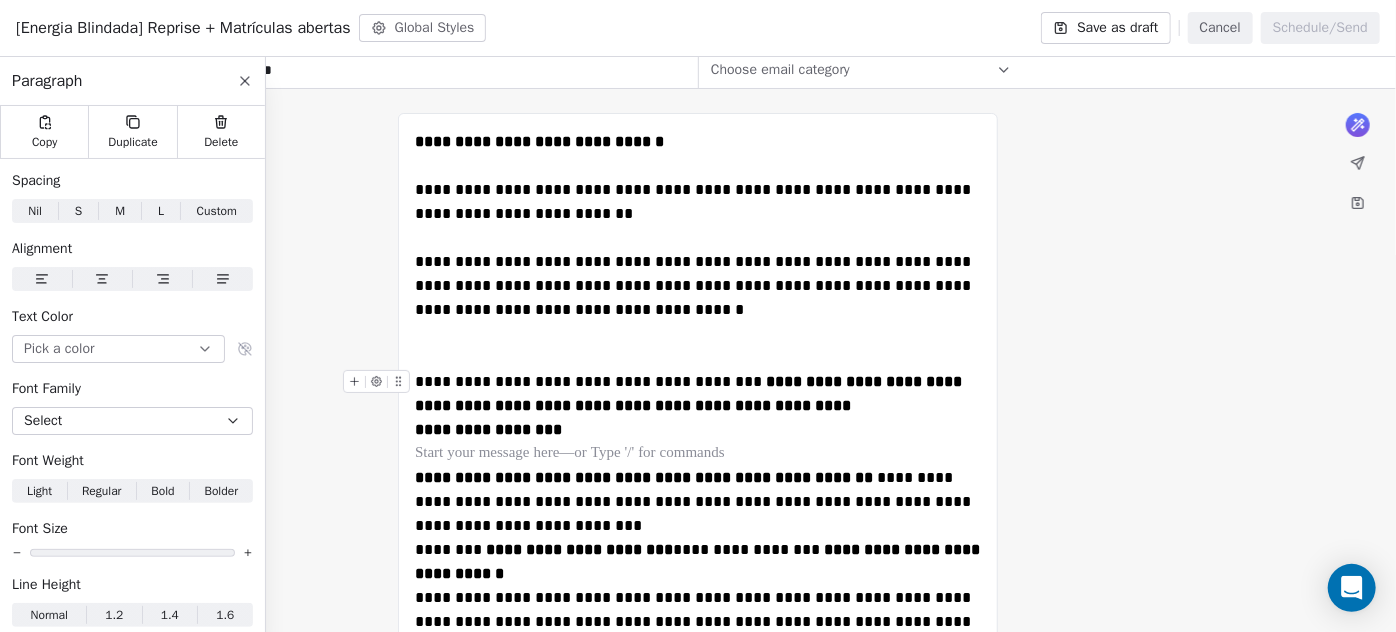 click on "**********" at bounding box center (698, 394) 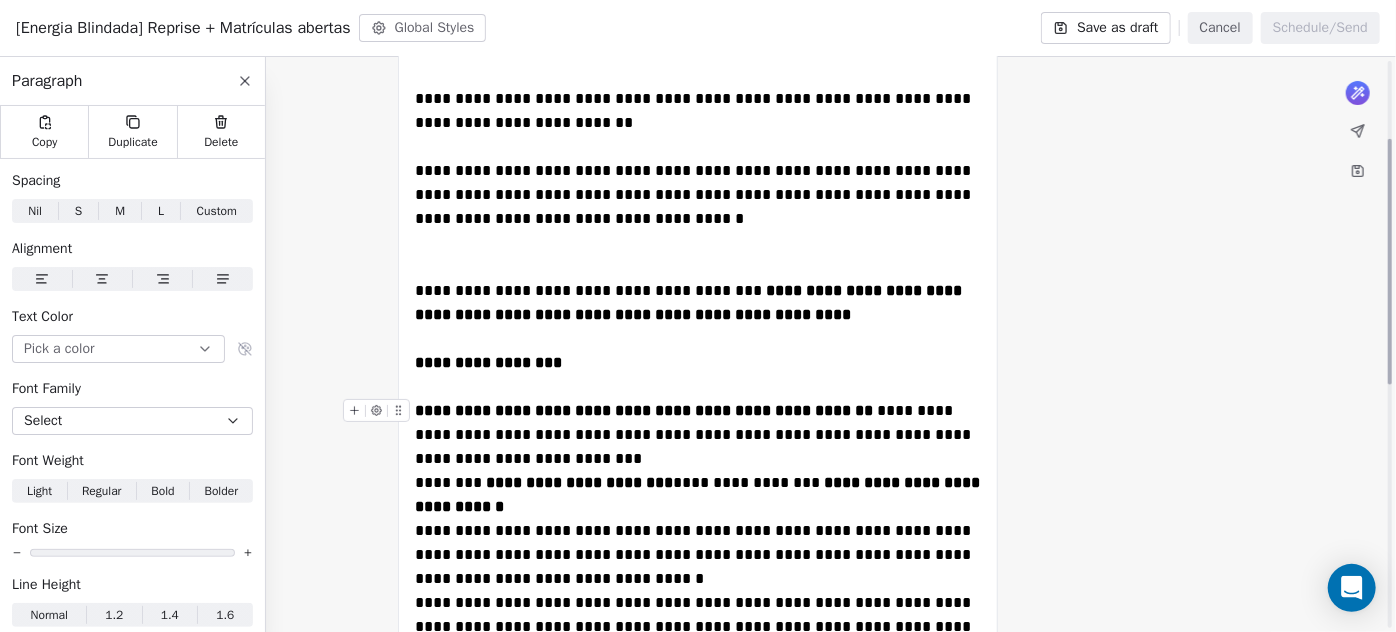 click on "**********" at bounding box center (698, 435) 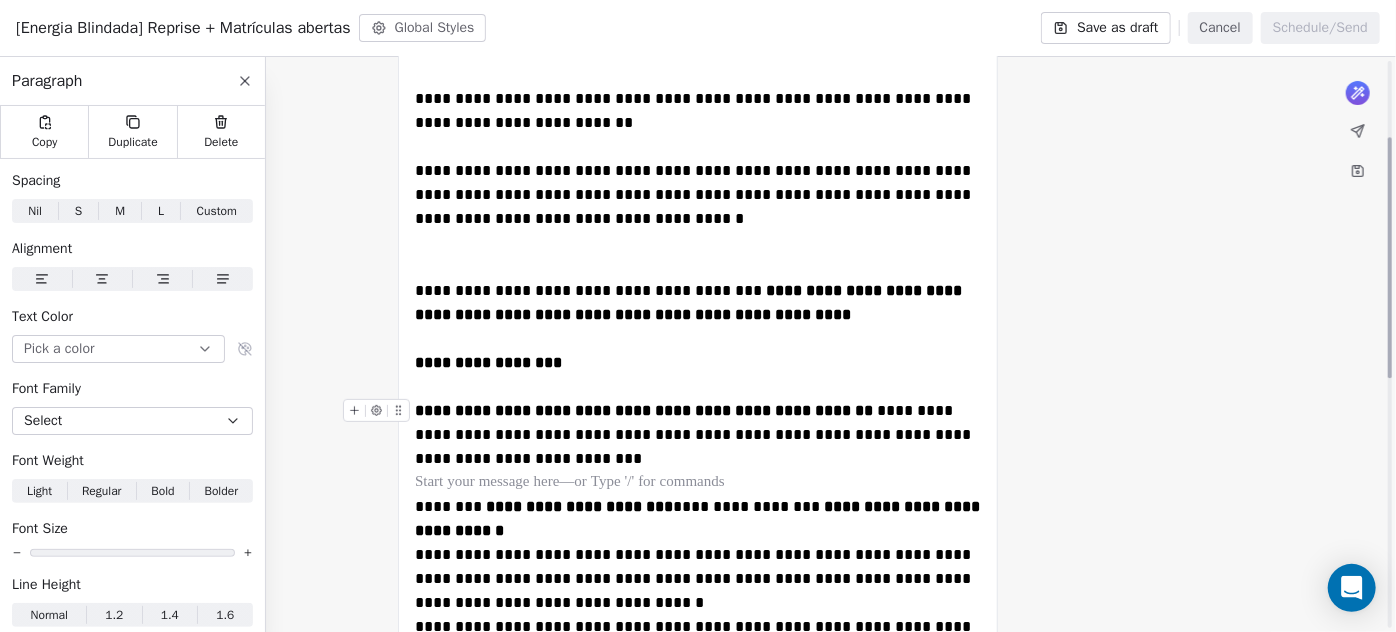 scroll, scrollTop: 363, scrollLeft: 0, axis: vertical 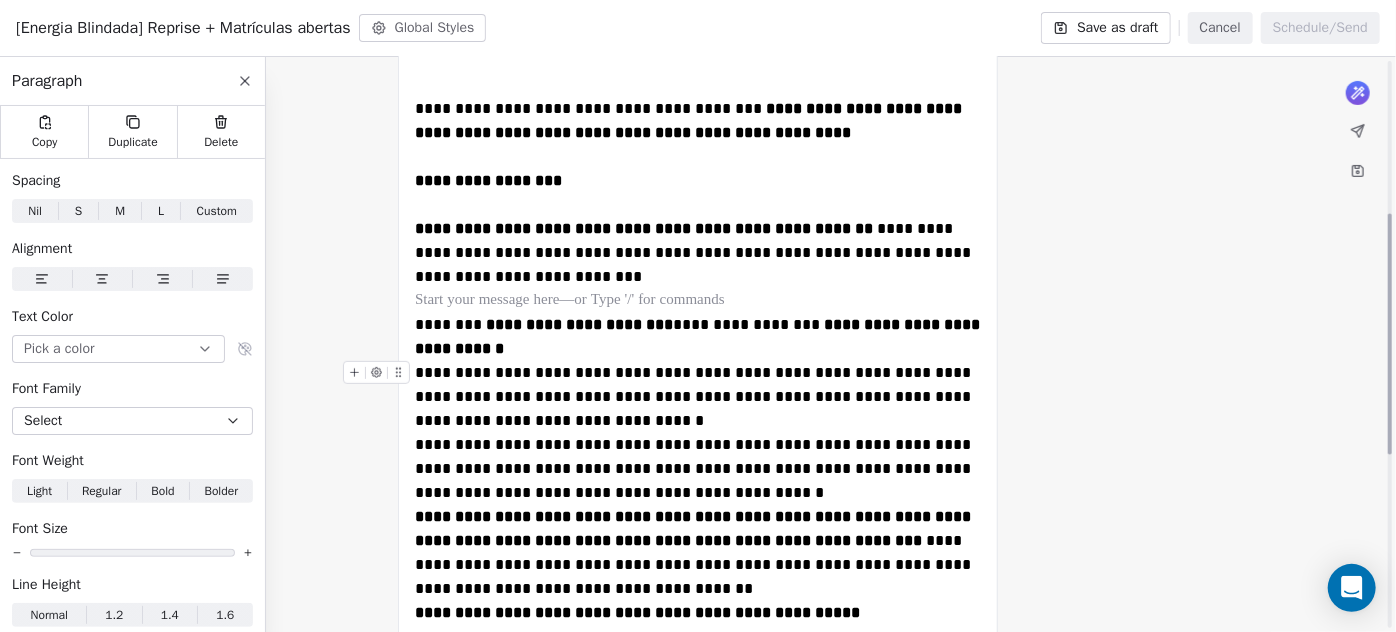 click on "**********" at bounding box center (695, 396) 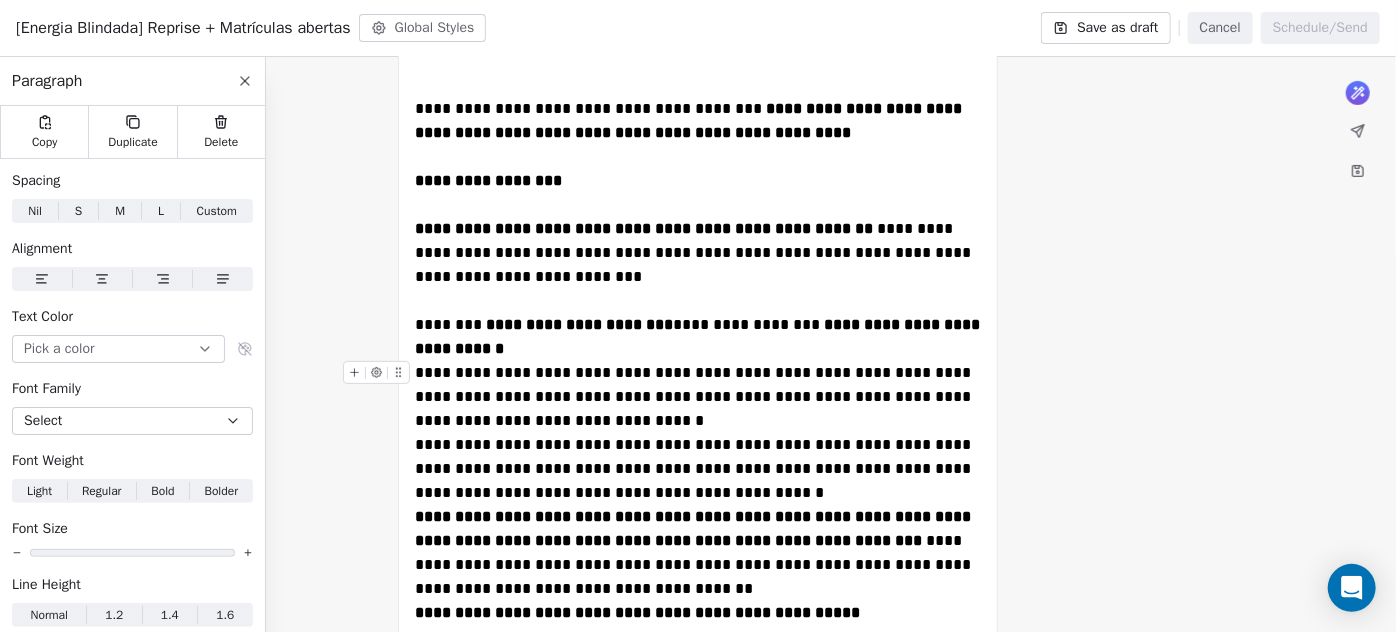 click on "**********" at bounding box center (698, 337) 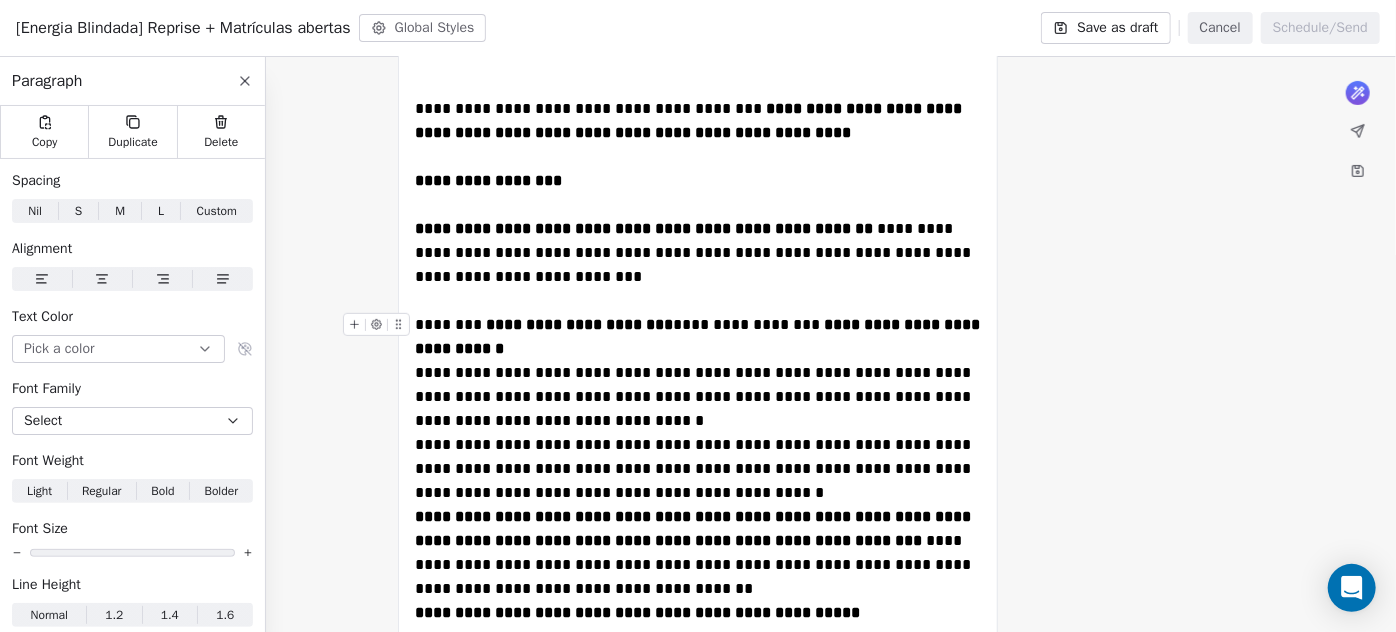 click on "**********" at bounding box center [698, 337] 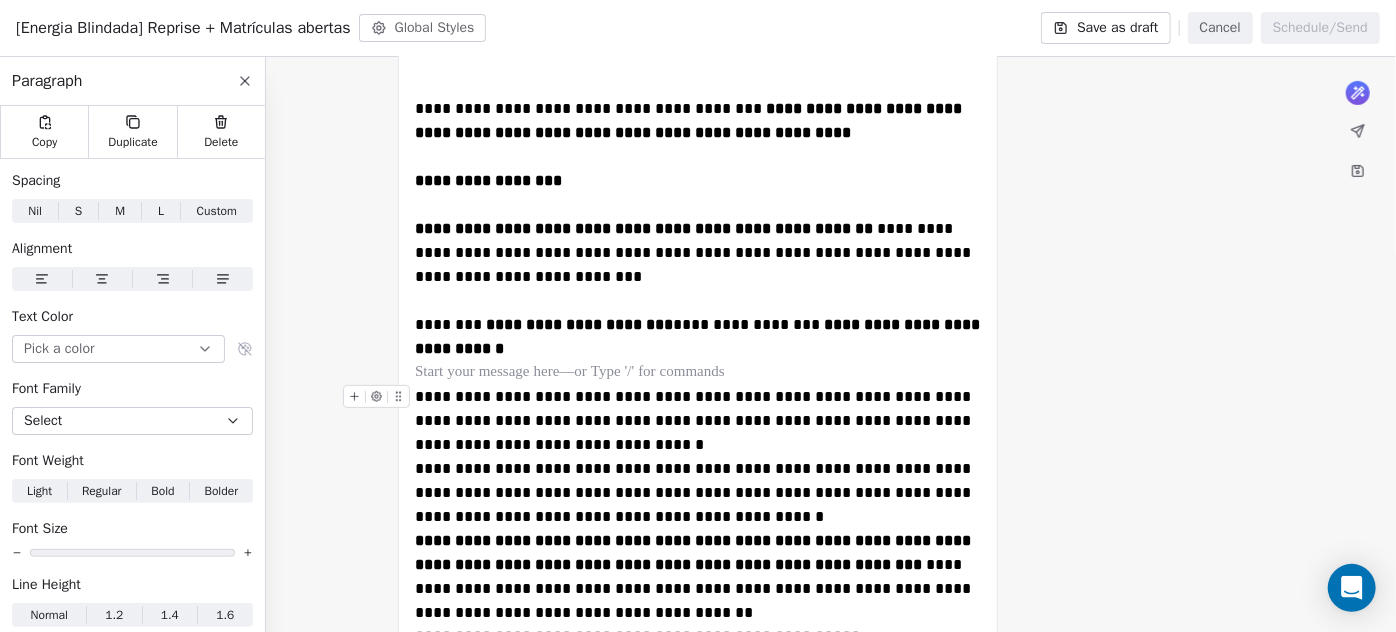 click on "**********" at bounding box center (698, 421) 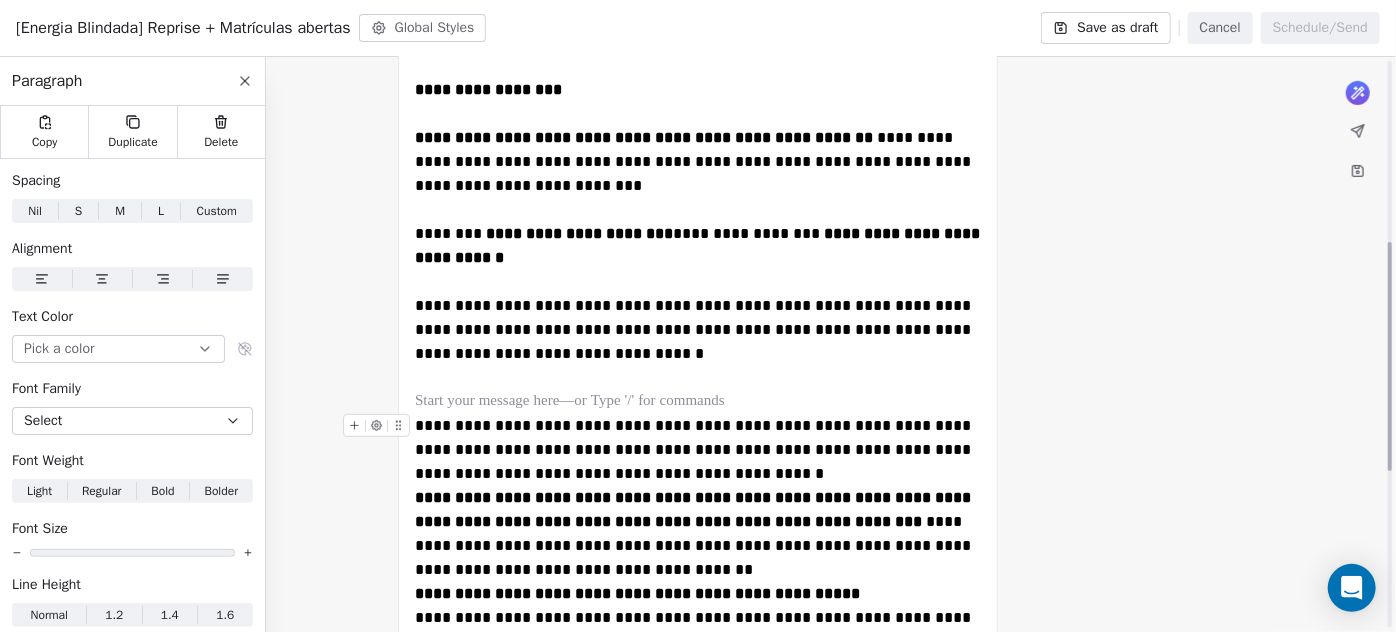 click on "**********" at bounding box center (698, 450) 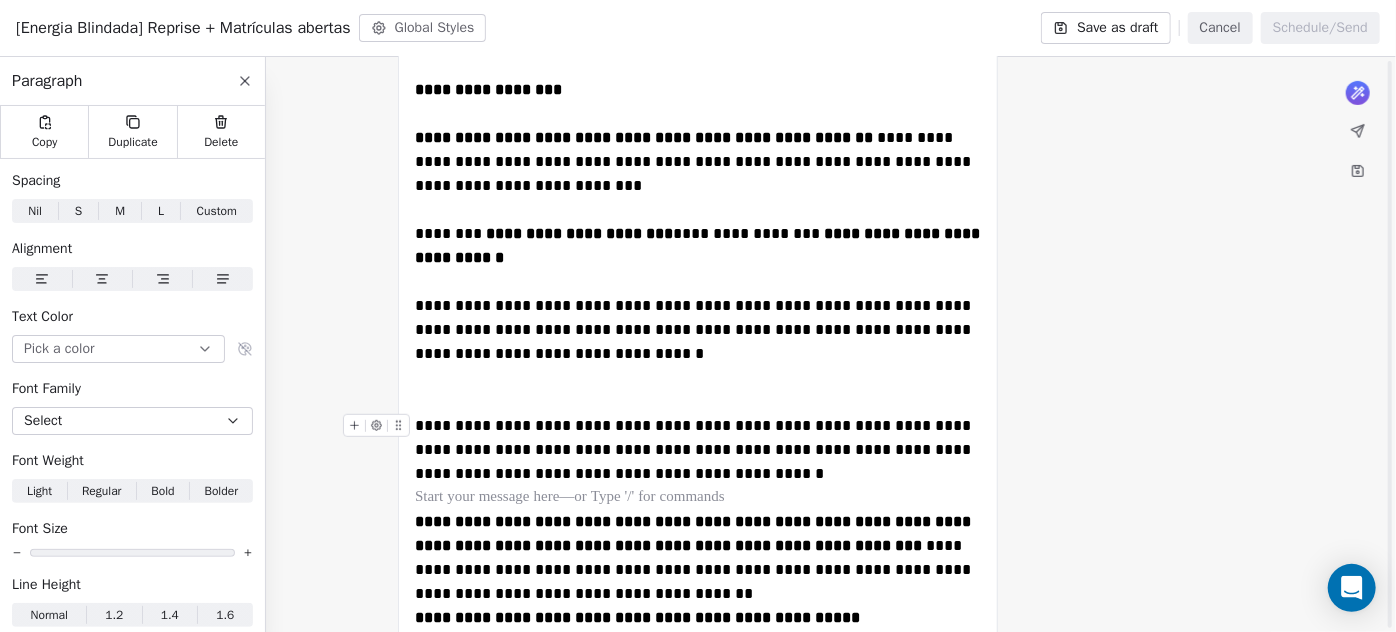 scroll, scrollTop: 636, scrollLeft: 0, axis: vertical 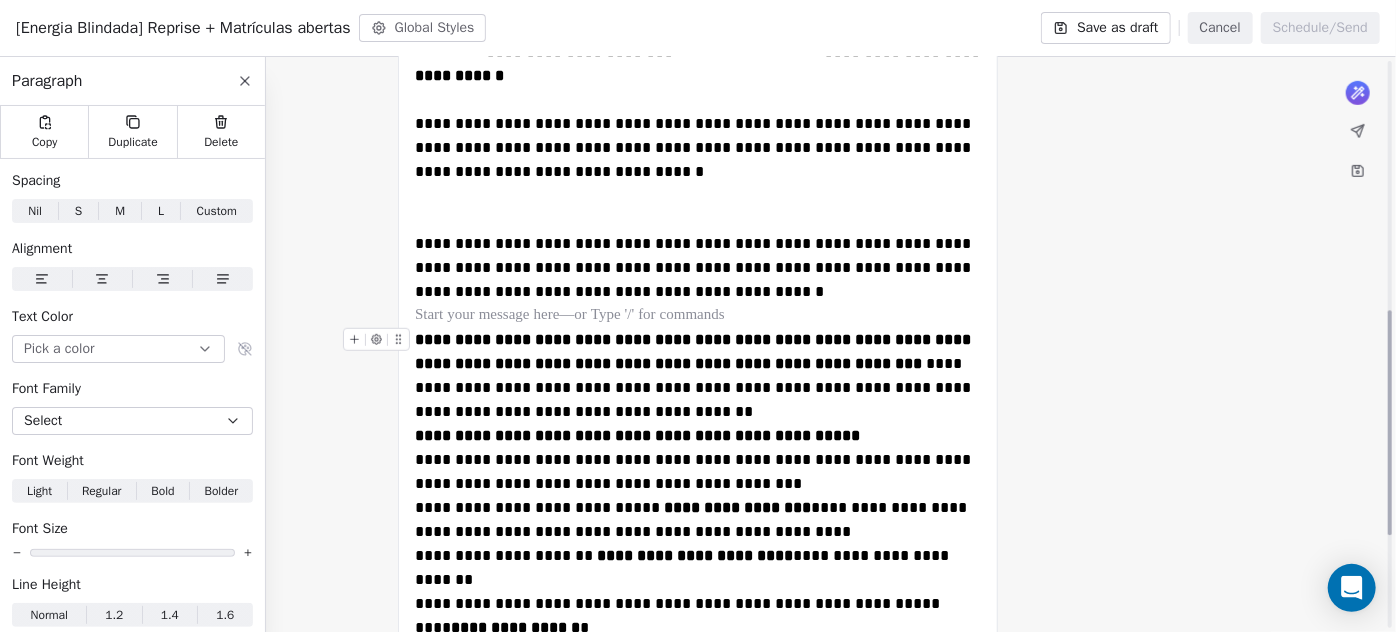 click on "**********" at bounding box center [698, 376] 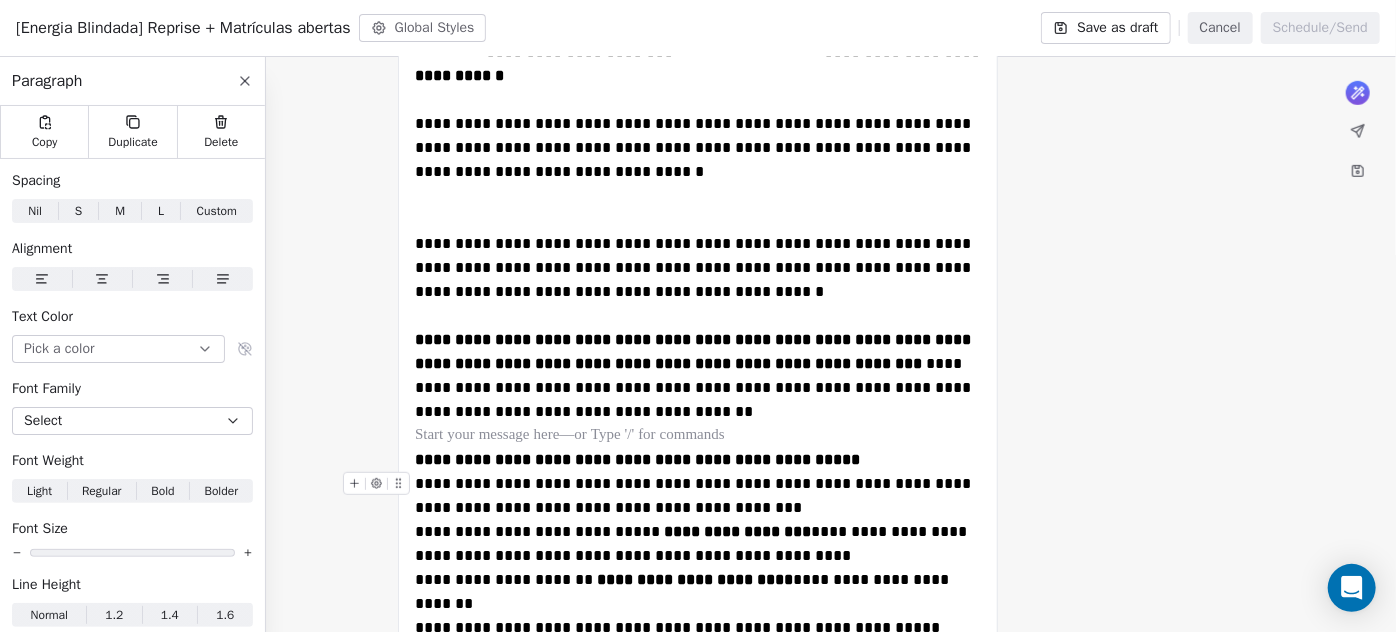 click on "**********" at bounding box center [698, 496] 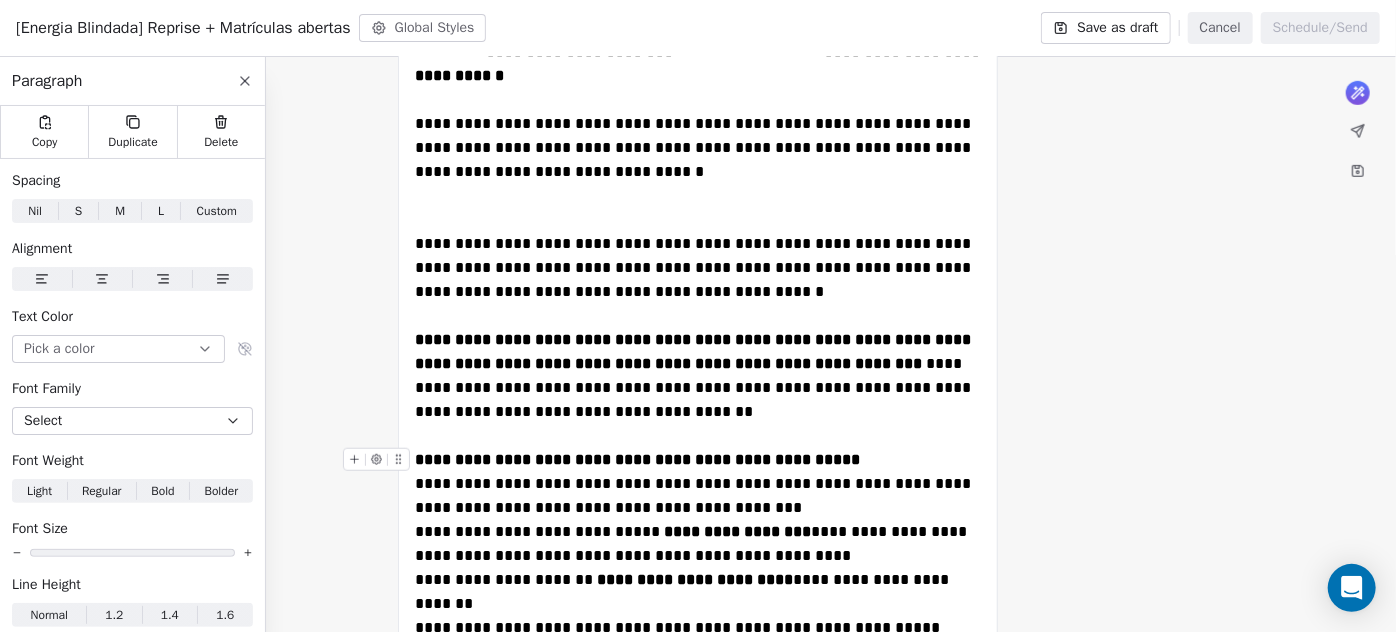 click on "**********" at bounding box center (698, 460) 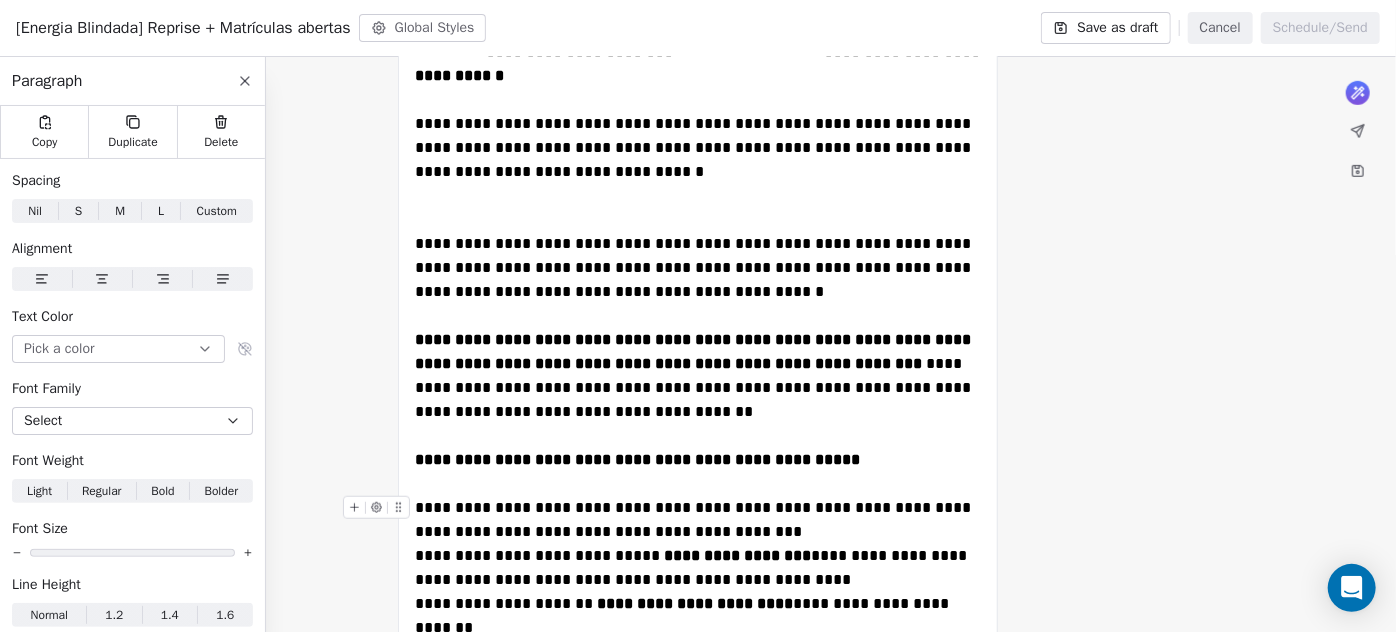 click on "**********" at bounding box center (698, 520) 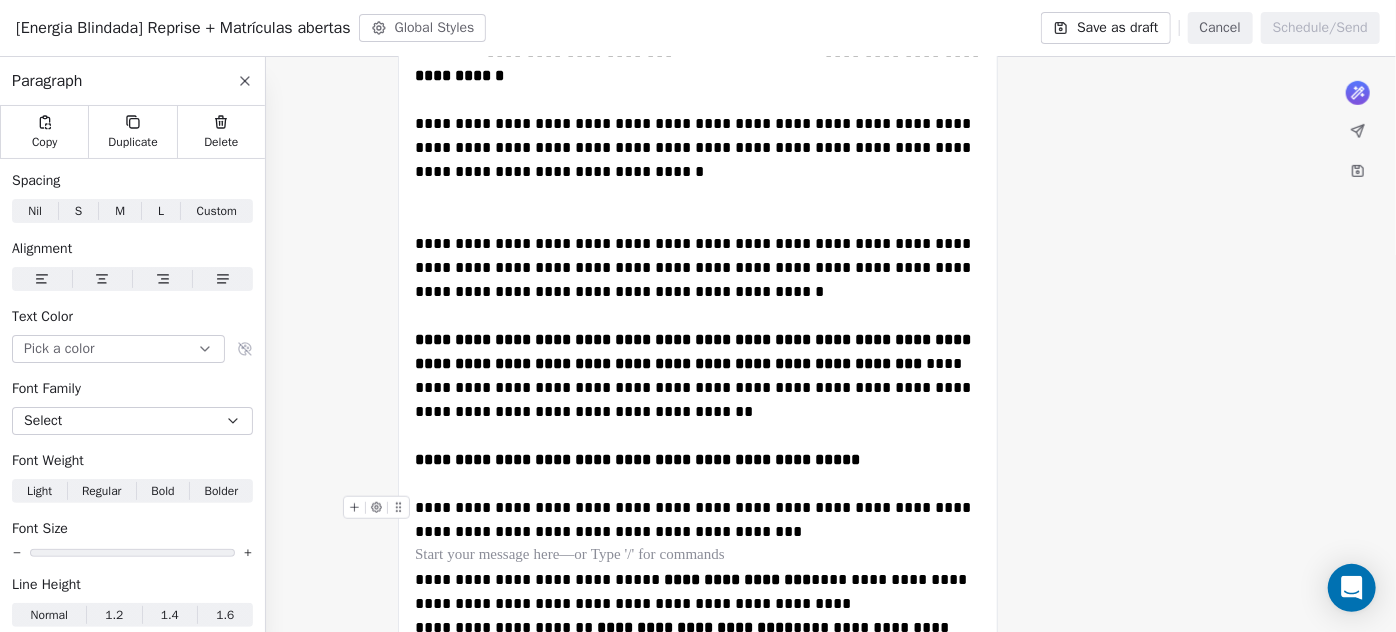 scroll, scrollTop: 818, scrollLeft: 0, axis: vertical 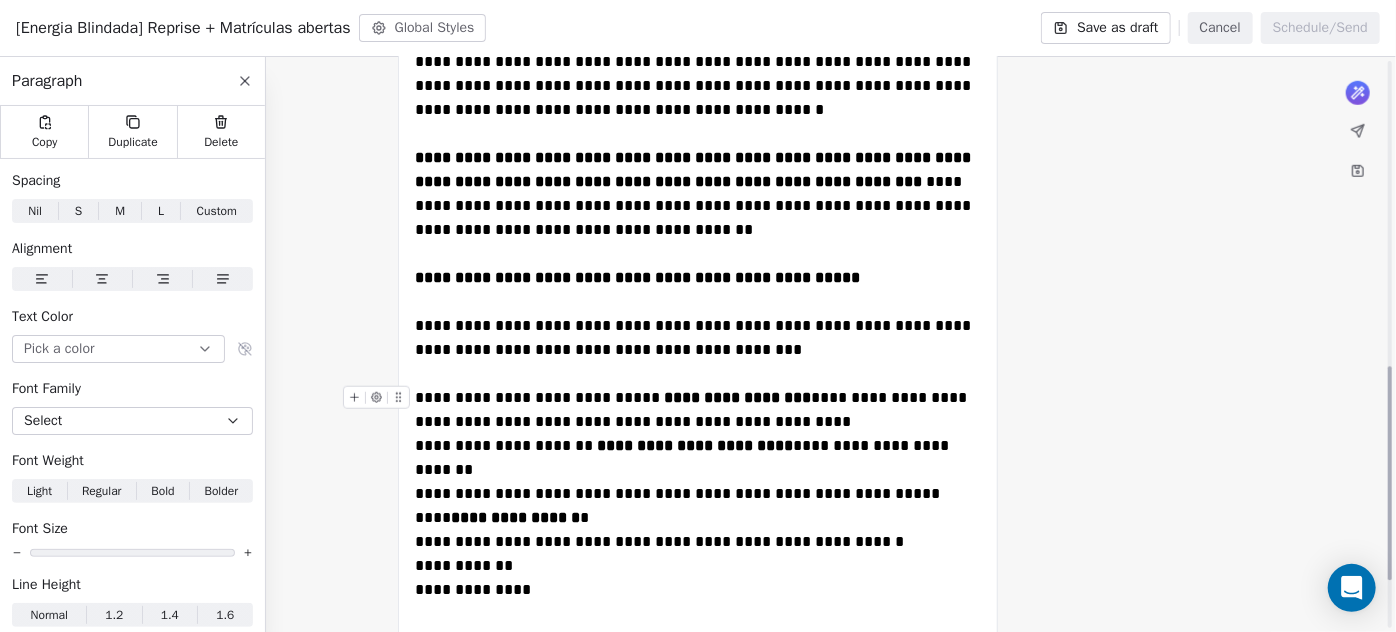 click on "**********" at bounding box center [698, 410] 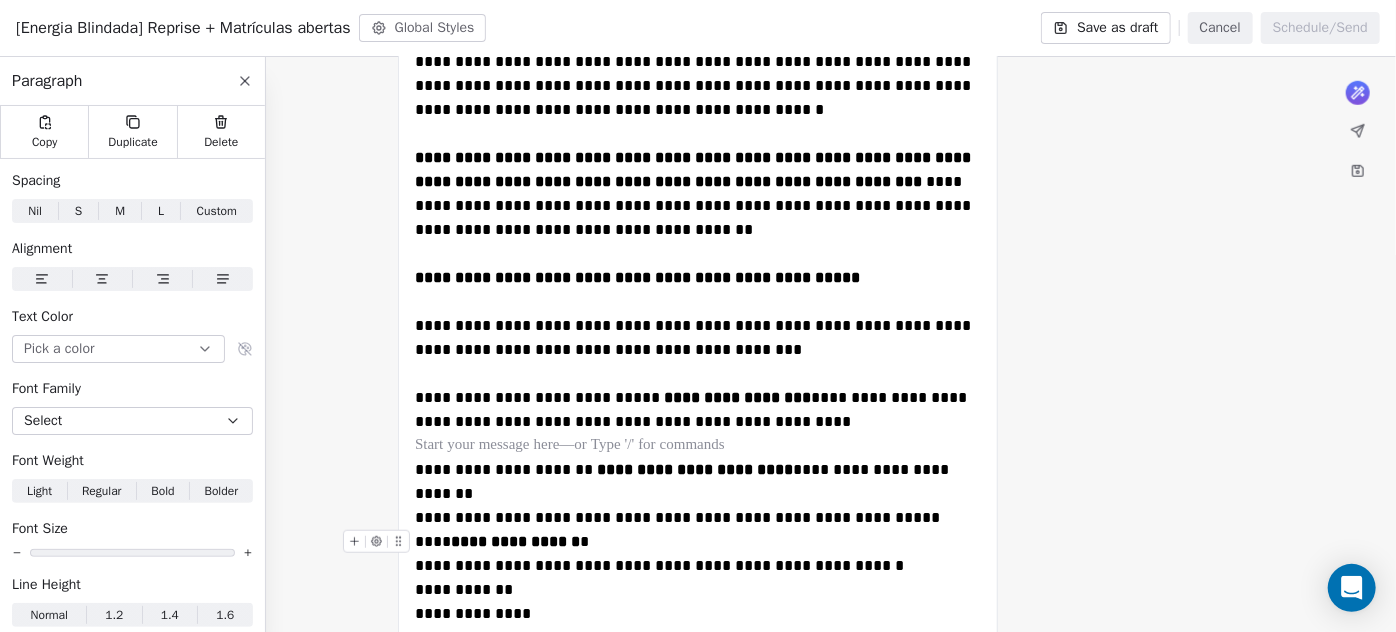 click on "**********" at bounding box center [698, 542] 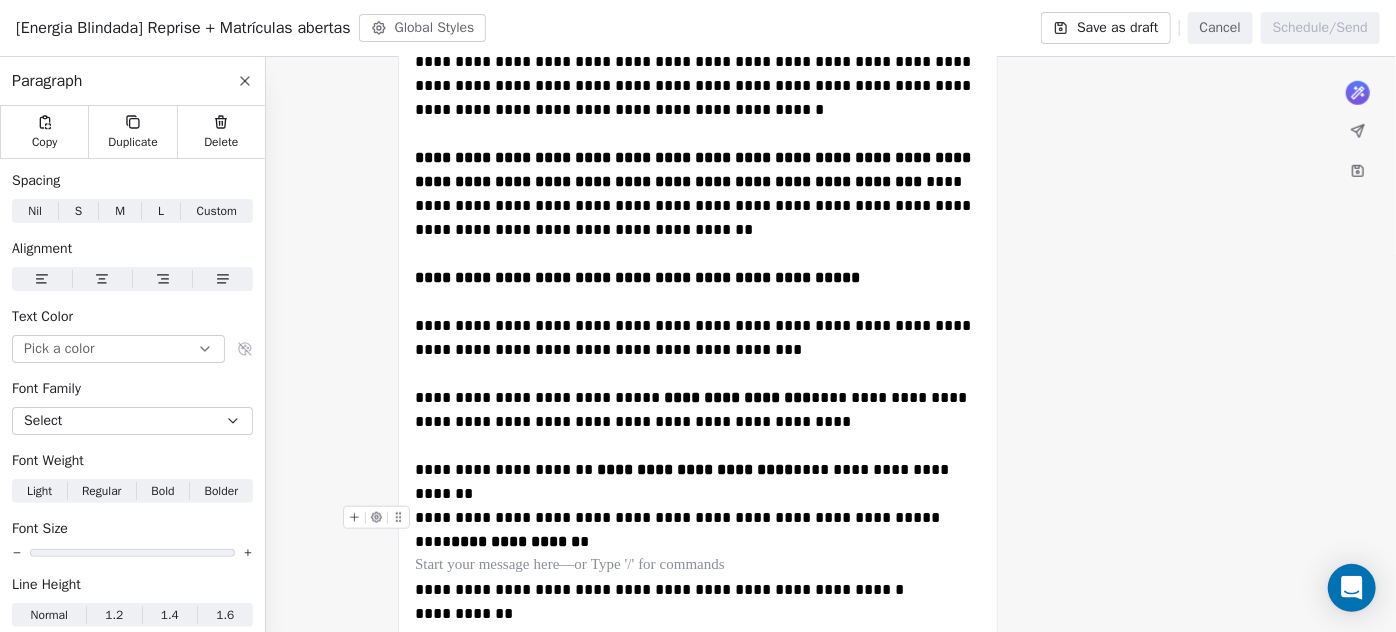 click on "**********" at bounding box center [698, 518] 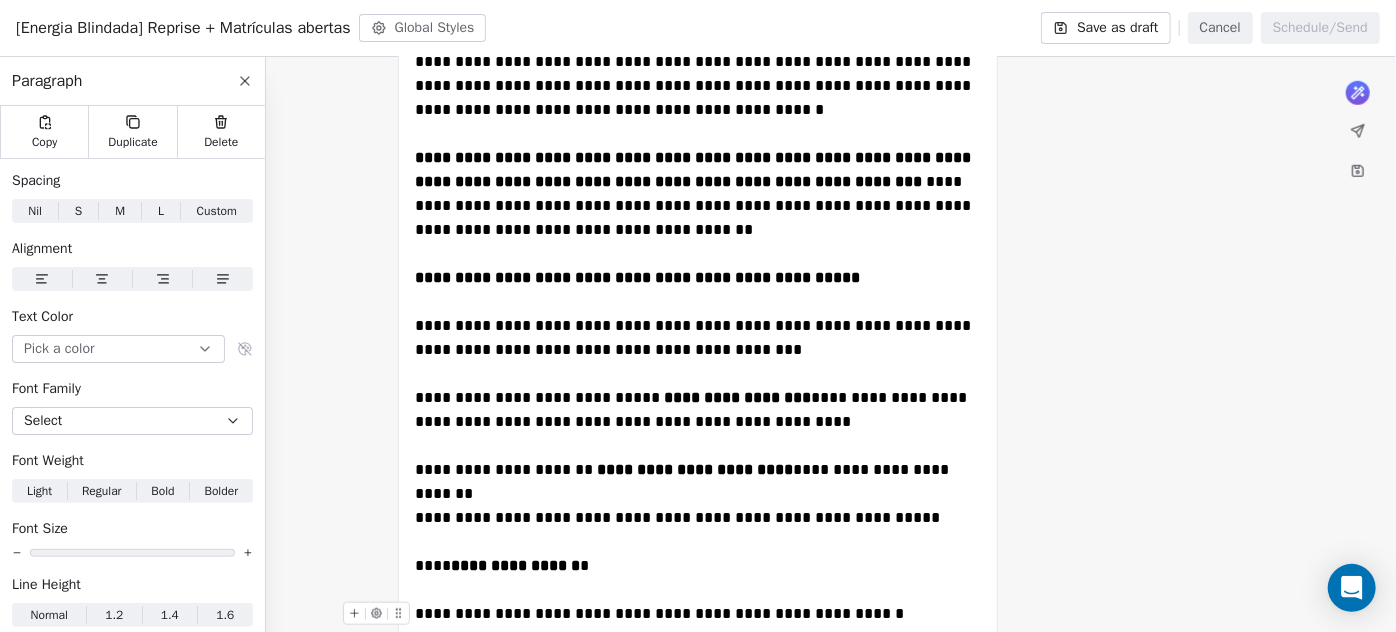 click on "**********" at bounding box center (698, 614) 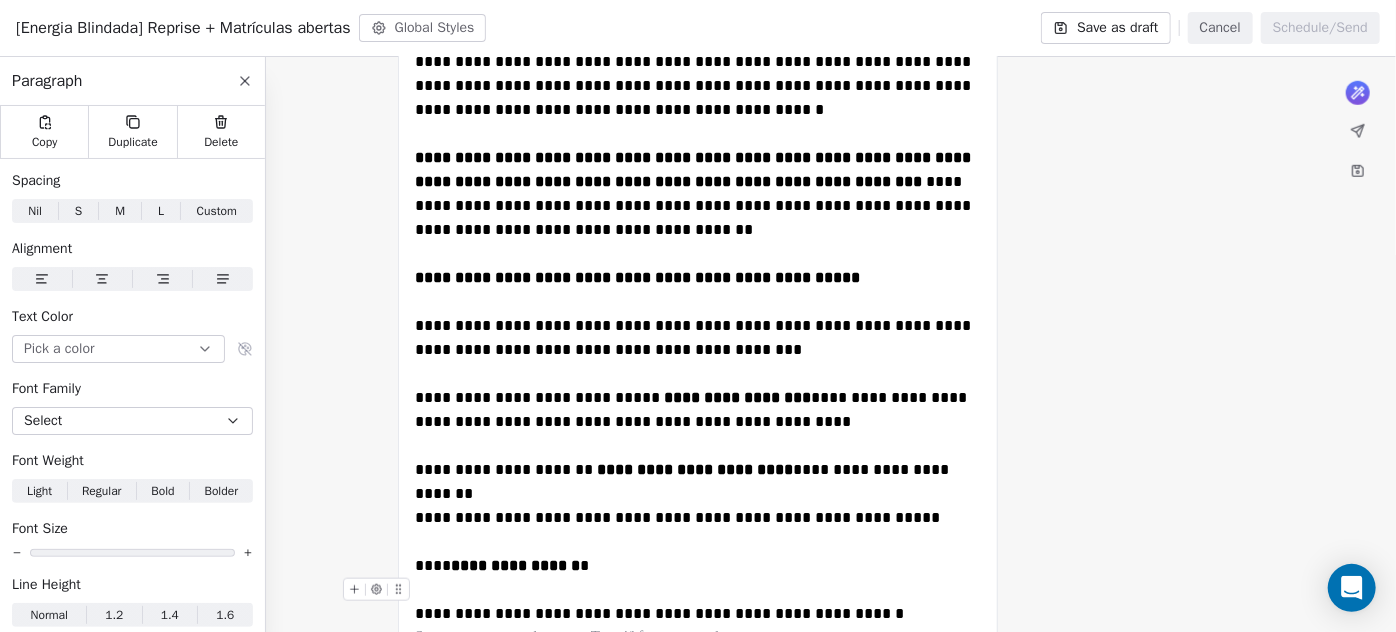 scroll, scrollTop: 1000, scrollLeft: 0, axis: vertical 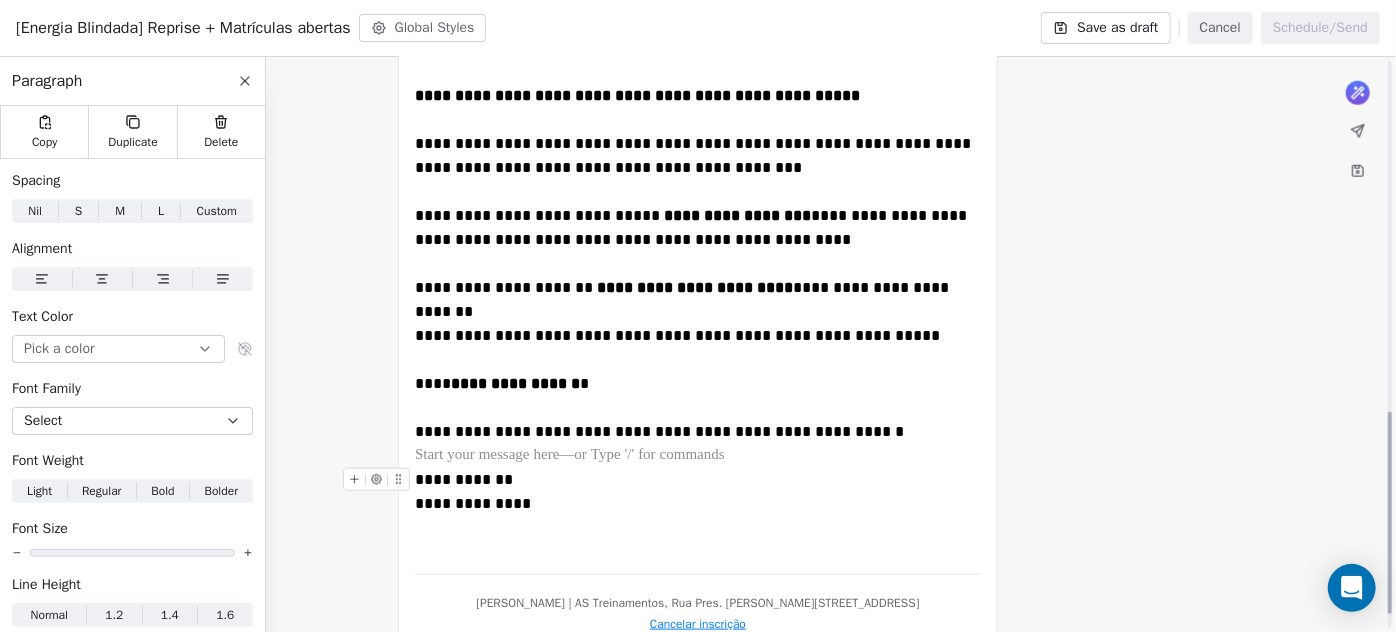 click on "**********" at bounding box center [698, 492] 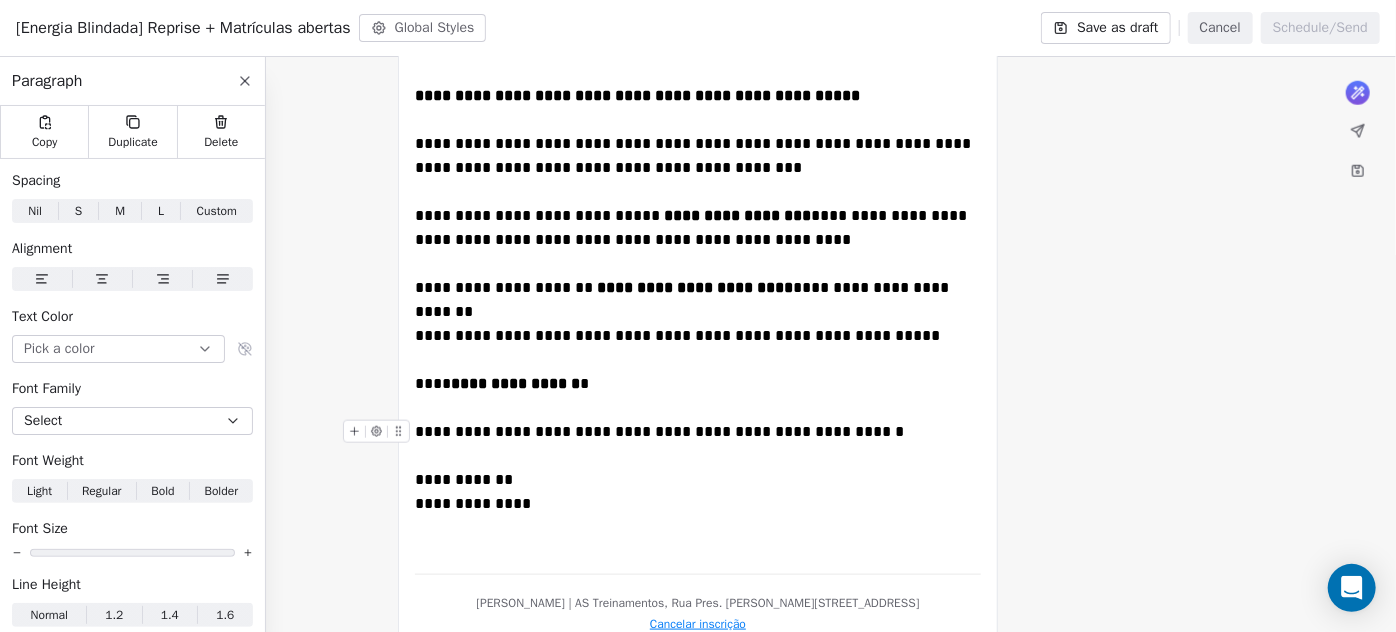 click on "**********" at bounding box center [698, 432] 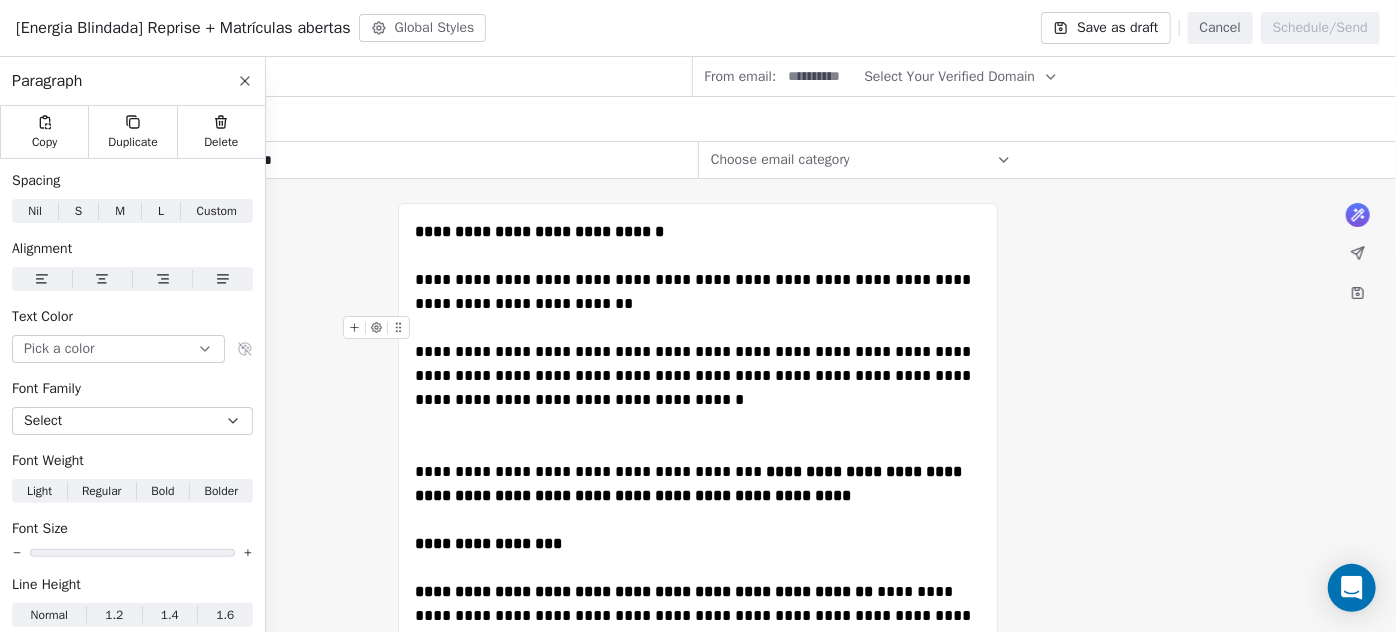 scroll, scrollTop: 181, scrollLeft: 0, axis: vertical 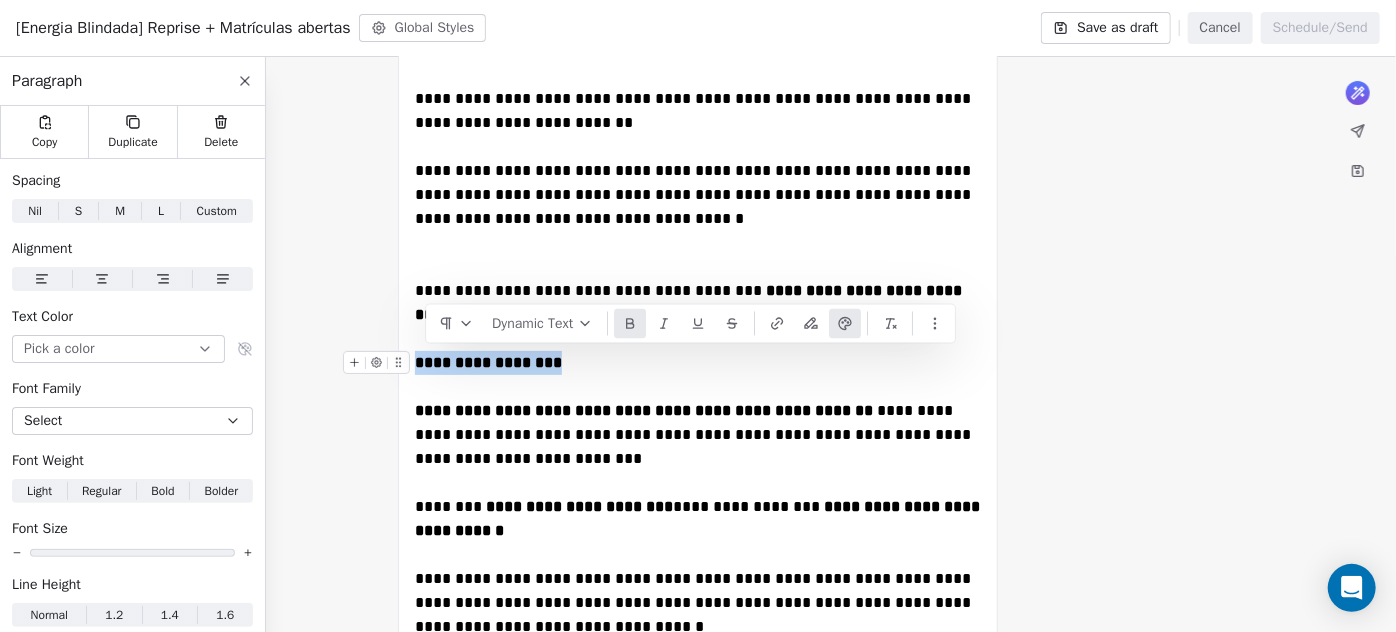 drag, startPoint x: 598, startPoint y: 364, endPoint x: 417, endPoint y: 351, distance: 181.46625 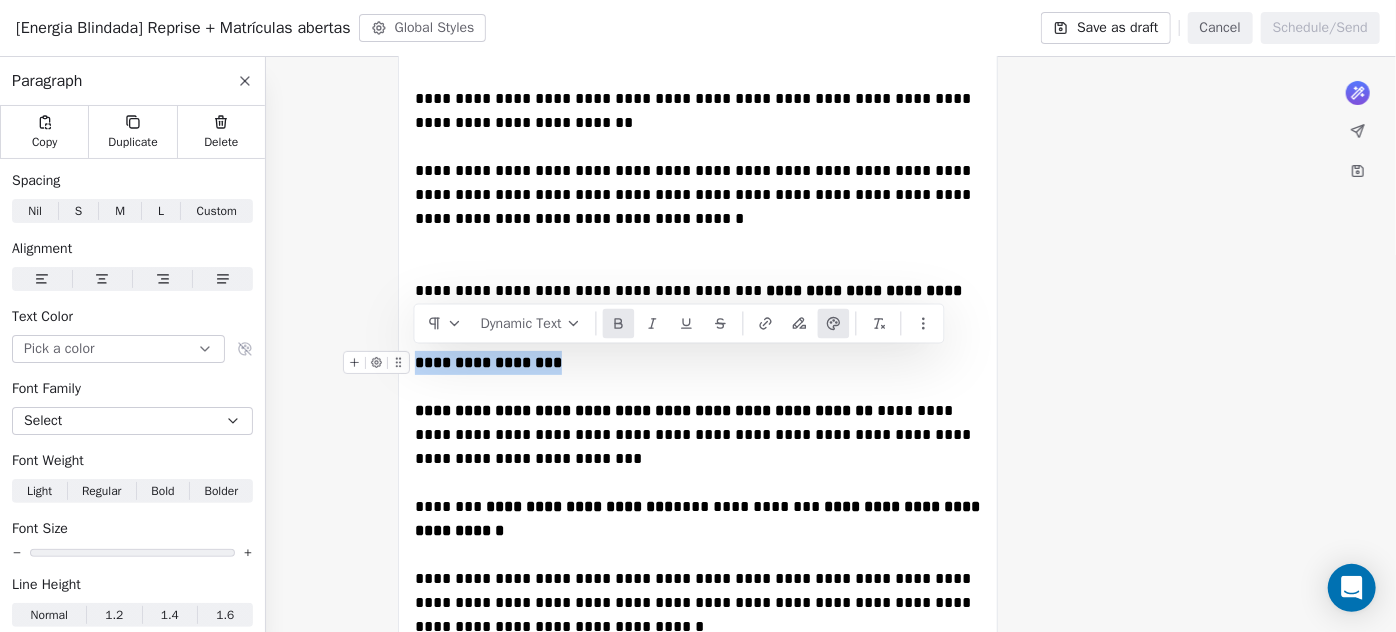 copy on "**********" 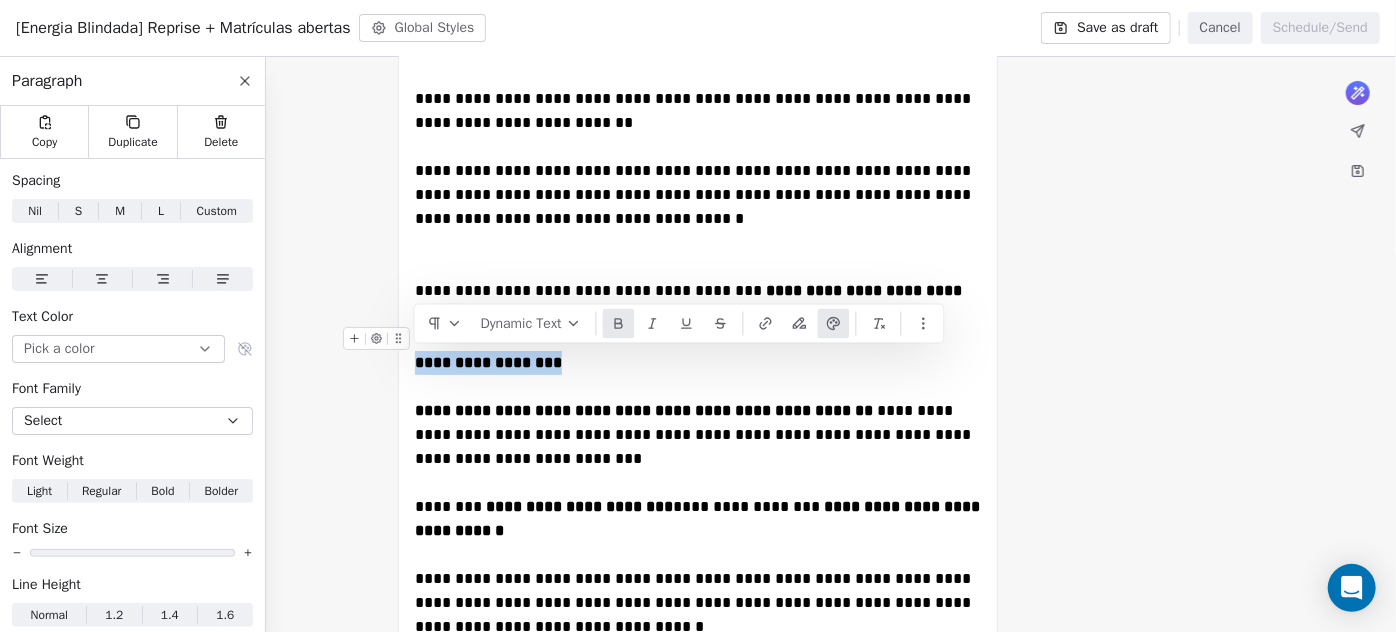 click 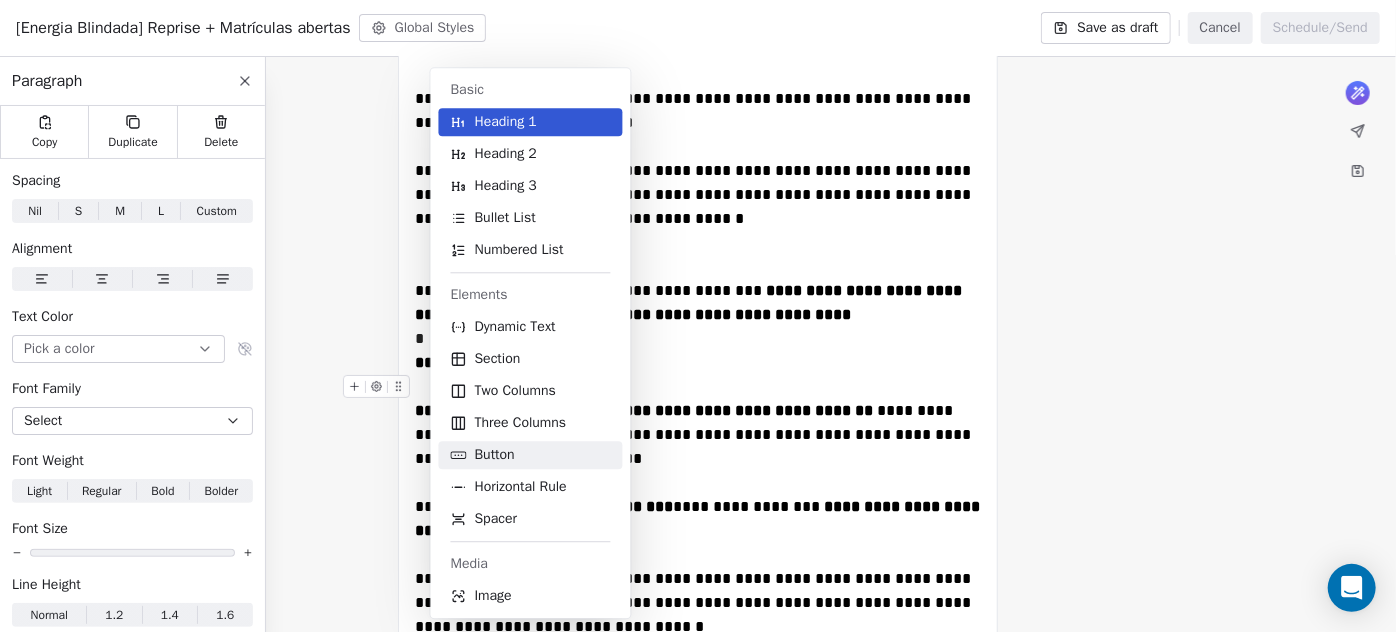 click on "Button" at bounding box center [495, 455] 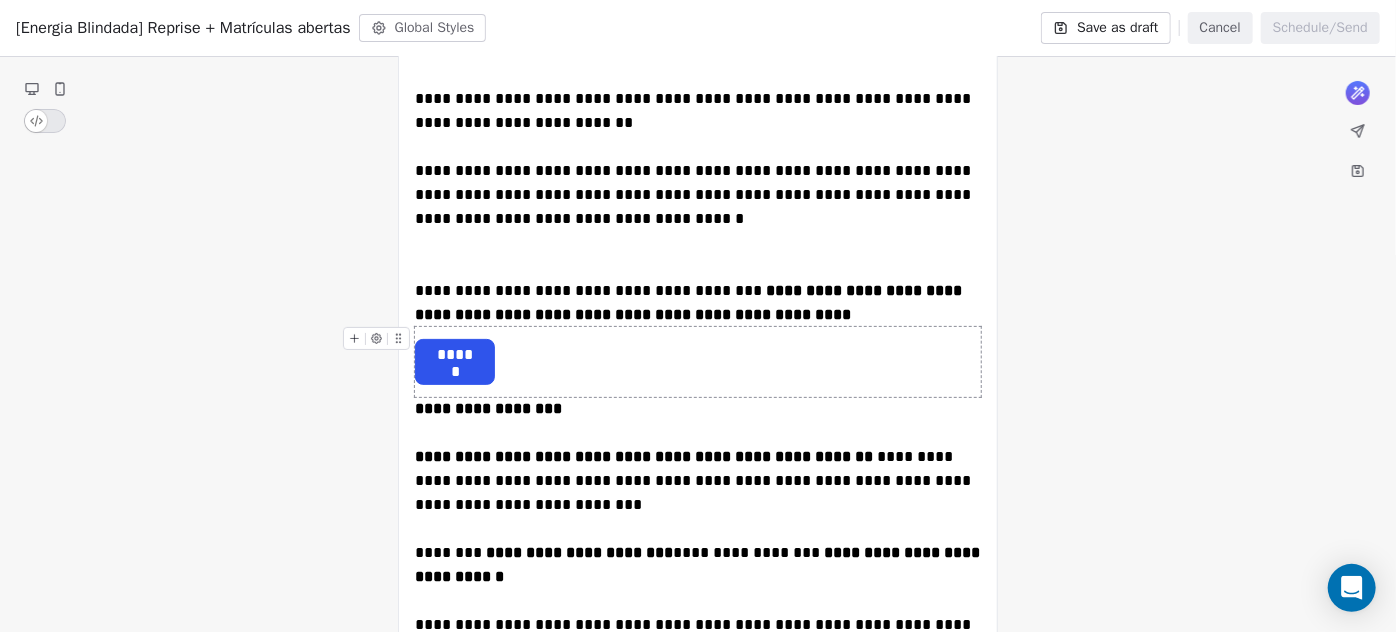 click on "******" at bounding box center [455, 355] 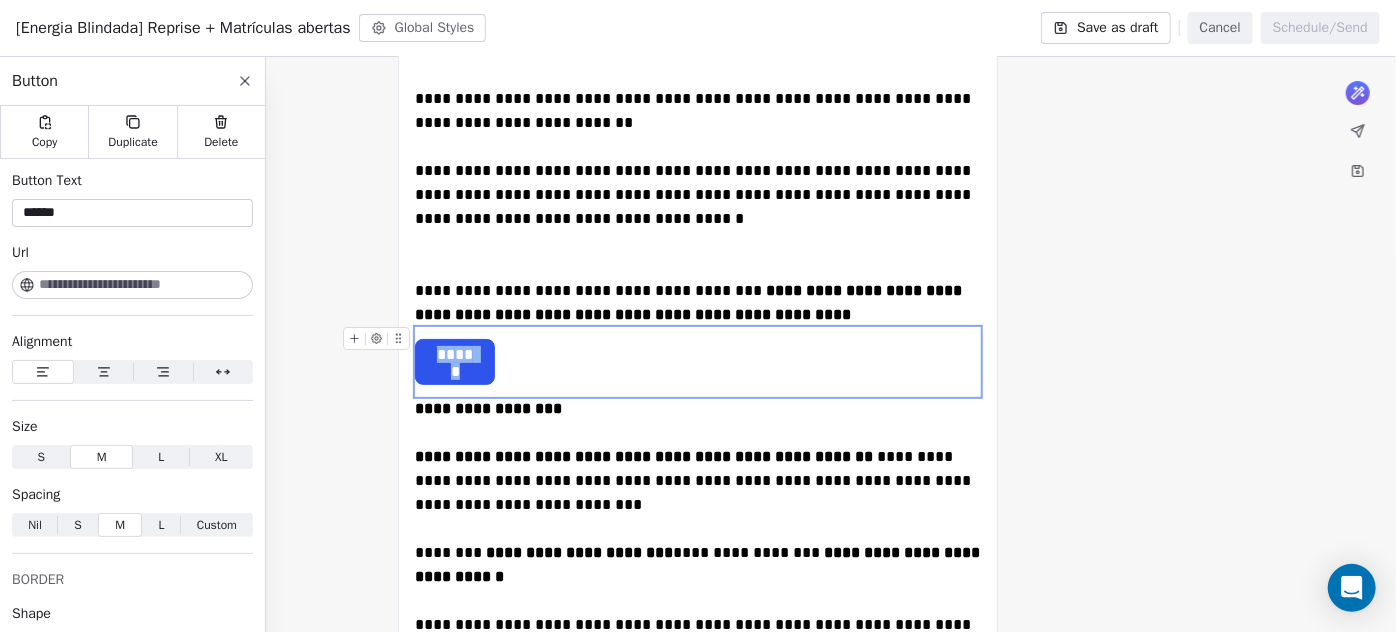 click on "******" at bounding box center [455, 355] 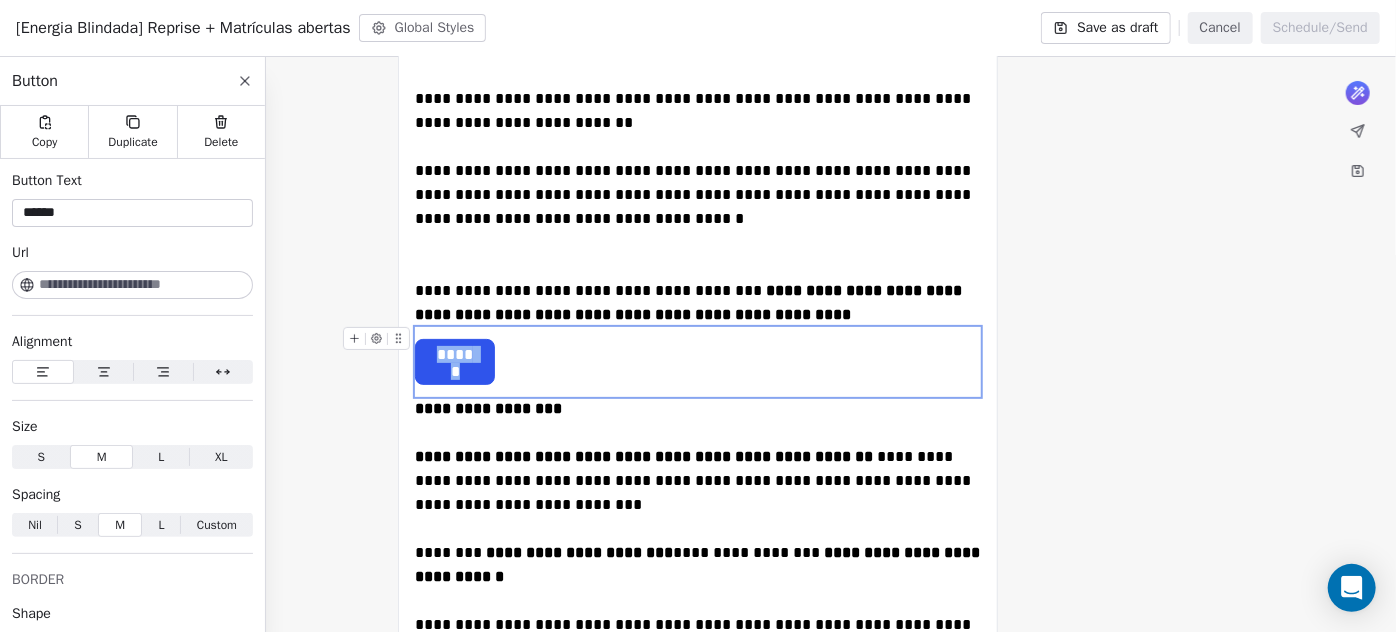 click on "******" at bounding box center [455, 355] 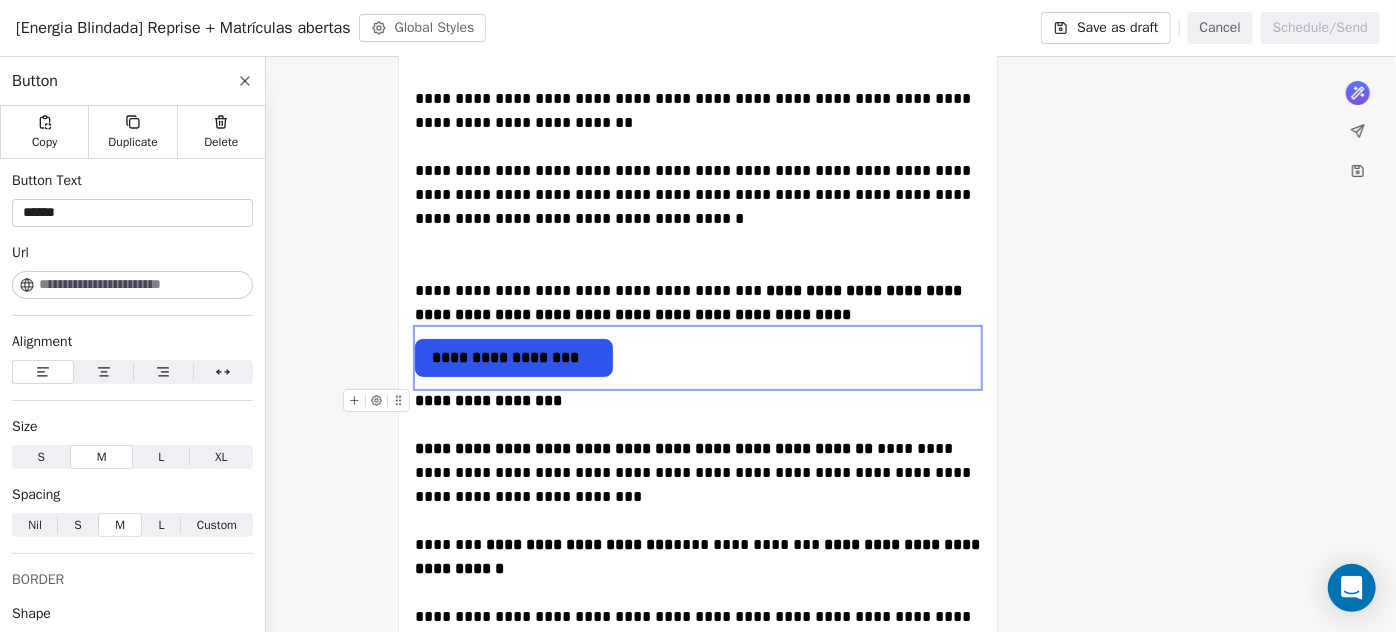 click on "**********" at bounding box center (488, 400) 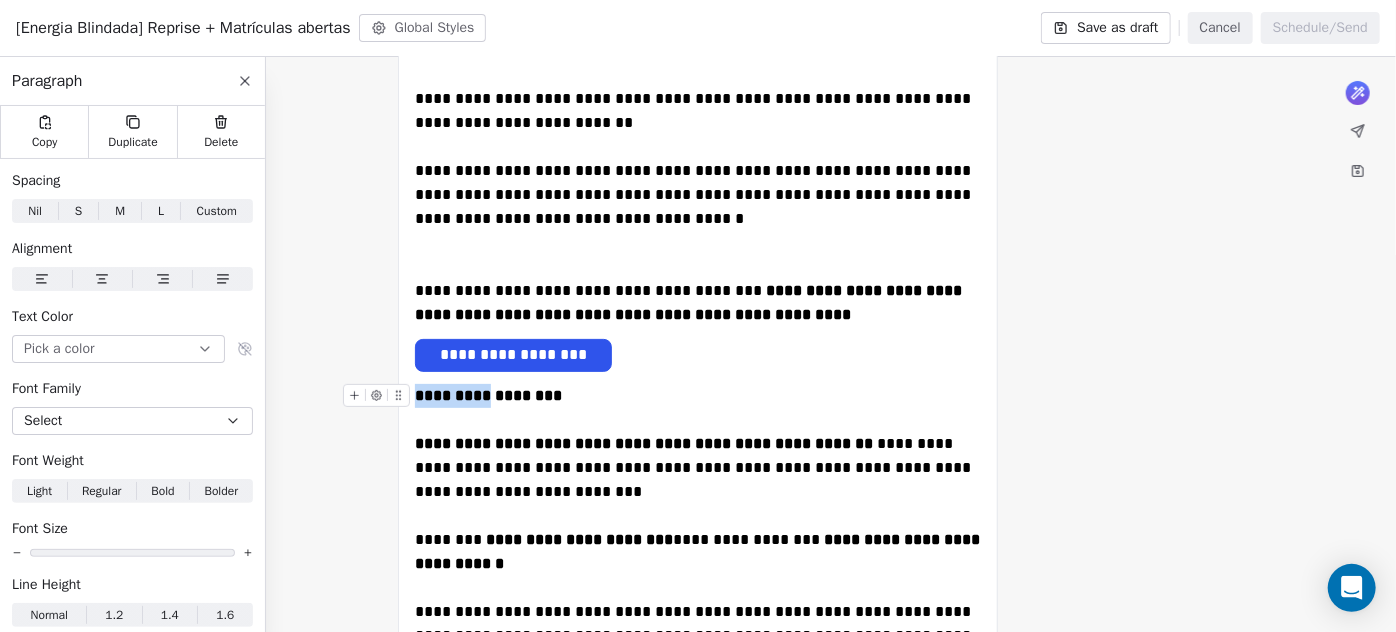 click on "**********" at bounding box center (488, 395) 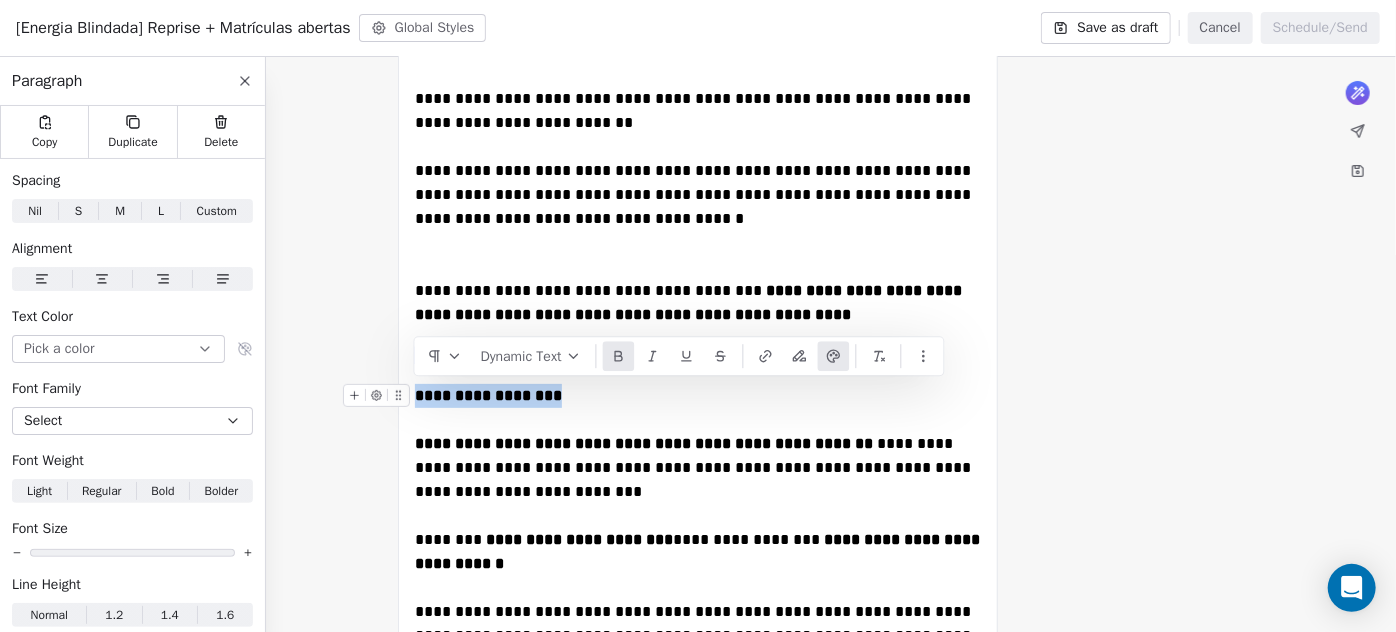 click on "**********" at bounding box center [488, 395] 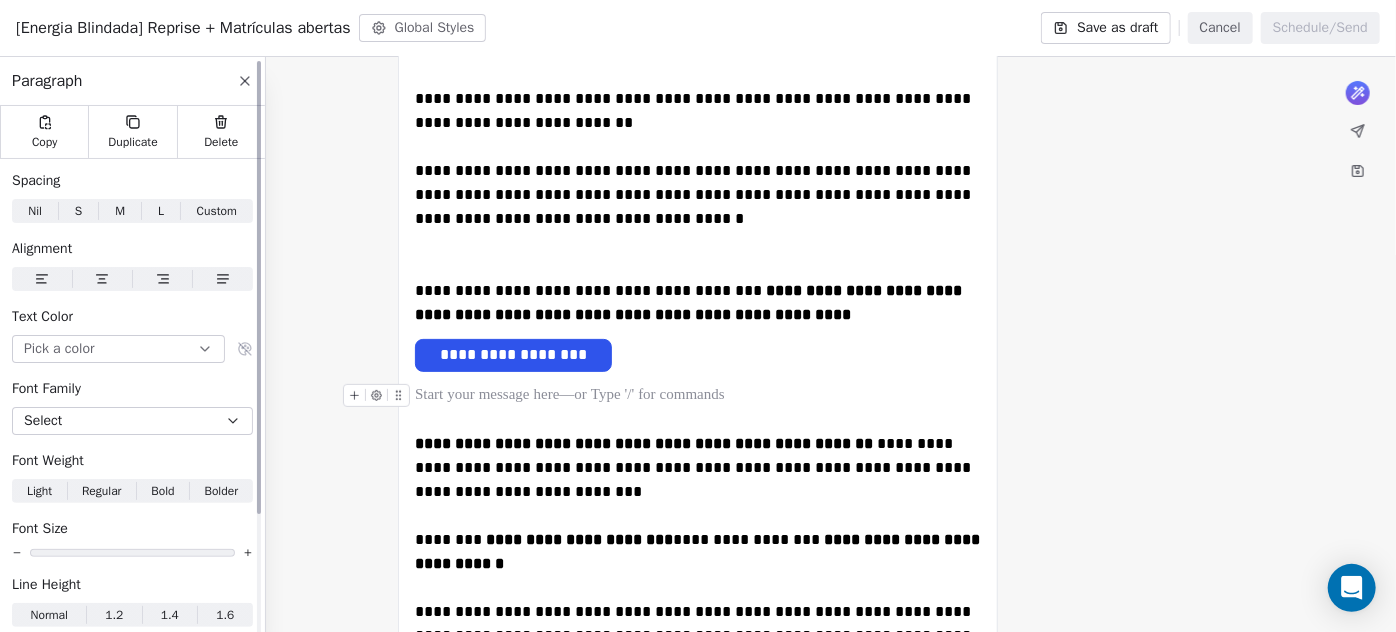 click 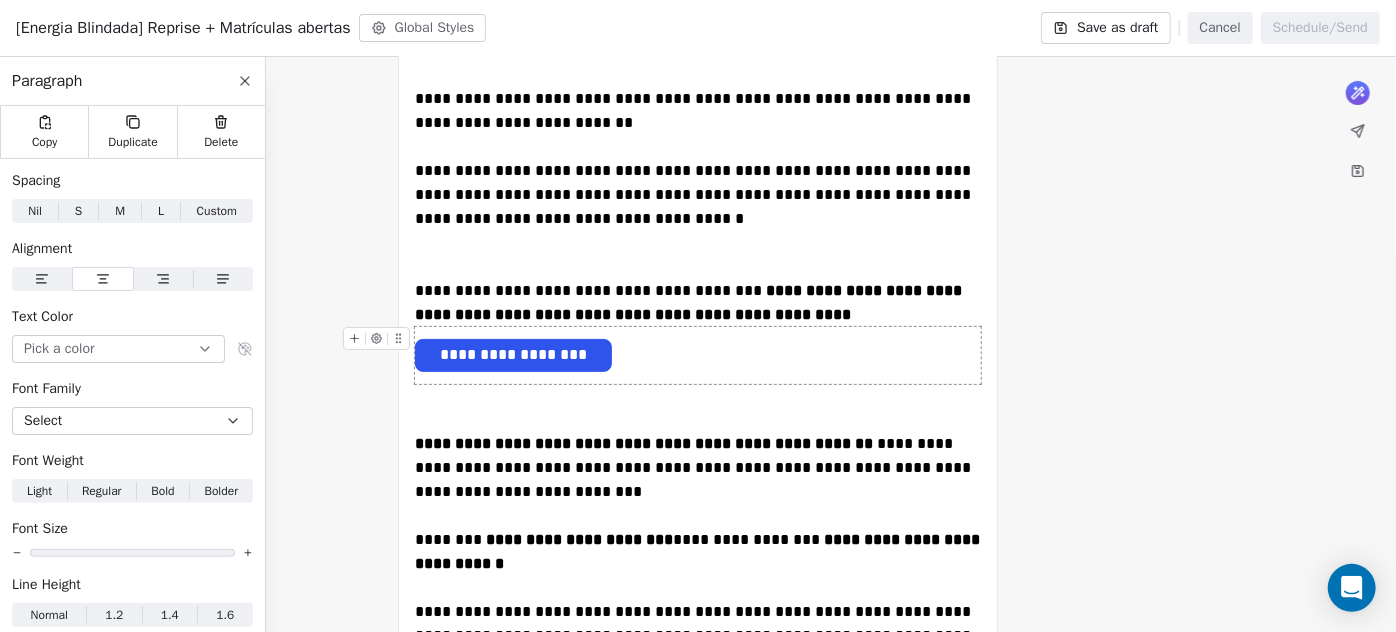 click on "**********" at bounding box center (513, 355) 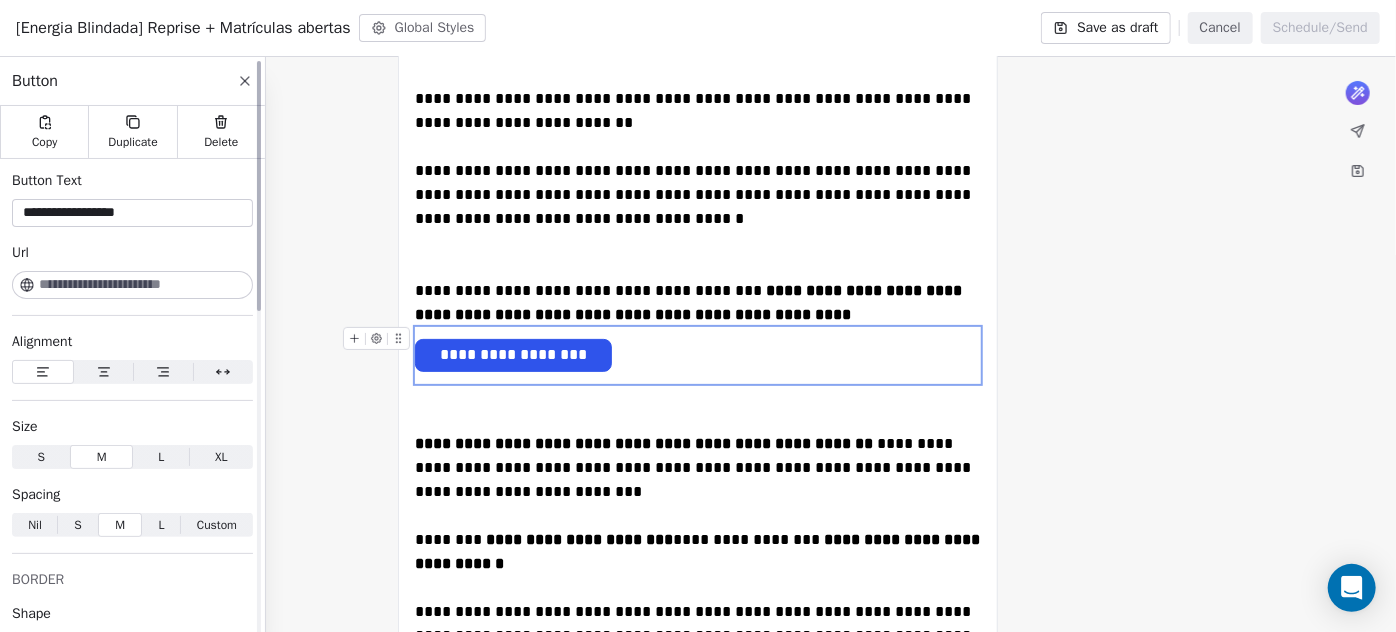 click 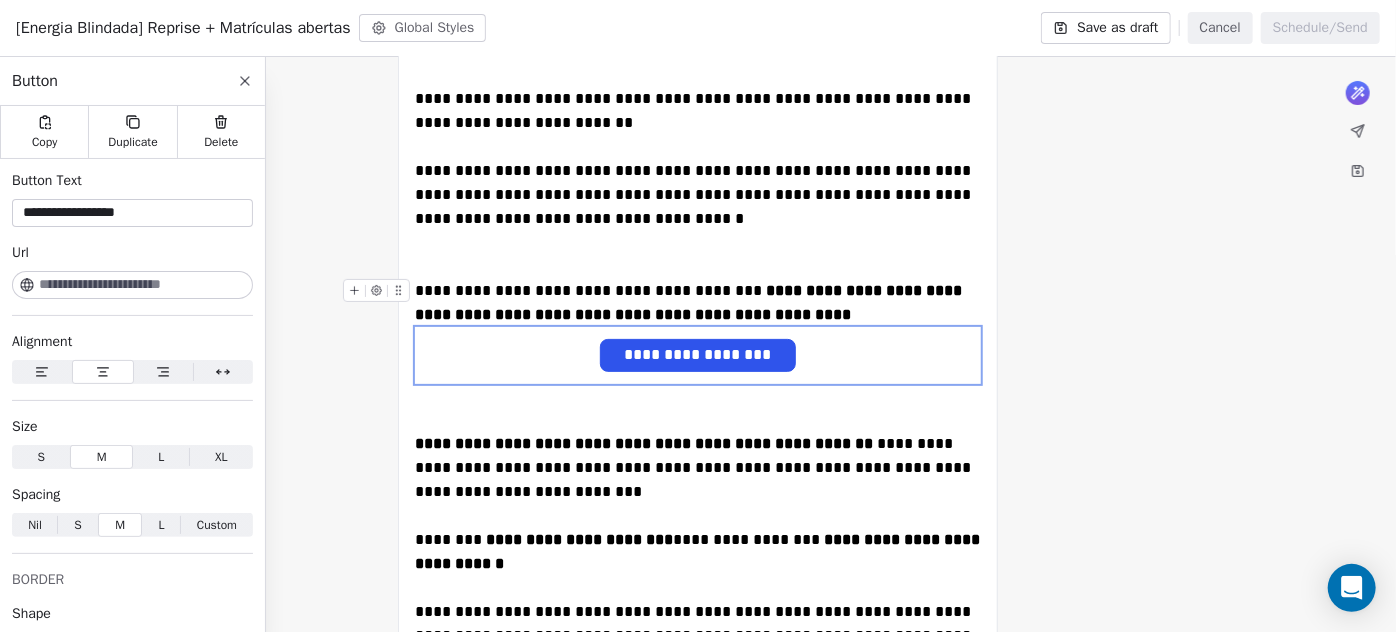 click on "**********" at bounding box center (698, 303) 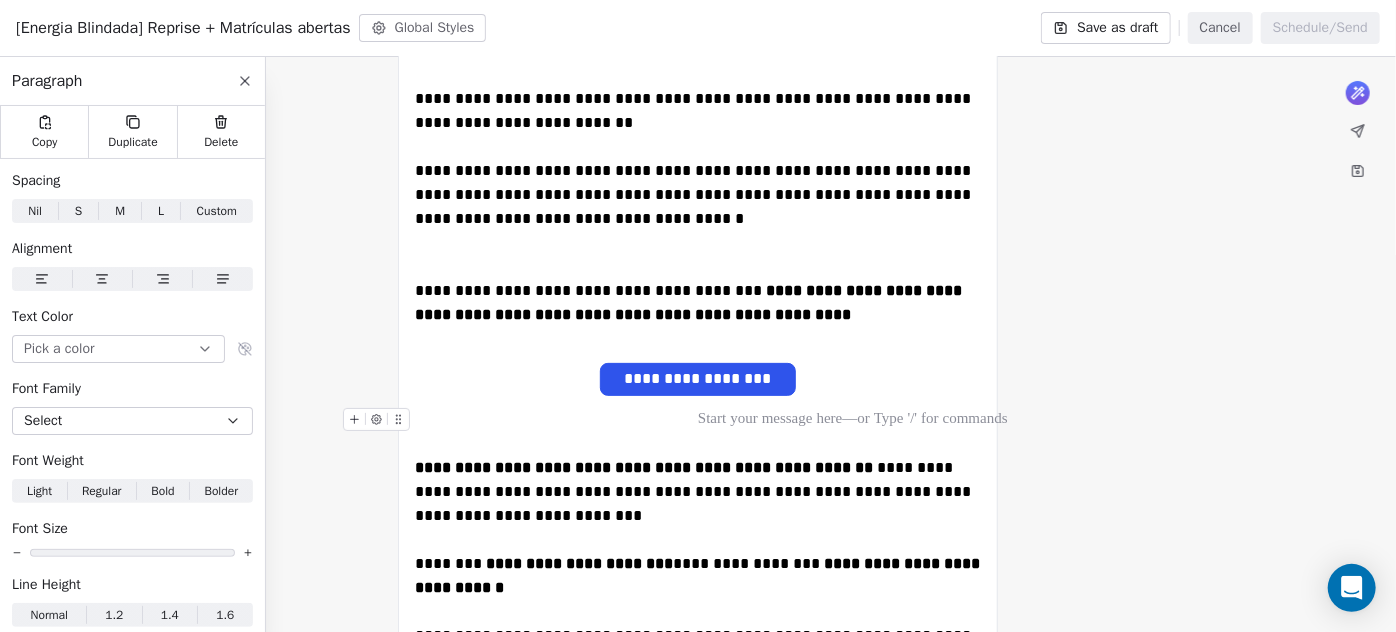click at bounding box center [698, 420] 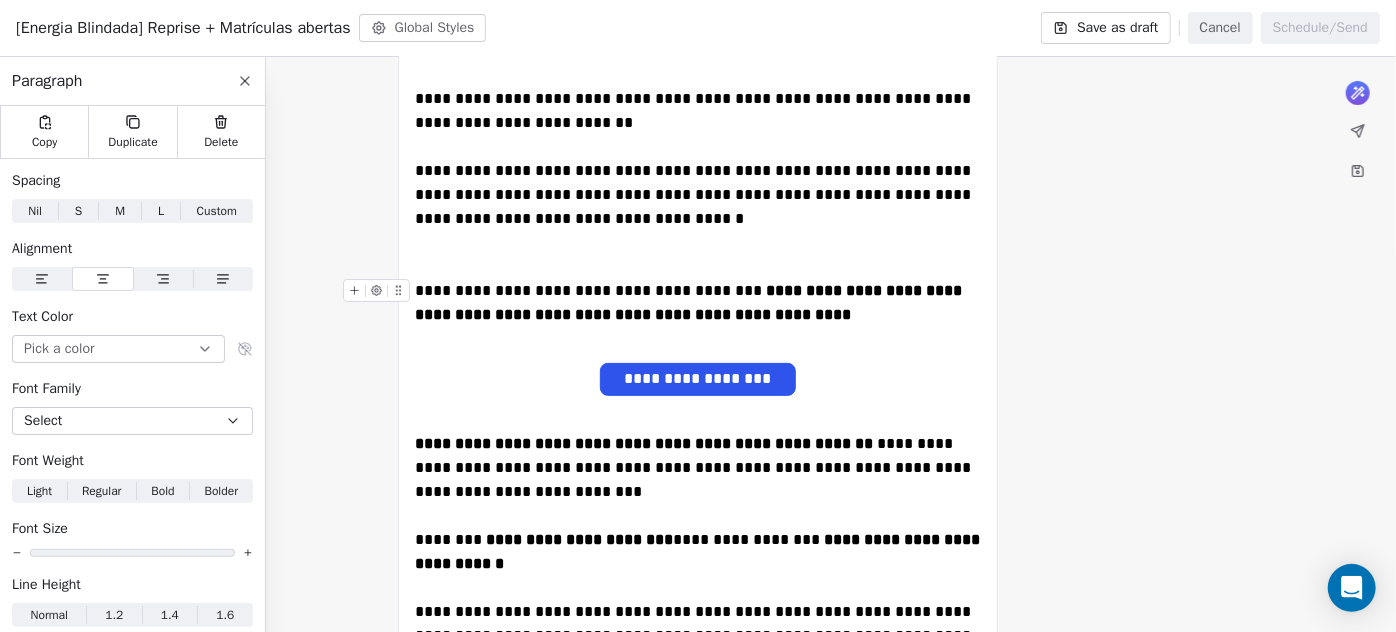 click on "**********" at bounding box center [698, 303] 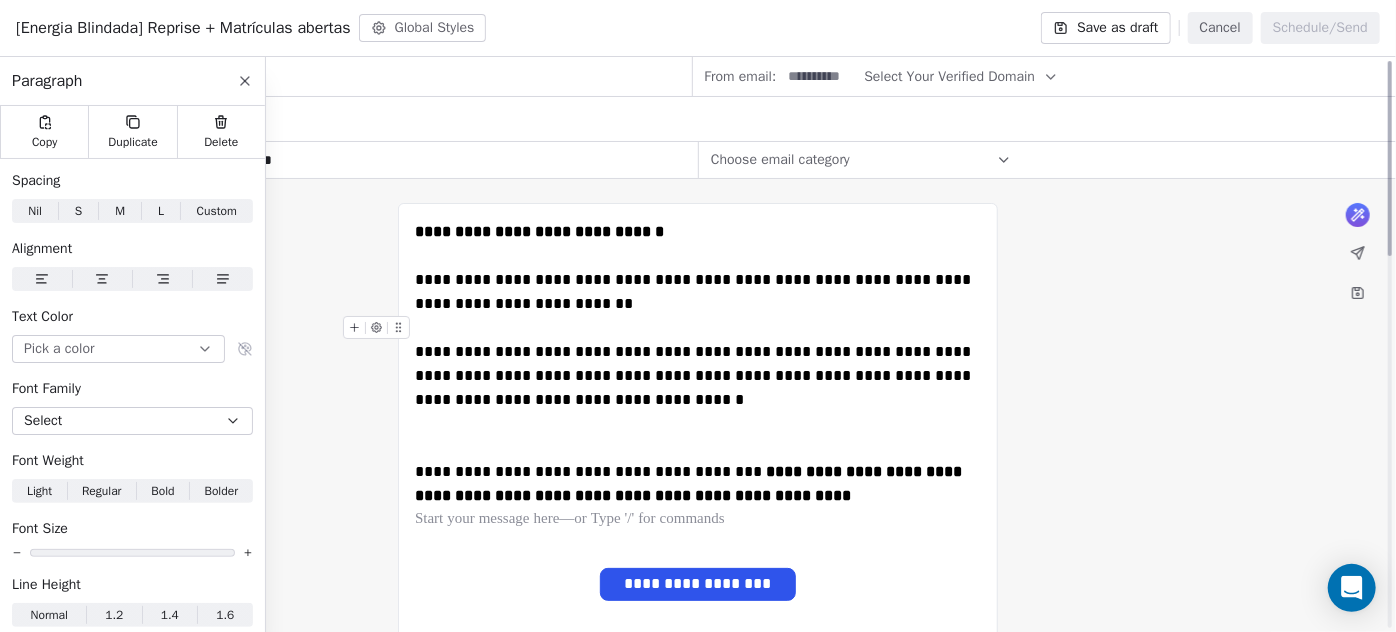 scroll, scrollTop: 272, scrollLeft: 0, axis: vertical 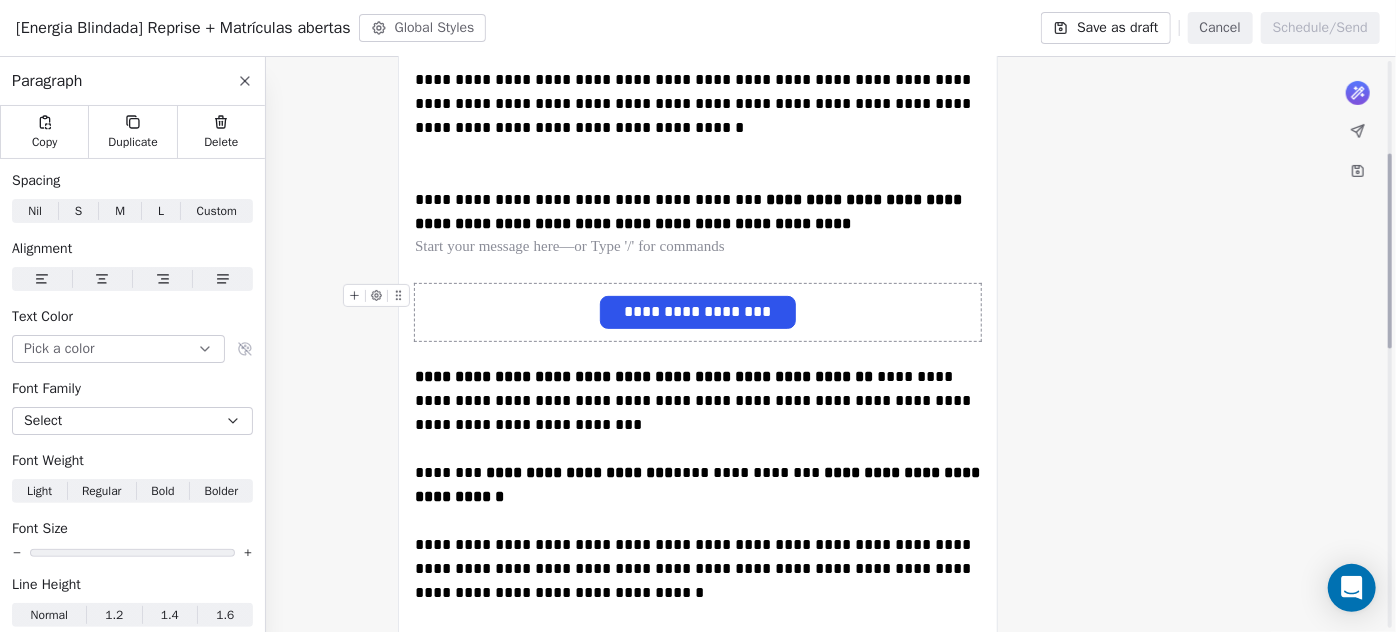 click on "**********" at bounding box center [698, 312] 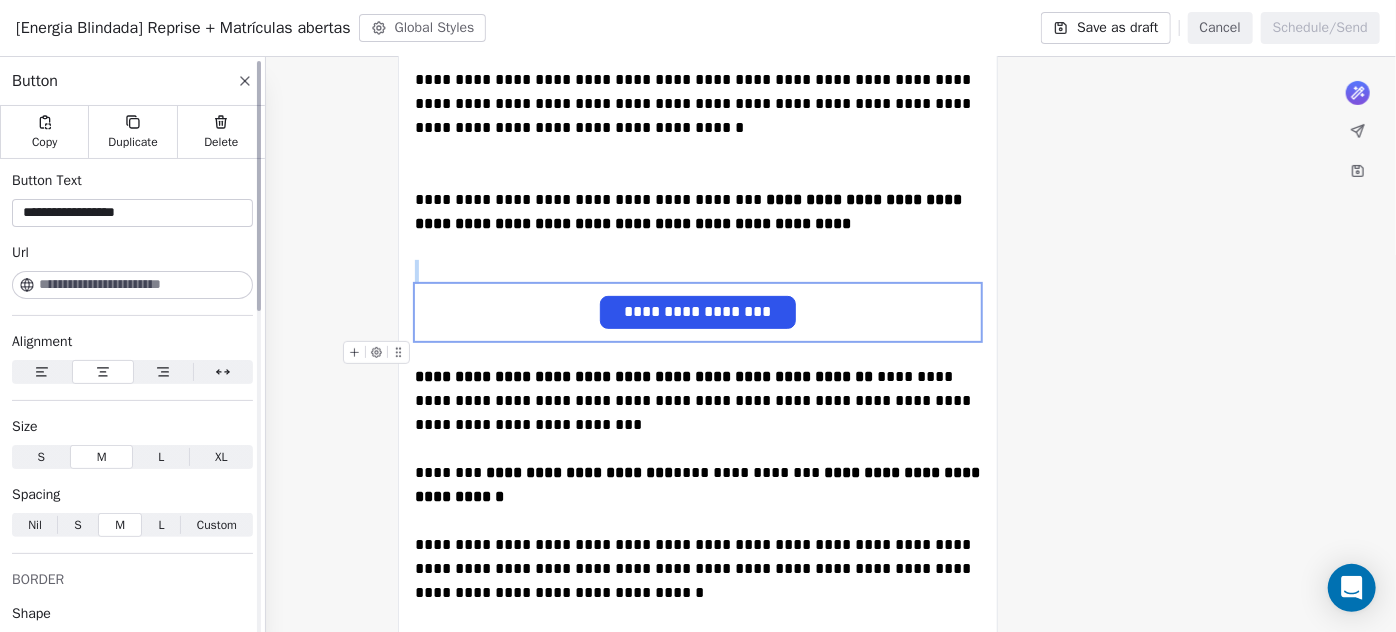 scroll, scrollTop: 363, scrollLeft: 0, axis: vertical 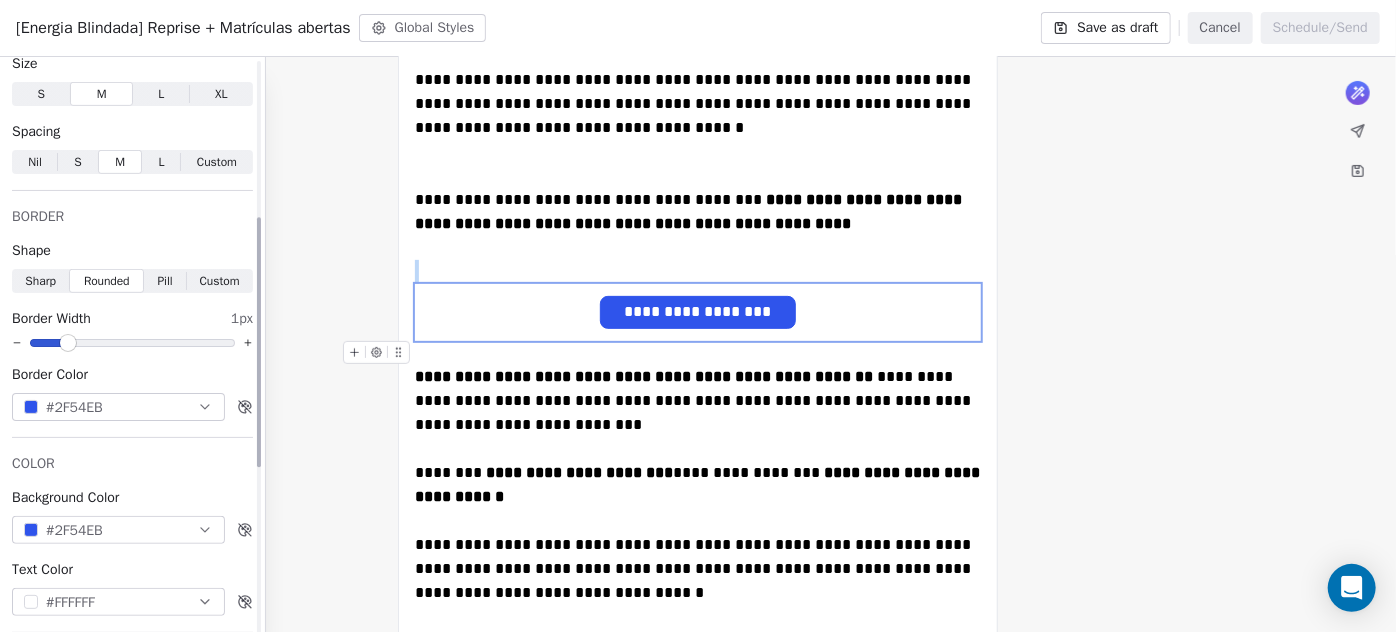 click on "#2F54EB" at bounding box center [118, 407] 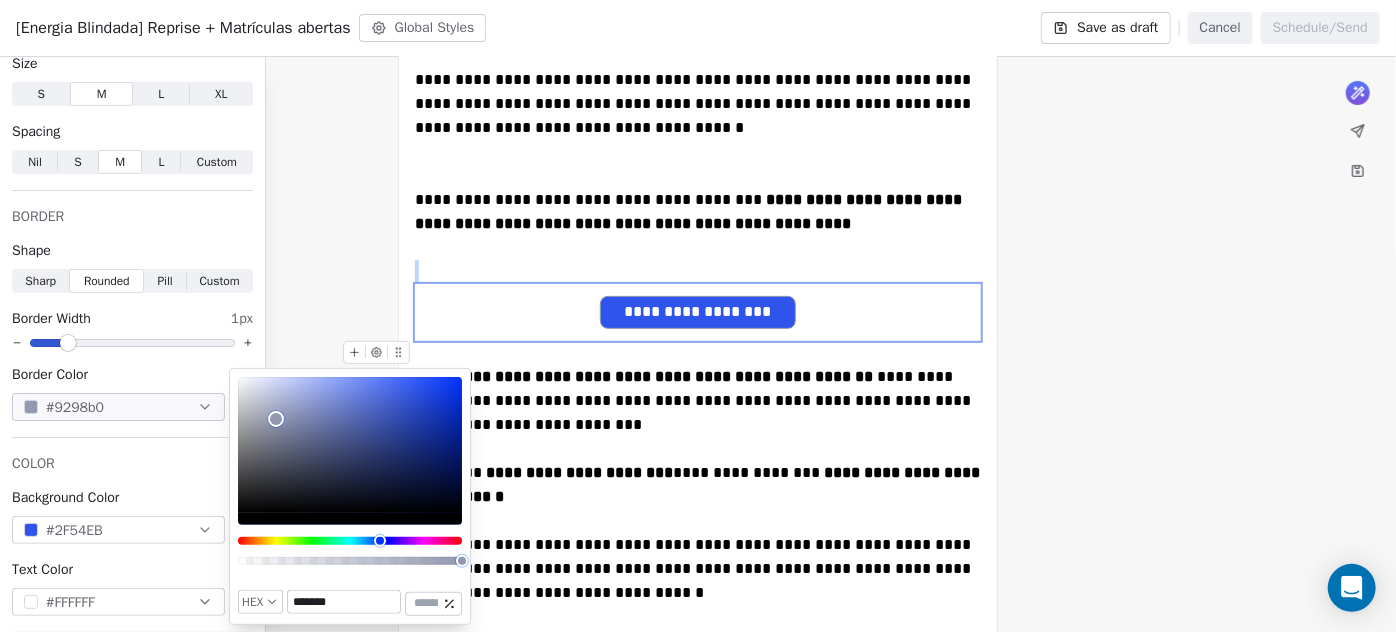 click at bounding box center [350, 445] 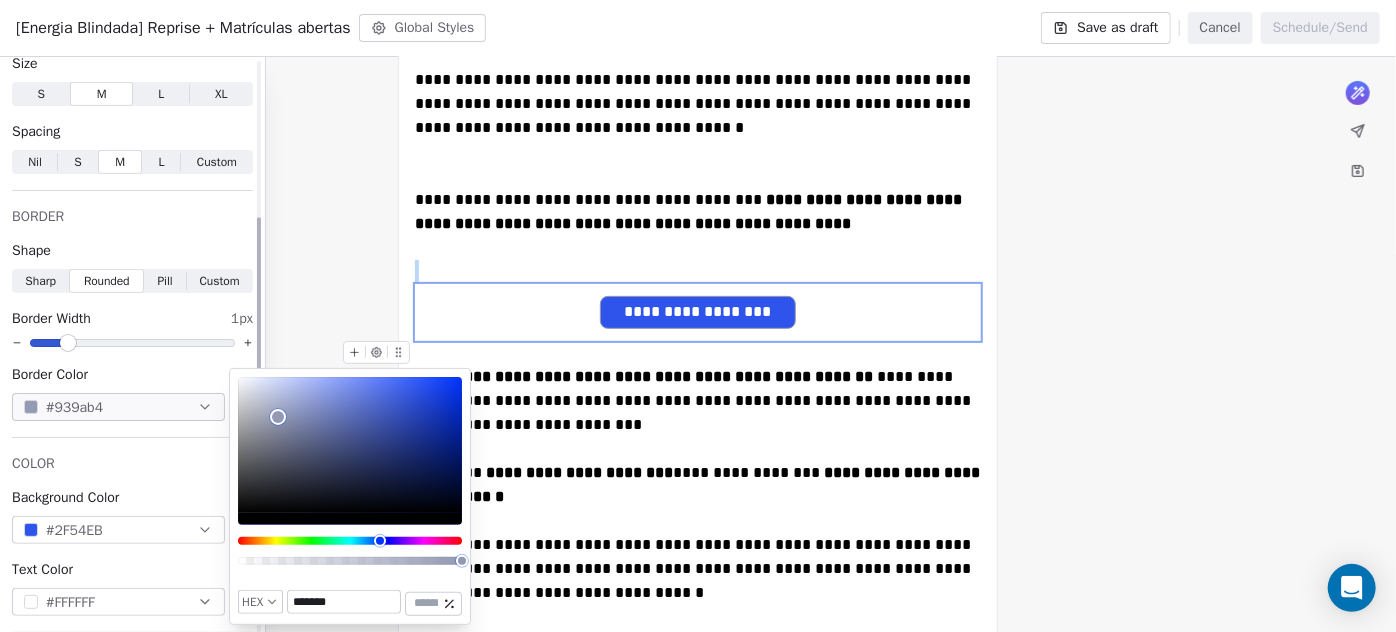 click on "#2F54EB" at bounding box center (118, 530) 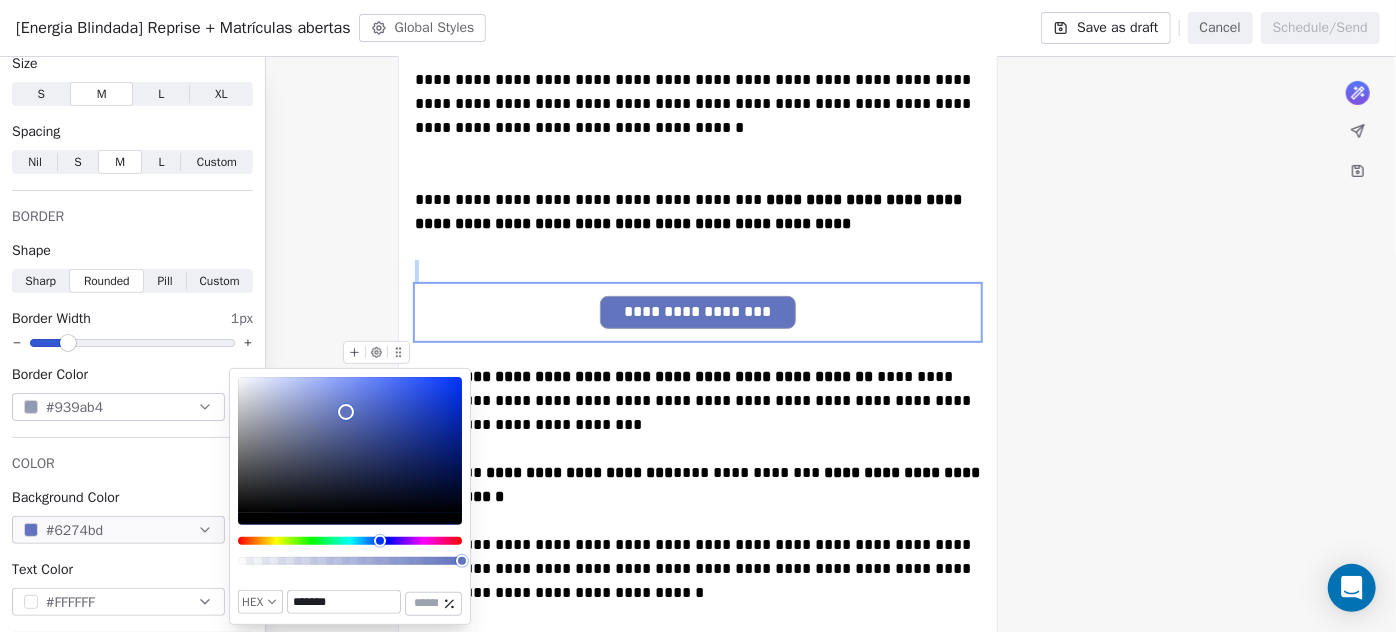 drag, startPoint x: 317, startPoint y: 412, endPoint x: 346, endPoint y: 412, distance: 29 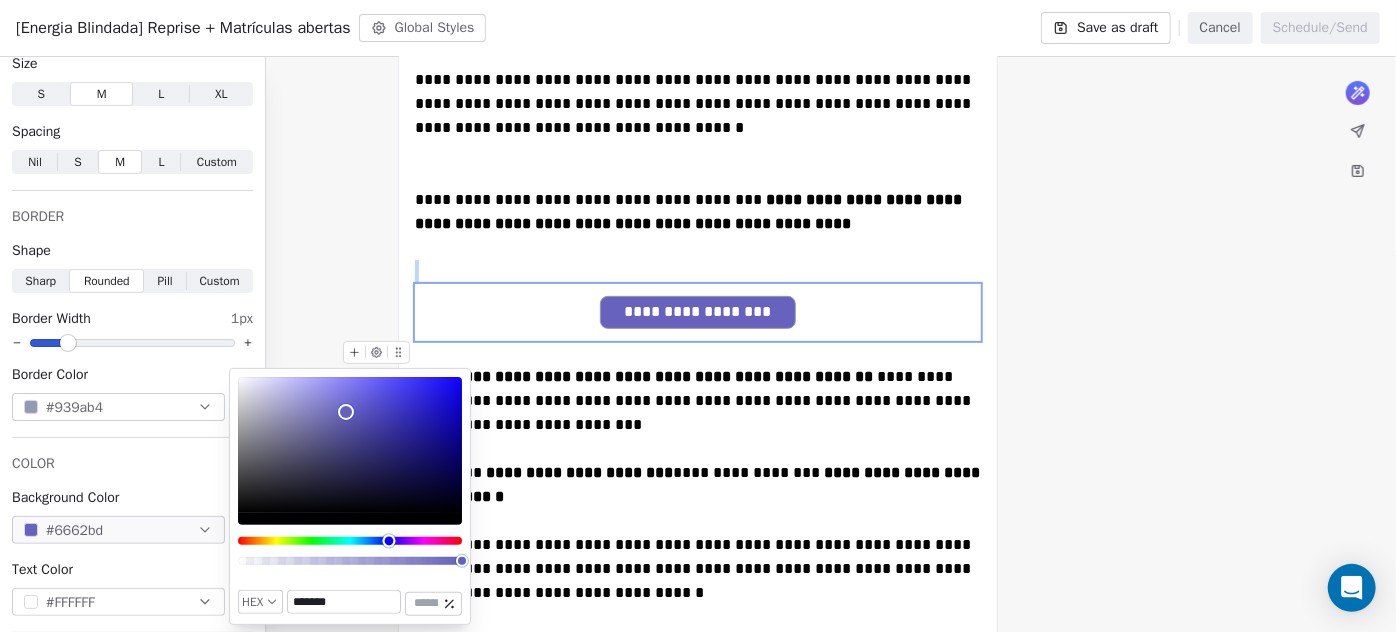 click at bounding box center (389, 540) 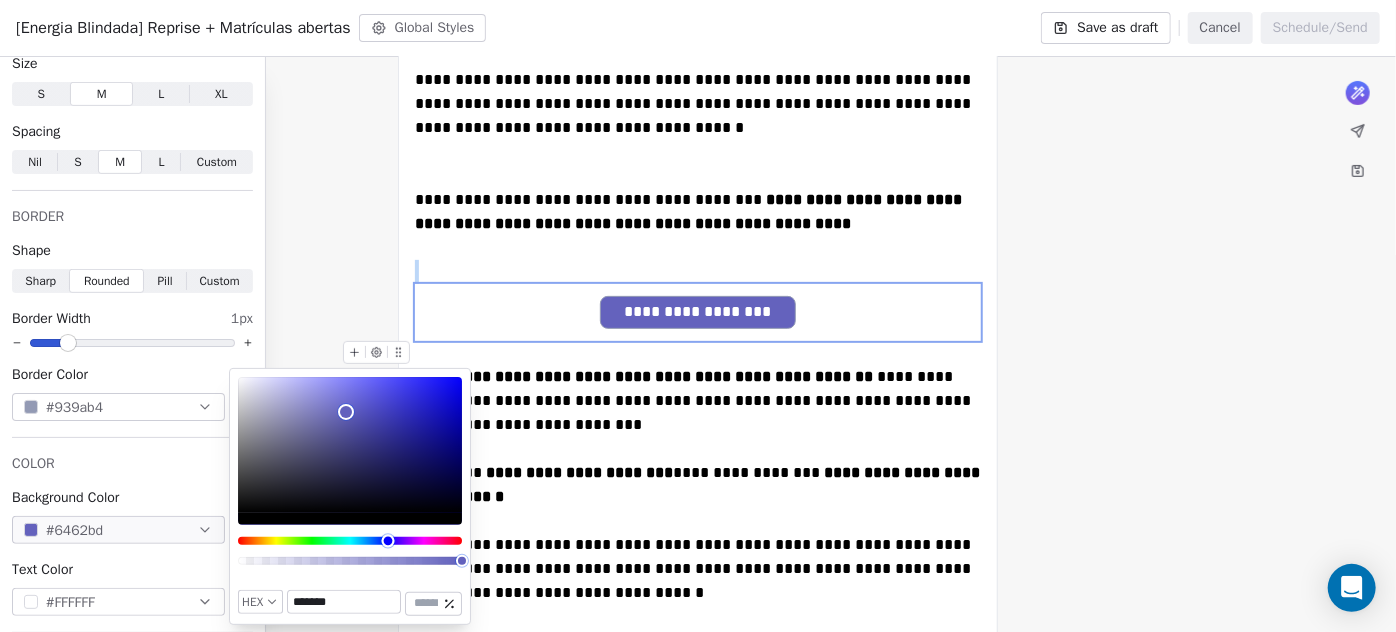 type on "*******" 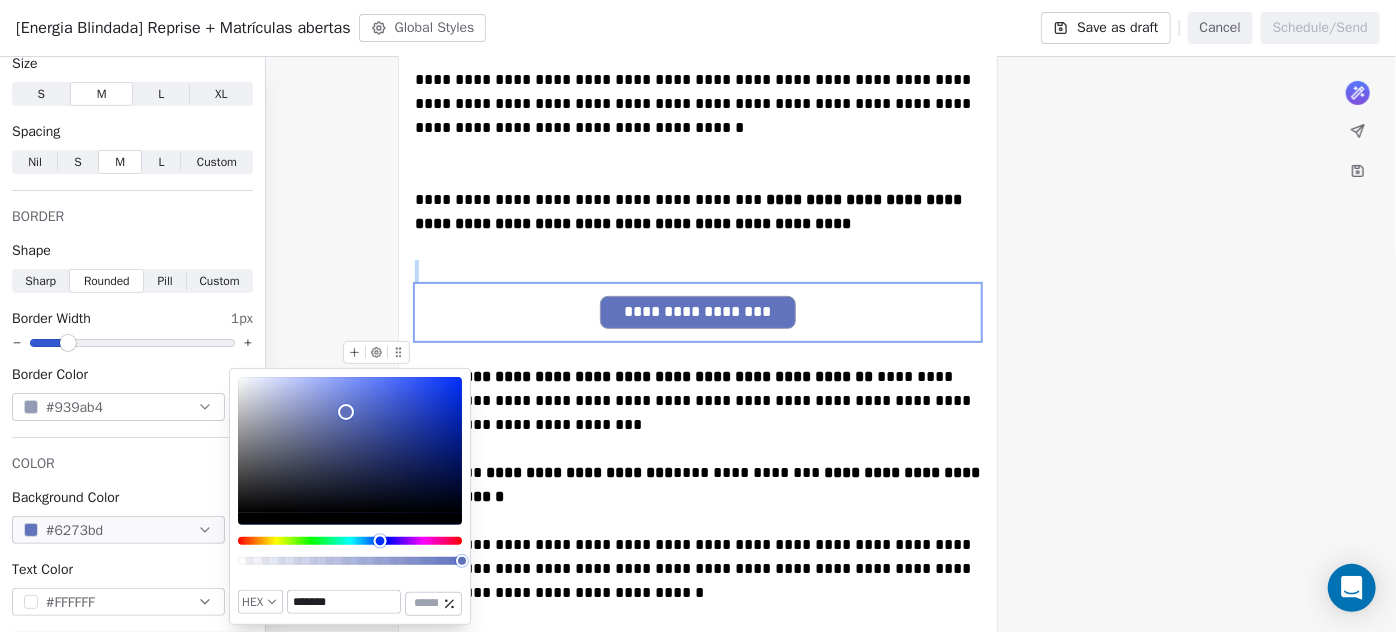 click at bounding box center [380, 540] 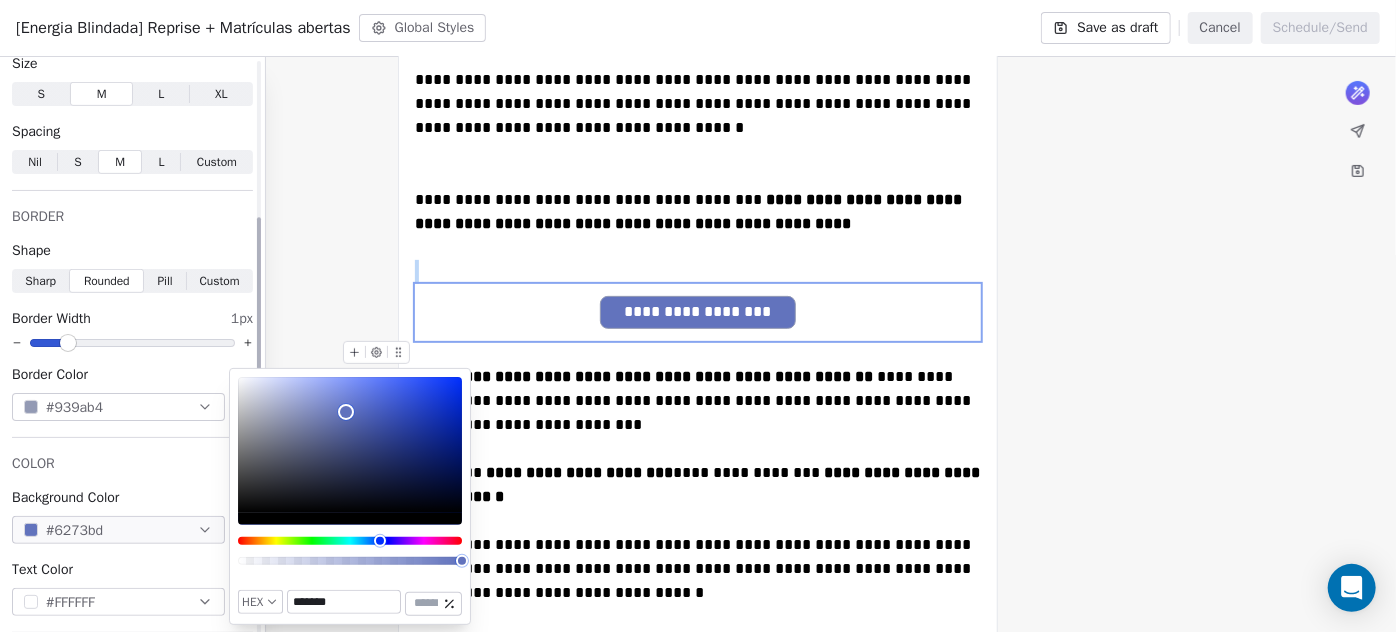 click on "#939ab4" at bounding box center (63, 407) 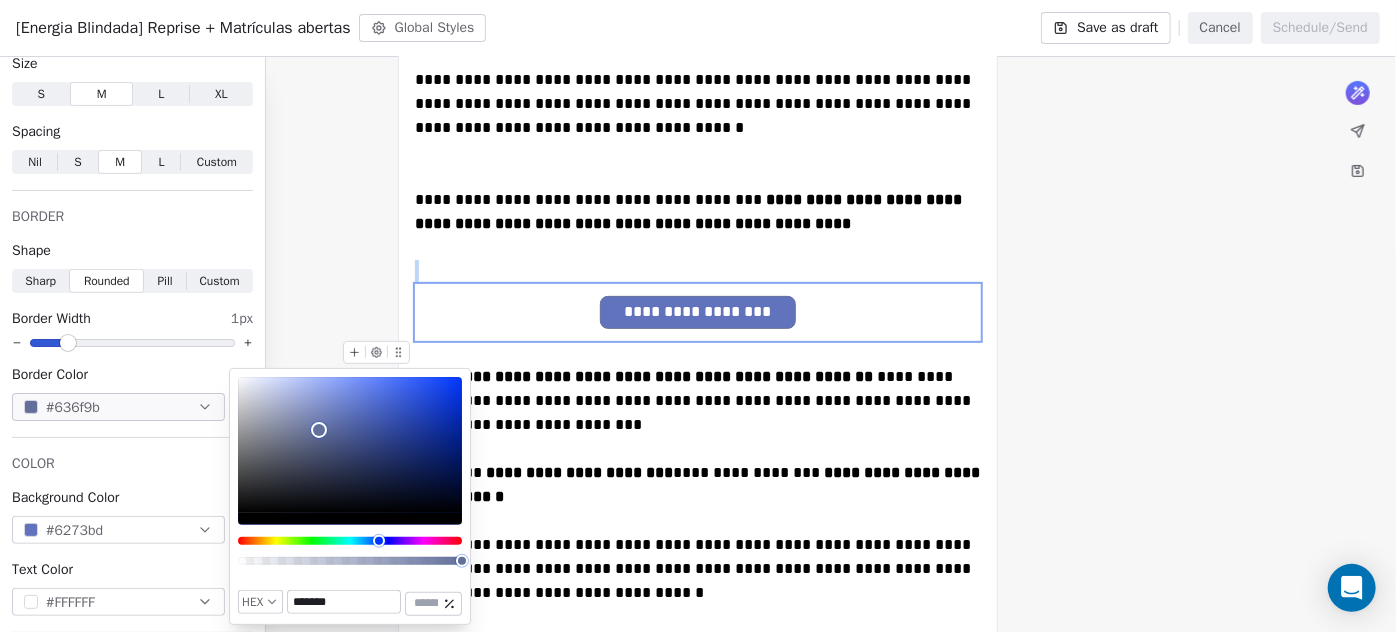 drag, startPoint x: 288, startPoint y: 412, endPoint x: 319, endPoint y: 430, distance: 35.846897 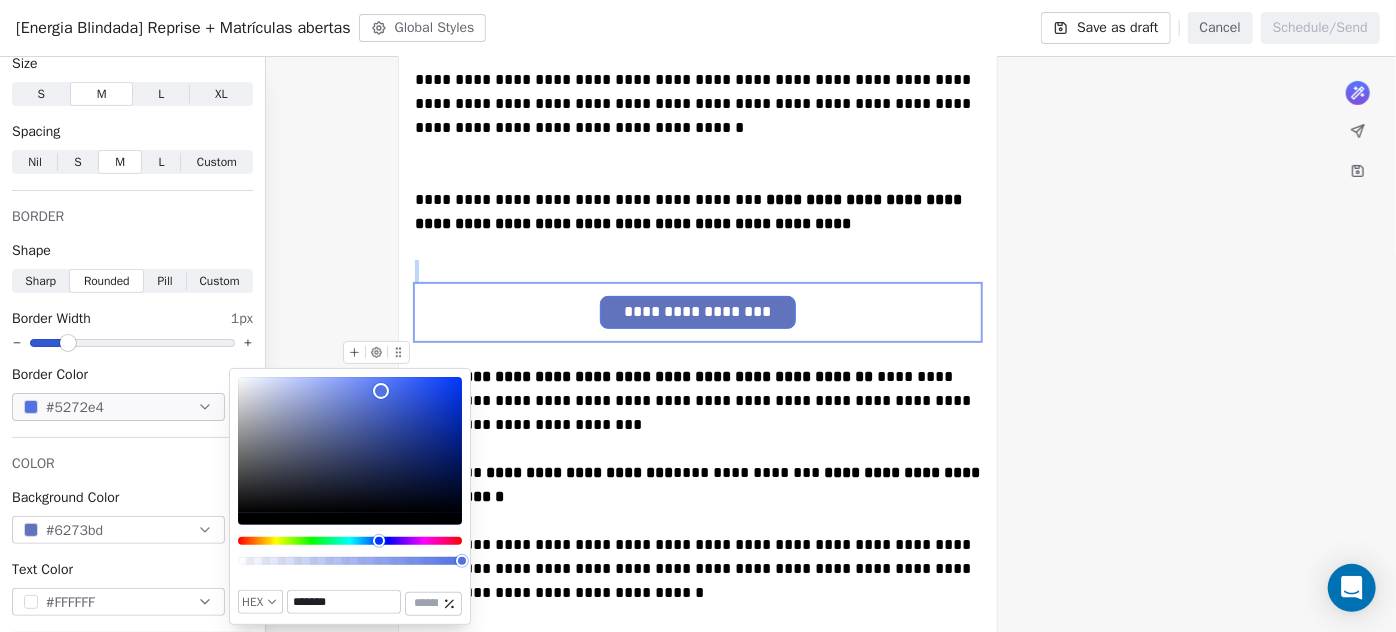 type on "*******" 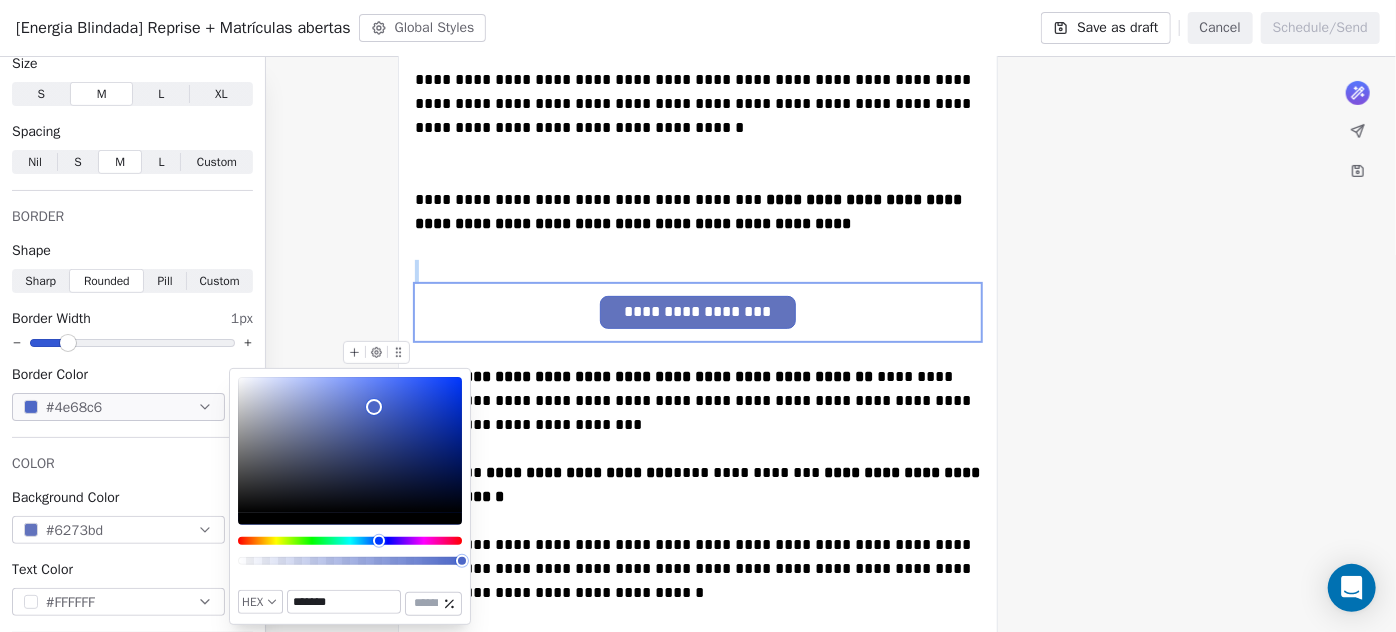 drag, startPoint x: 326, startPoint y: 423, endPoint x: 374, endPoint y: 407, distance: 50.596443 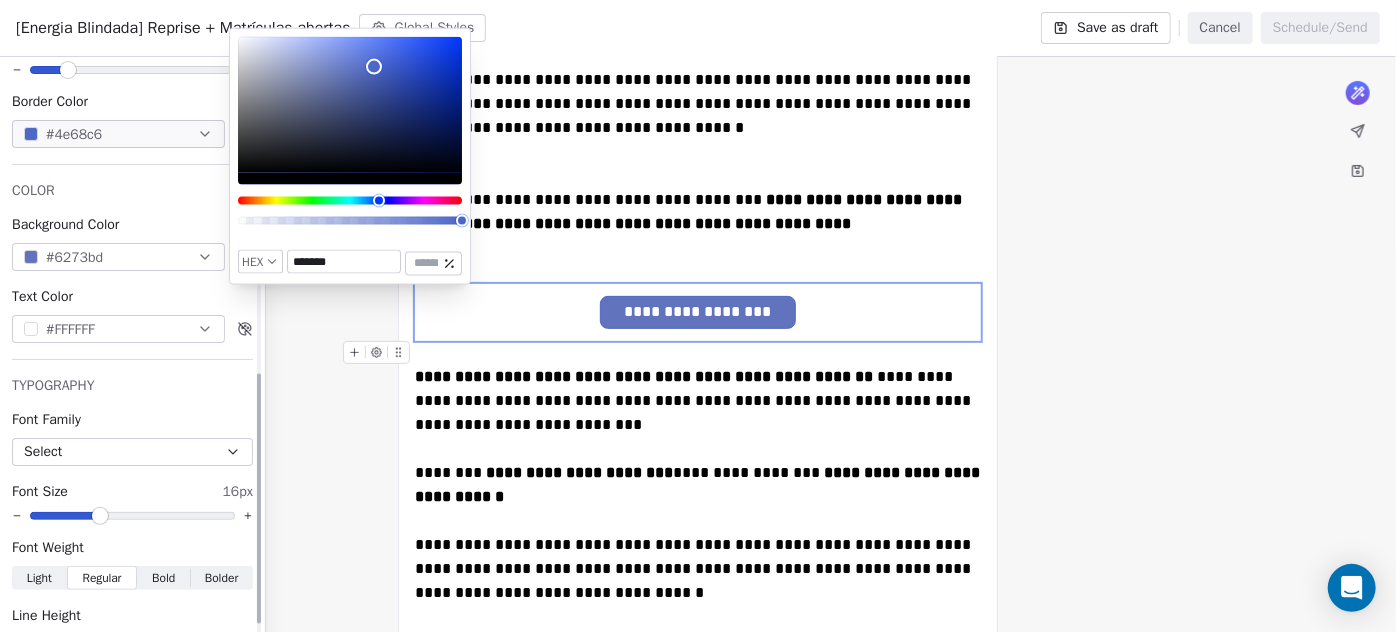 scroll, scrollTop: 727, scrollLeft: 0, axis: vertical 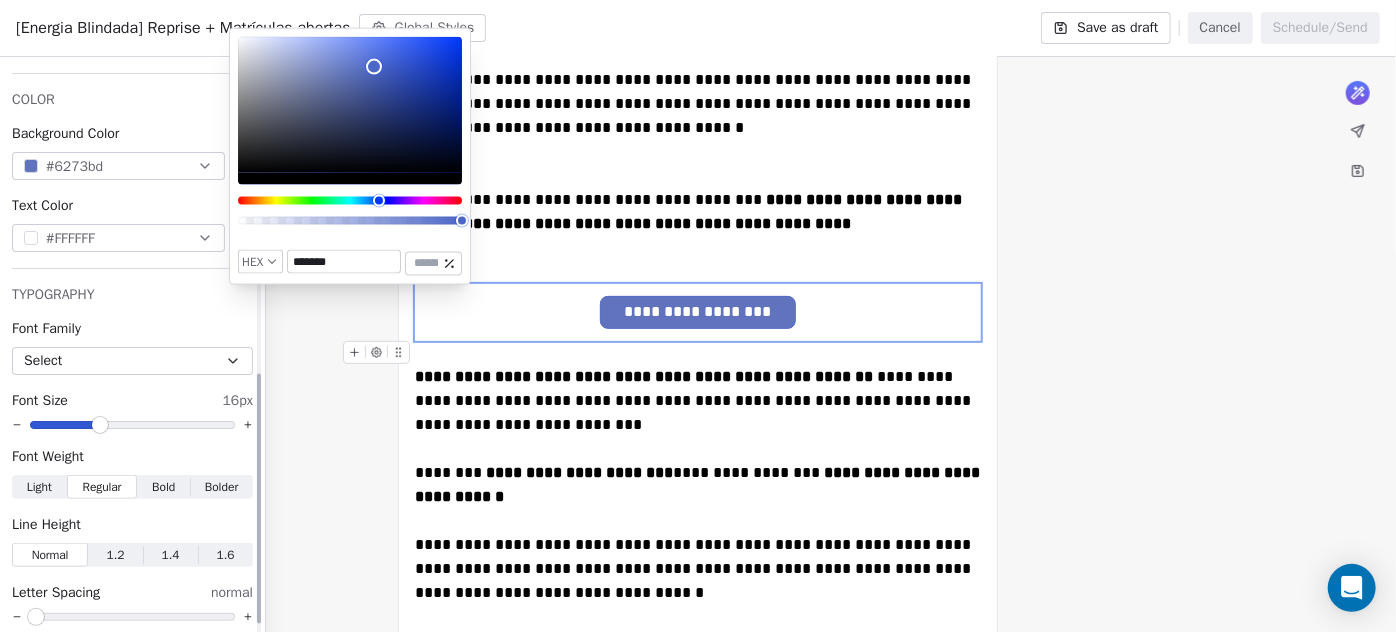 click on "Bold" at bounding box center [163, 487] 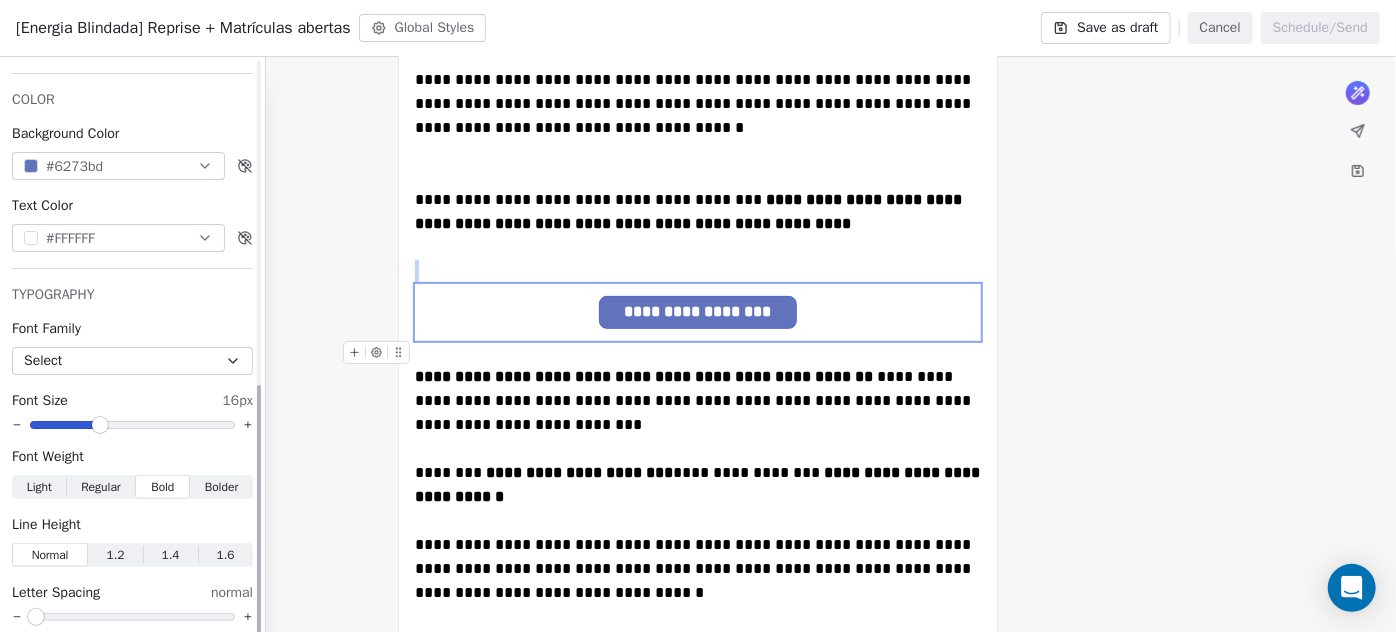 scroll, scrollTop: 754, scrollLeft: 0, axis: vertical 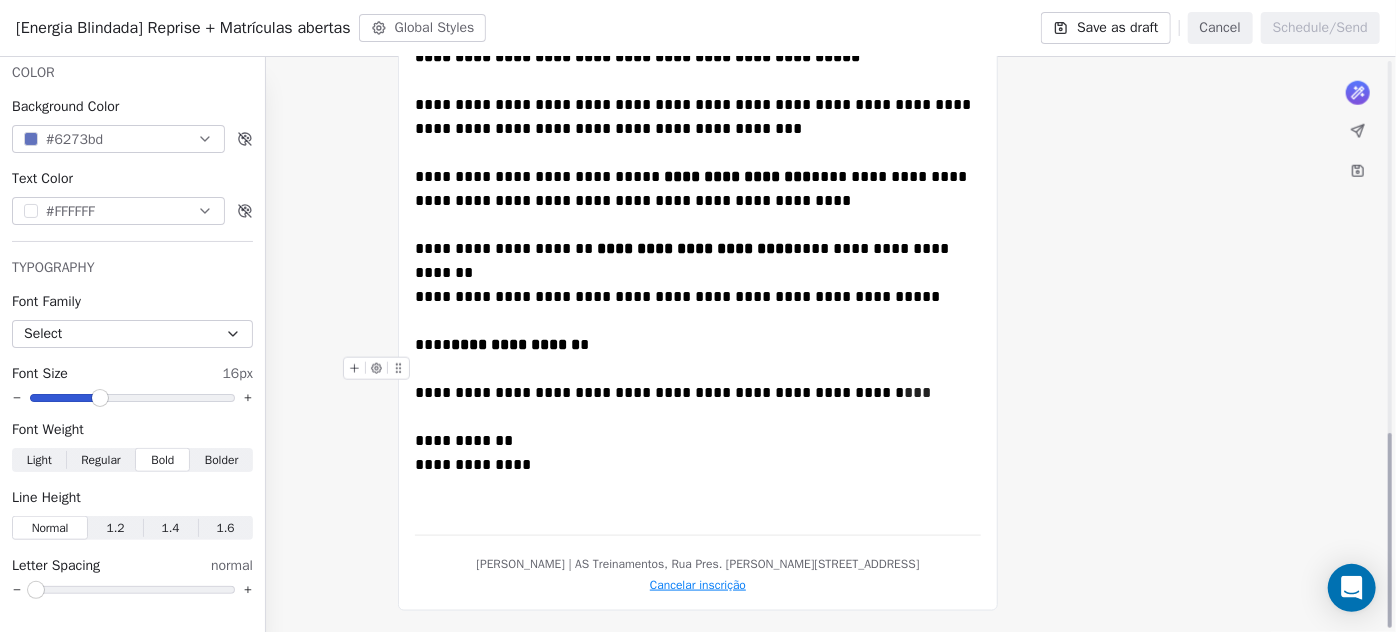 click on "**********" at bounding box center [515, 344] 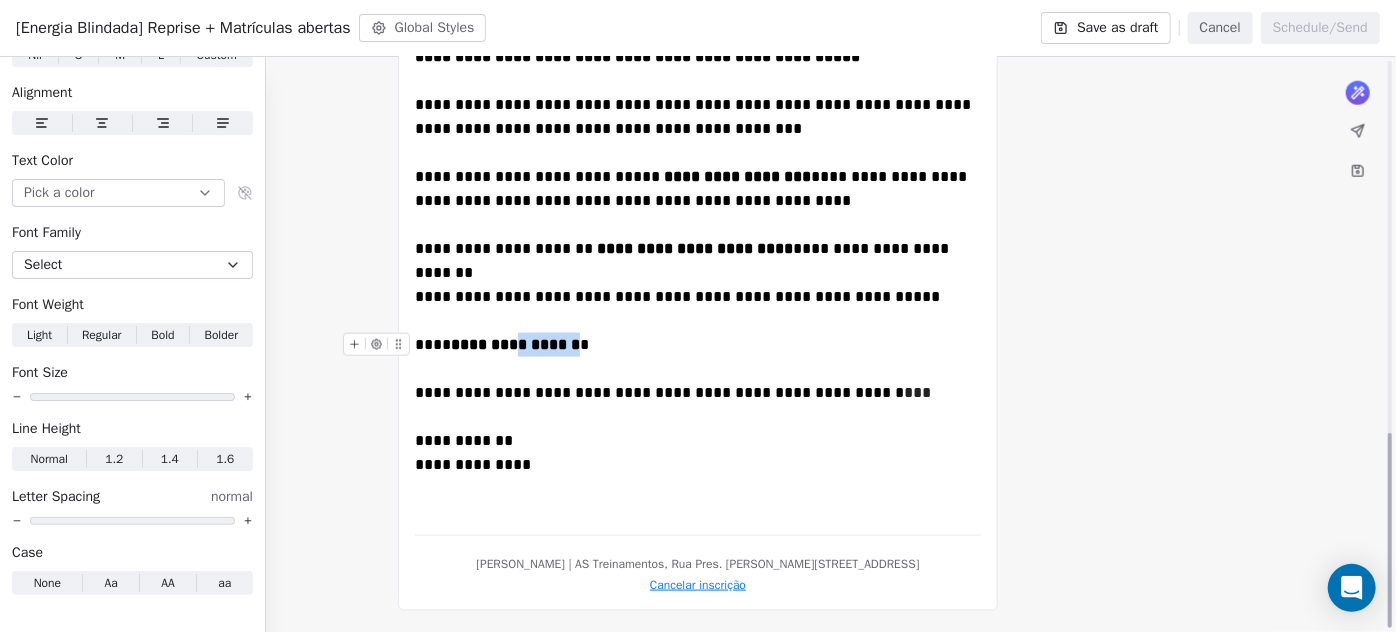 scroll, scrollTop: 155, scrollLeft: 0, axis: vertical 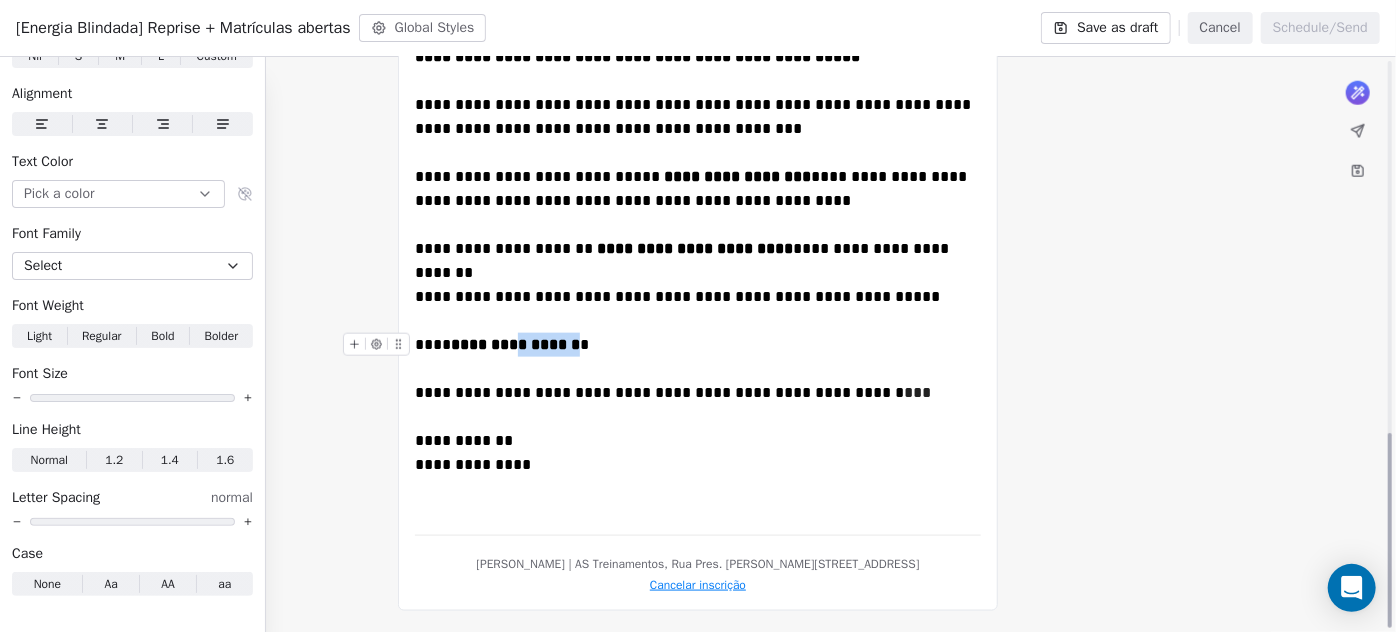 click on "**********" at bounding box center (515, 344) 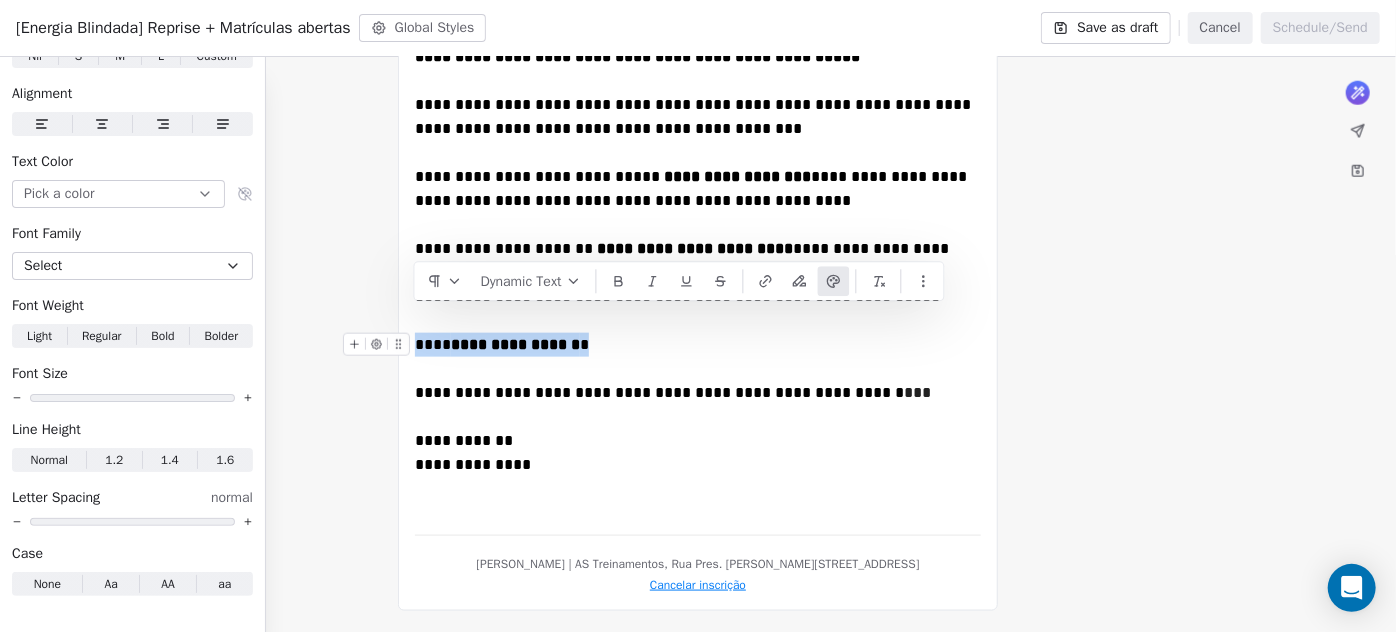 click on "**********" at bounding box center (515, 344) 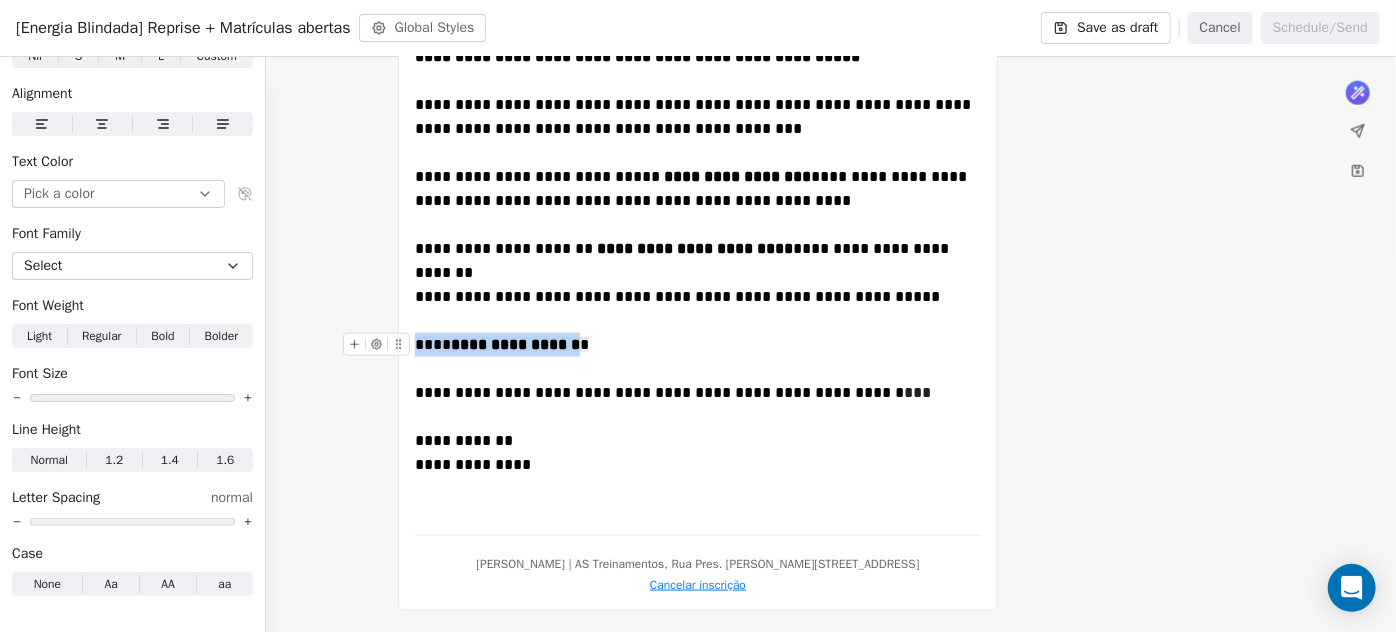click 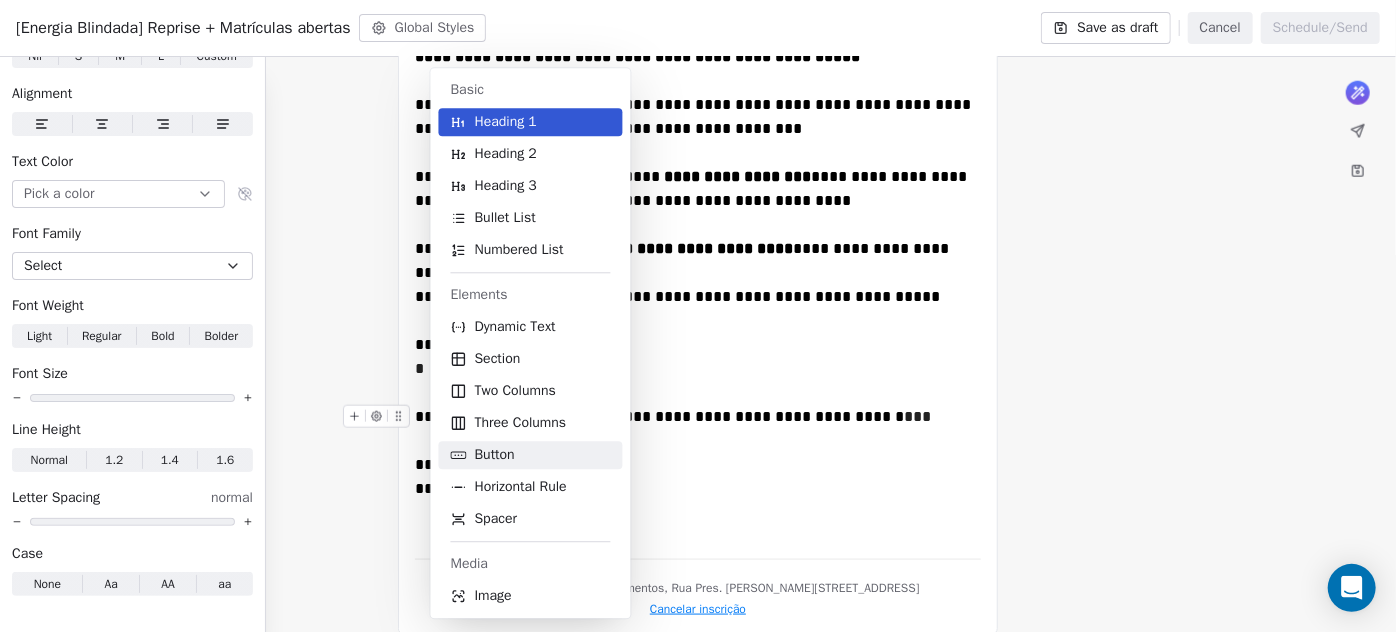 click on "Button" at bounding box center (495, 455) 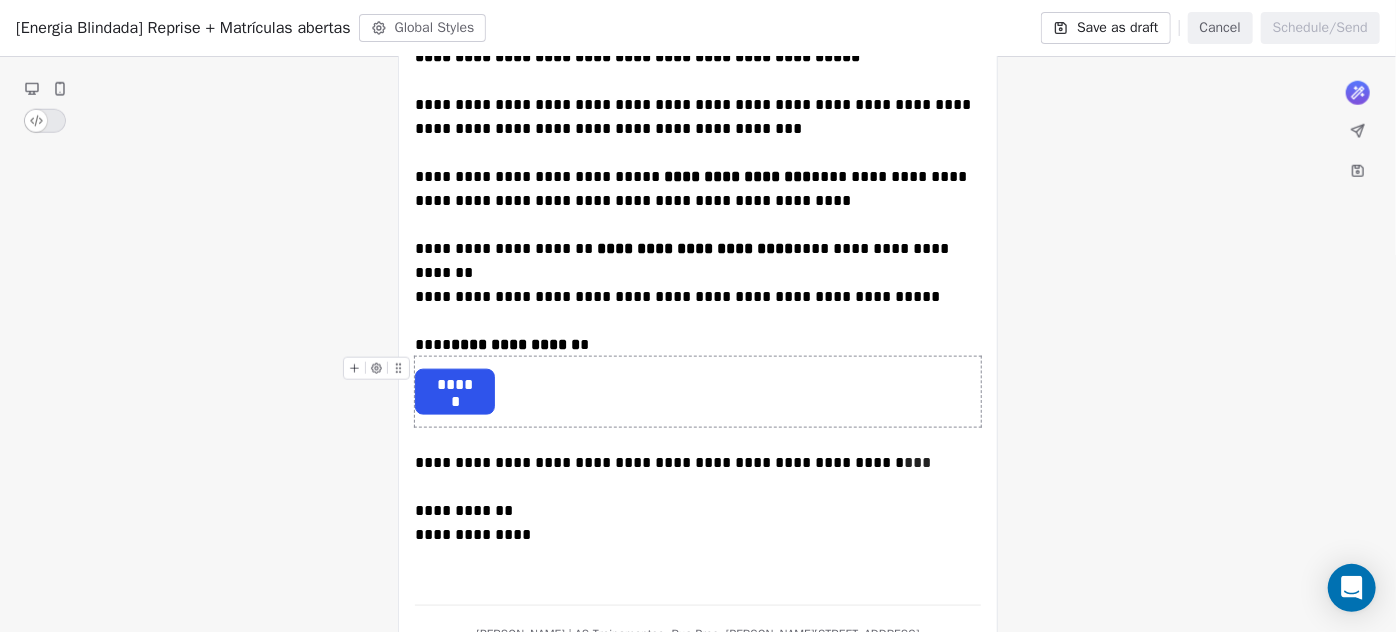 click on "******" at bounding box center [455, 385] 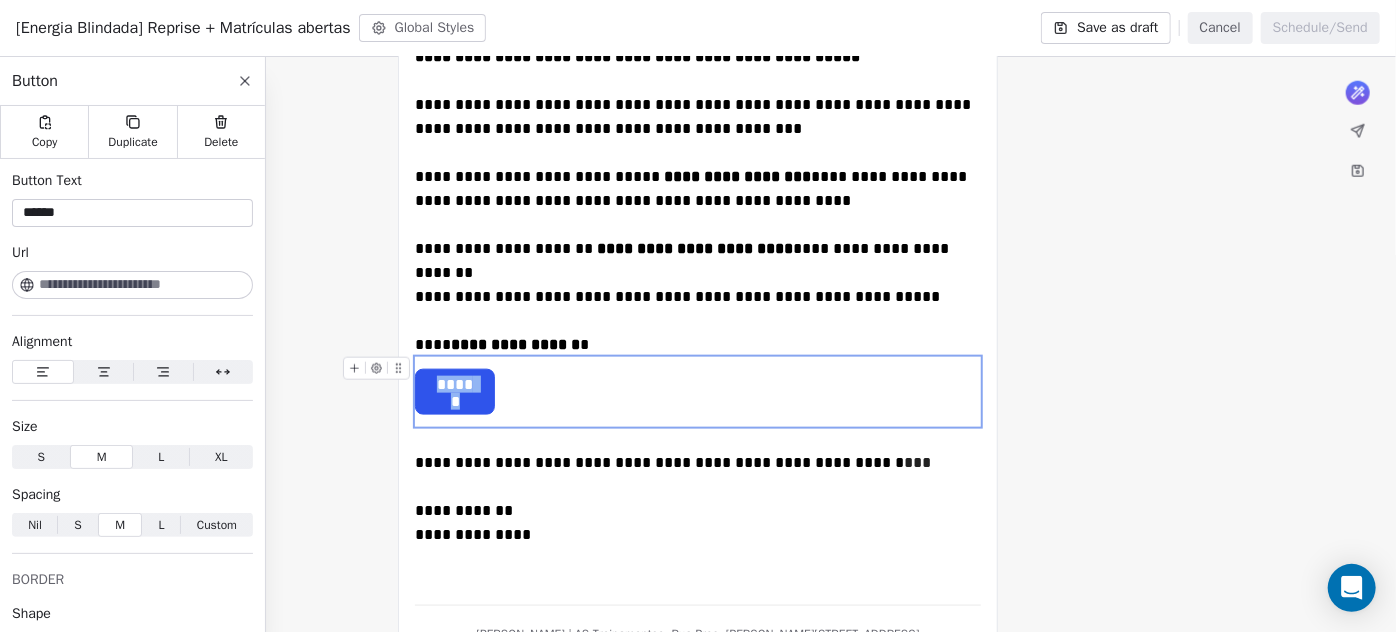 click on "******" at bounding box center [455, 385] 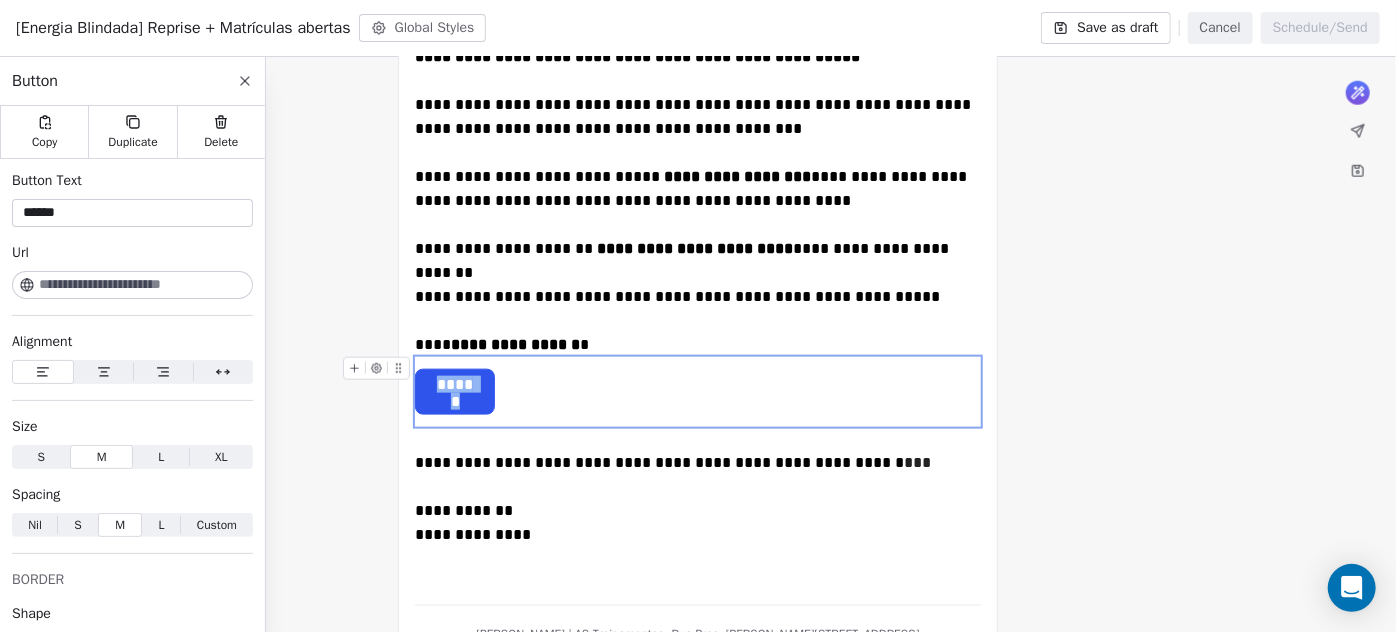 paste 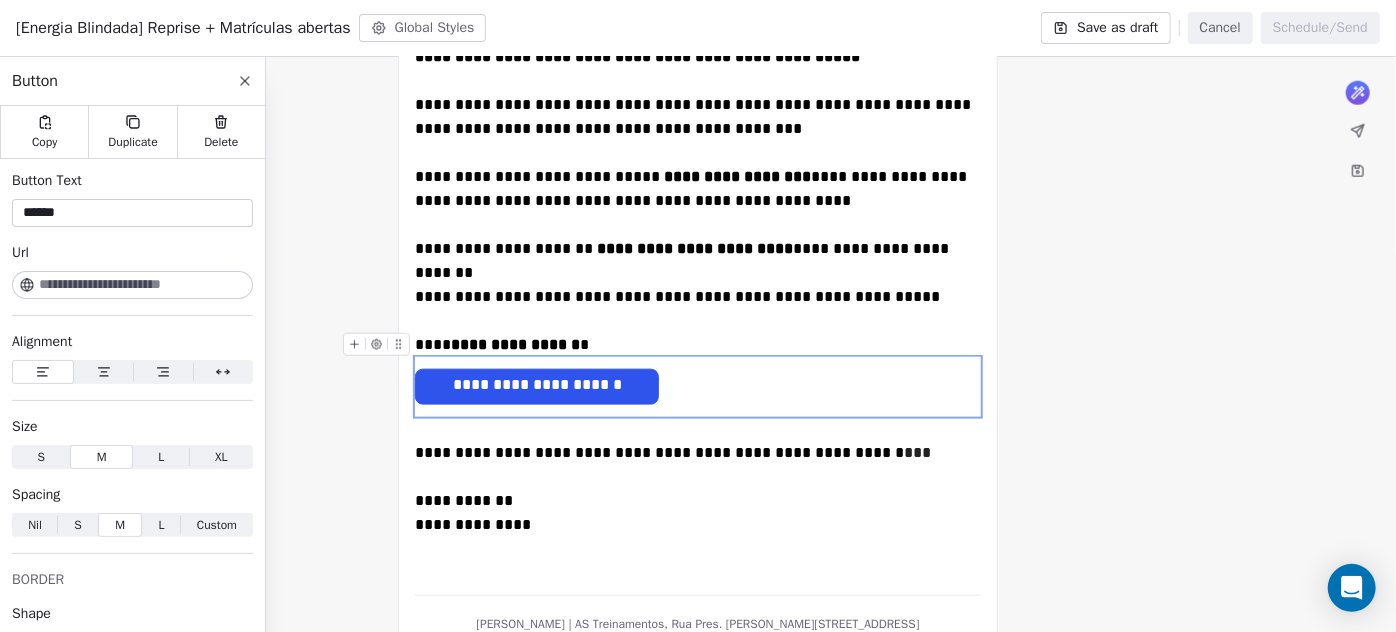 click on "**********" at bounding box center (515, 344) 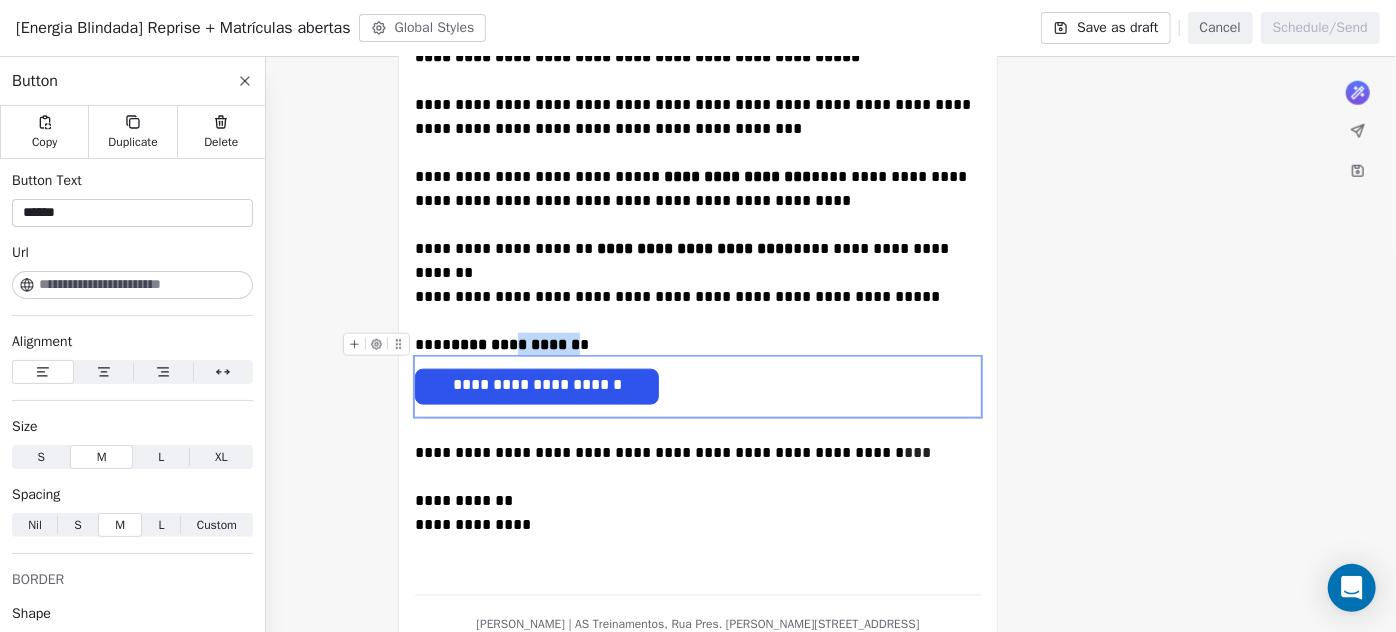 click on "**********" at bounding box center [515, 344] 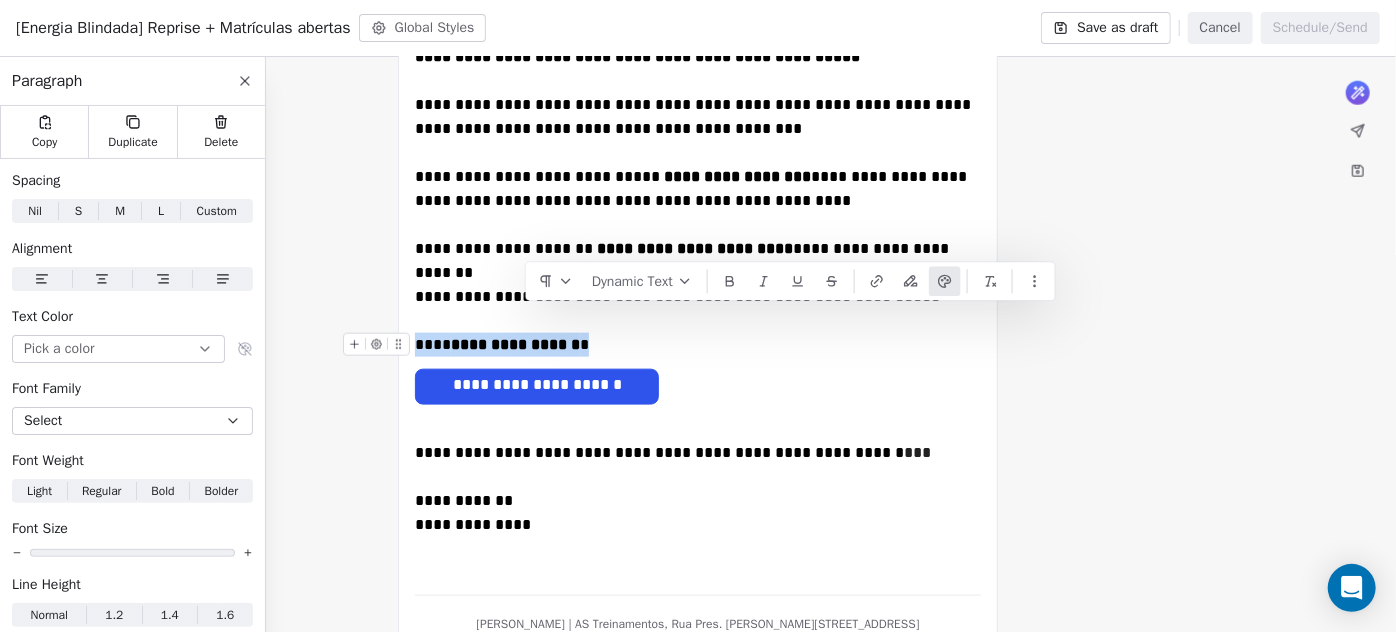 click on "**********" at bounding box center (515, 344) 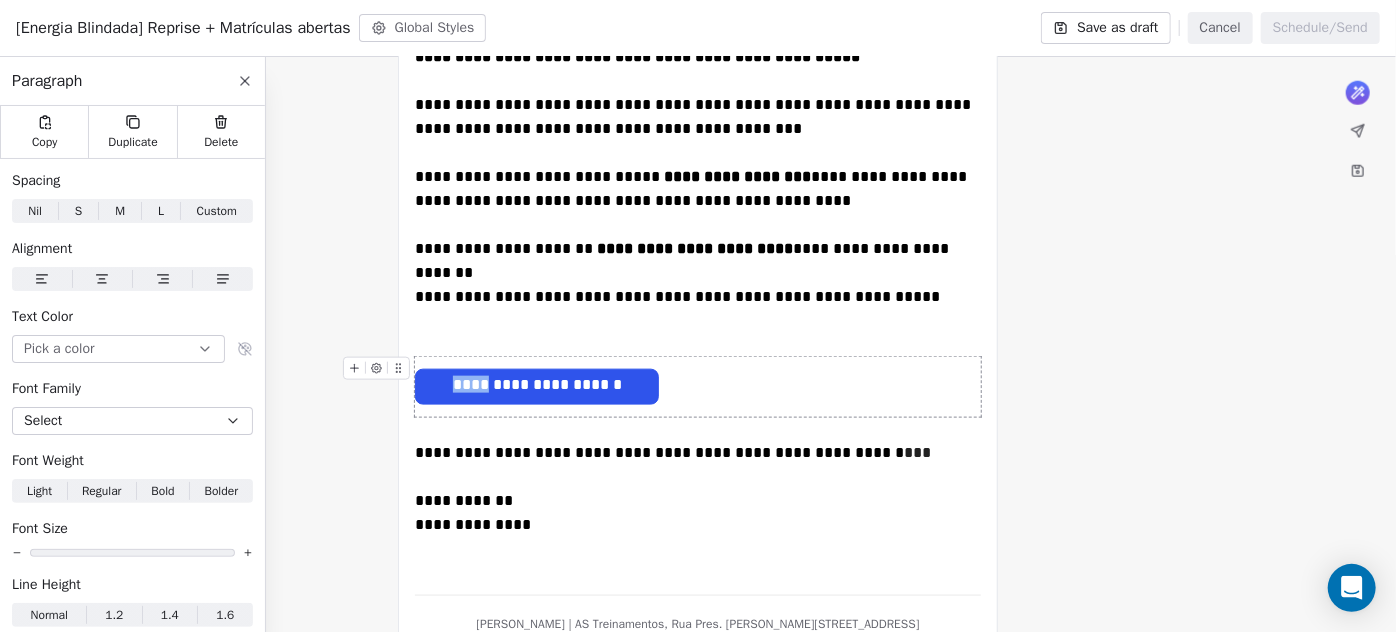 drag, startPoint x: 463, startPoint y: 362, endPoint x: 432, endPoint y: 359, distance: 31.144823 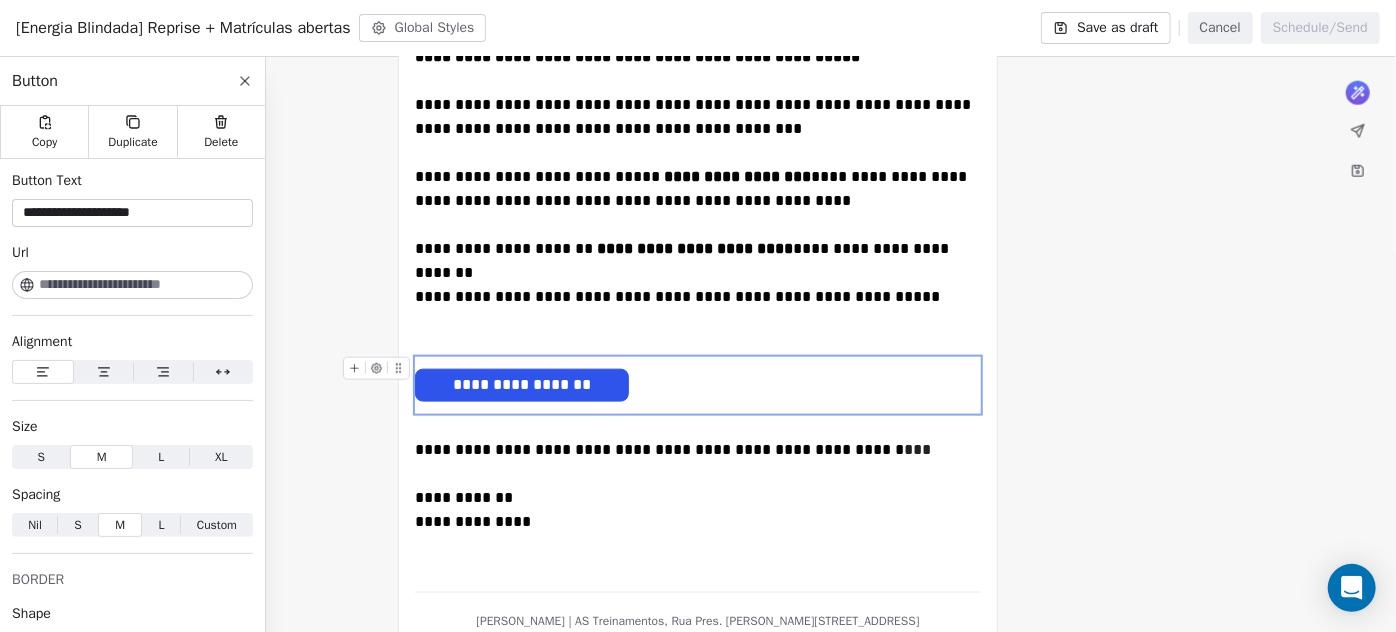 click on "**********" at bounding box center (522, 385) 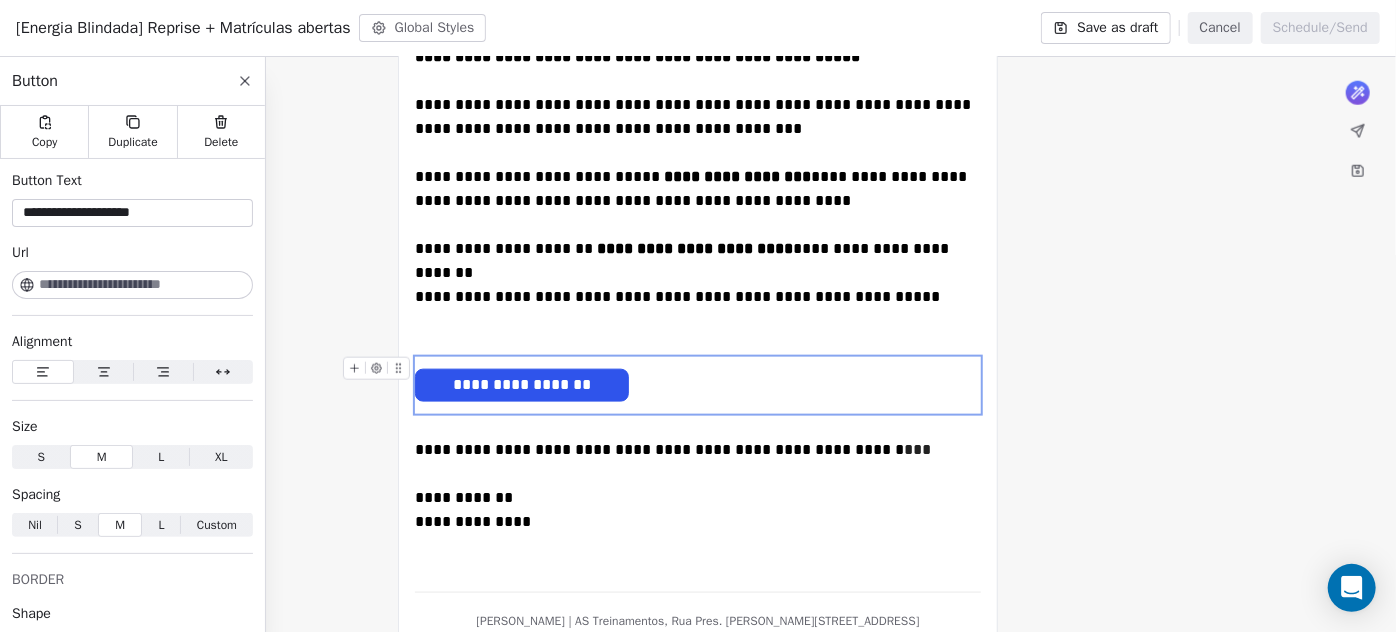 click on "**********" at bounding box center [522, 385] 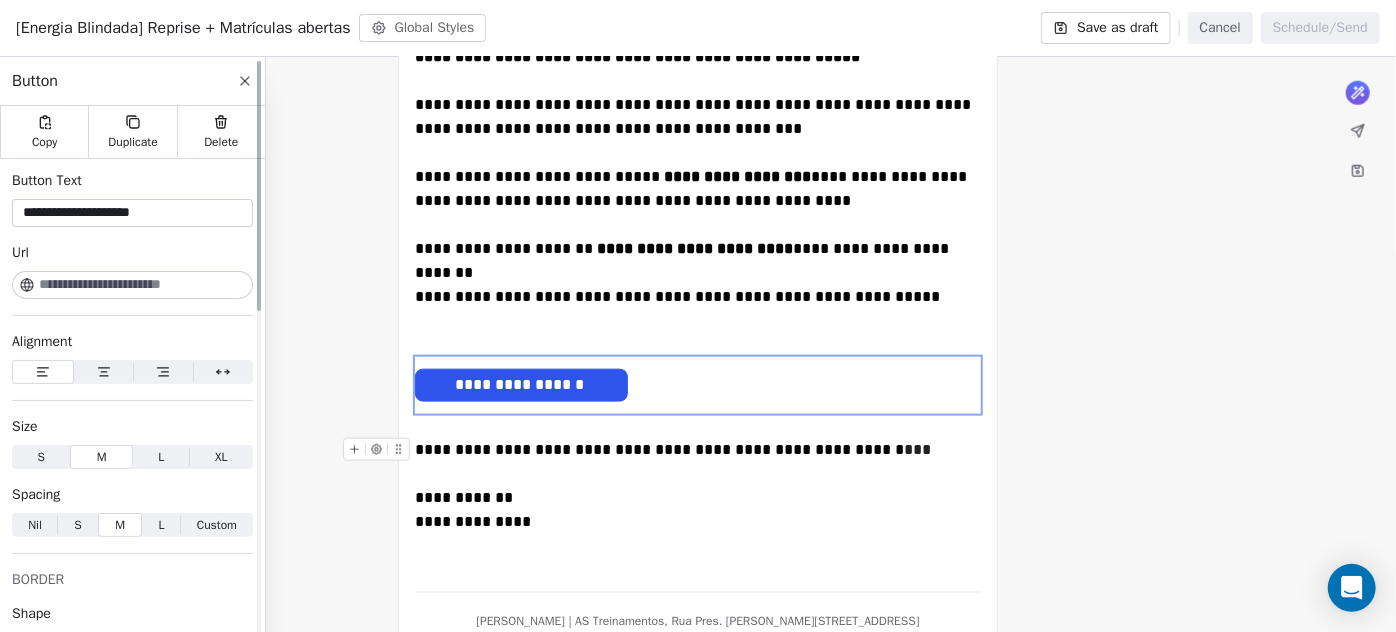 click 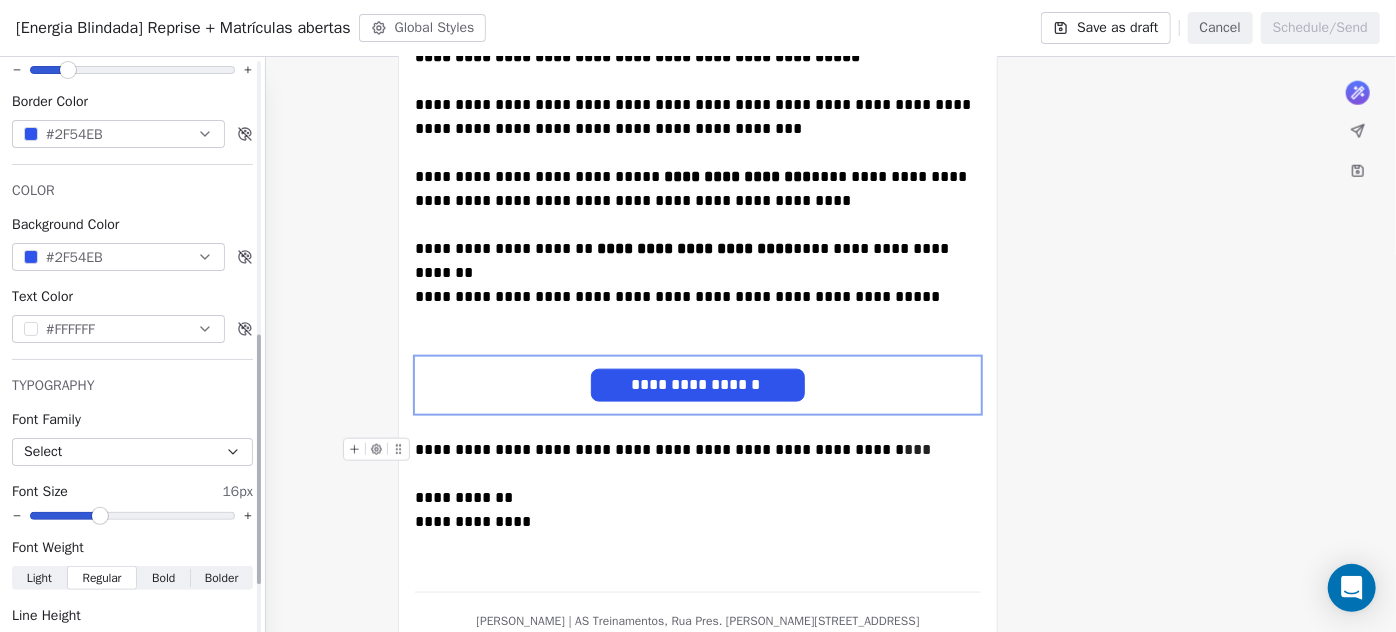 scroll, scrollTop: 727, scrollLeft: 0, axis: vertical 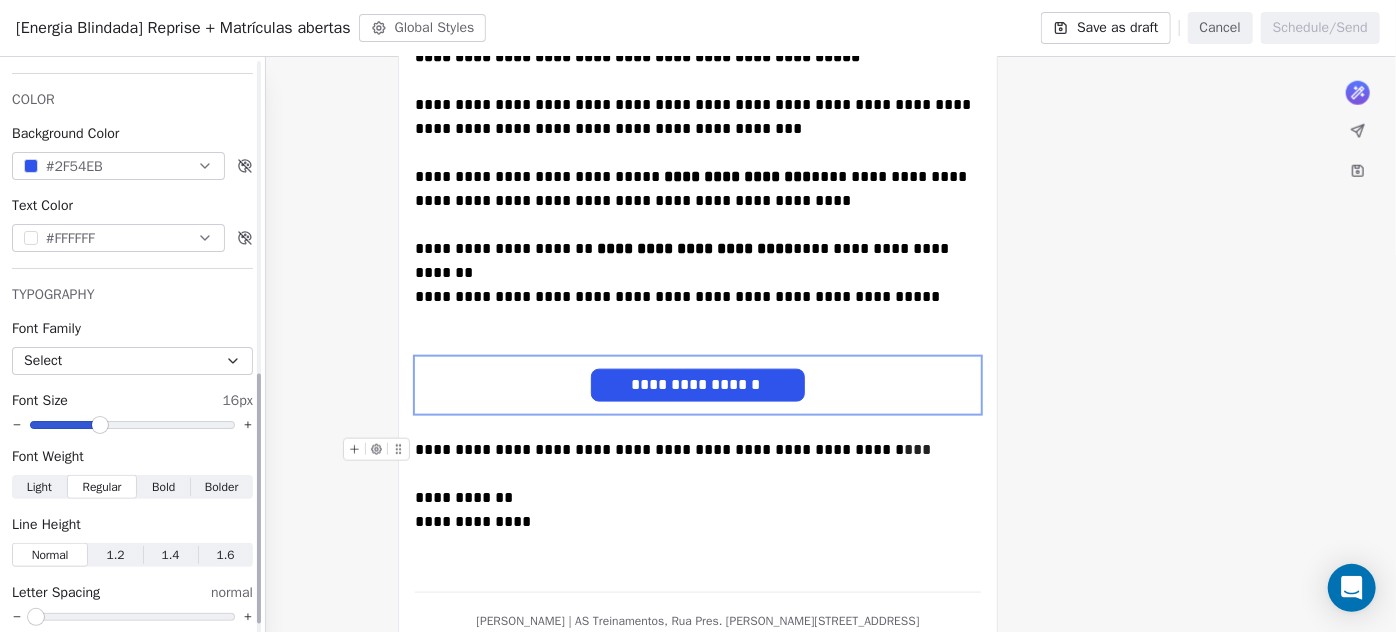click on "Bold" at bounding box center [163, 487] 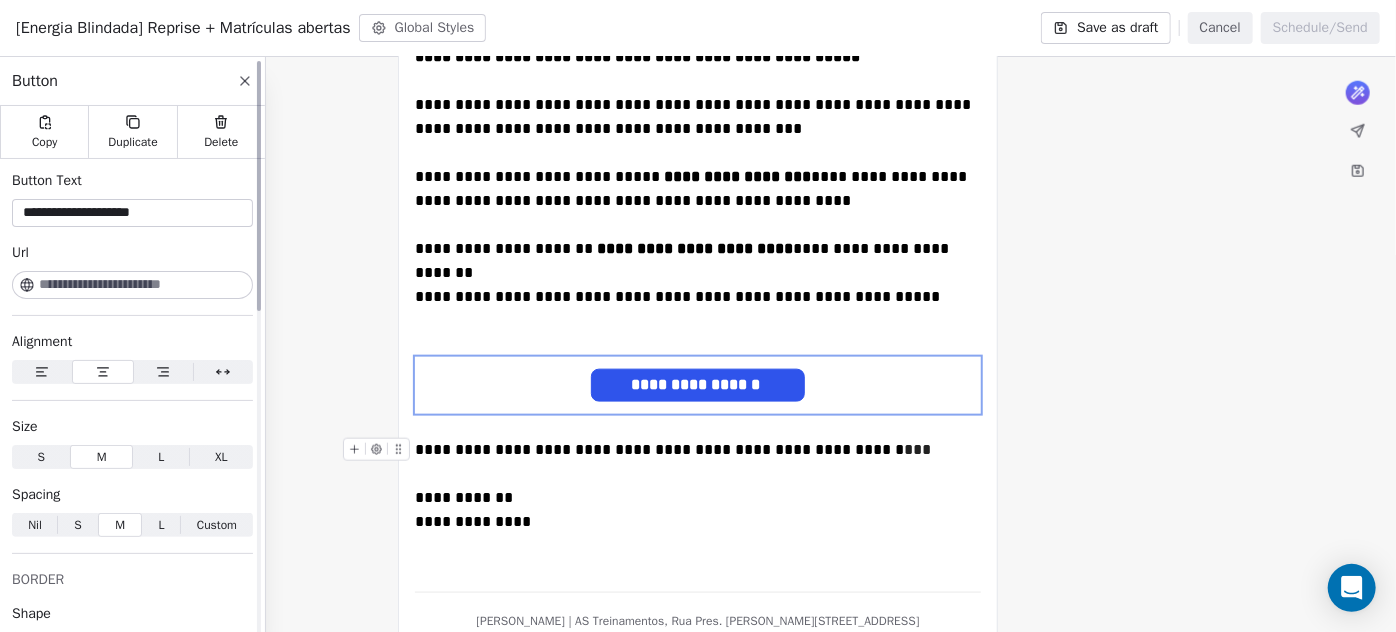 scroll, scrollTop: 181, scrollLeft: 0, axis: vertical 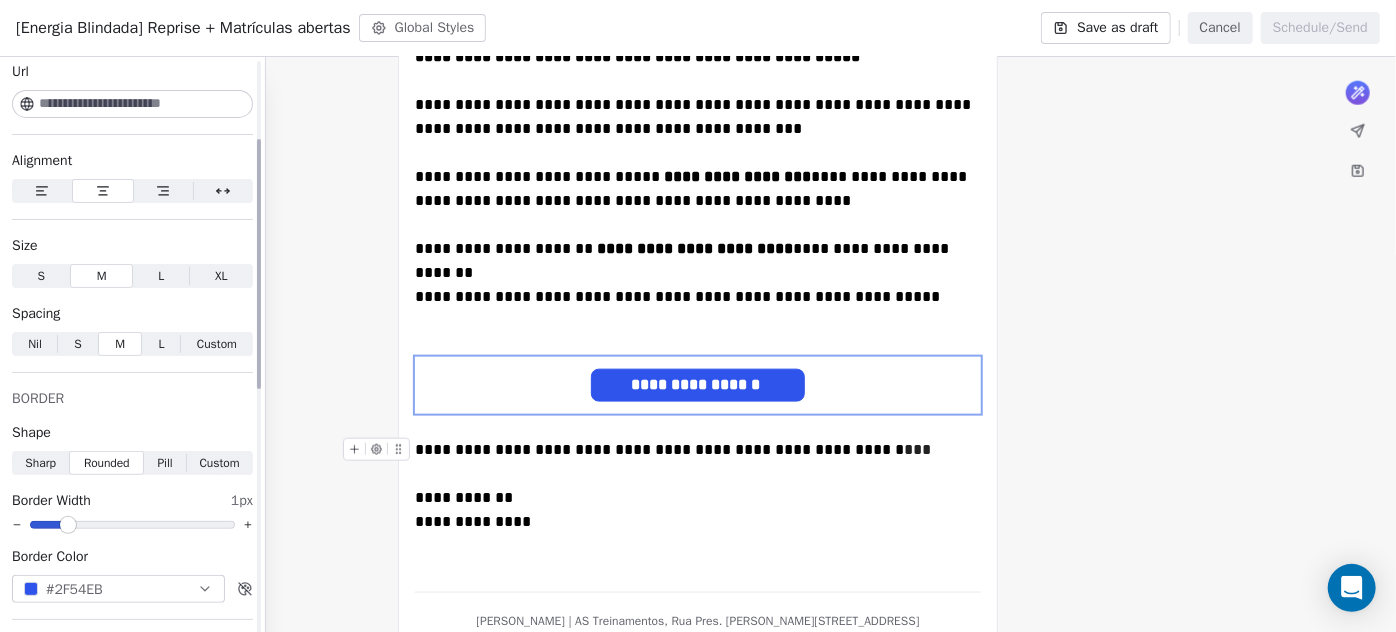 click on "#2F54EB" at bounding box center [74, 589] 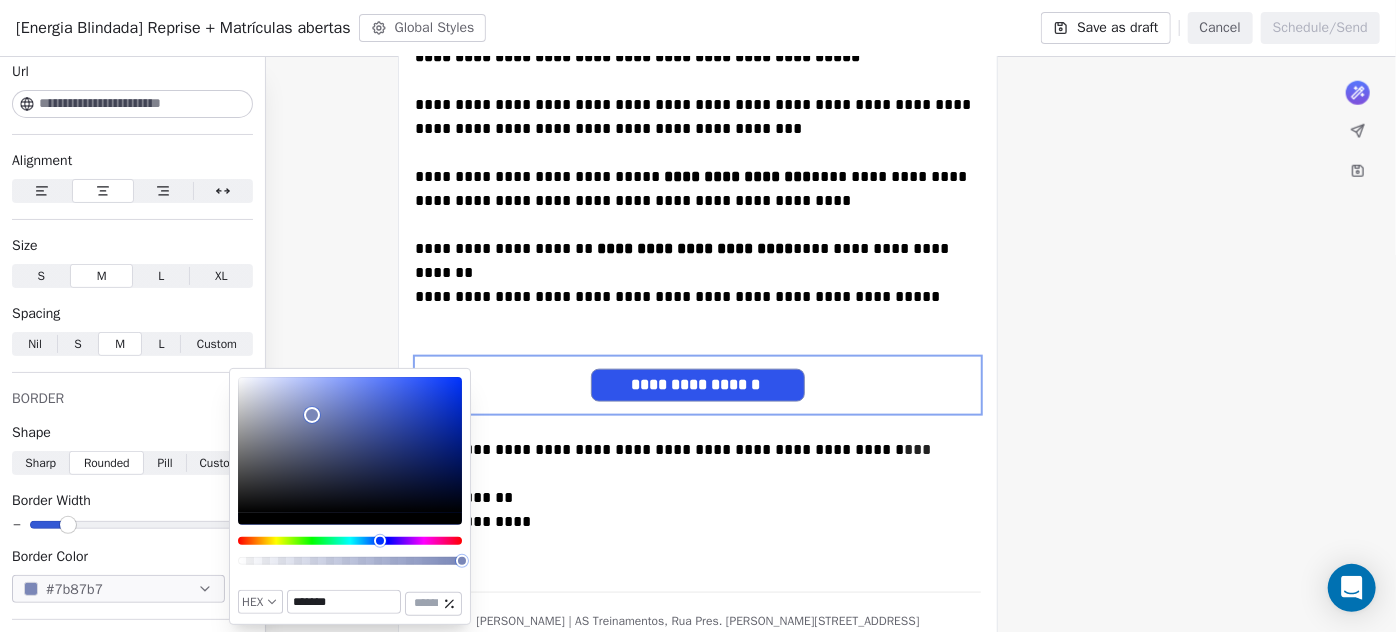 type on "*******" 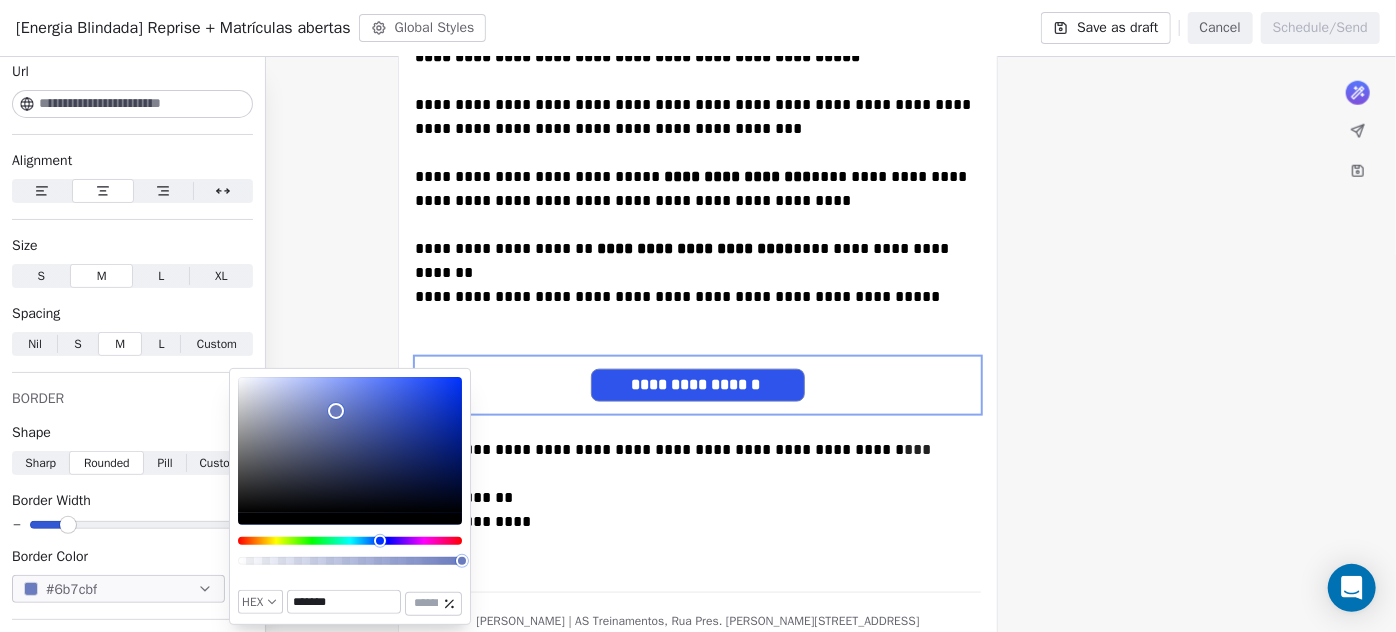 drag, startPoint x: 360, startPoint y: 410, endPoint x: 336, endPoint y: 411, distance: 24.020824 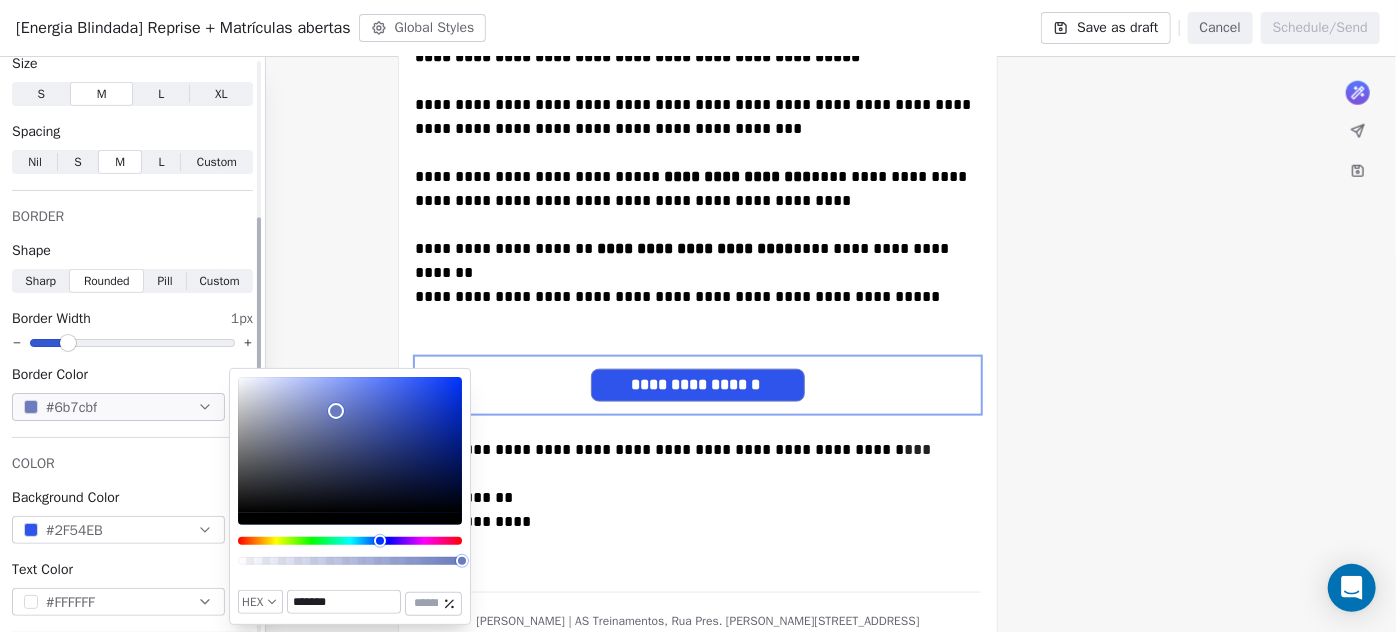 scroll, scrollTop: 454, scrollLeft: 0, axis: vertical 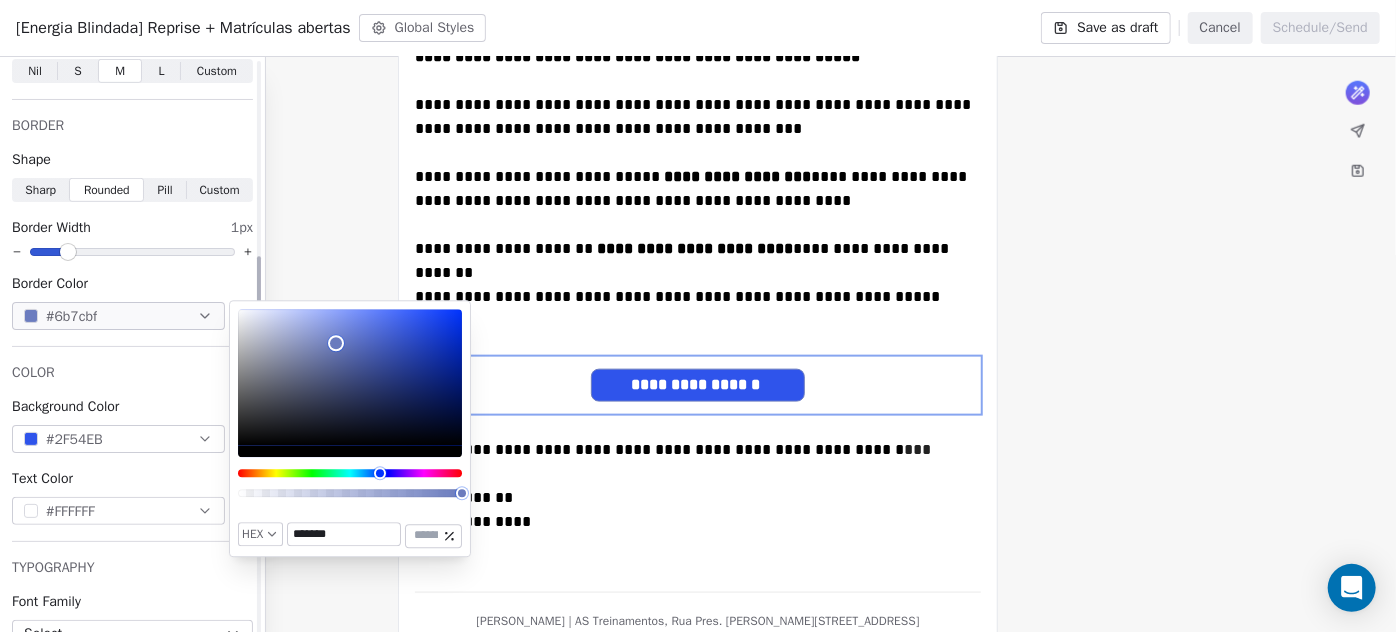 click on "#2F54EB" at bounding box center [118, 439] 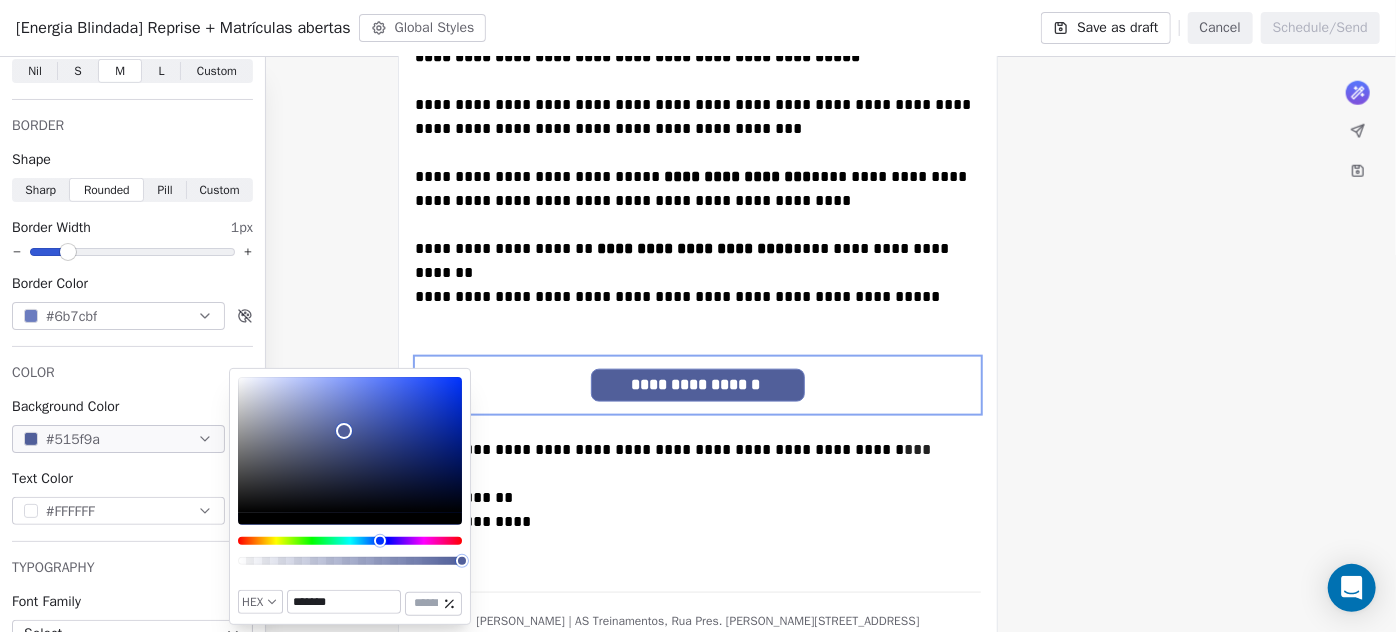 type on "*******" 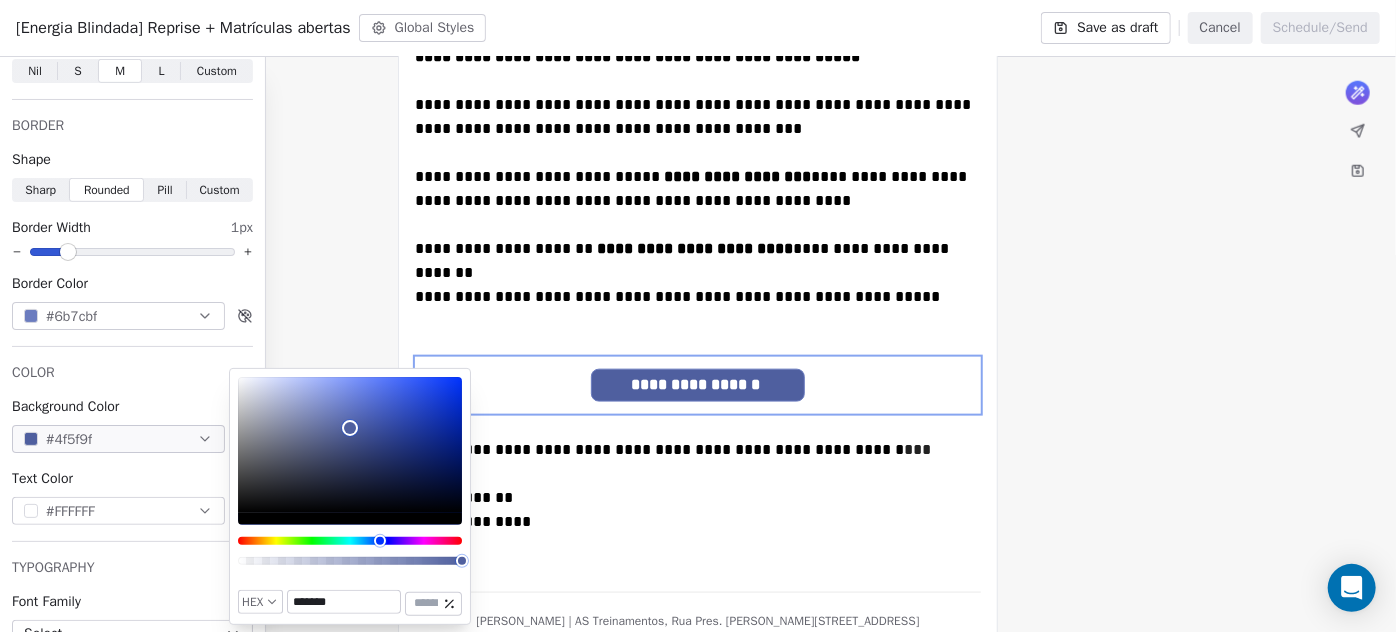 drag, startPoint x: 403, startPoint y: 389, endPoint x: 350, endPoint y: 428, distance: 65.802734 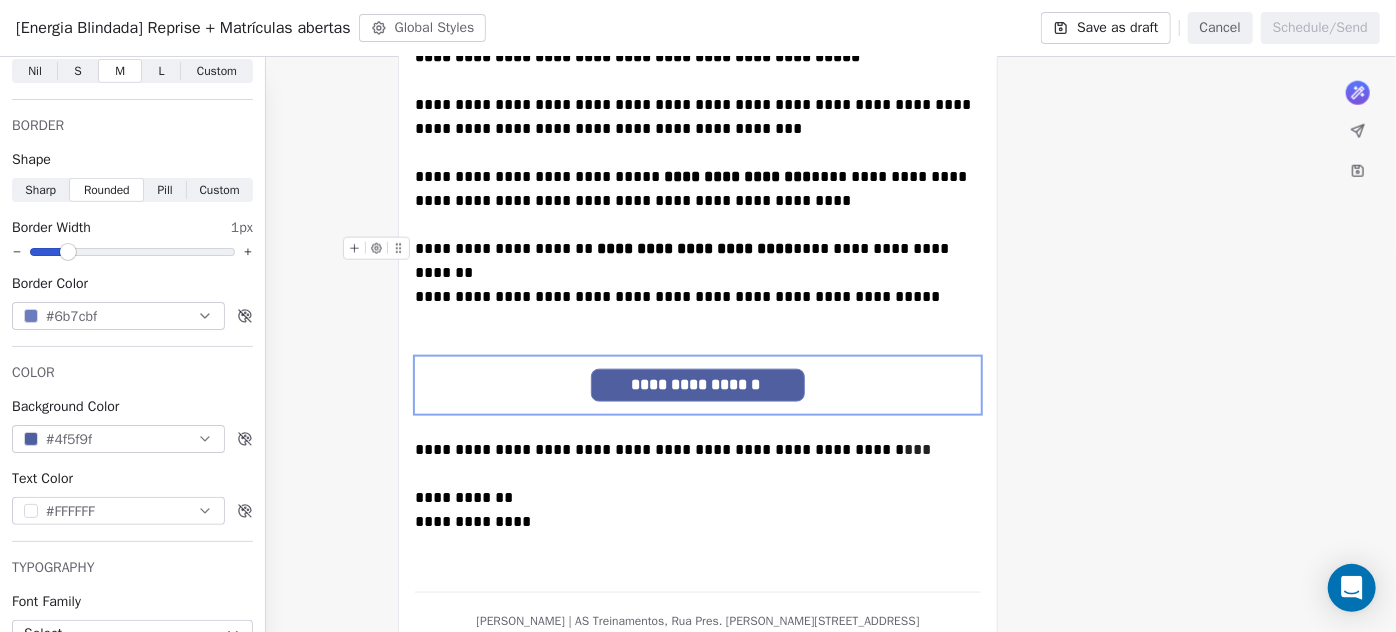 click on "**********" at bounding box center (695, 248) 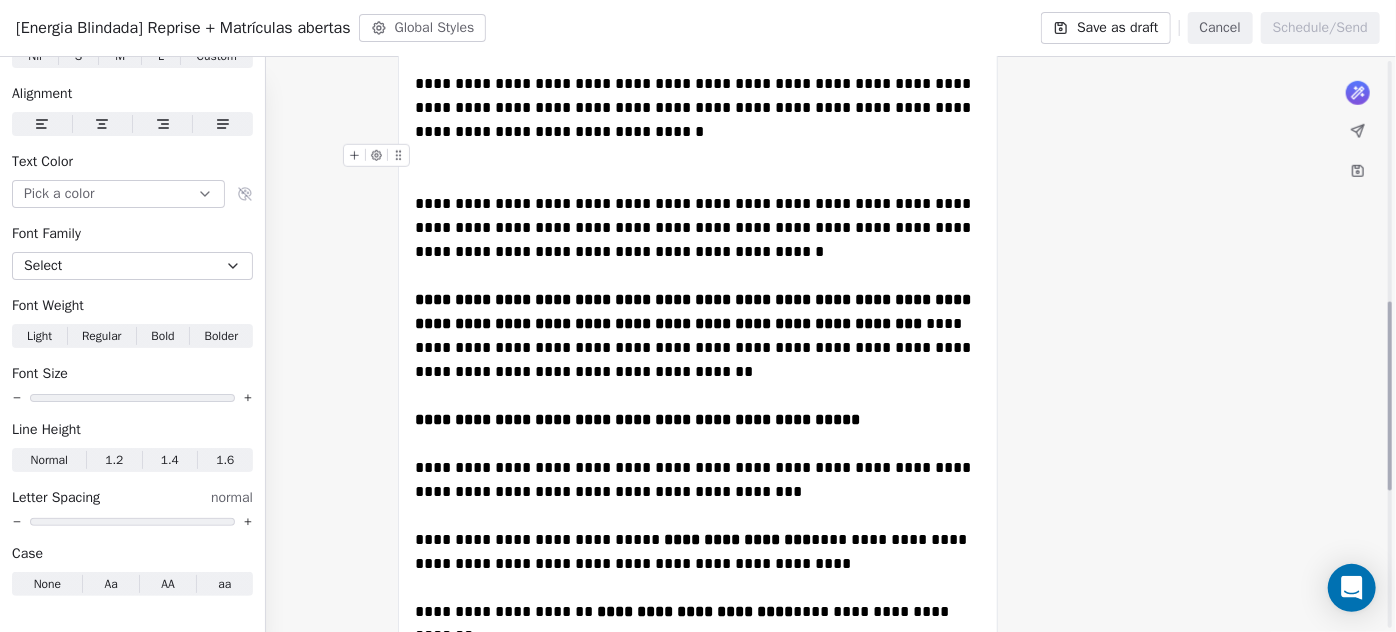 scroll, scrollTop: 1005, scrollLeft: 0, axis: vertical 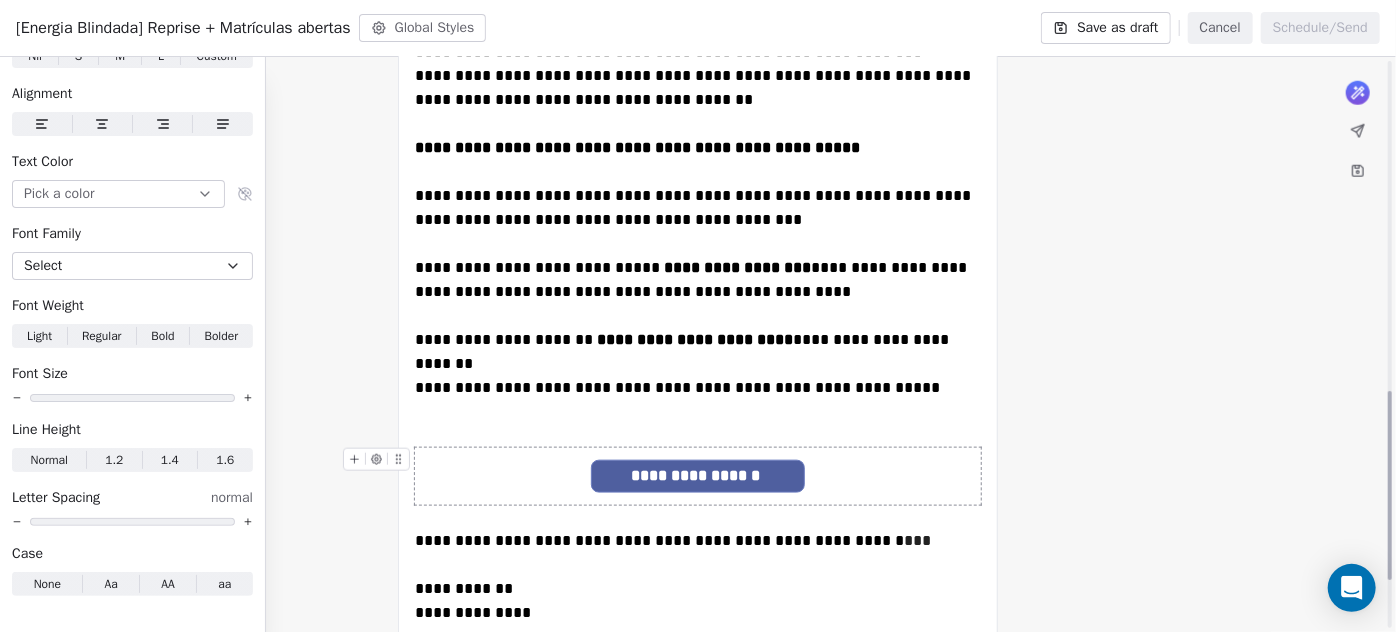 click on "**********" at bounding box center [698, 476] 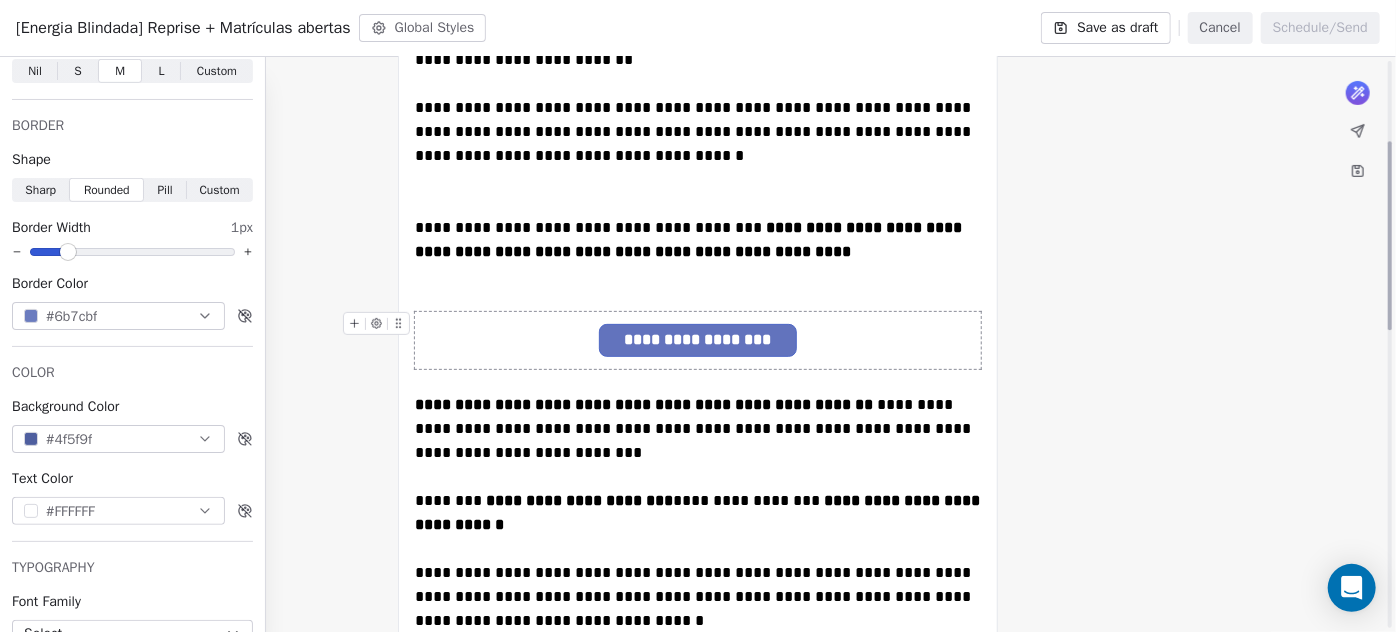 scroll, scrollTop: 0, scrollLeft: 0, axis: both 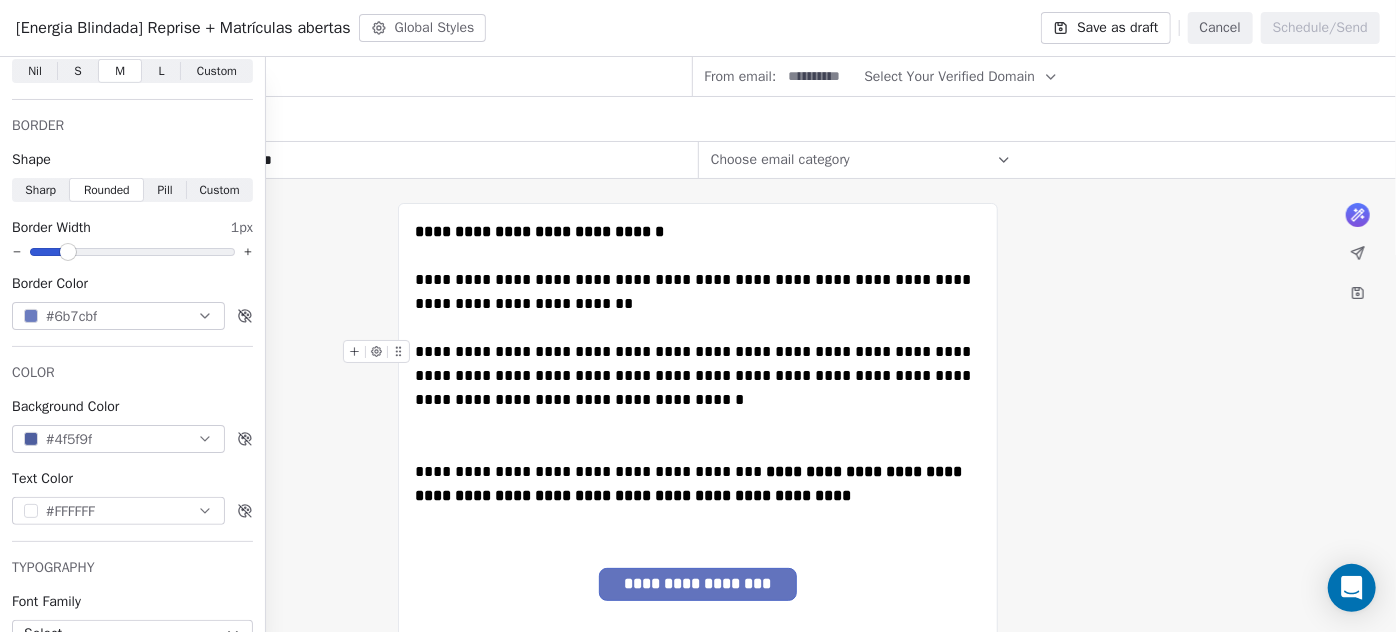 click on "**********" at bounding box center (698, 376) 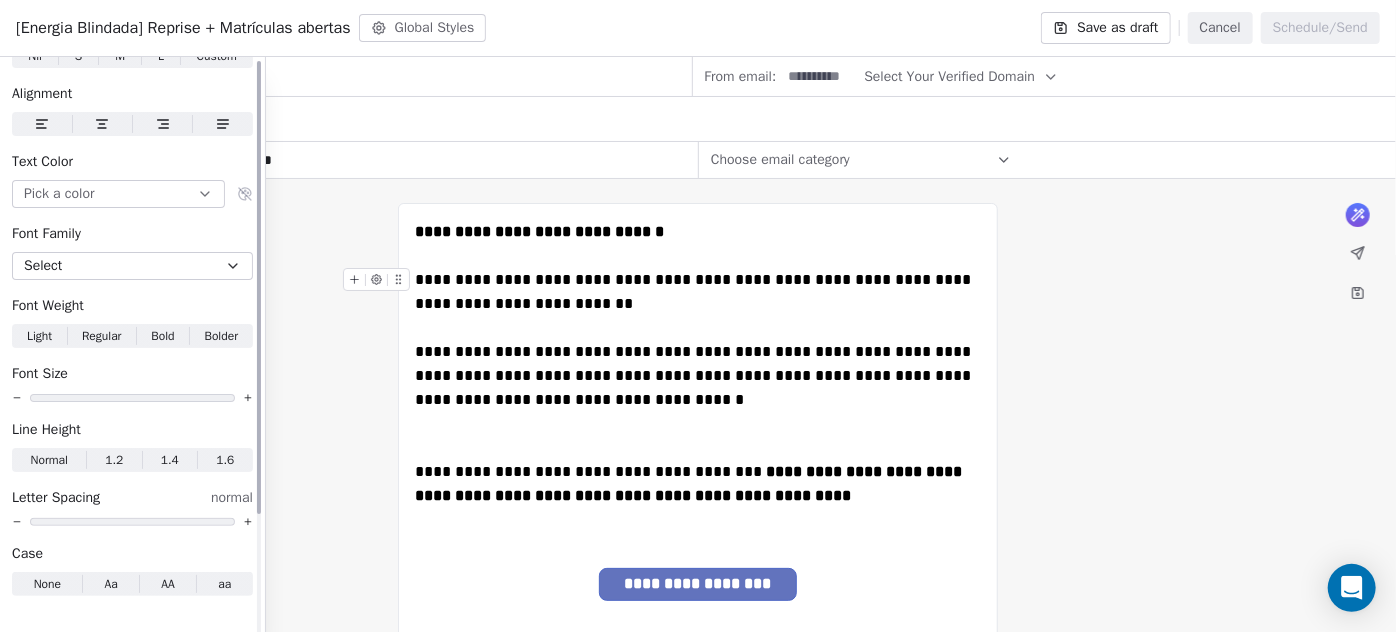 scroll, scrollTop: 0, scrollLeft: 0, axis: both 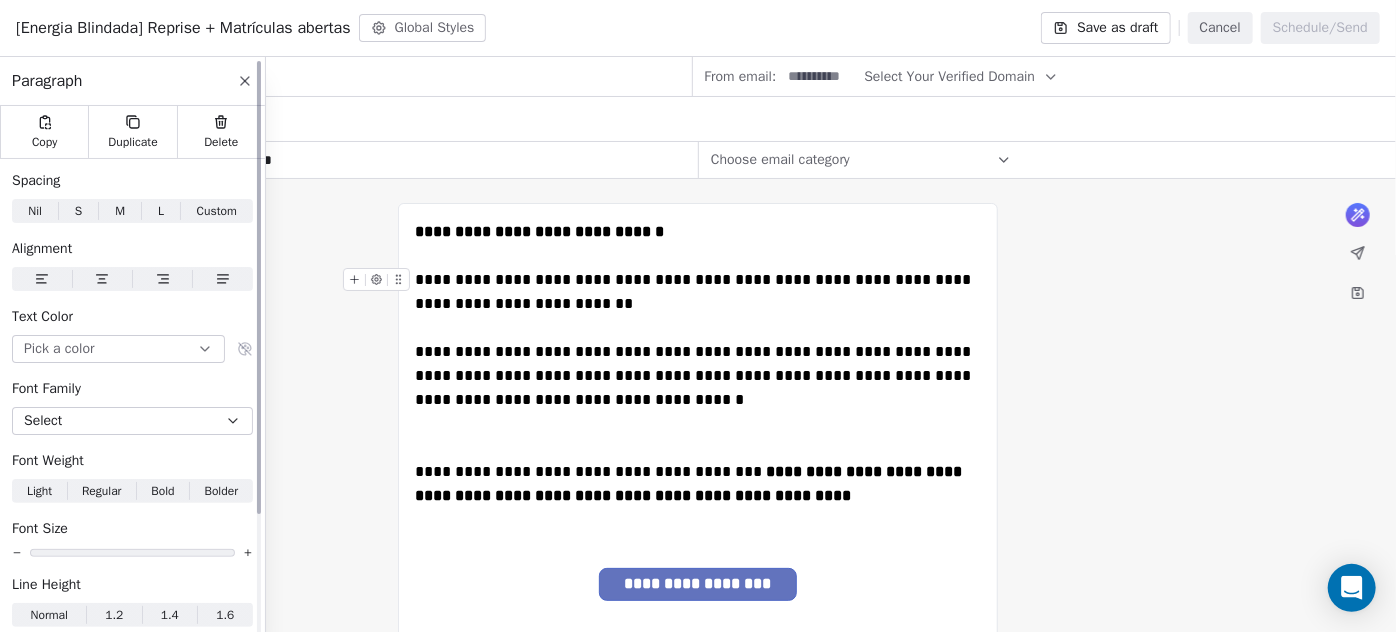 click 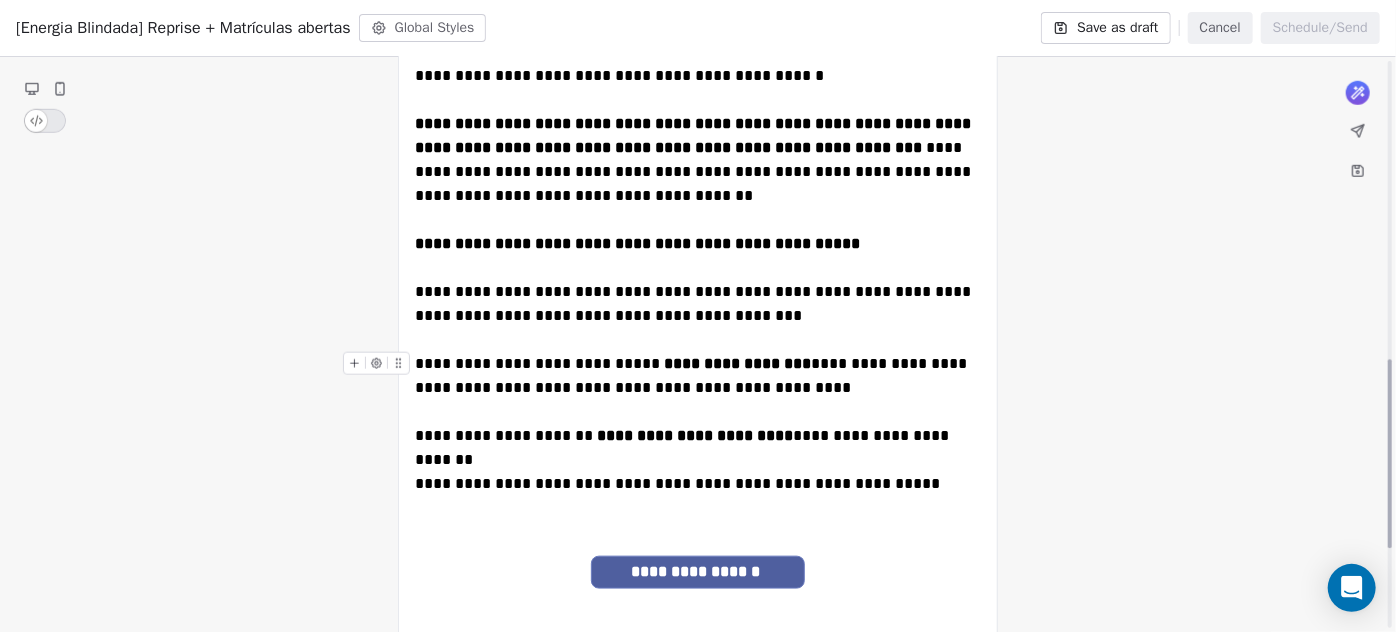scroll, scrollTop: 1153, scrollLeft: 0, axis: vertical 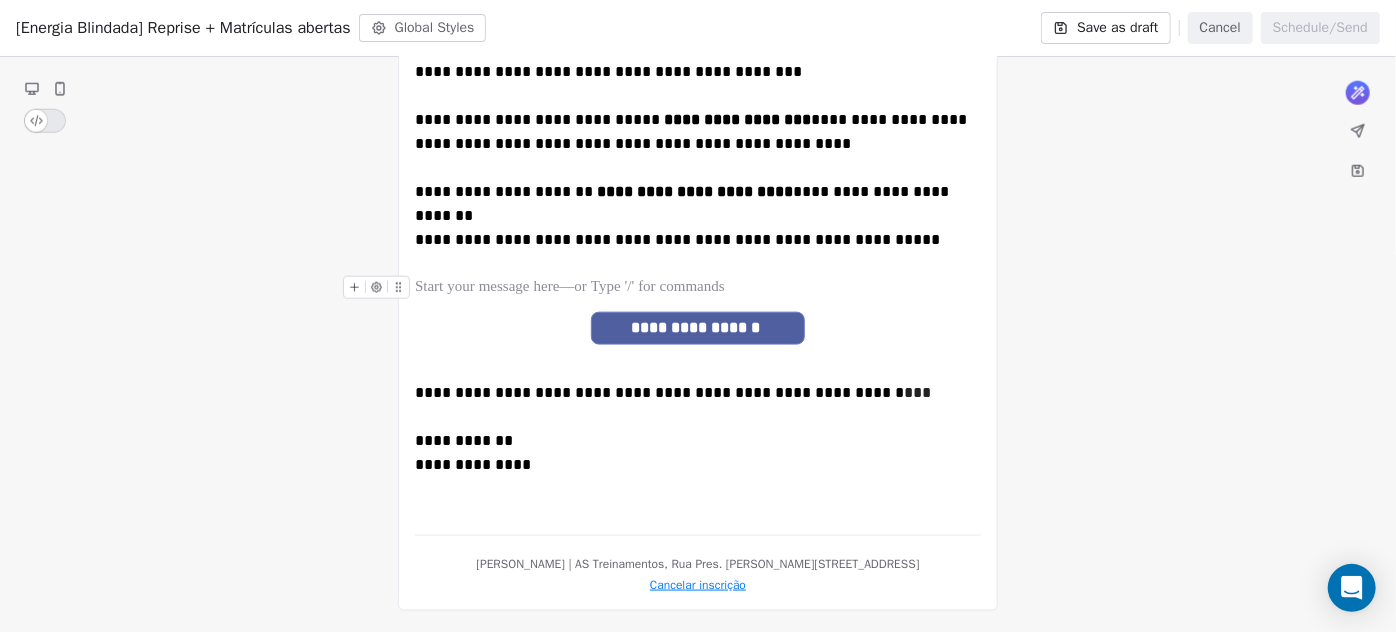 click at bounding box center (698, 288) 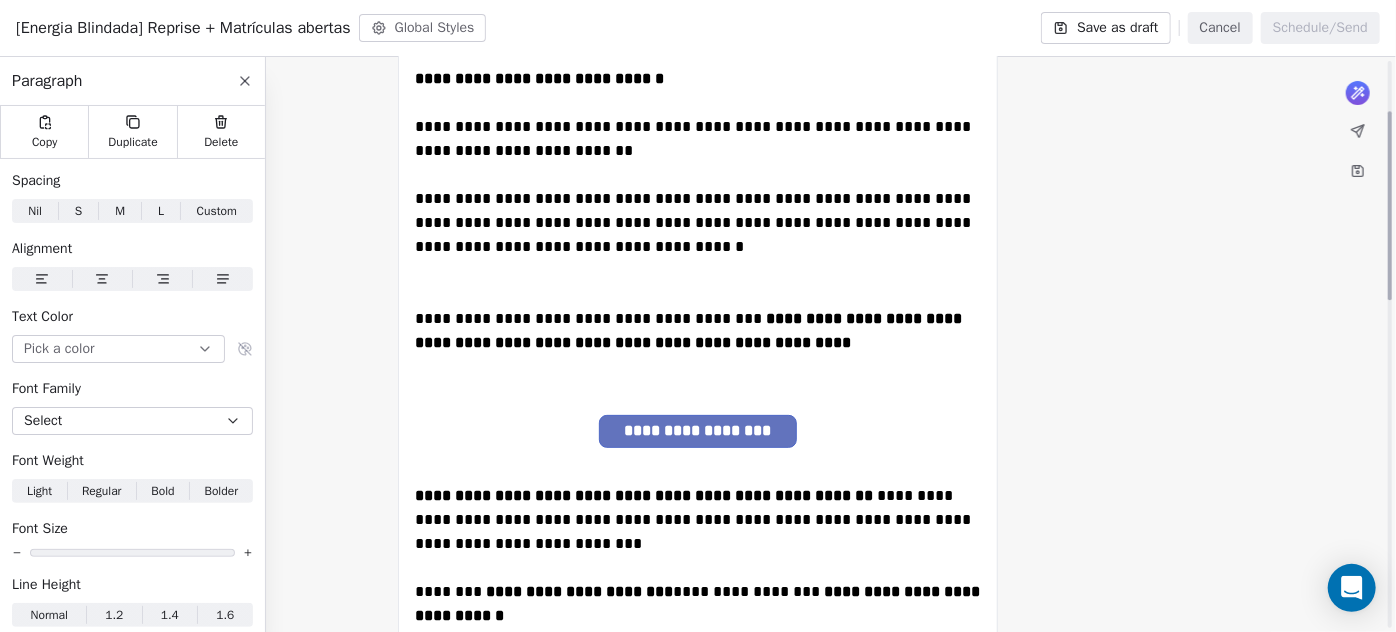 scroll, scrollTop: 0, scrollLeft: 0, axis: both 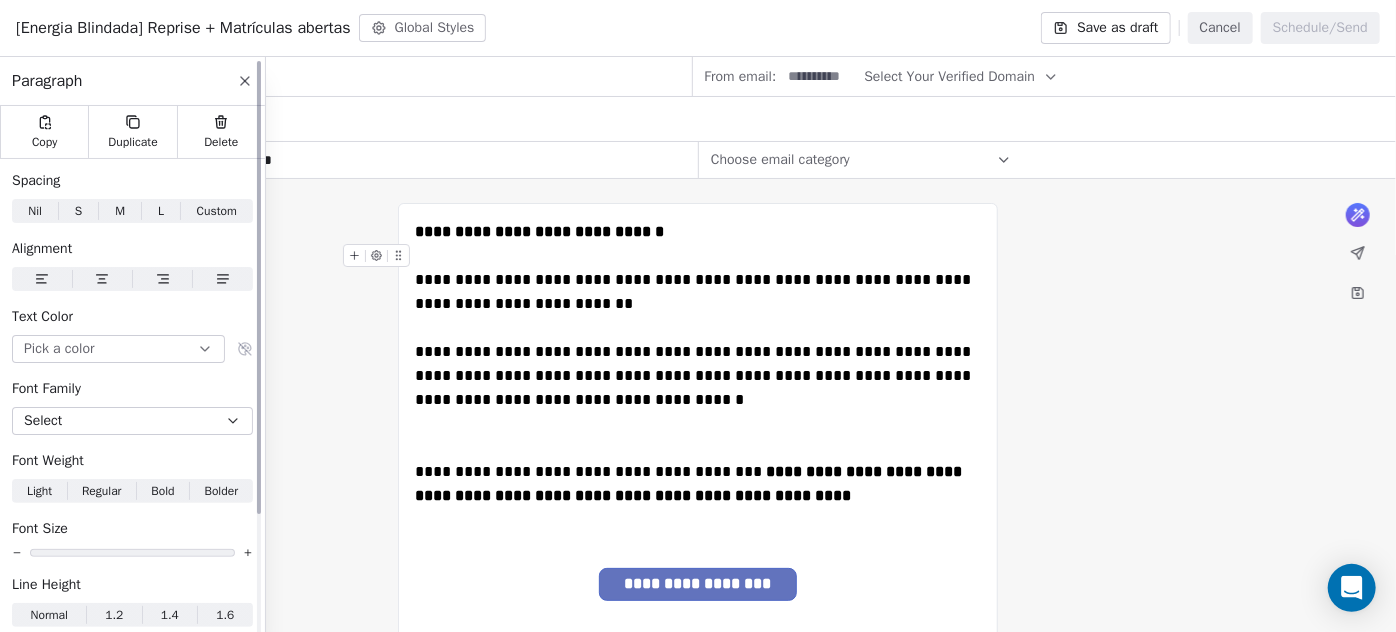 click at bounding box center [259, 287] 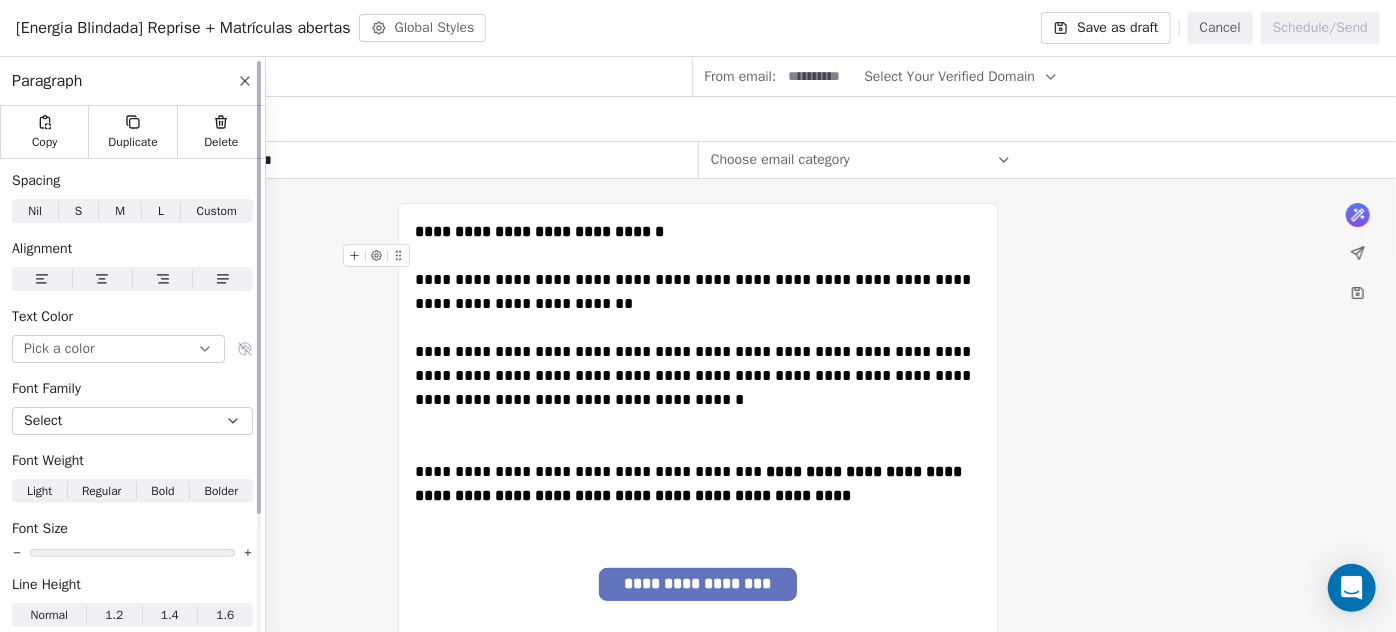 click 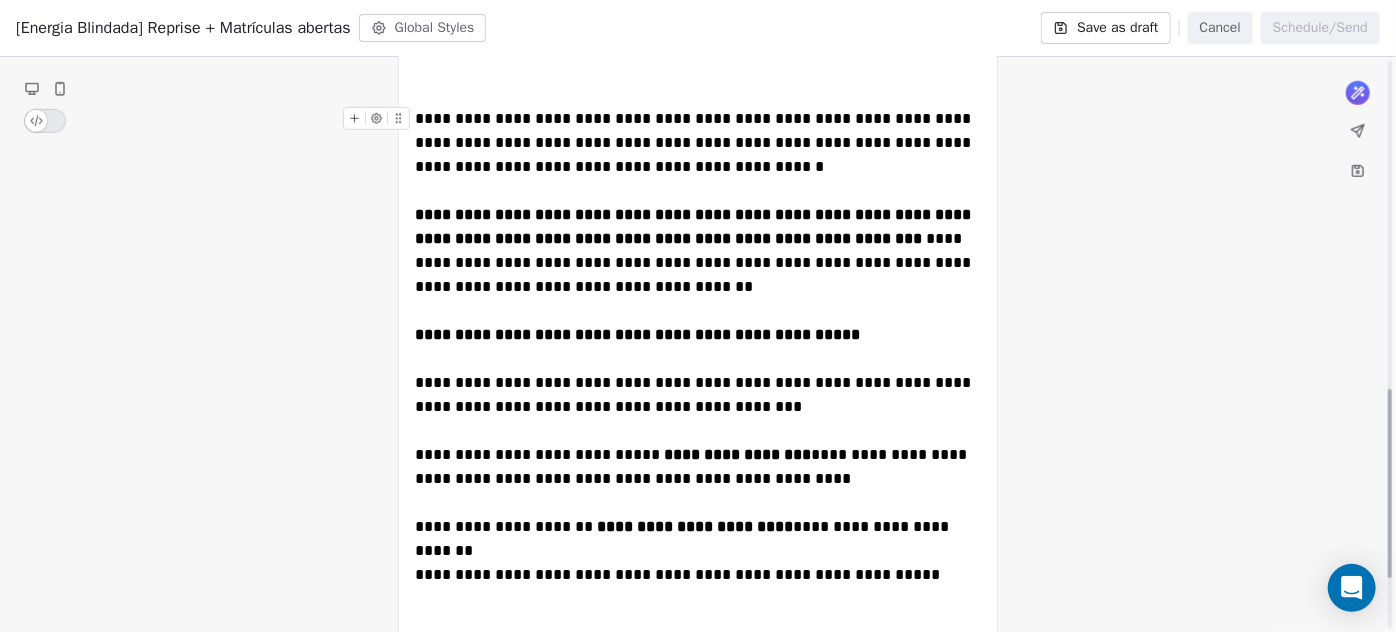 scroll, scrollTop: 1090, scrollLeft: 0, axis: vertical 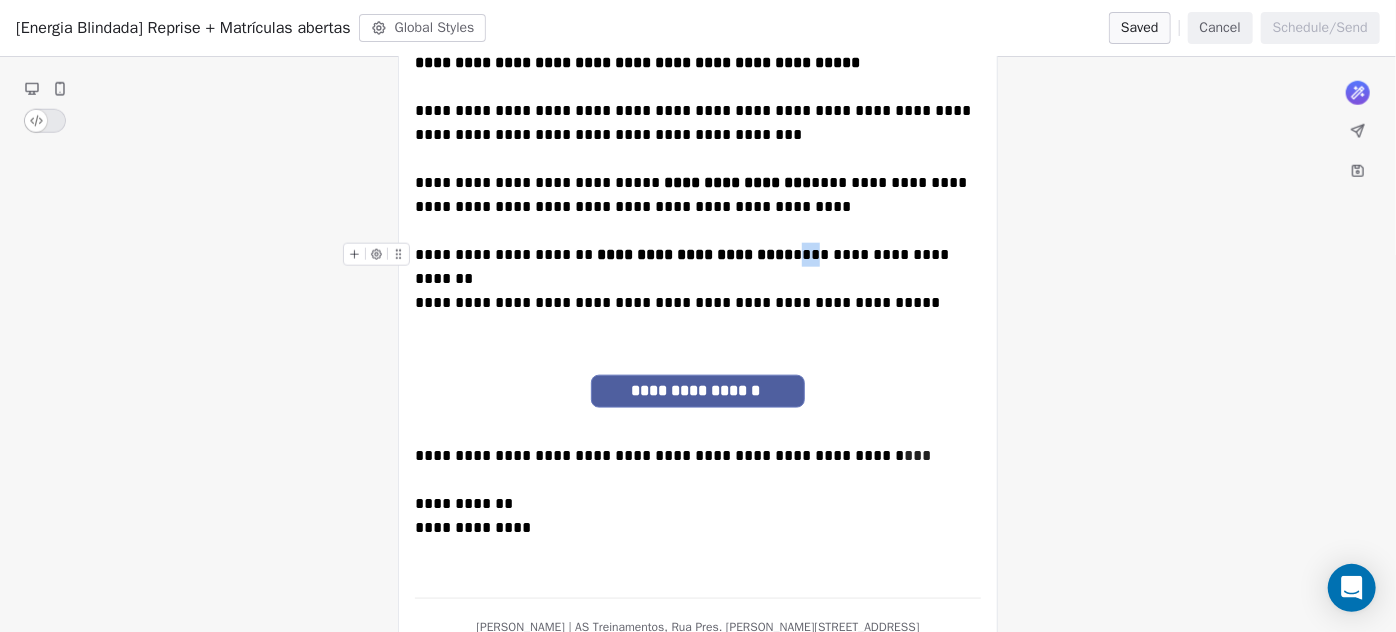 drag, startPoint x: 789, startPoint y: 256, endPoint x: 771, endPoint y: 252, distance: 18.439089 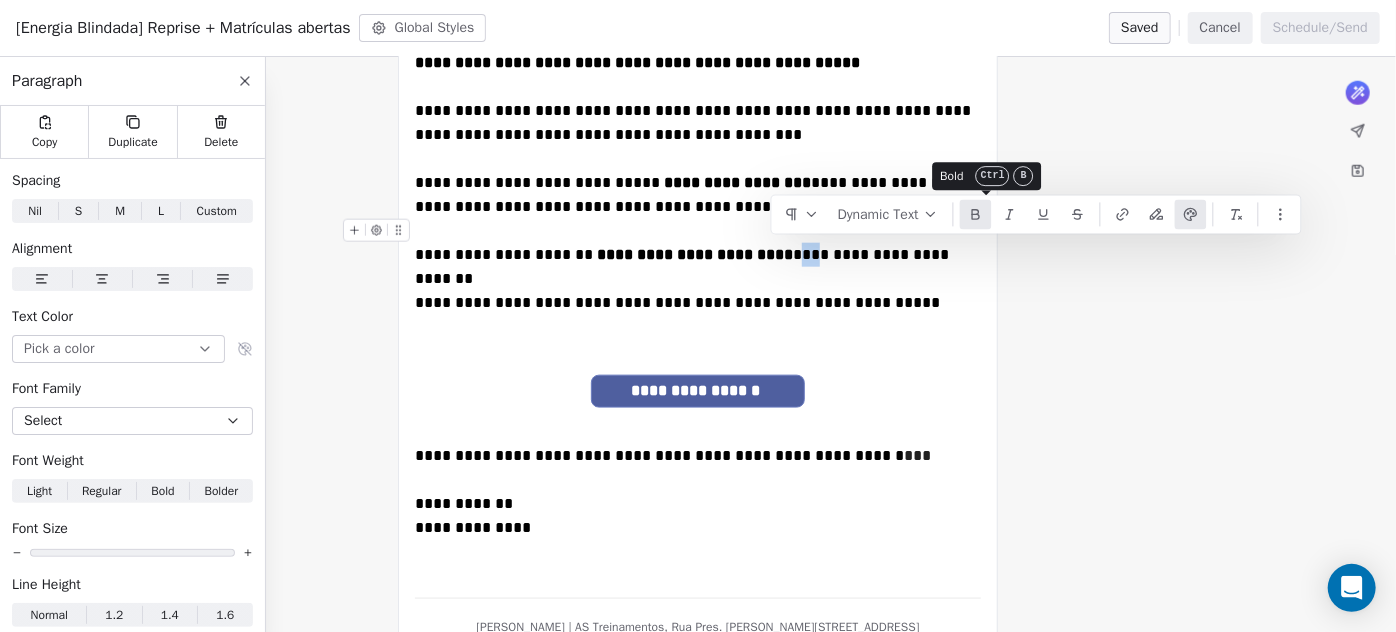 click at bounding box center [976, 214] 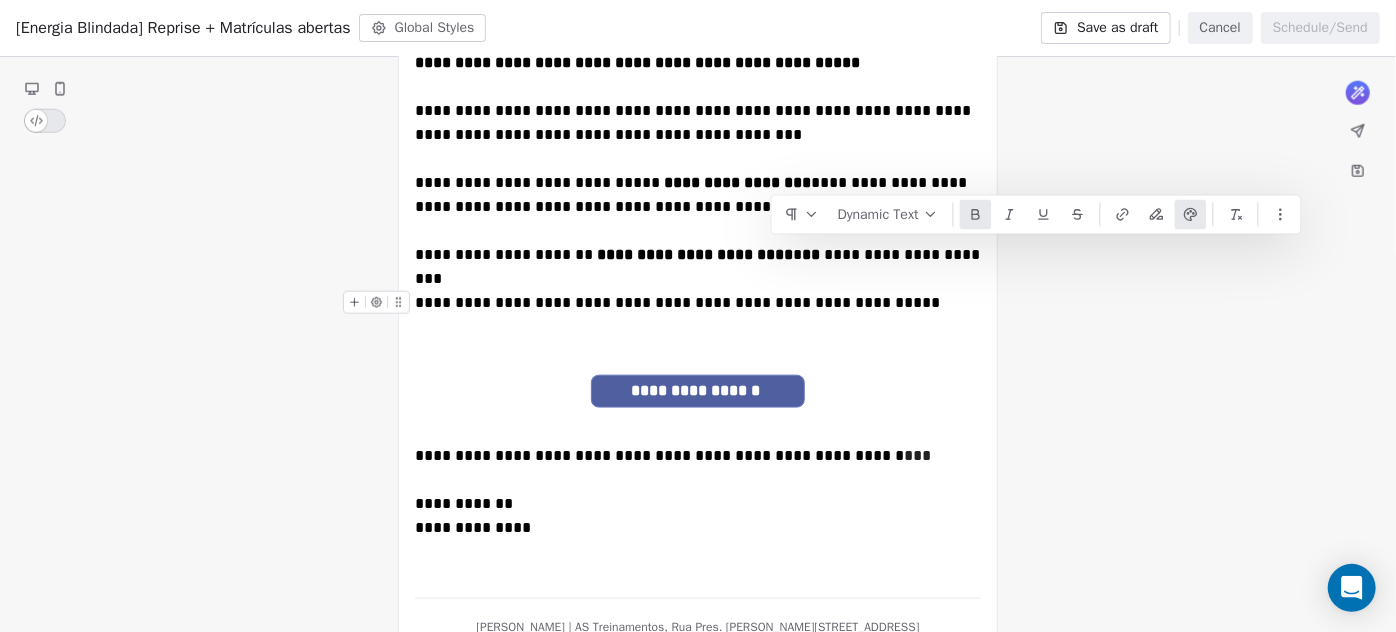 click on "**********" at bounding box center [677, 302] 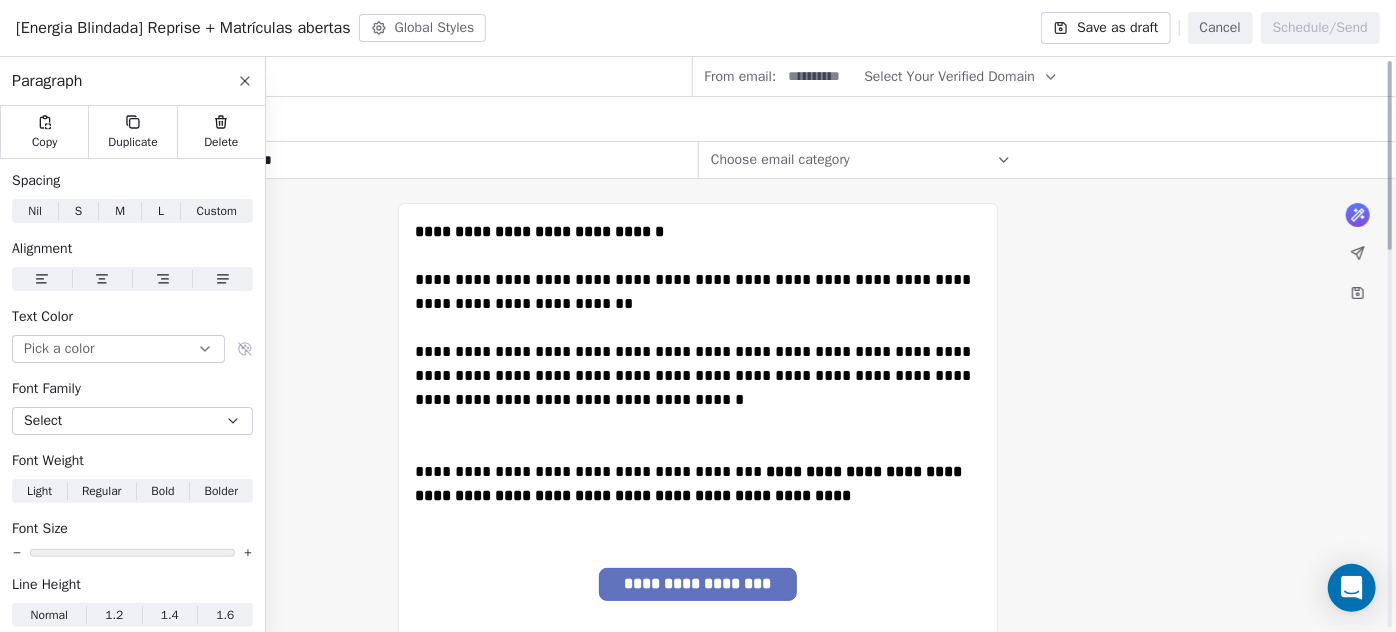 scroll, scrollTop: 90, scrollLeft: 0, axis: vertical 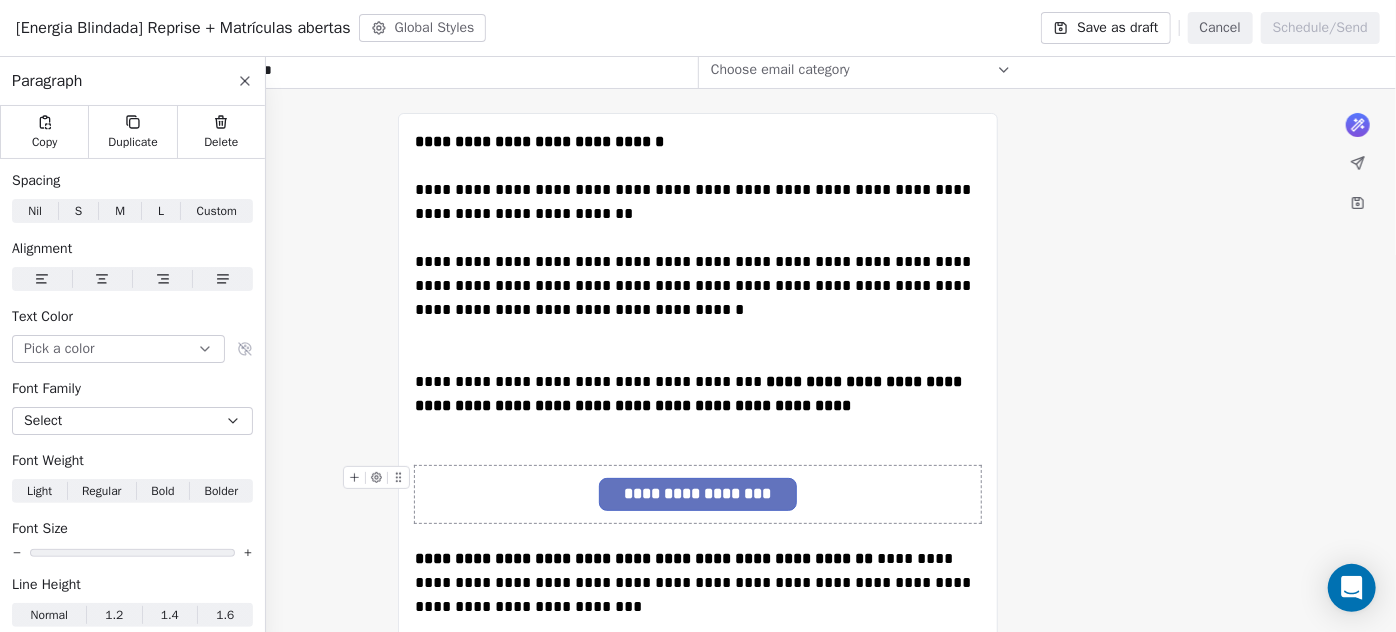 click on "**********" at bounding box center (698, 494) 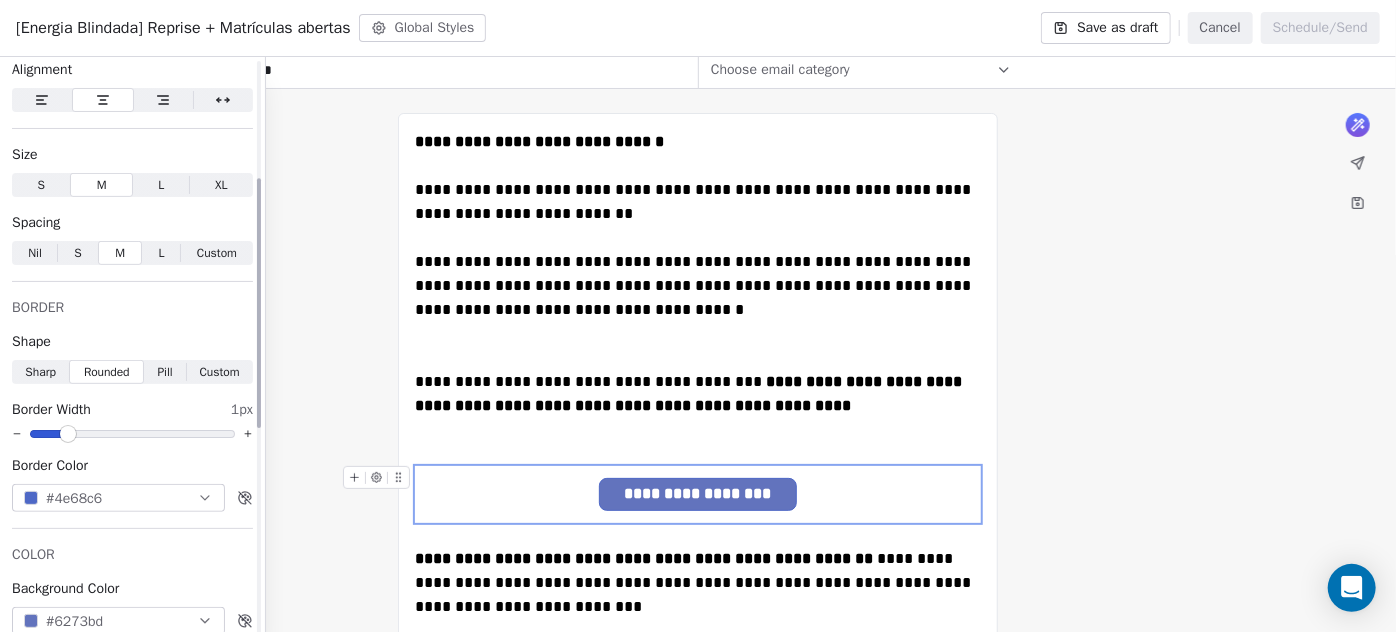 scroll, scrollTop: 0, scrollLeft: 0, axis: both 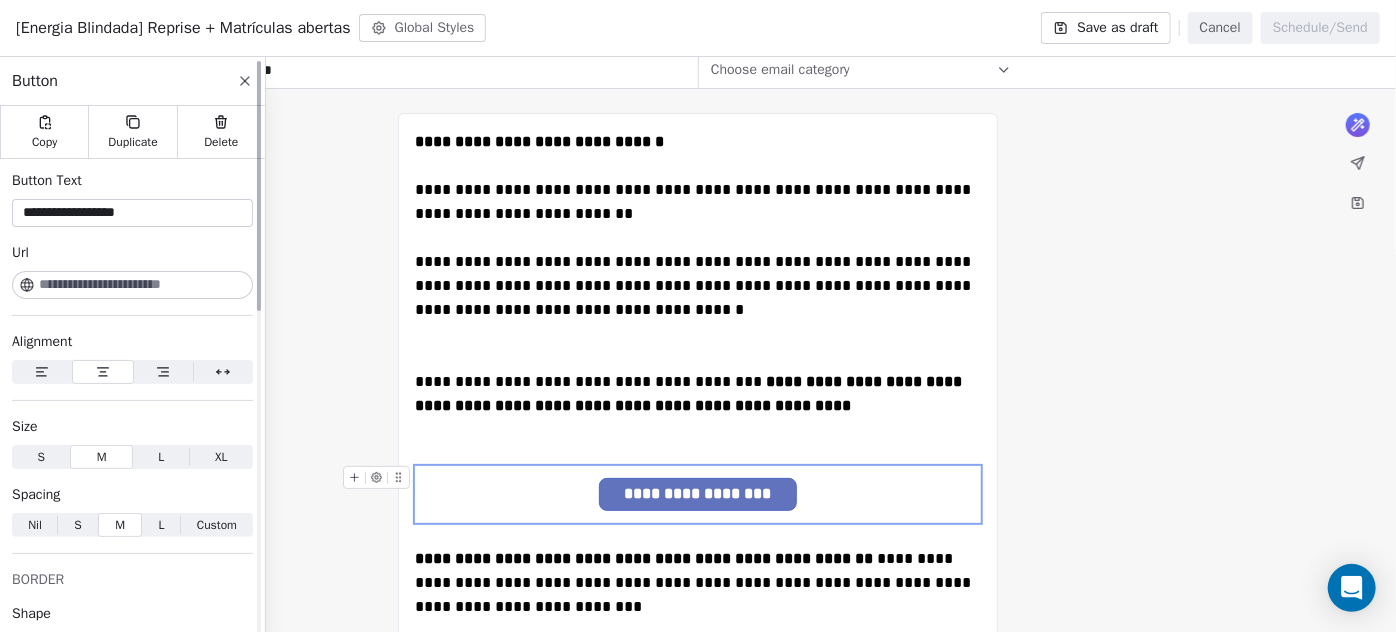 click at bounding box center (144, 285) 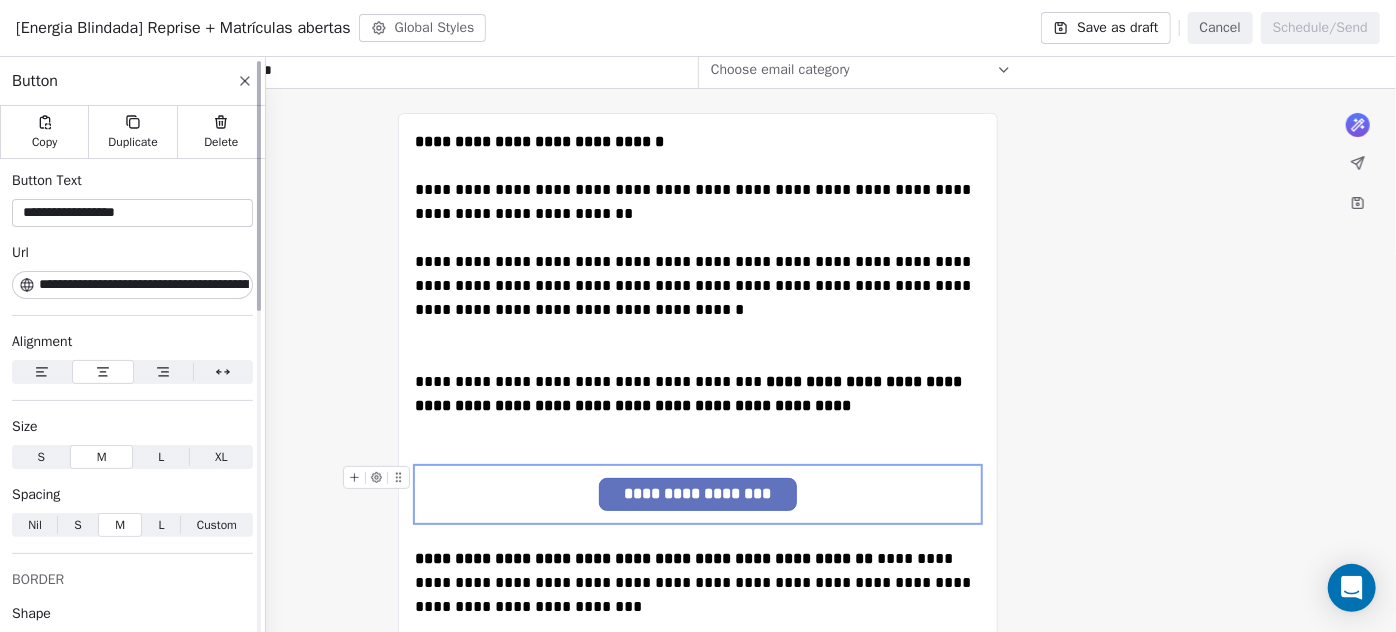scroll, scrollTop: 0, scrollLeft: 128, axis: horizontal 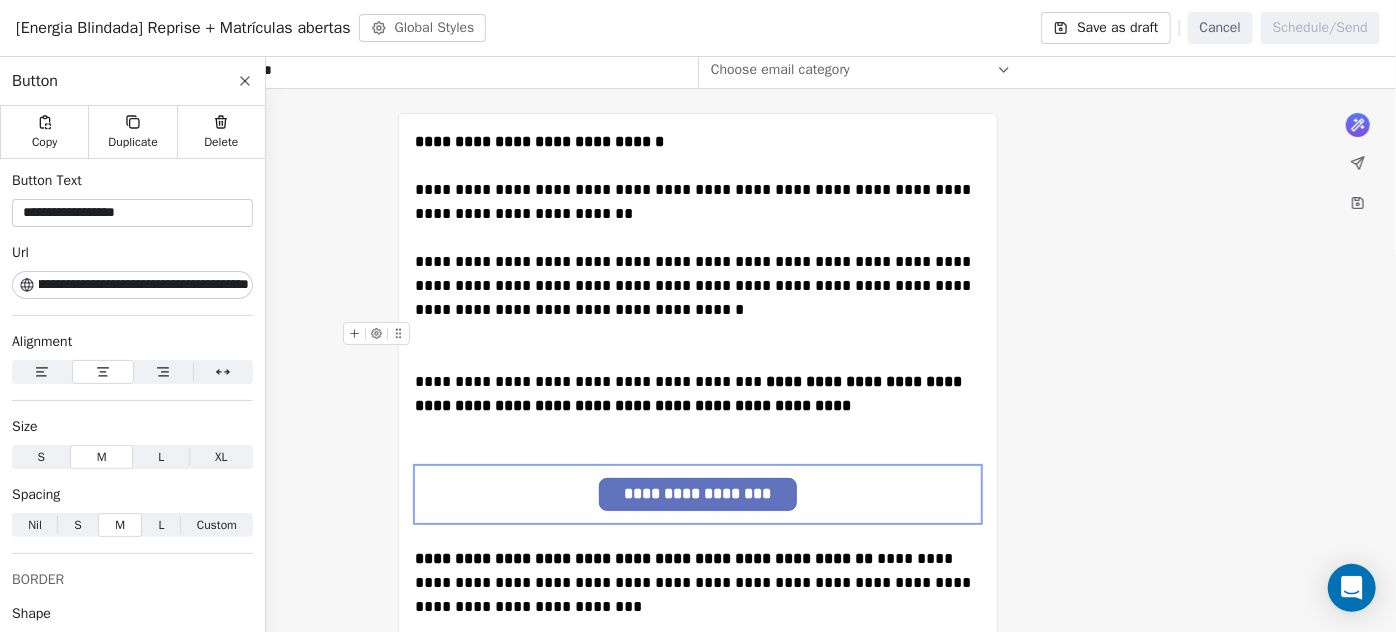 type on "**********" 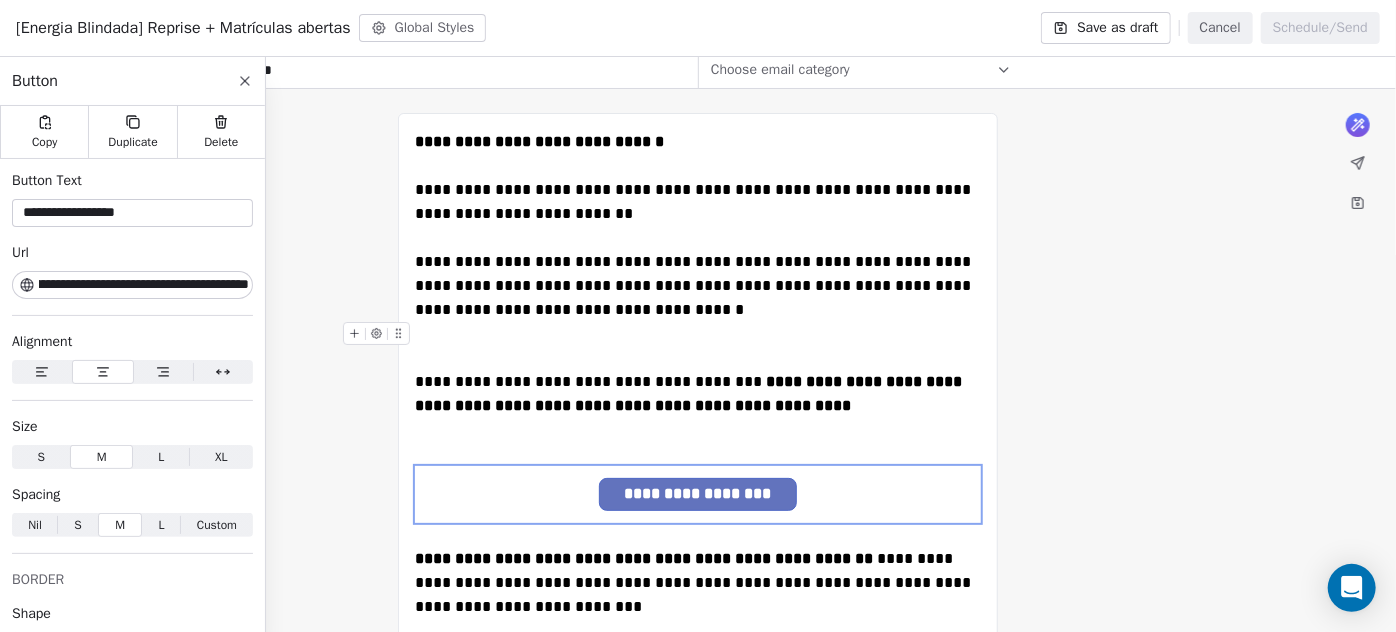 scroll, scrollTop: 0, scrollLeft: 0, axis: both 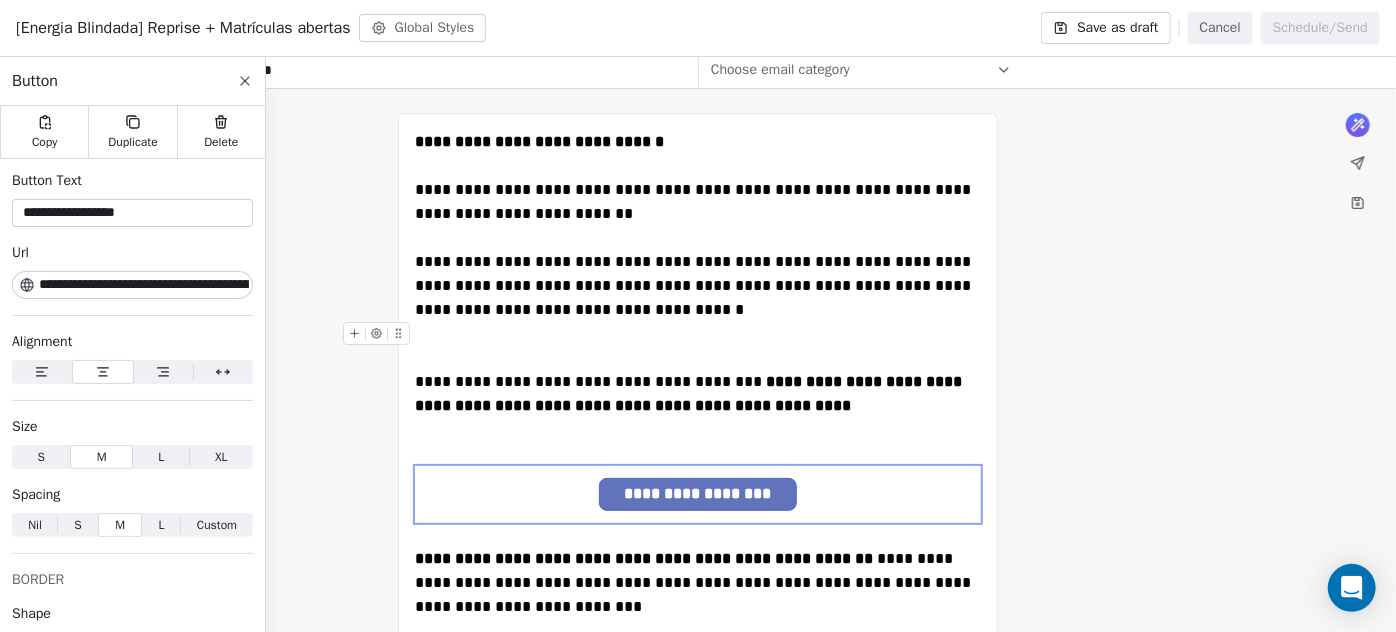 click at bounding box center (698, 334) 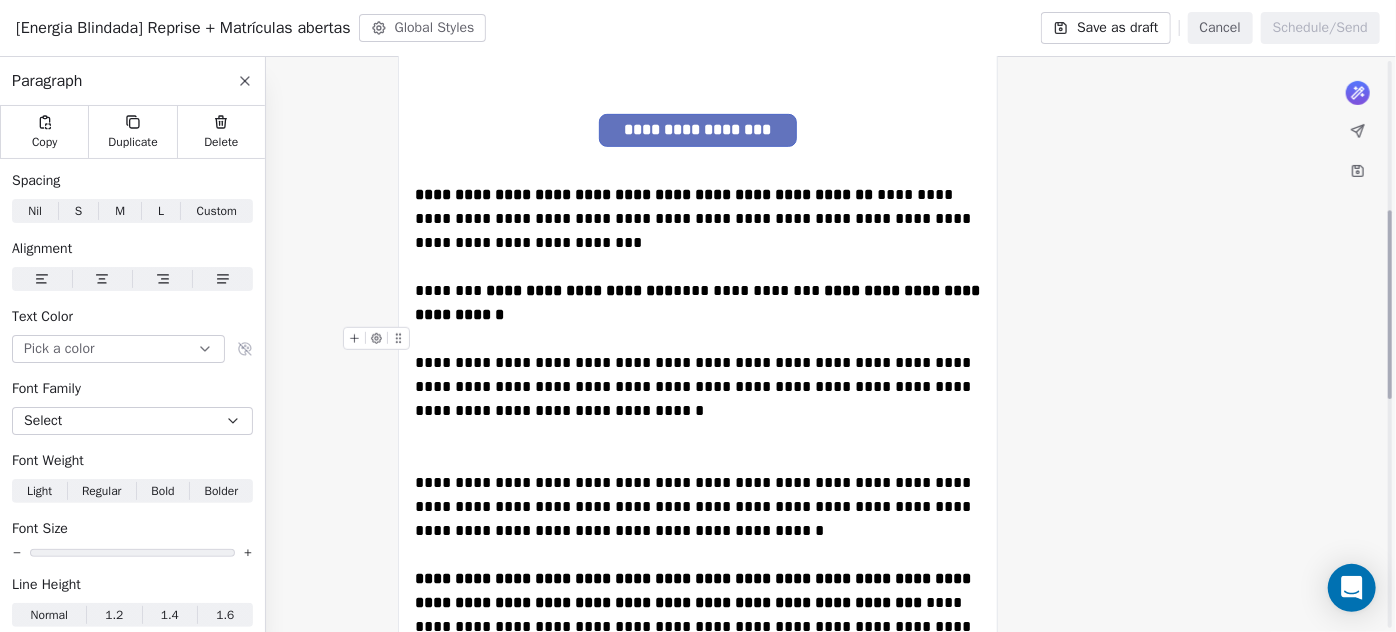 scroll, scrollTop: 727, scrollLeft: 0, axis: vertical 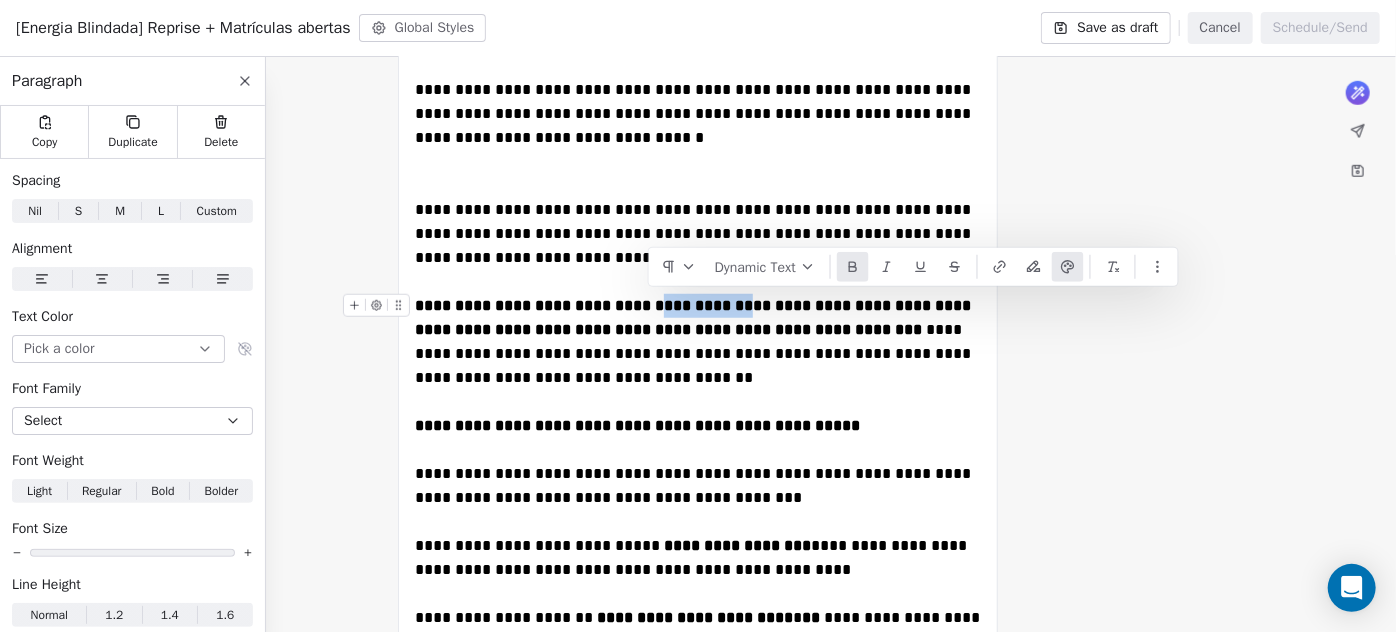 drag, startPoint x: 764, startPoint y: 306, endPoint x: 652, endPoint y: 306, distance: 112 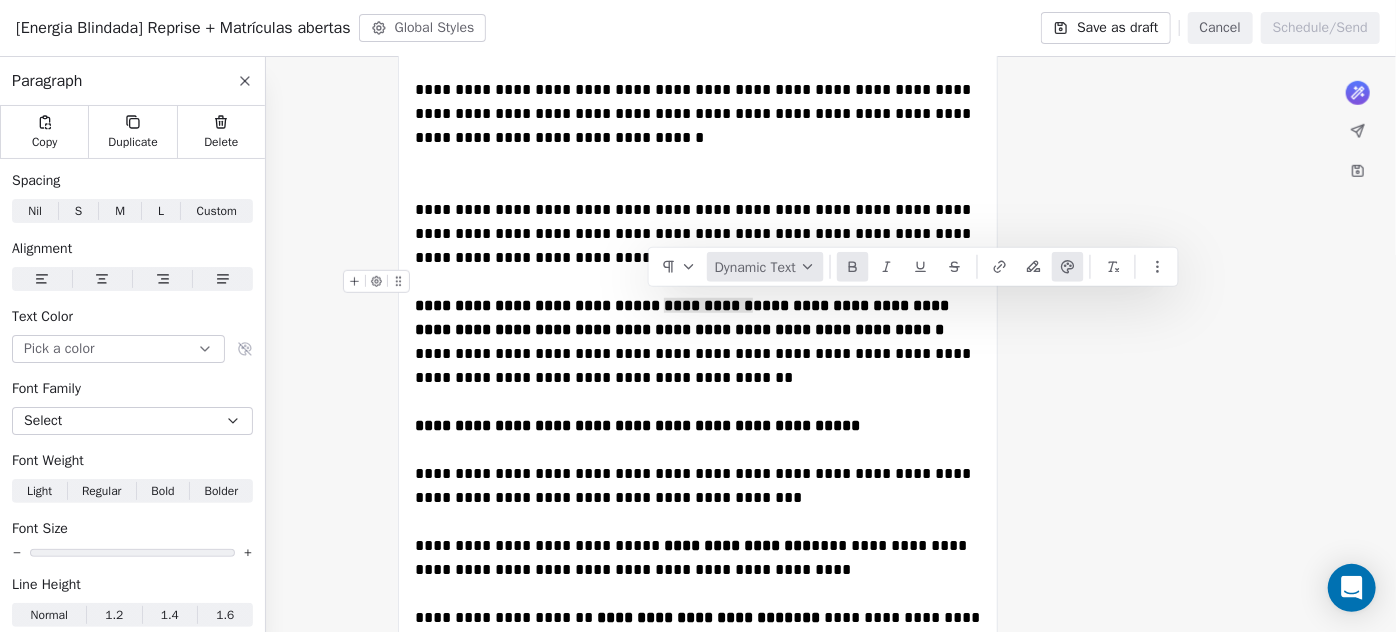 click on "Dynamic Text" at bounding box center (765, 267) 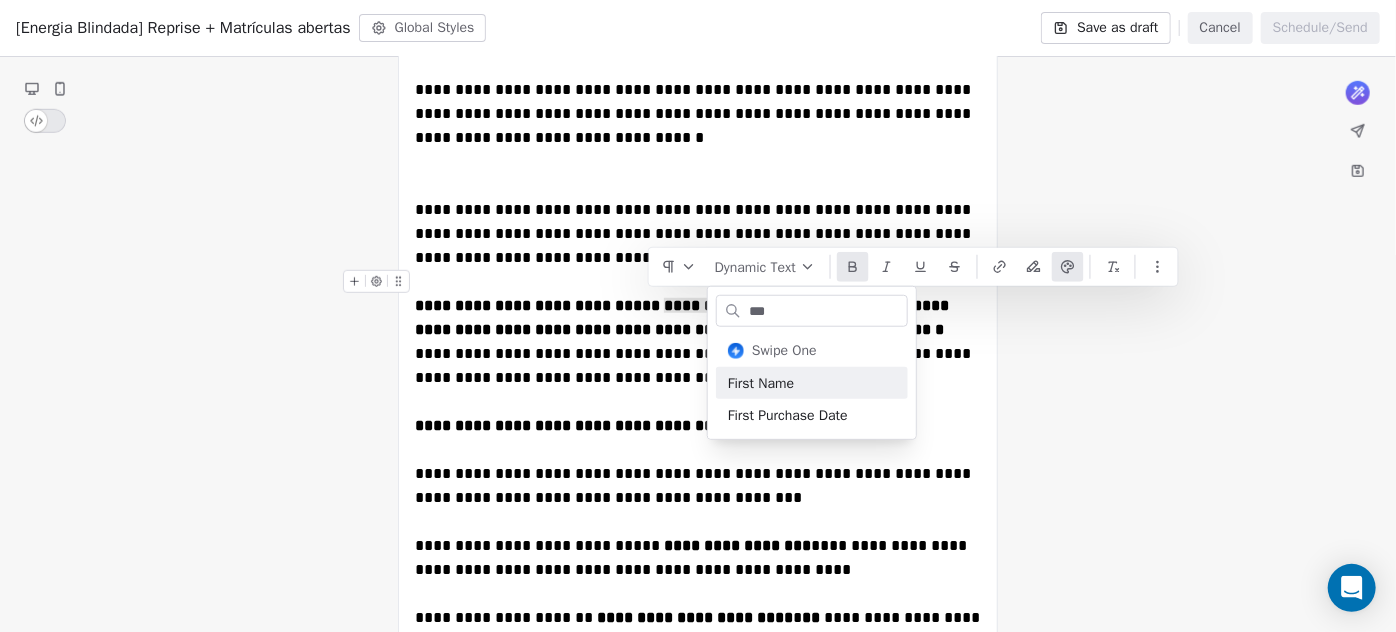type on "***" 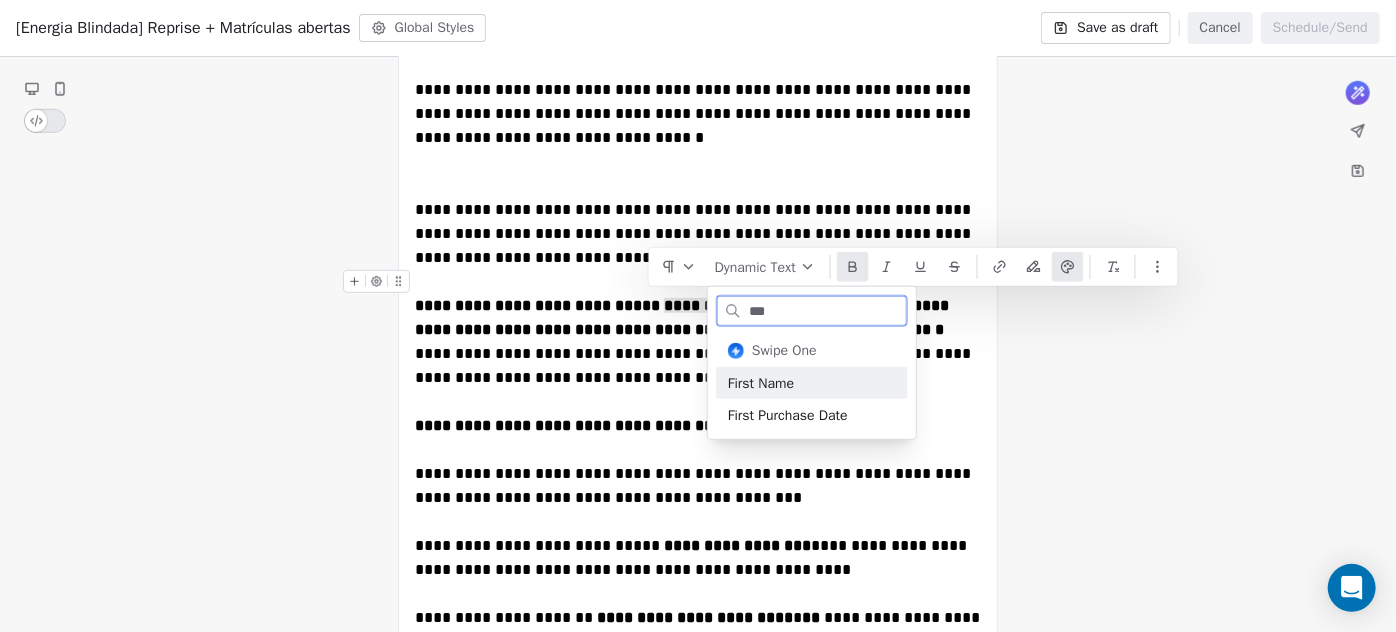click on "First Name" at bounding box center [812, 383] 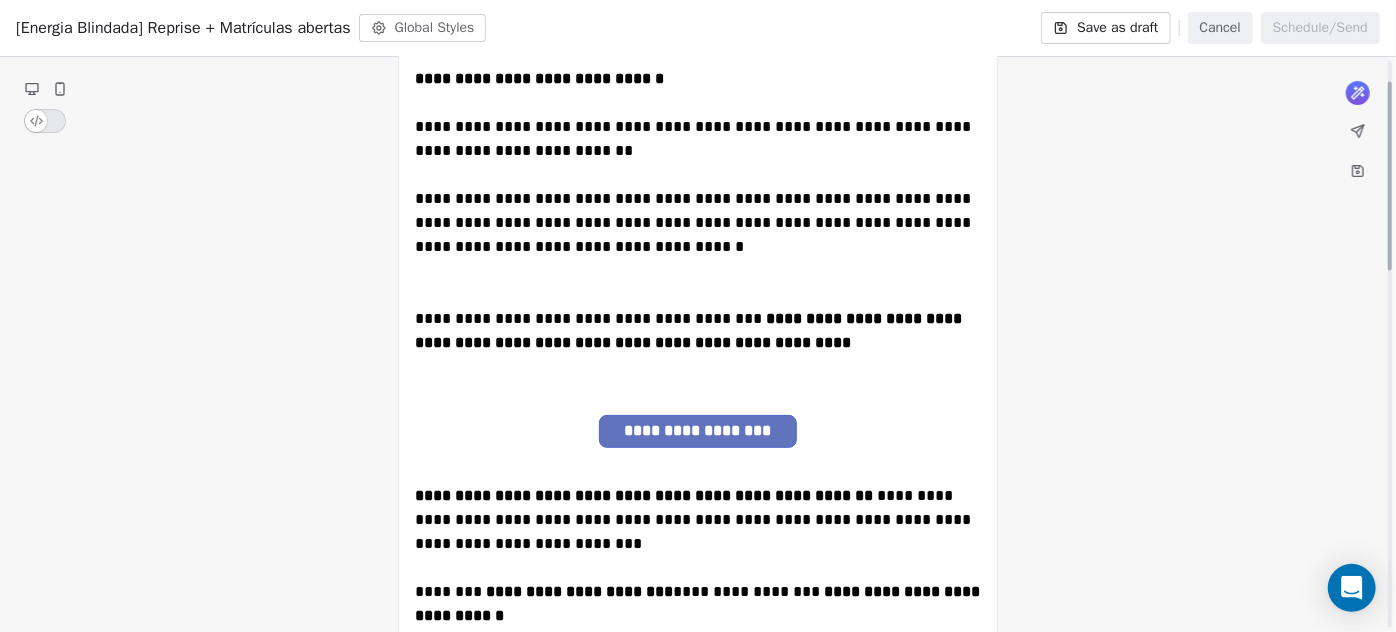 scroll, scrollTop: 62, scrollLeft: 0, axis: vertical 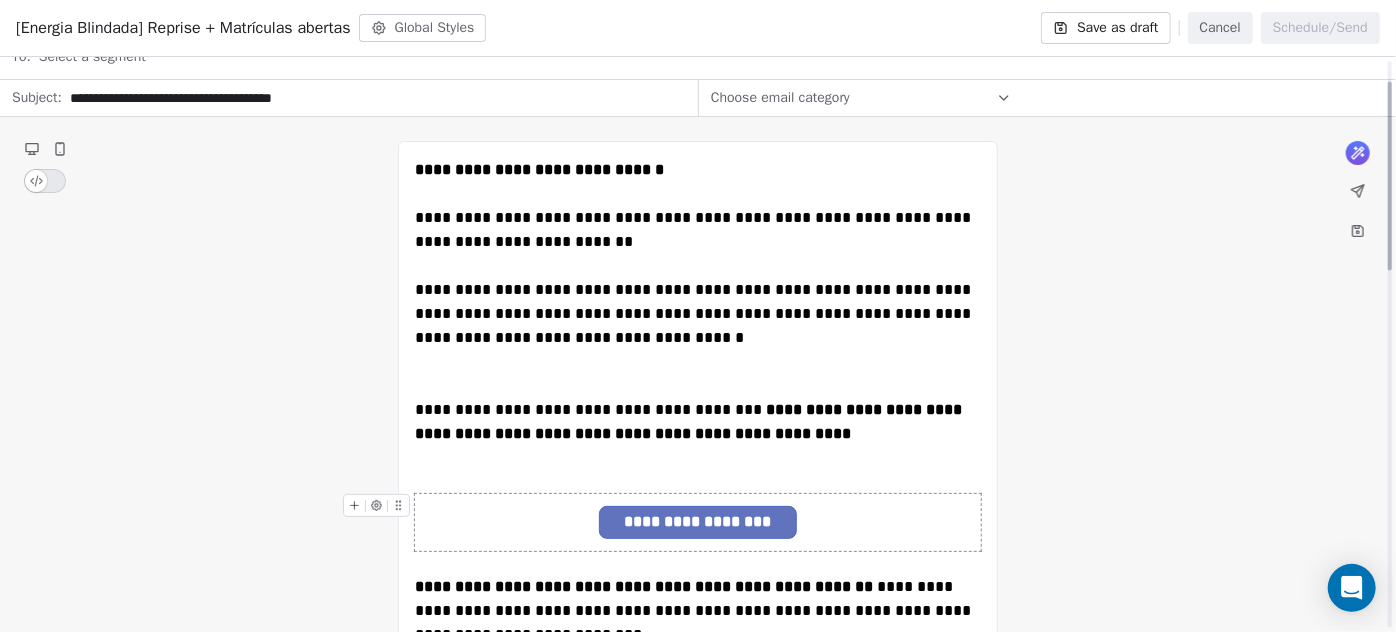 click on "**********" at bounding box center [698, 522] 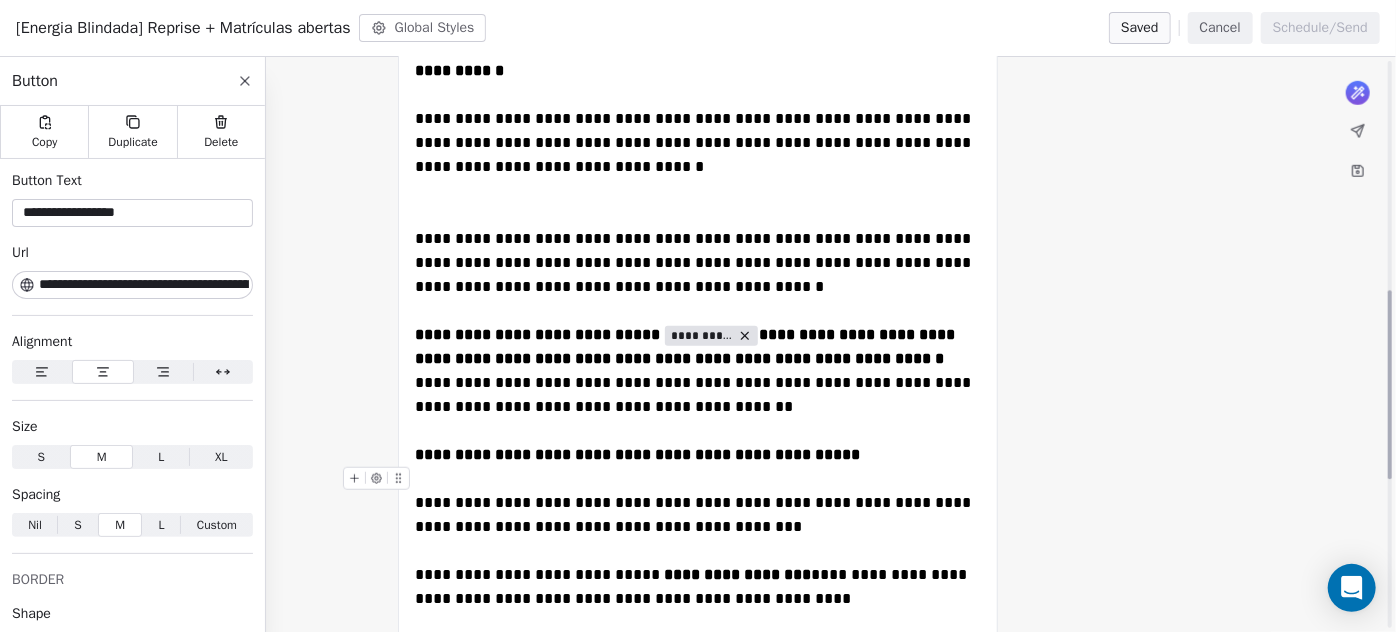scroll, scrollTop: 971, scrollLeft: 0, axis: vertical 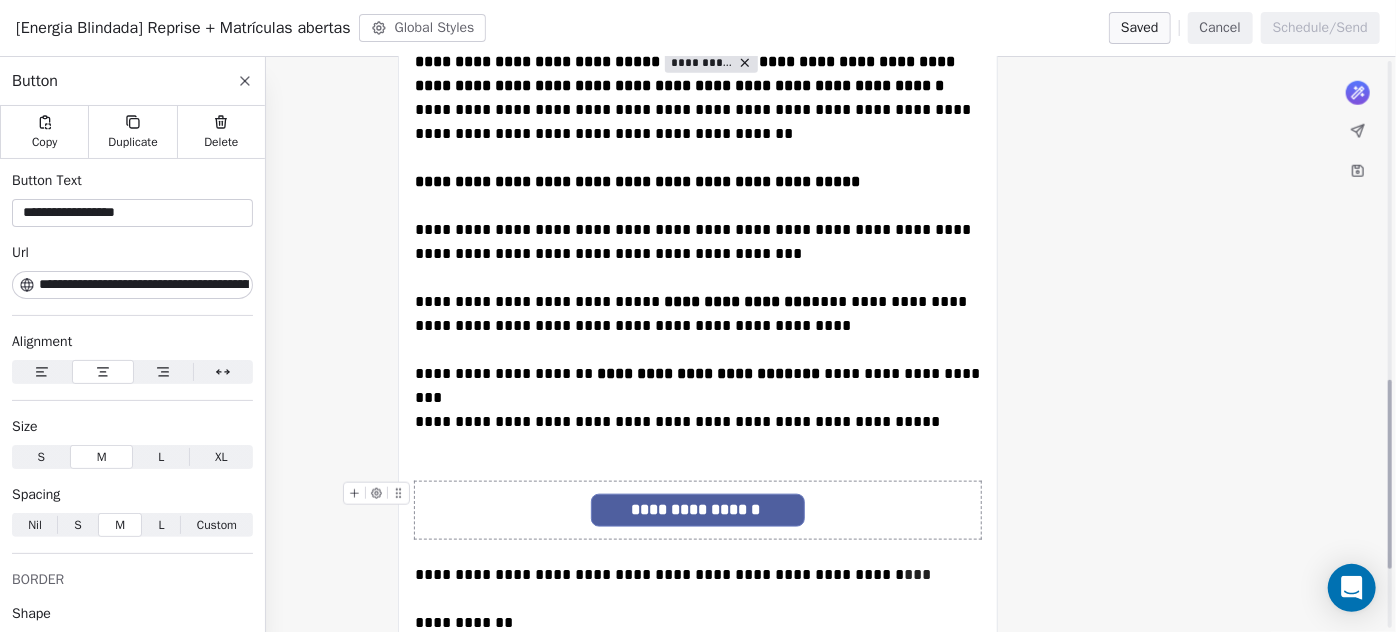 click on "**********" at bounding box center [698, 510] 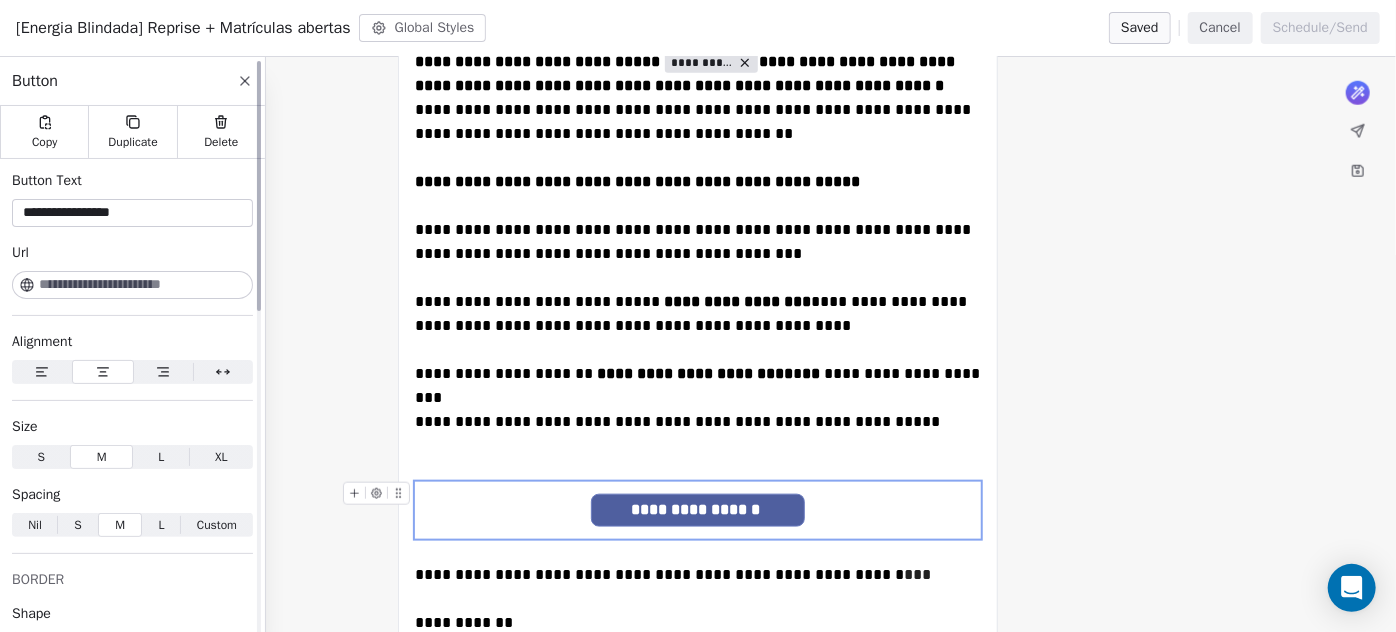 click on "Url" at bounding box center [132, 271] 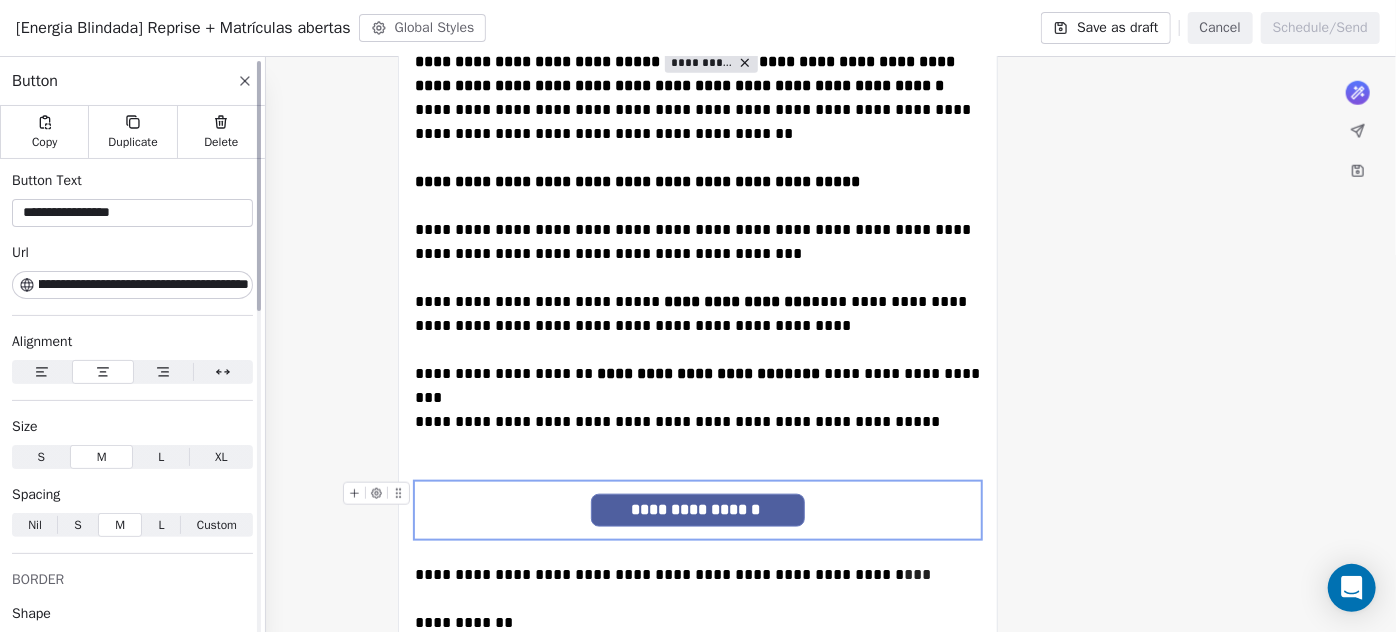 scroll, scrollTop: 0, scrollLeft: 353, axis: horizontal 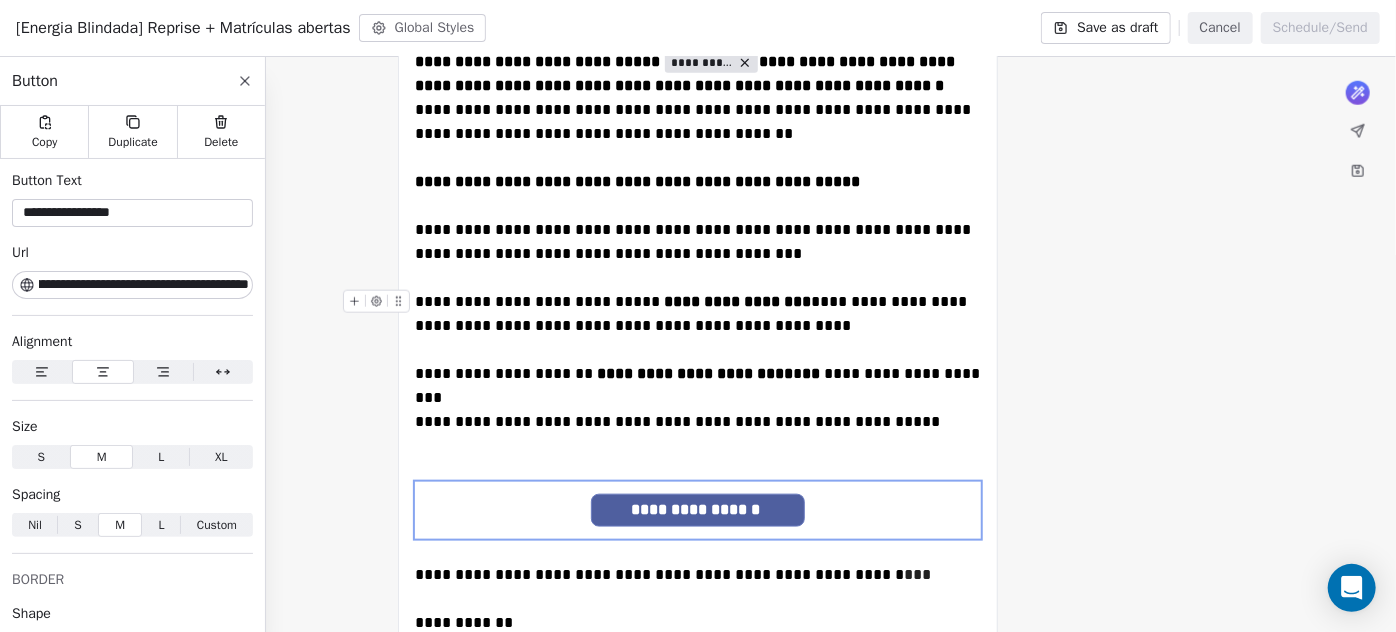 type on "**********" 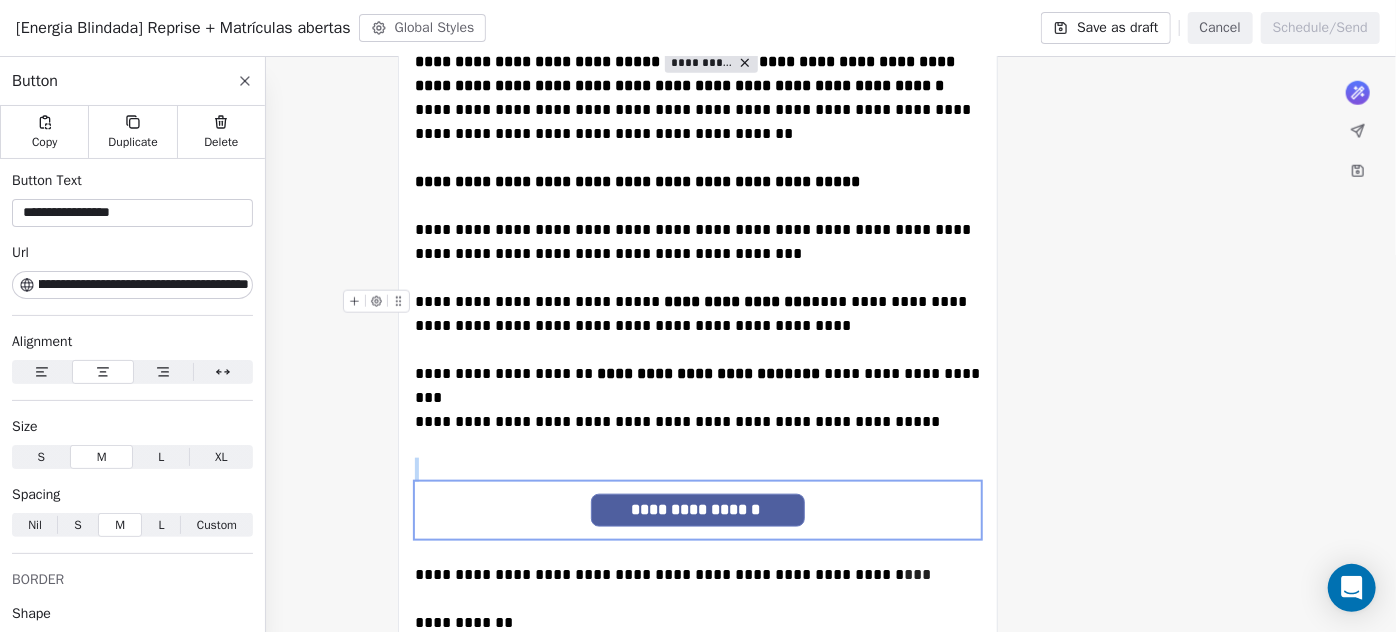 click on "**********" at bounding box center (693, 313) 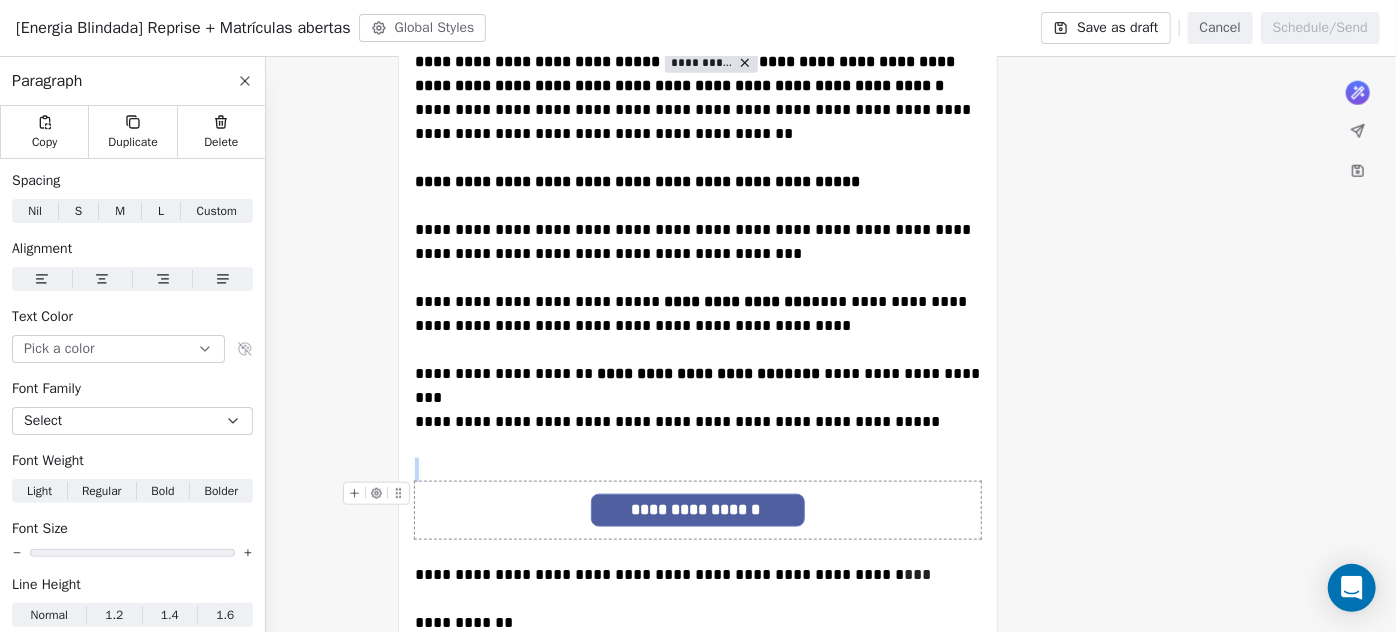 click on "**********" at bounding box center [698, 510] 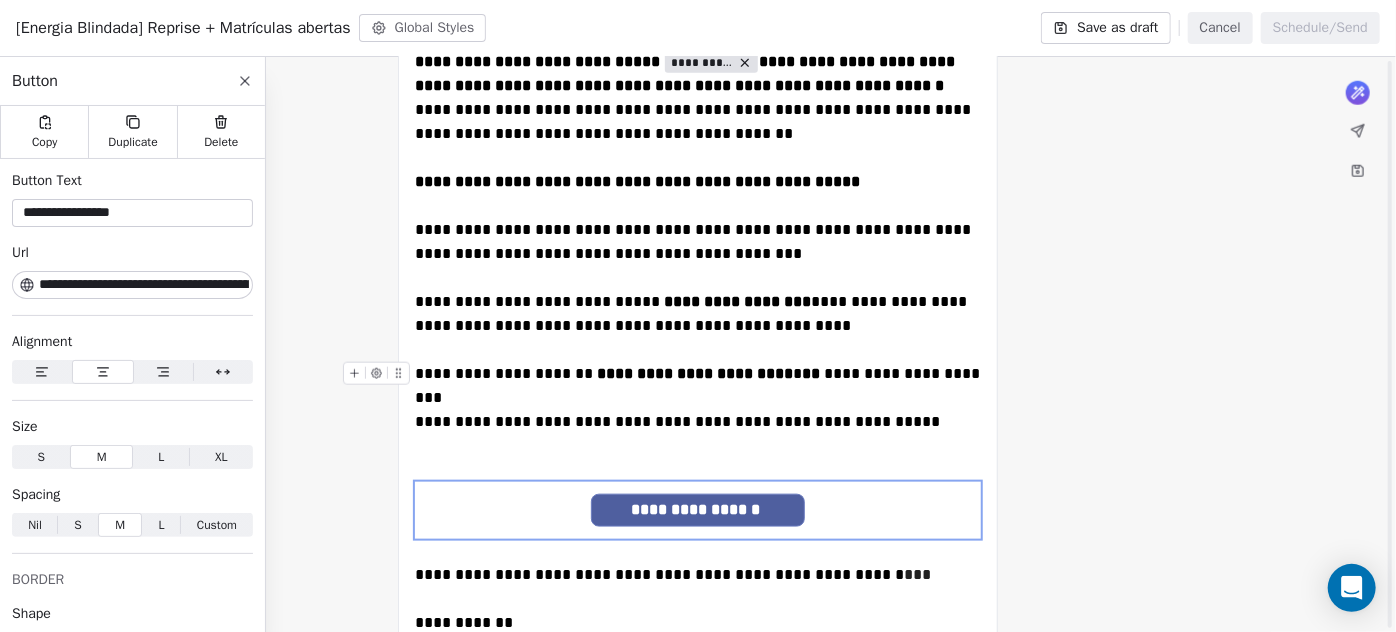 scroll, scrollTop: 880, scrollLeft: 0, axis: vertical 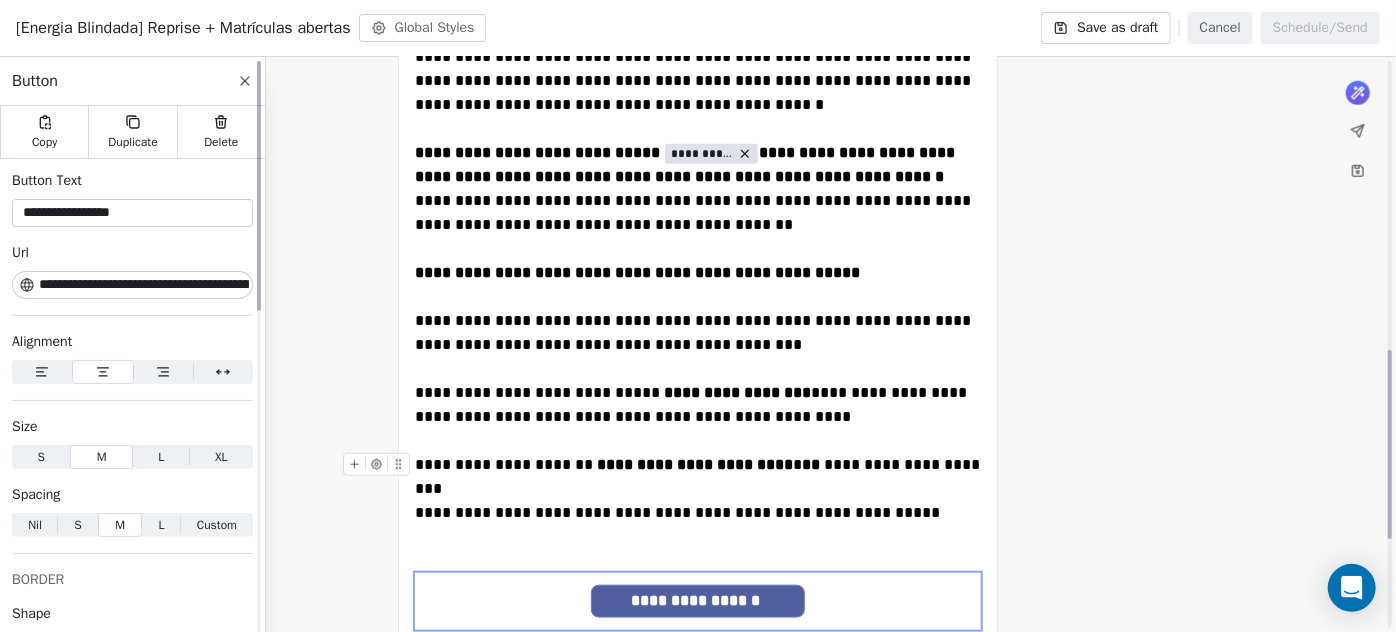click at bounding box center (259, 186) 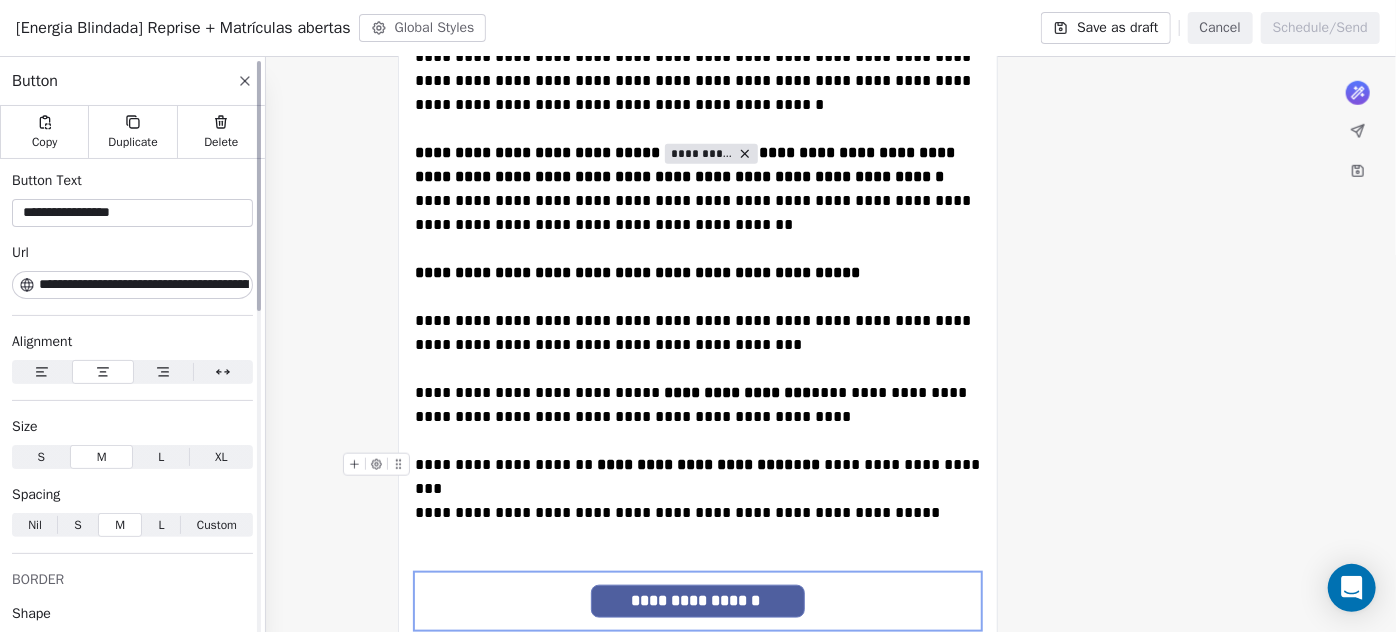 click 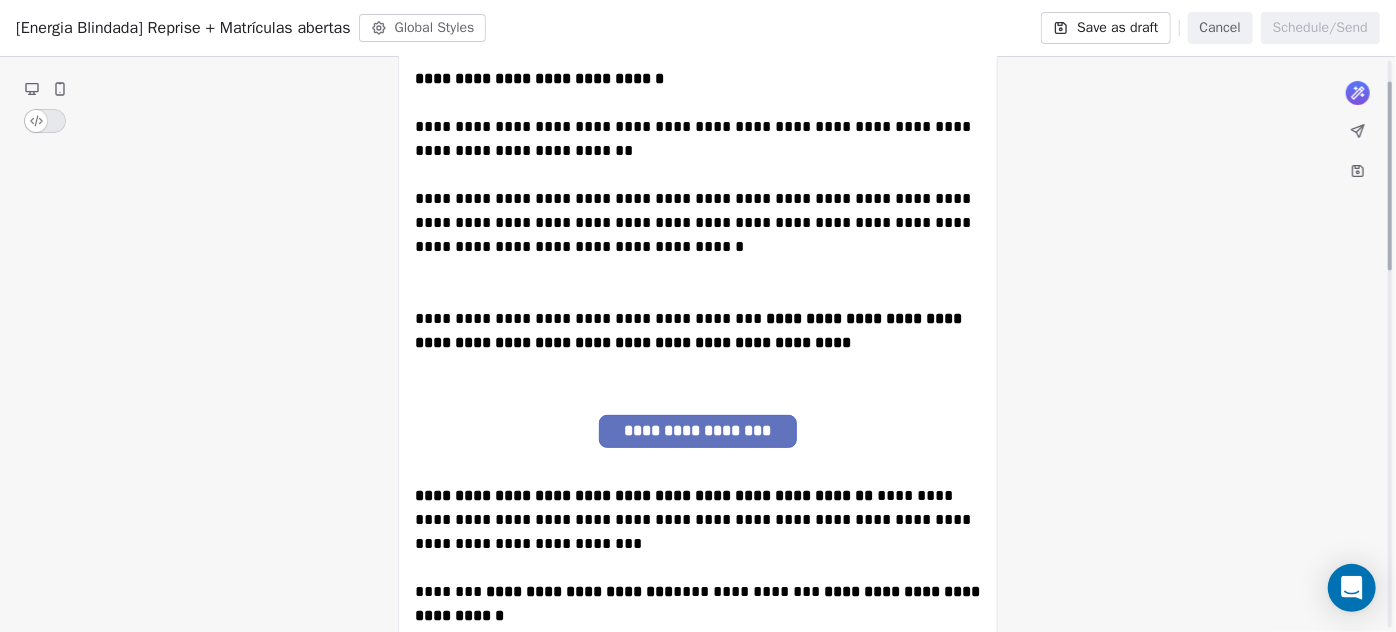 scroll, scrollTop: 0, scrollLeft: 0, axis: both 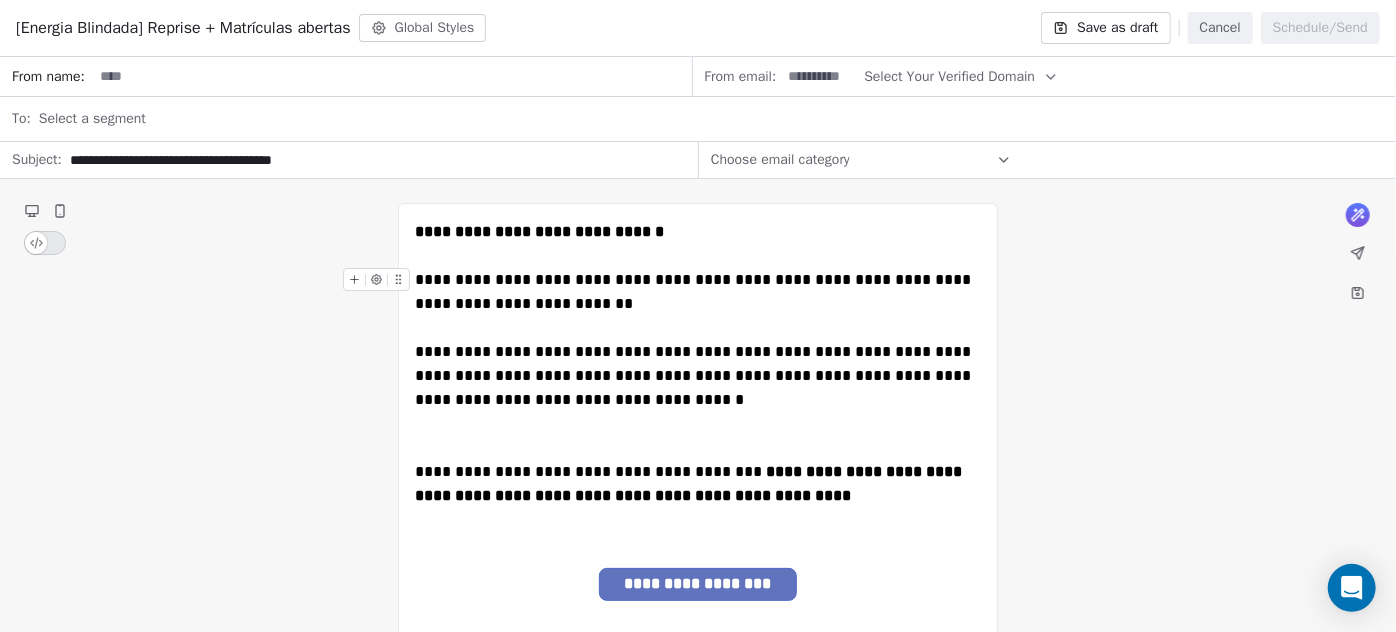click at bounding box center [392, 76] 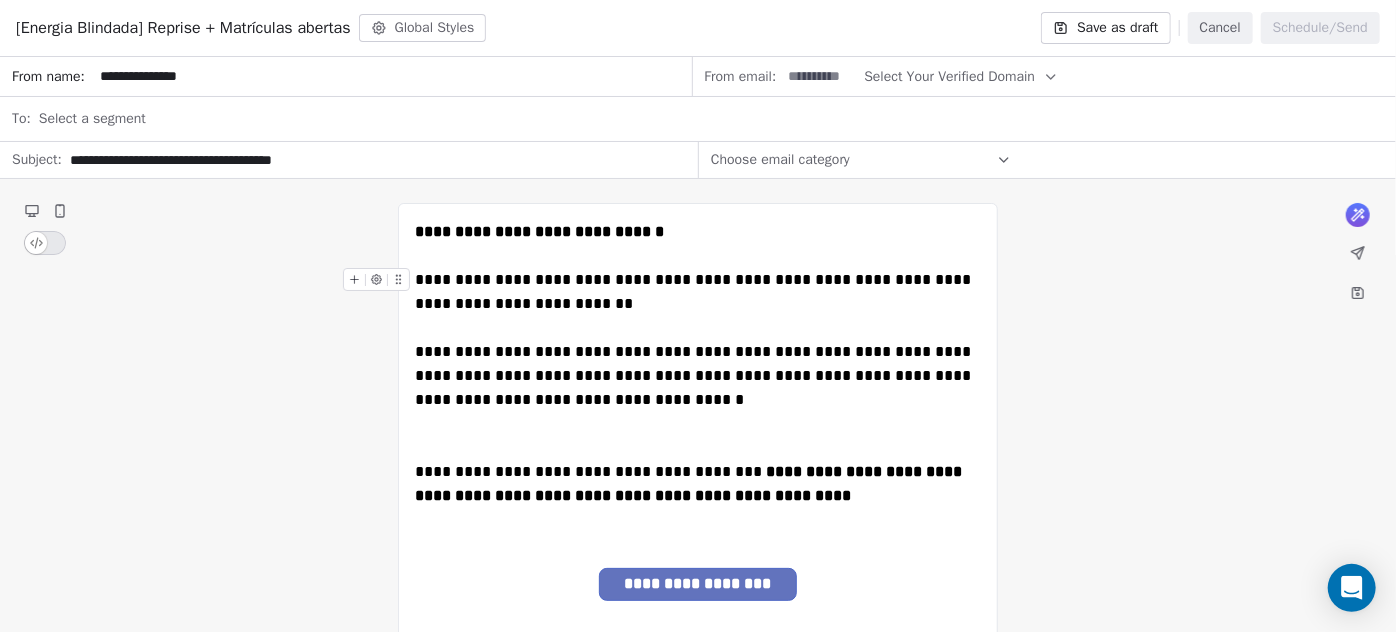 type on "**********" 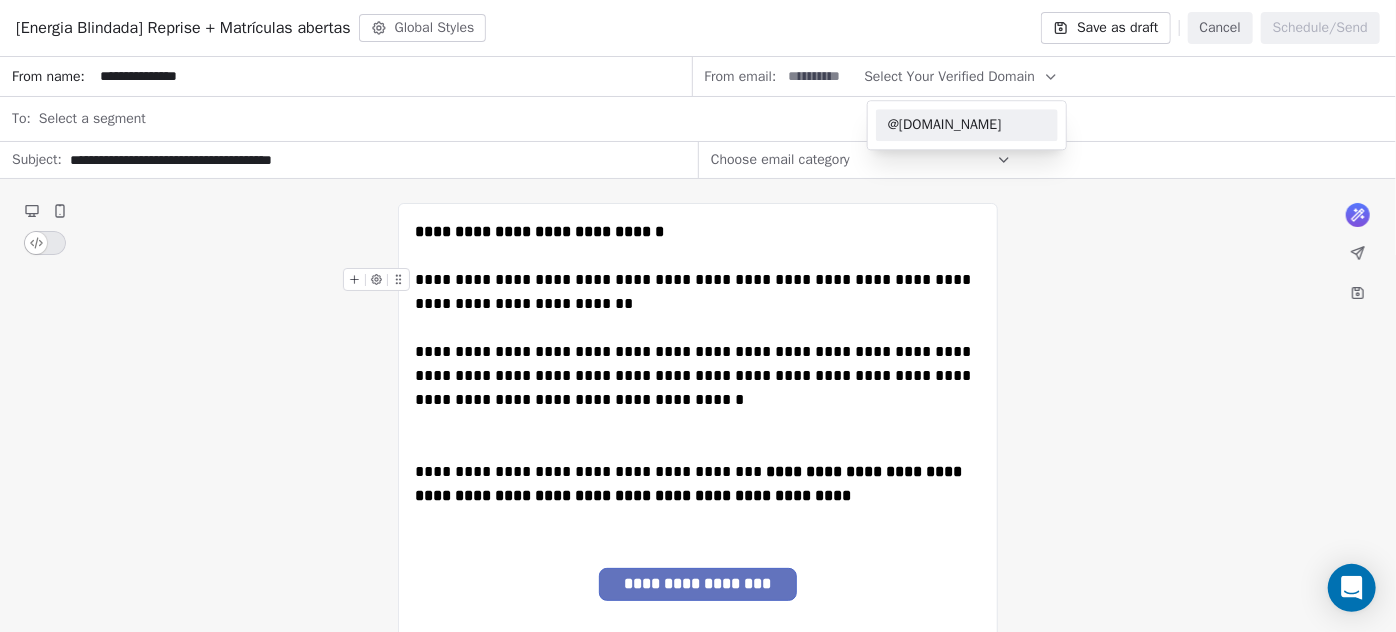click on "@[DOMAIN_NAME]" at bounding box center (967, 125) 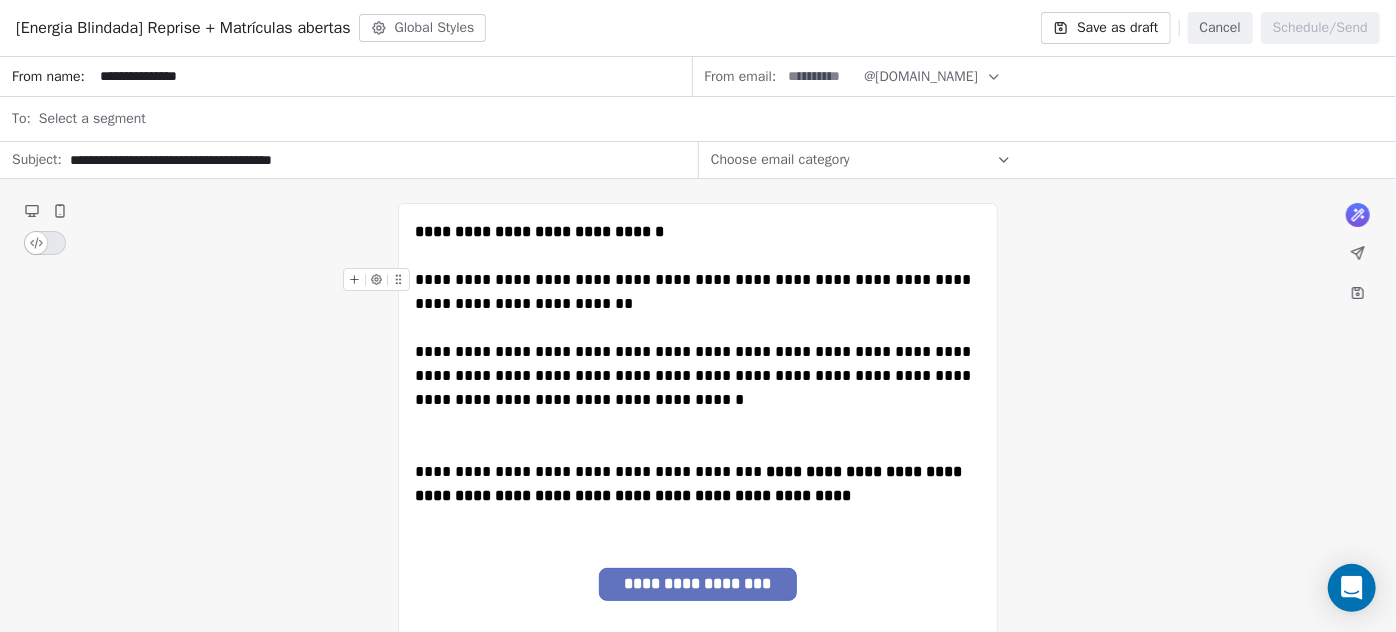 click at bounding box center [820, 76] 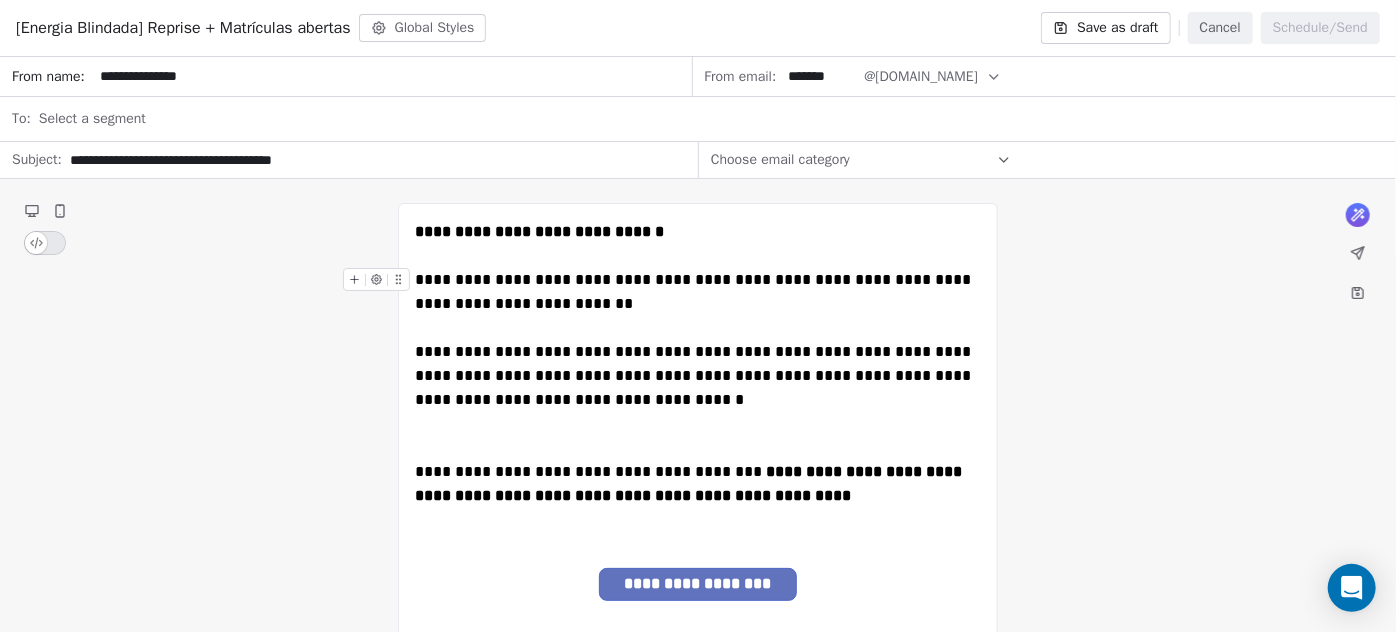 type on "*******" 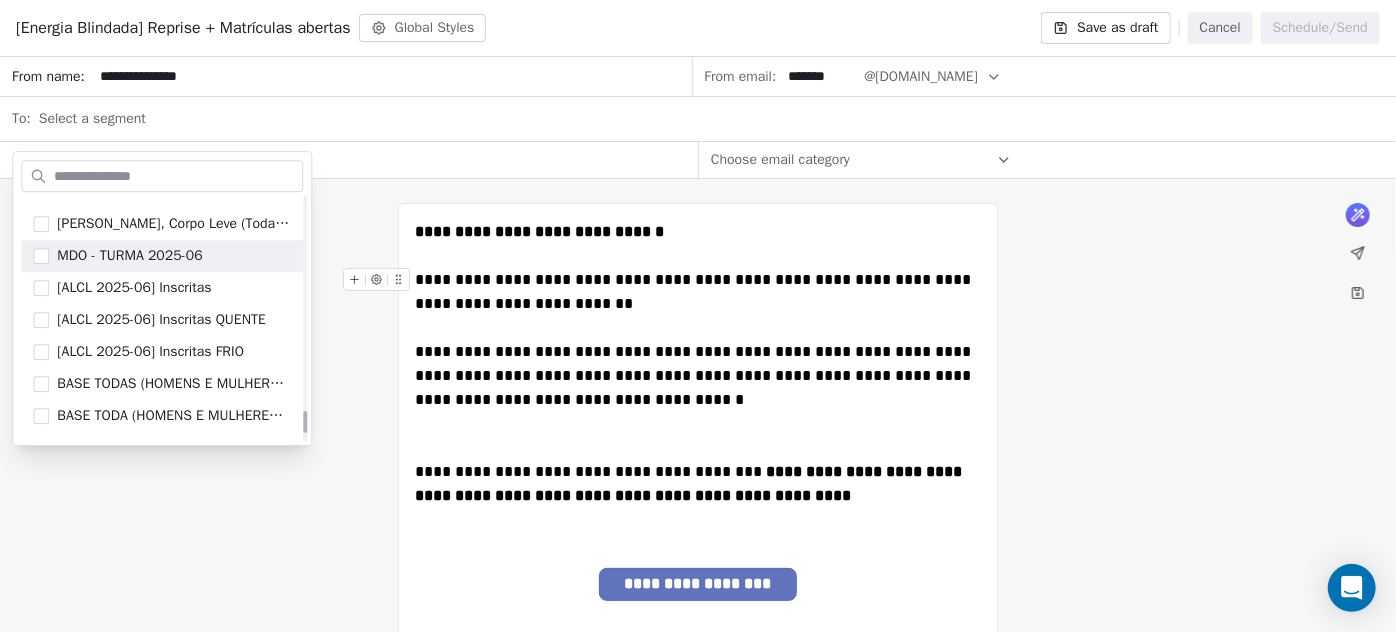 scroll, scrollTop: 2418, scrollLeft: 0, axis: vertical 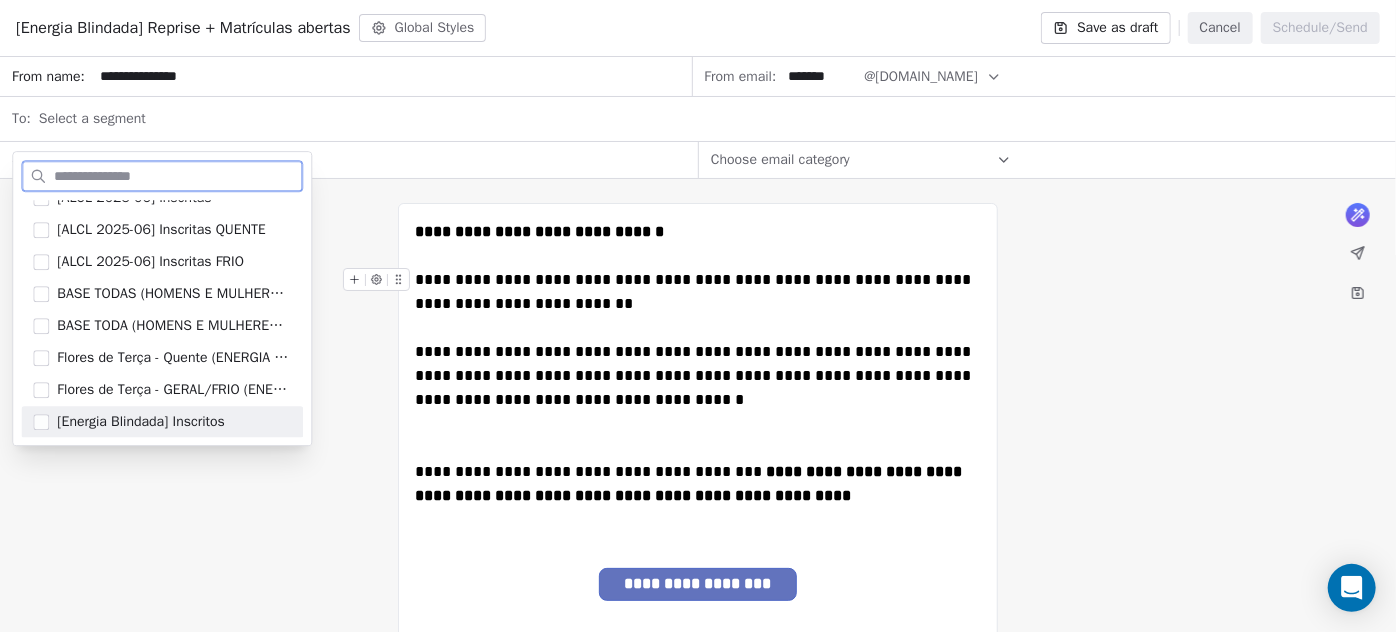 click on "[Energia Blindada] Inscritos" at bounding box center [140, 422] 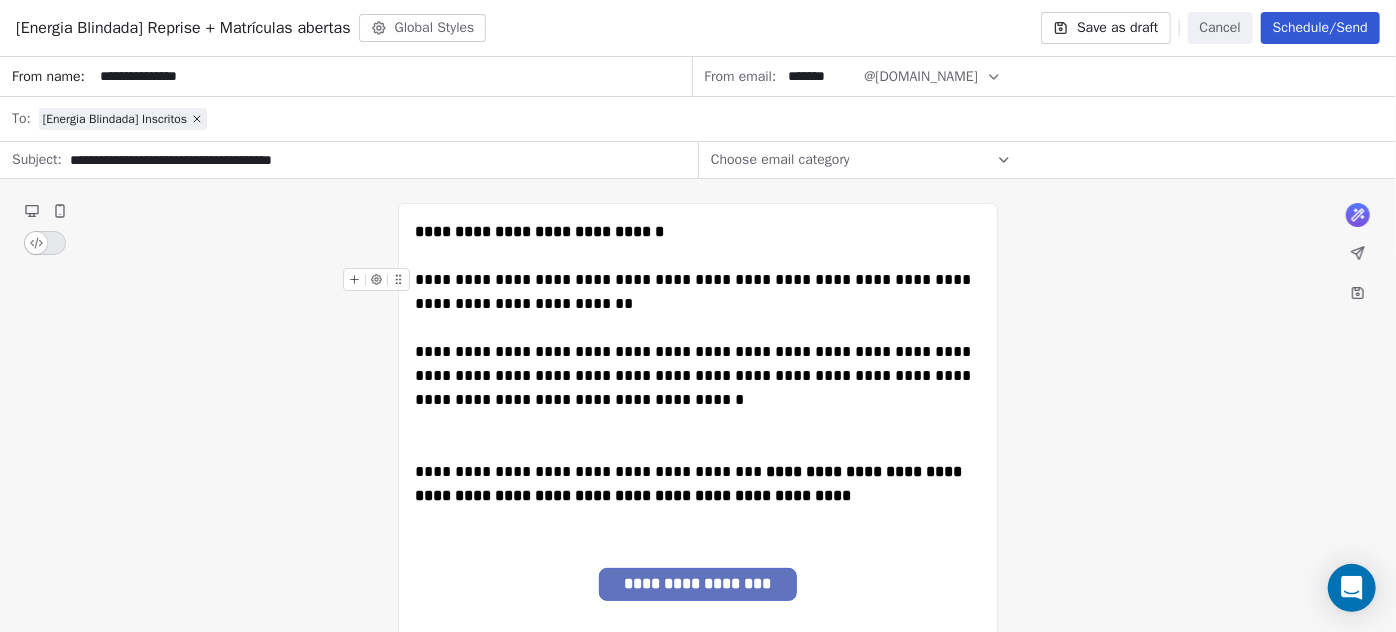 click on "**********" at bounding box center (698, 983) 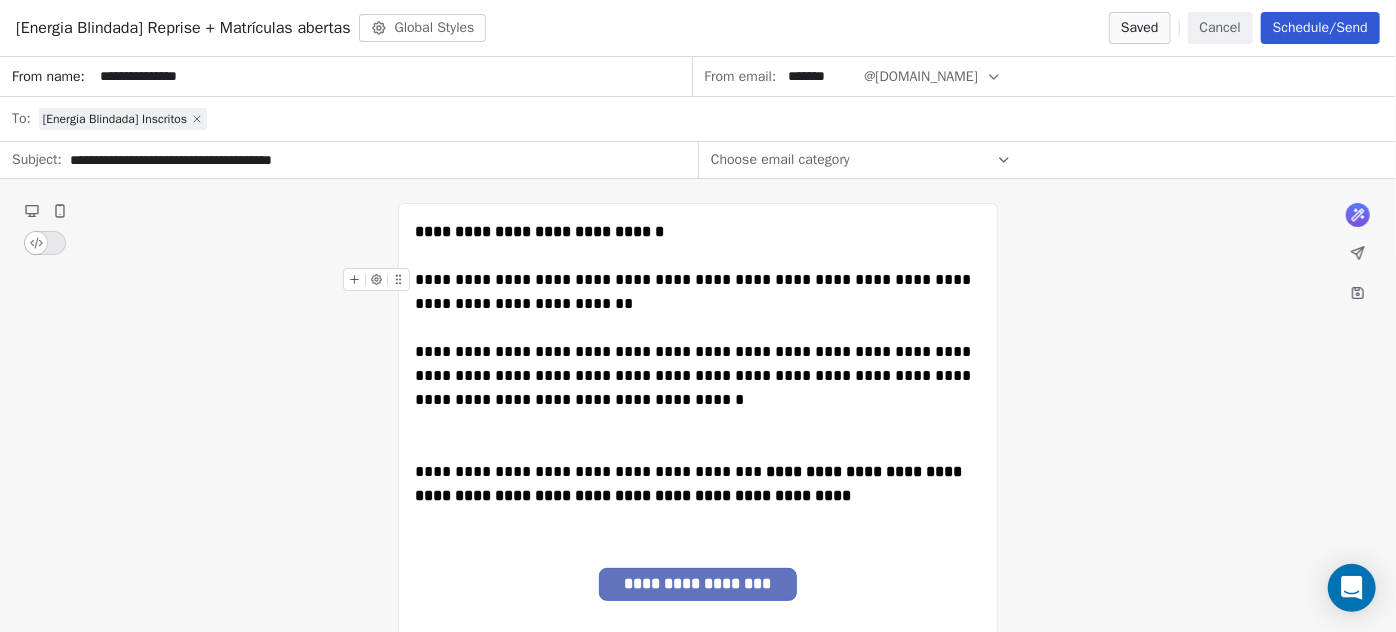 click 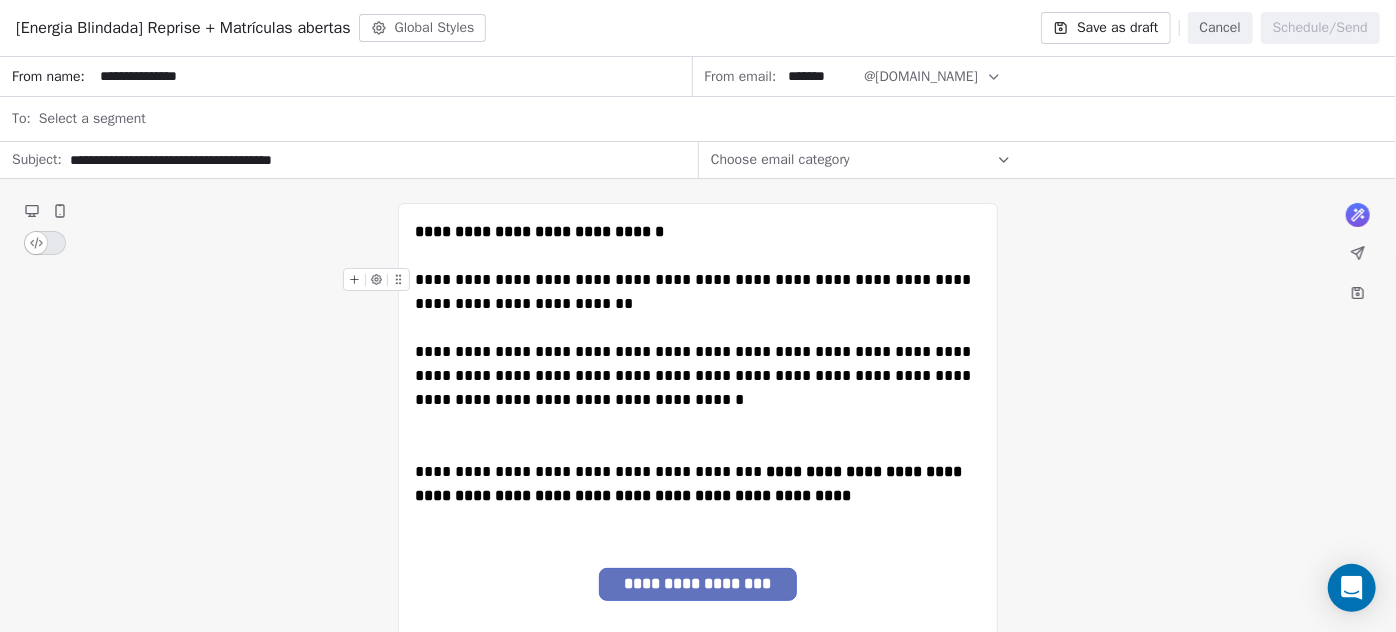 click on "Cancel" at bounding box center (1220, 28) 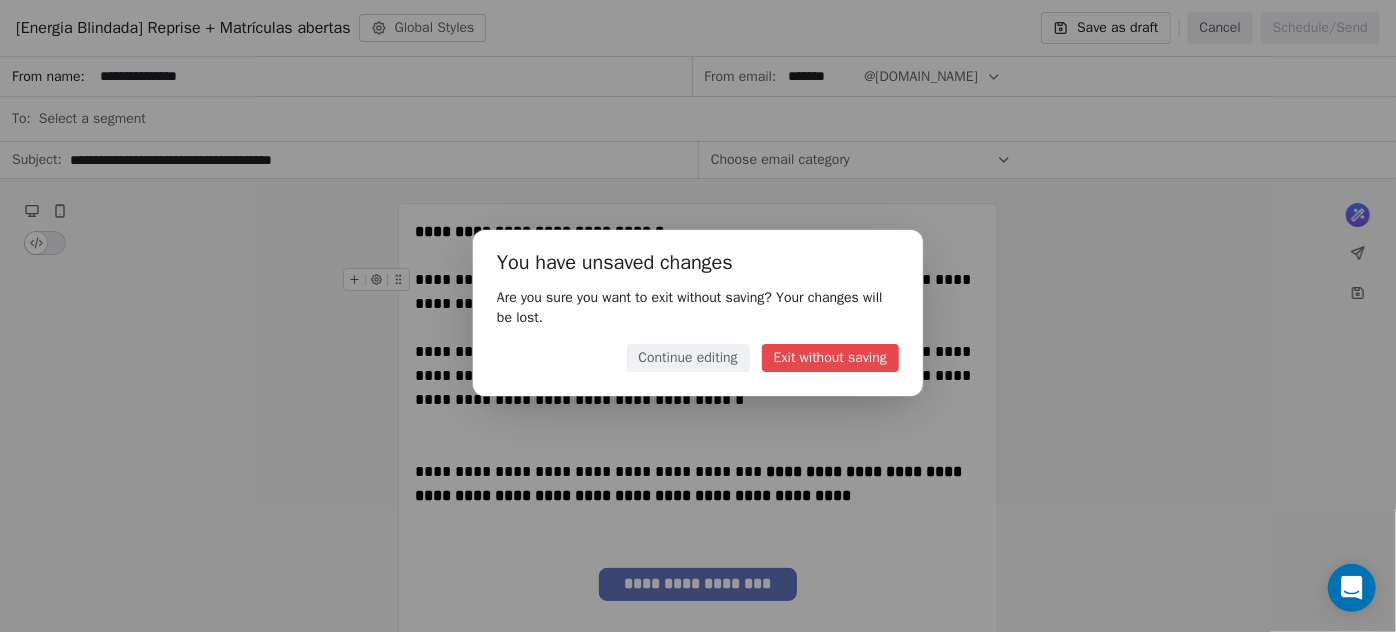 click on "Continue editing" at bounding box center [688, 358] 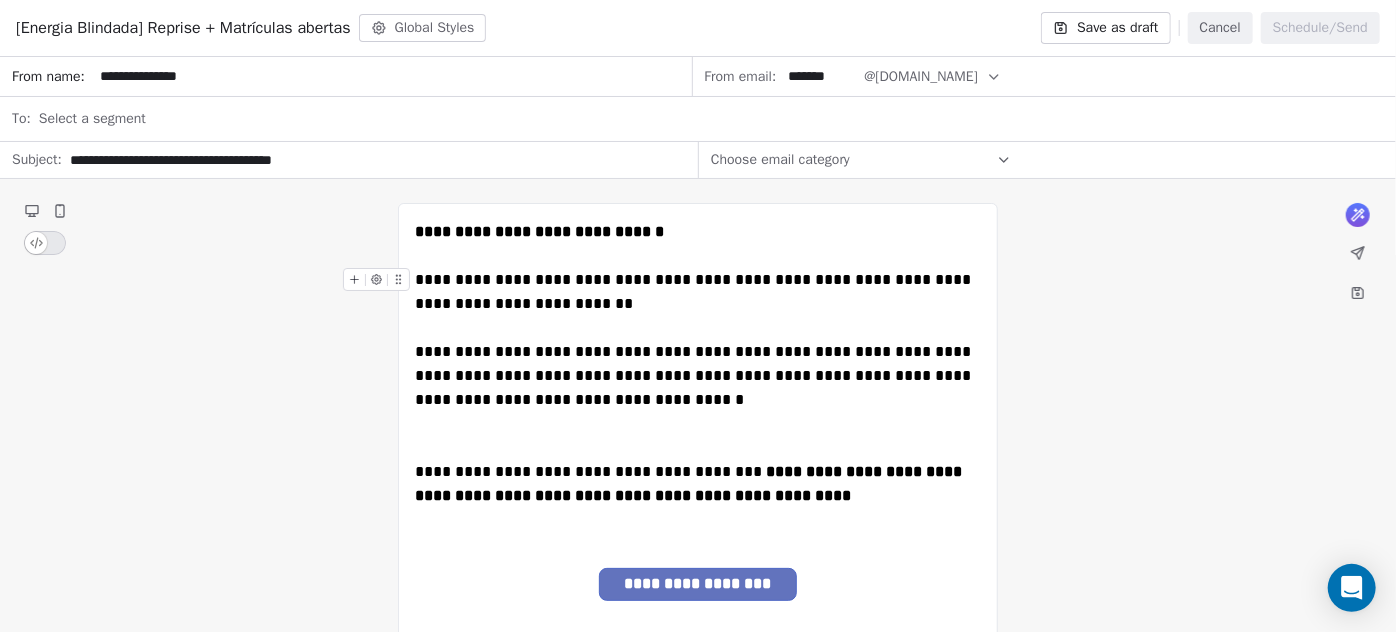 click on "Save as draft" at bounding box center (1105, 28) 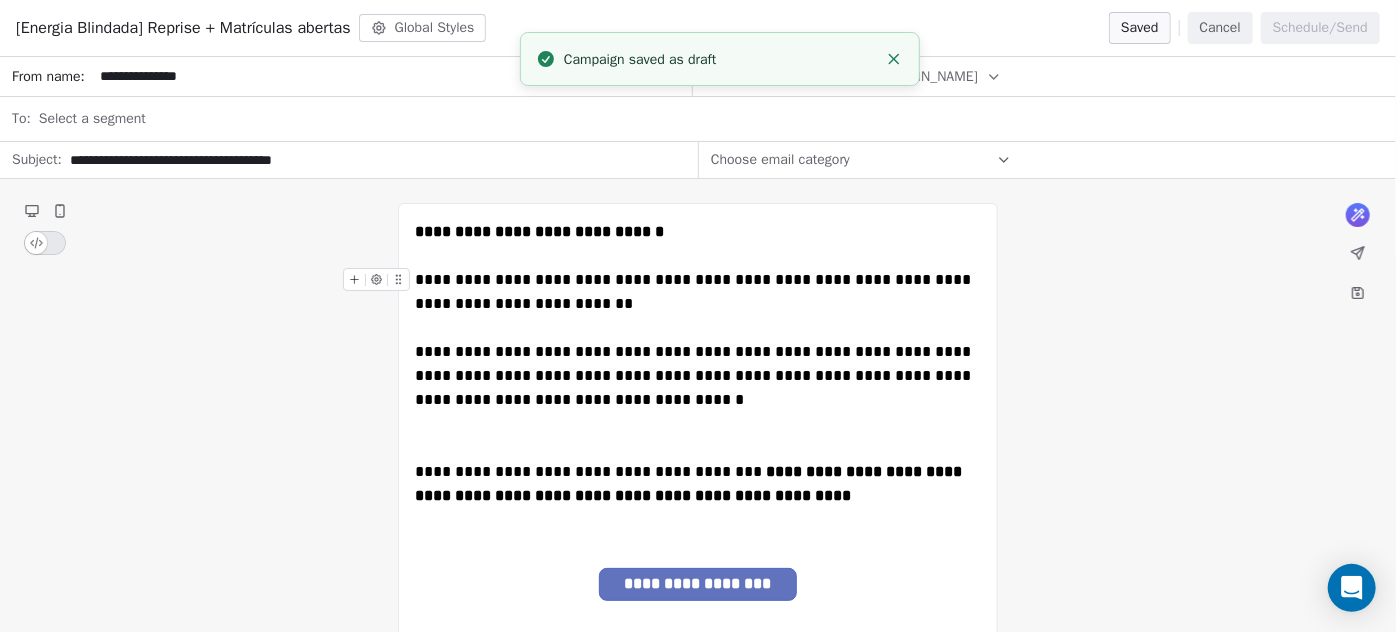 click on "Cancel" at bounding box center [1220, 28] 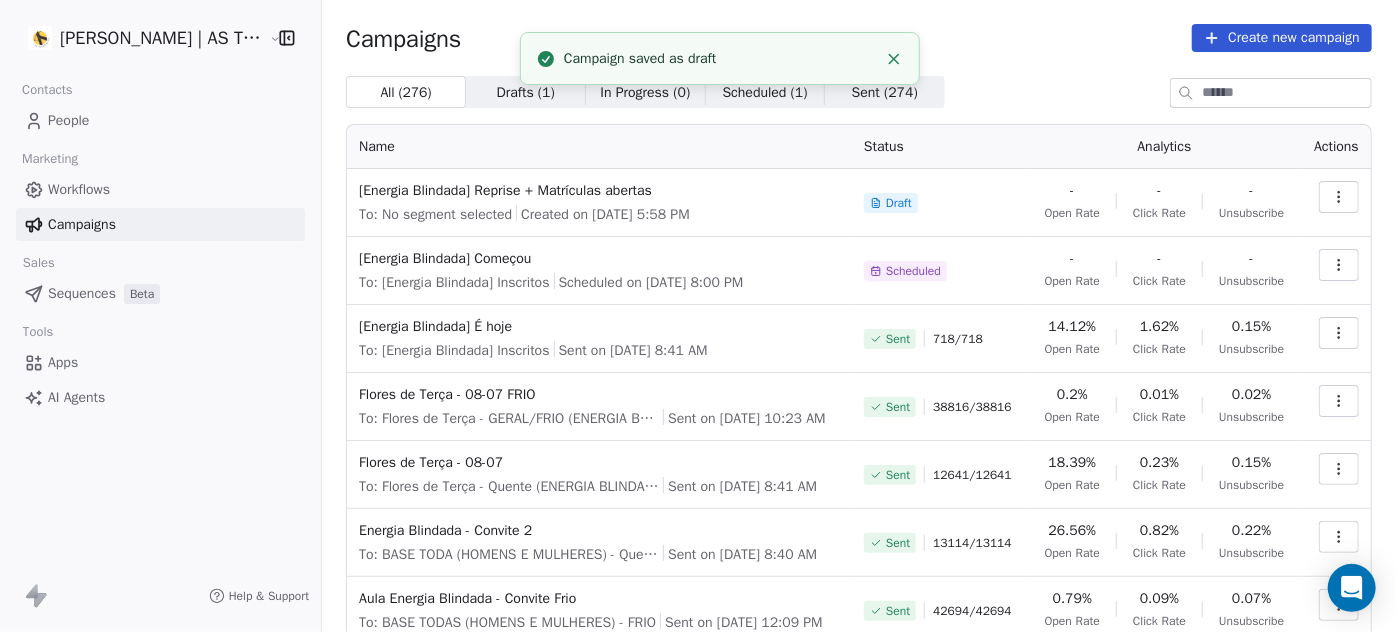click 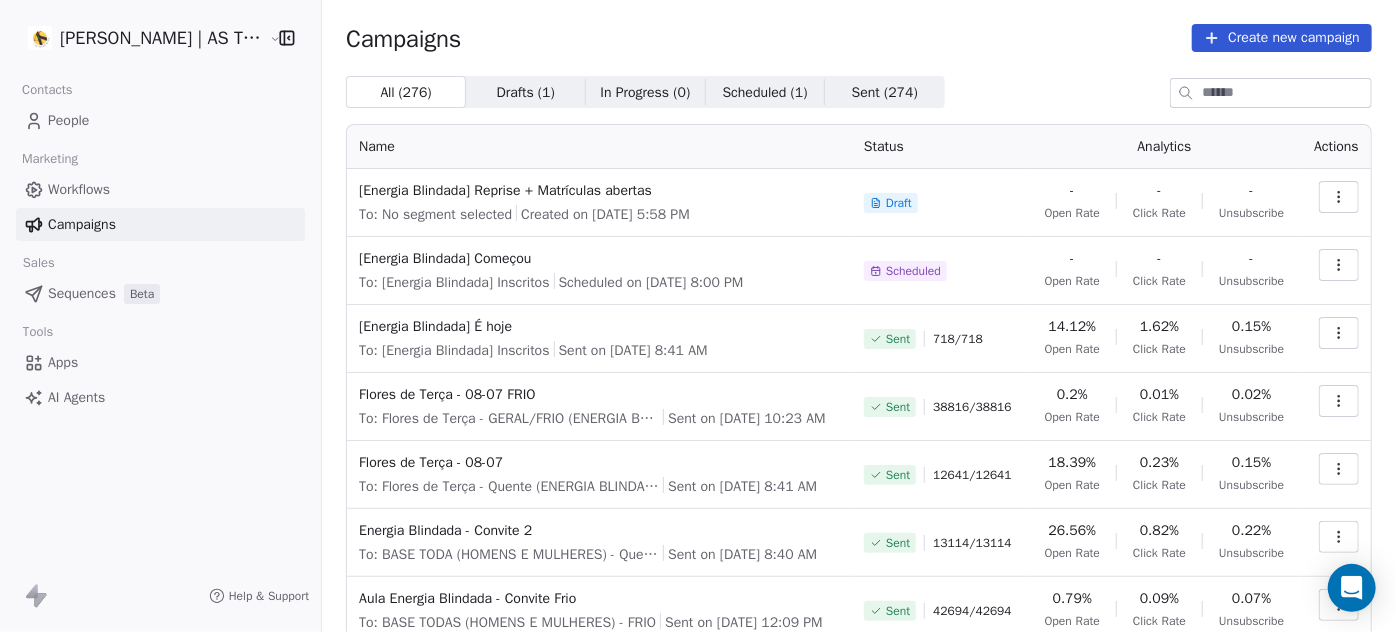 click on "People" at bounding box center [160, 120] 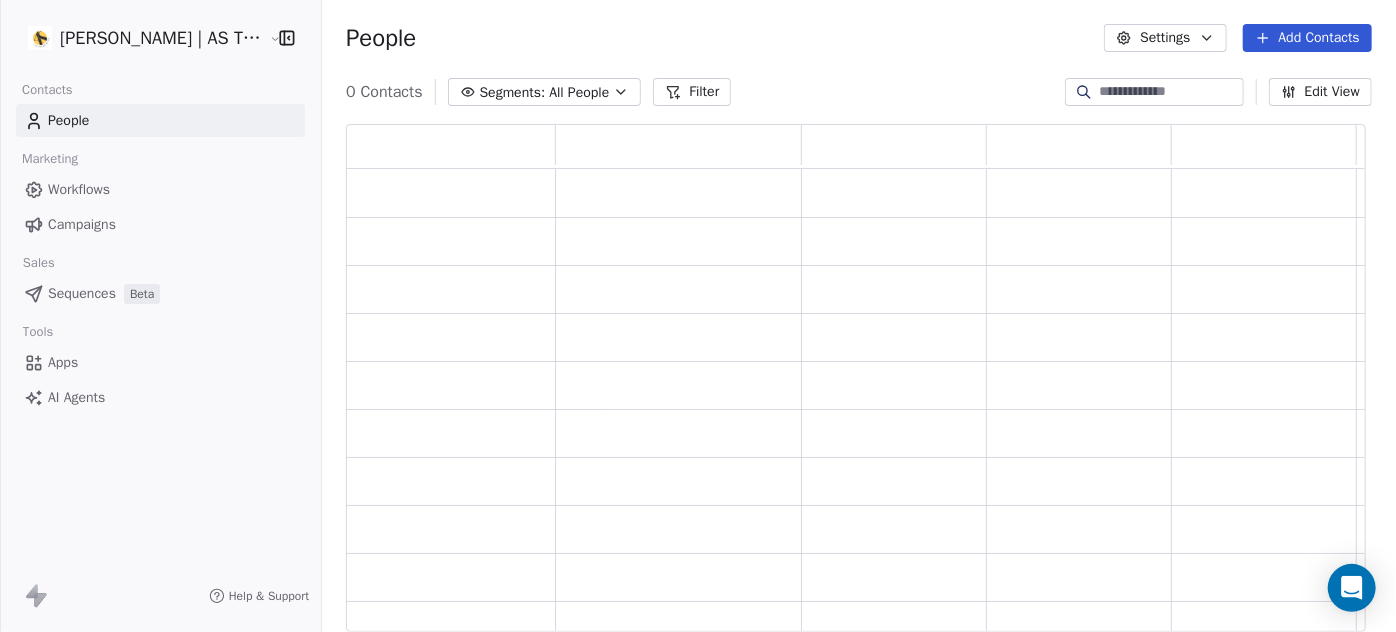 scroll, scrollTop: 14, scrollLeft: 14, axis: both 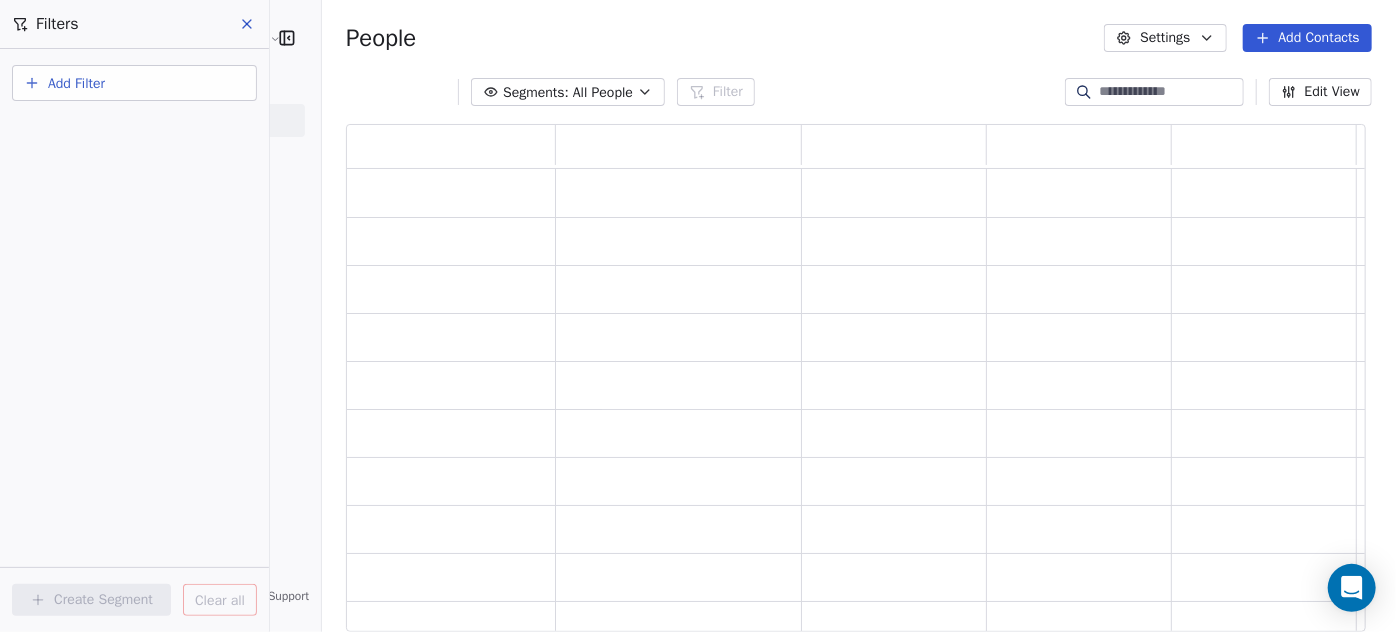 click on "All People" at bounding box center [603, 92] 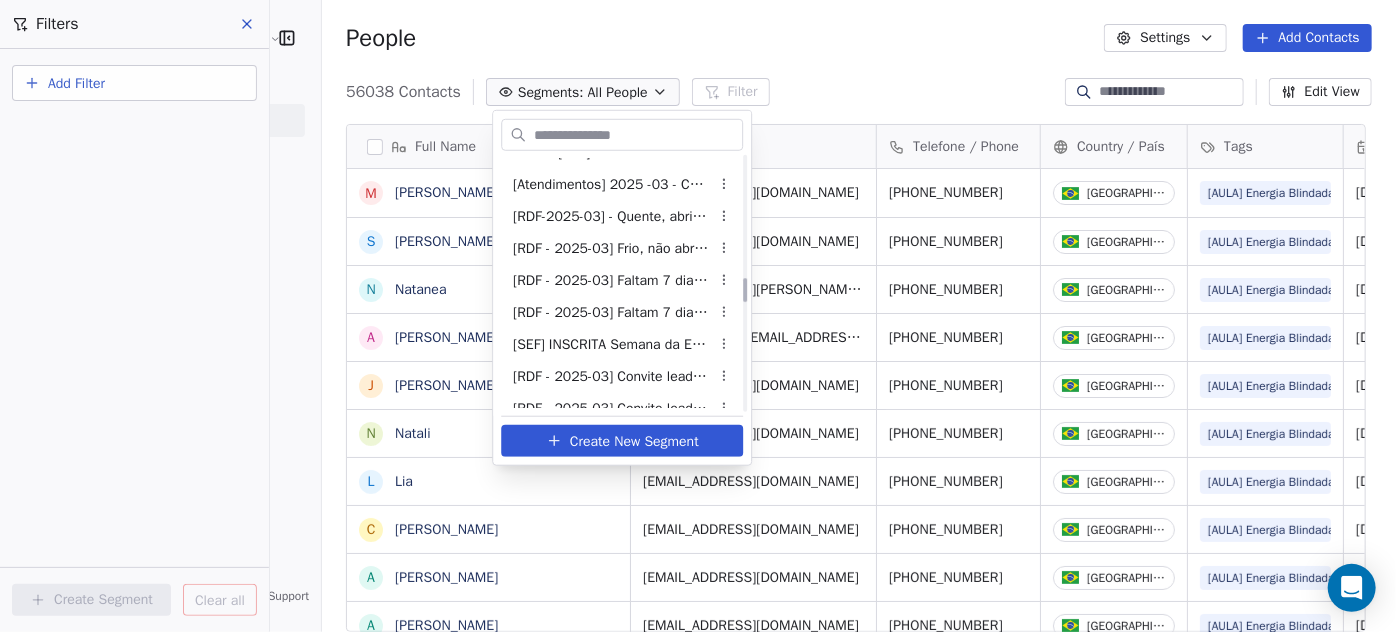 scroll, scrollTop: 1454, scrollLeft: 0, axis: vertical 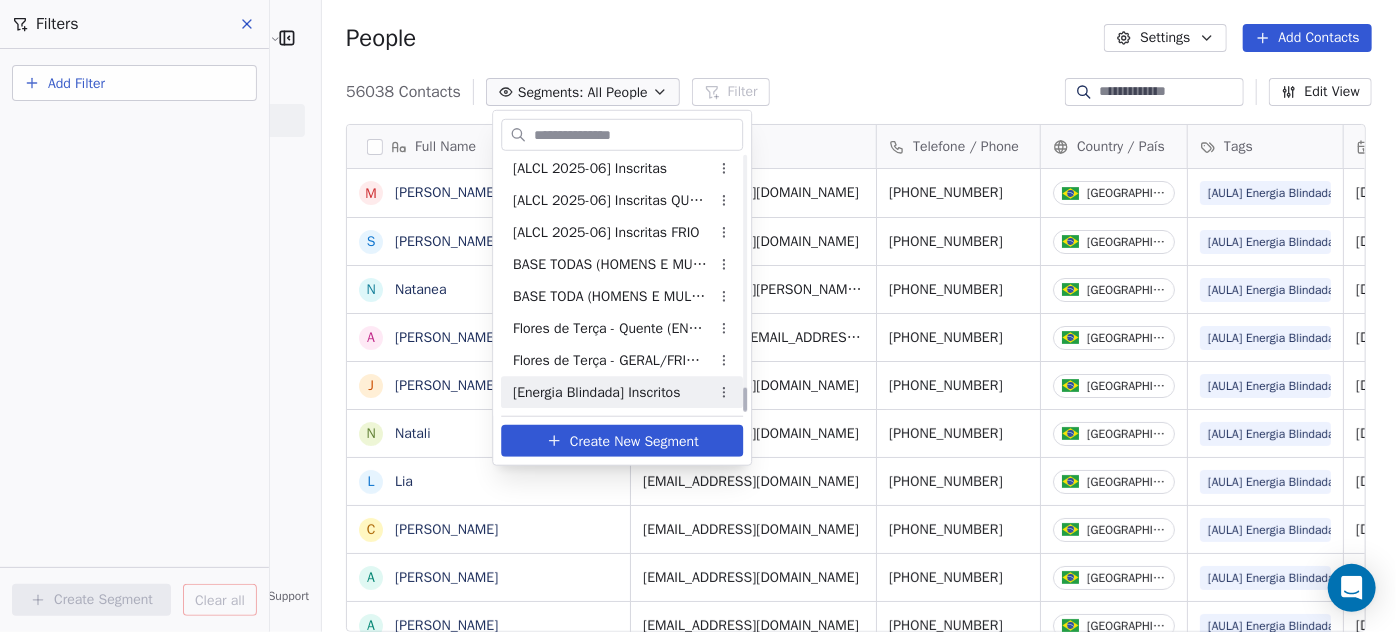click on "[Energia Blindada] Inscritos" at bounding box center [596, 392] 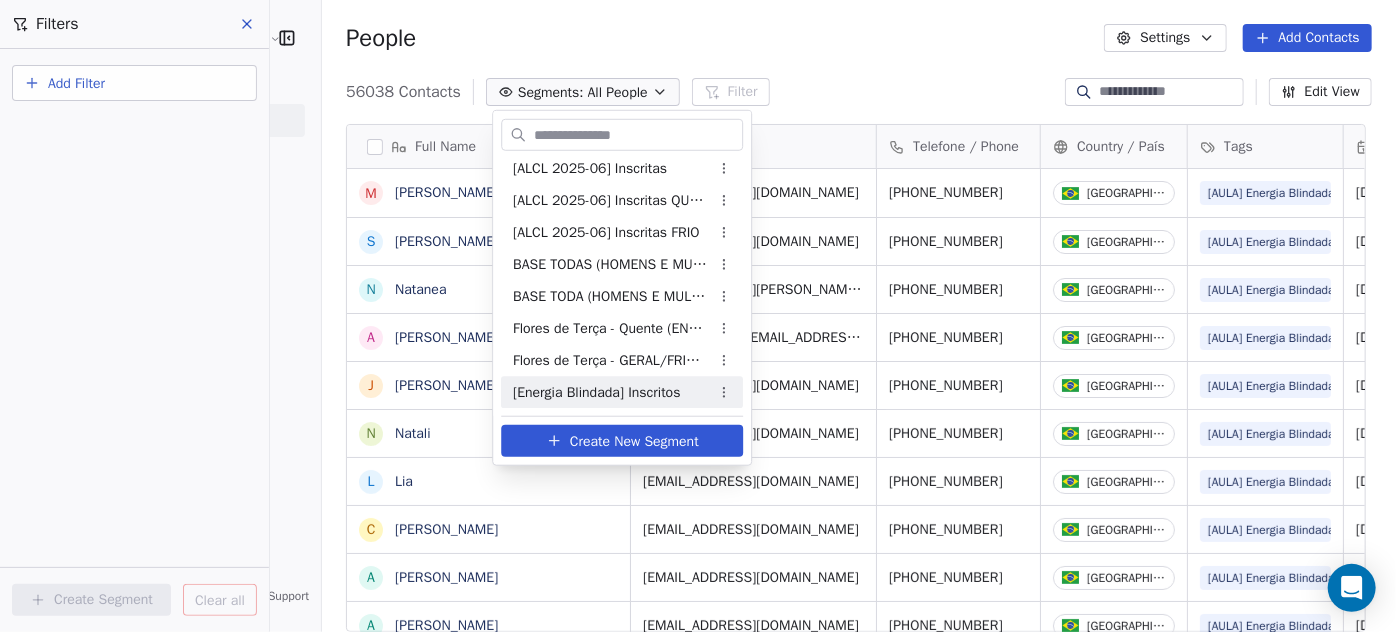 click on "[Energia Blindada] Inscritos" at bounding box center [596, 392] 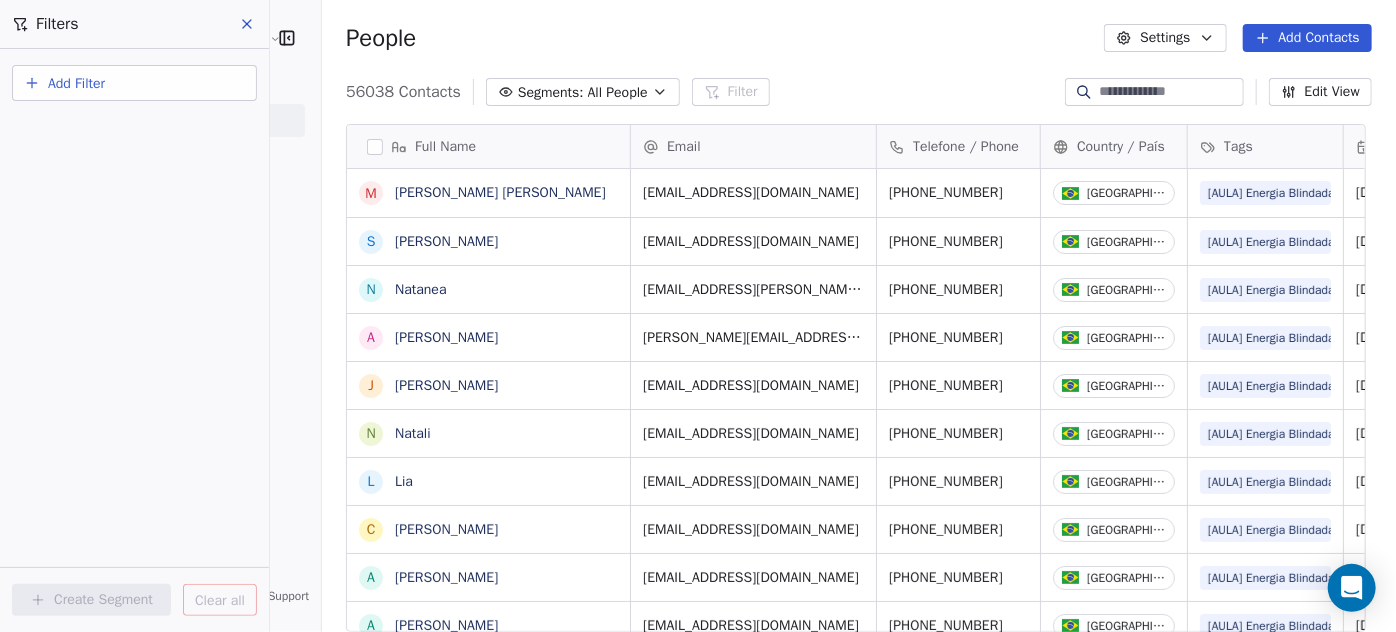click on "Amanda Schultz | AS Treinamentos Contacts People Marketing Workflows Campaigns Sales Sequences Beta Tools Apps AI Agents Help & Support Filters Add Filter  Create Segment Clear all People Settings  Add Contacts 56038 Contacts Segments: All People Filter  Edit View Tag Add to Sequence Full Name M Maria Cecilia S Simone Camilo N Natanea A Ana Paula Vargas J Jaqueline Teixeiraa N Natali L Lia C Christiane A Andreza A Ana L Luciana Assi L Luciana C Charita S Simone E Elisangela D Daisy Luana C Cristina Pinto D Dandara Viana Teixeira Dos Santos S Susana K Keila T Tatiana Rosembaum F Fernanda D Dulce F Flavia R Renata S Silvia G Germana S Silvania C Cynthia J Janice Silva Email Telefone / Phone Country / País Tags Created Date ART Last Updated Date ART Email Verification Status Email Marketing Consent cissarodrigues79@gmail.com +5524992123831 Brazil [AULA] Energia Blindada Lead Jul 08, 2025 05:55 PM Jul 08, 2025 05:55 PM Valid Subscribed simonebarberfamilia@gmail.com +5554981497474 Brazil [AULA] Energia Blindada" at bounding box center (698, 316) 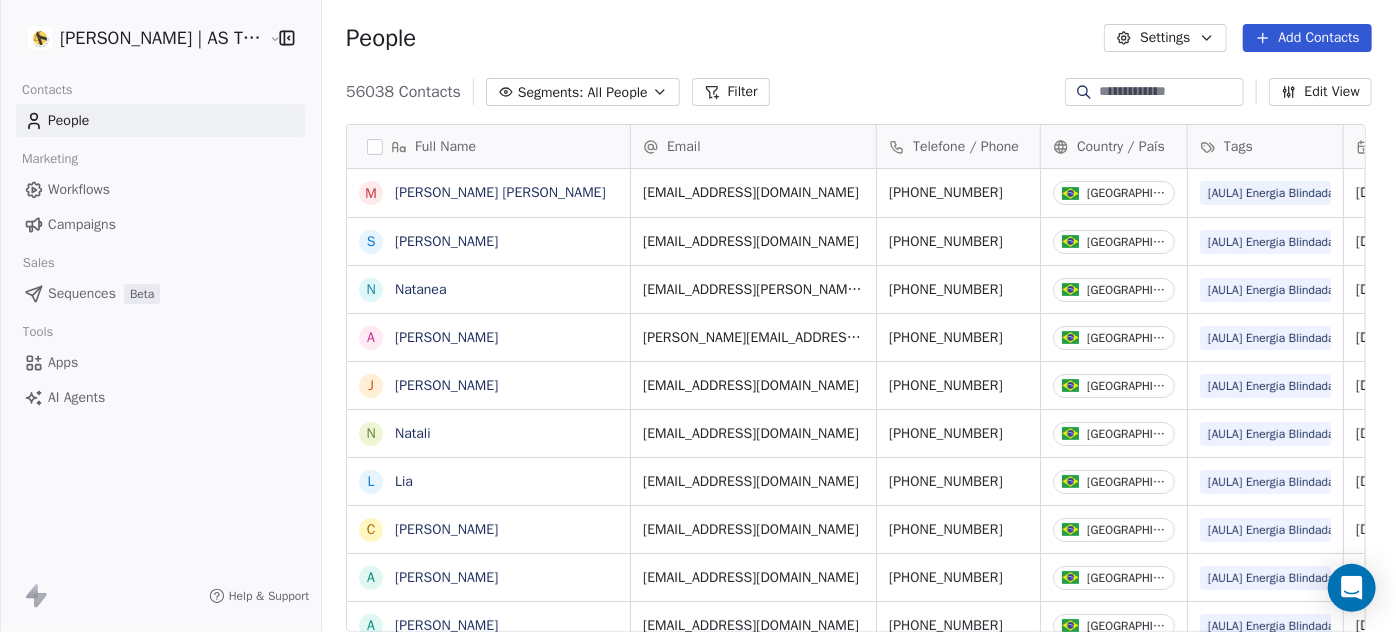 click on "Segments: All People" at bounding box center [583, 92] 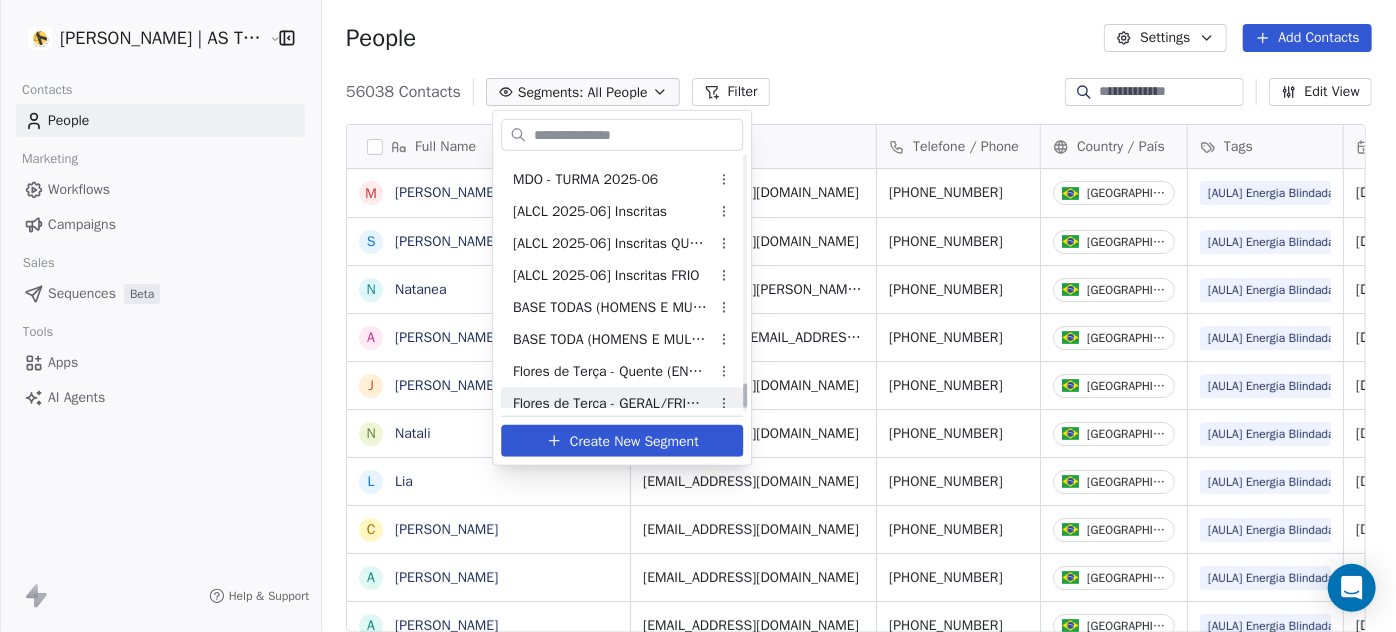 scroll, scrollTop: 2406, scrollLeft: 0, axis: vertical 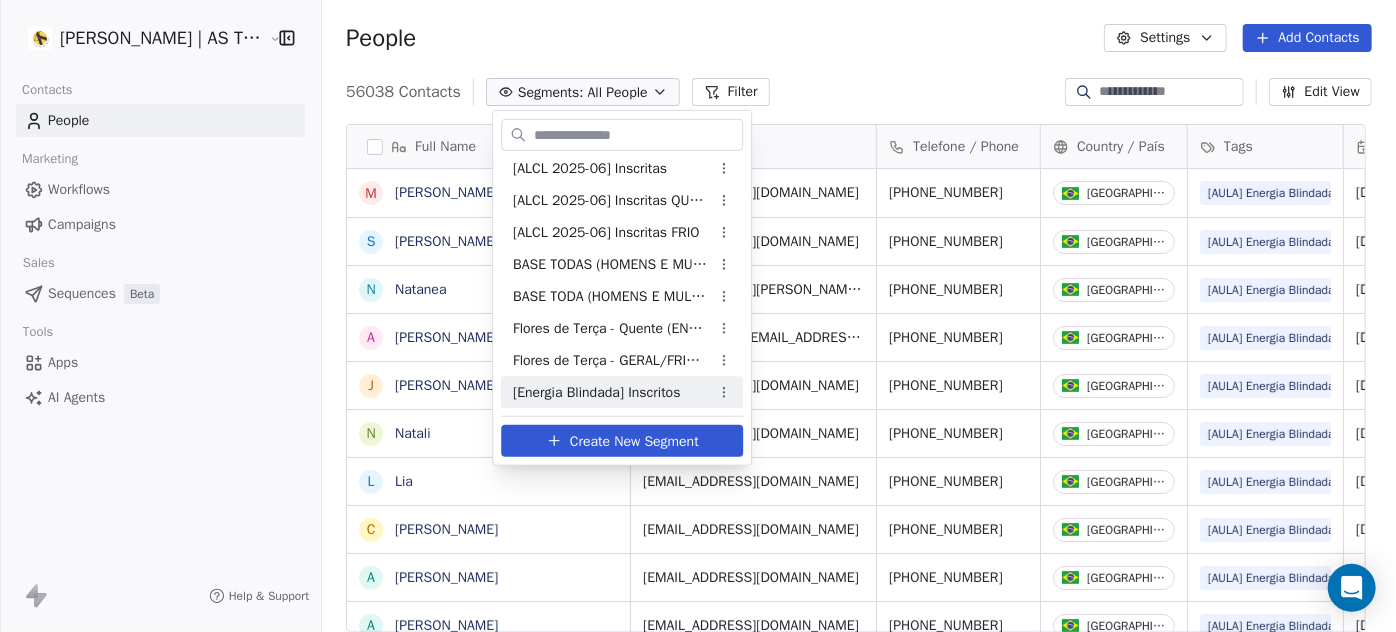 click on "[Energia Blindada] Inscritos" at bounding box center [596, 392] 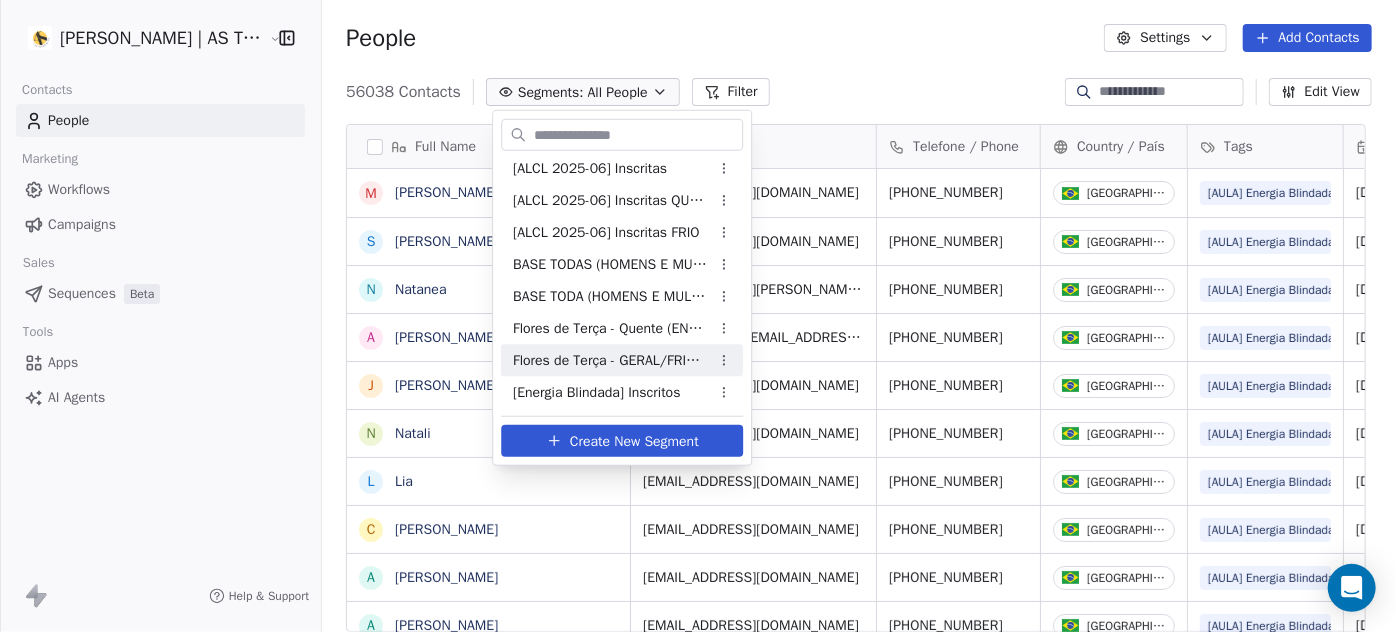 click on "Flores de Terça - GERAL/FRIO (ENERGIA BLINDADA)" at bounding box center [611, 360] 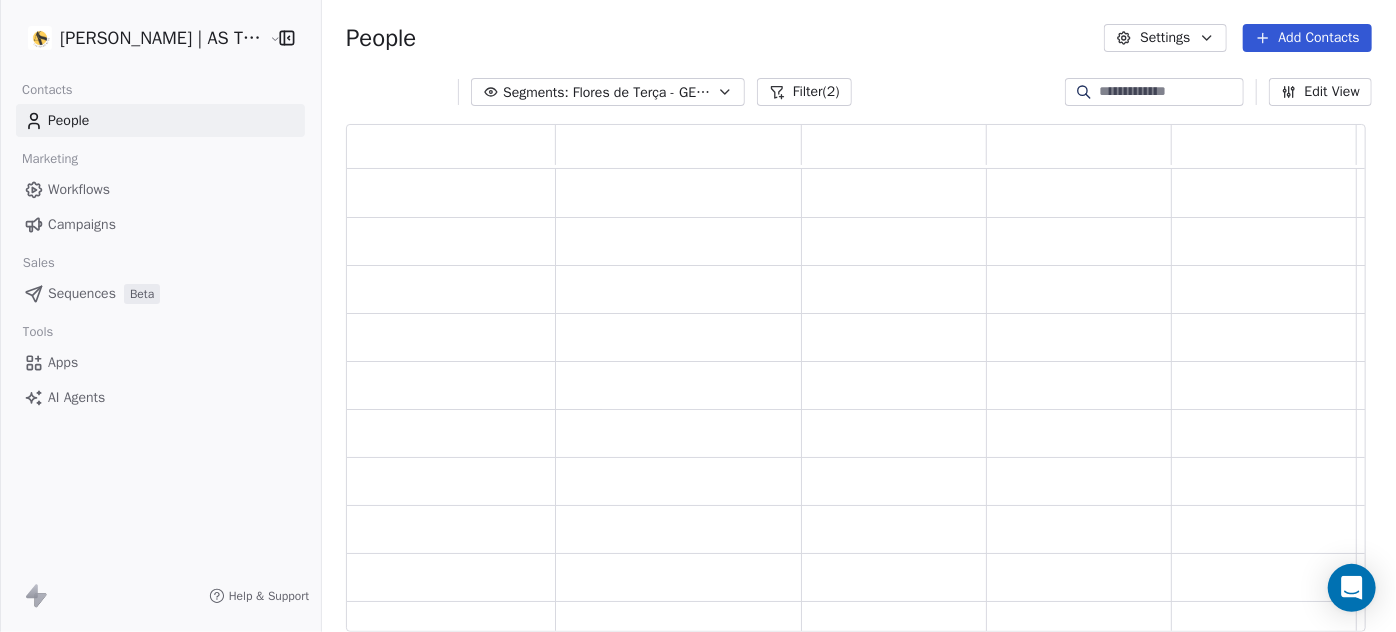 scroll, scrollTop: 14, scrollLeft: 14, axis: both 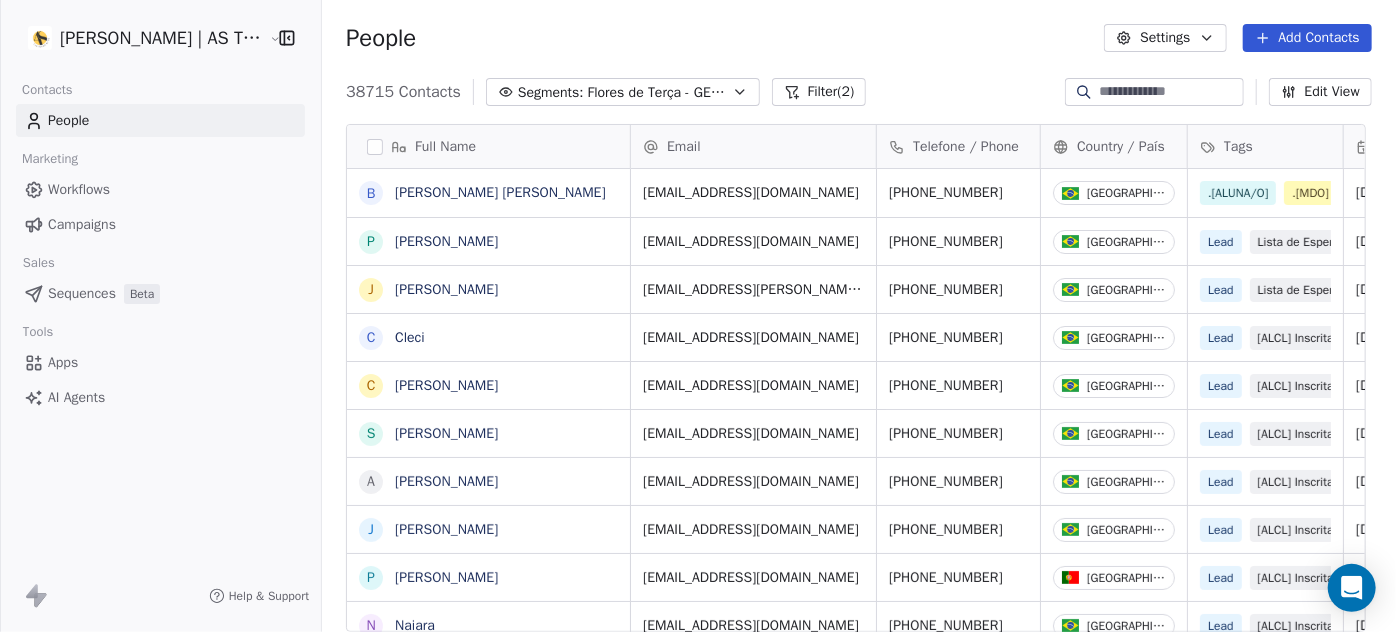 click on "Flores de Terça - GERAL/FRIO (ENERGIA BLINDADA)" at bounding box center (658, 92) 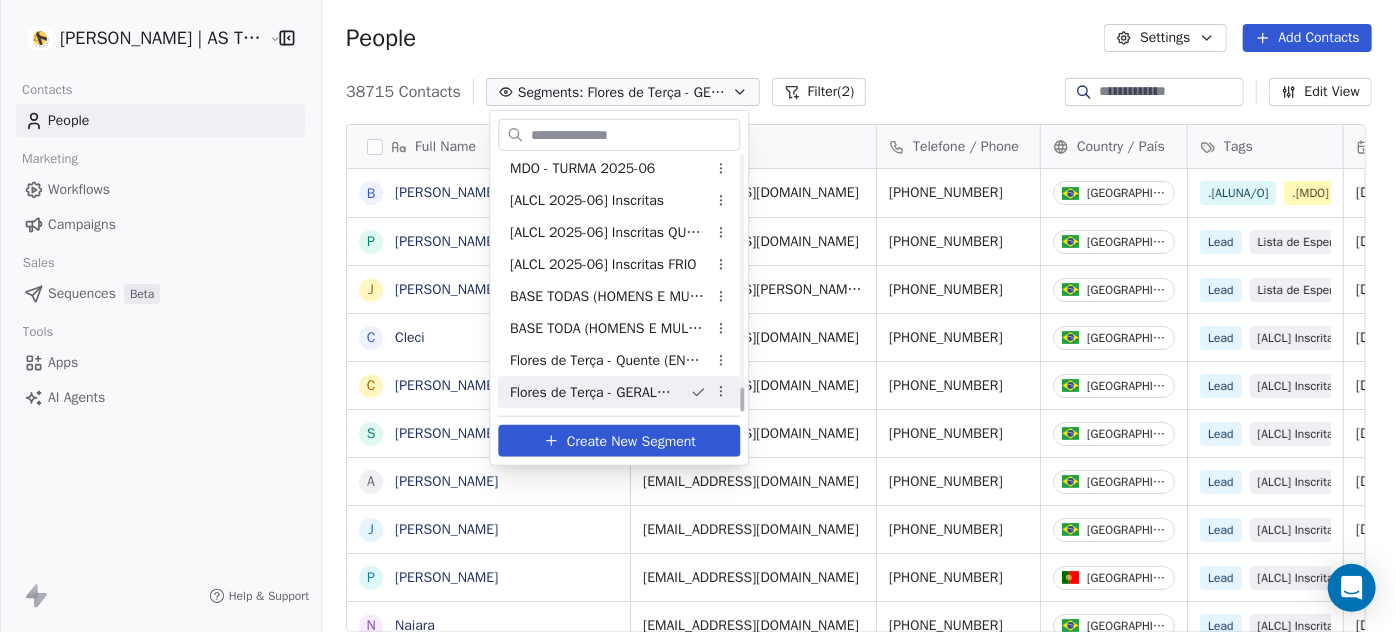 scroll, scrollTop: 2406, scrollLeft: 0, axis: vertical 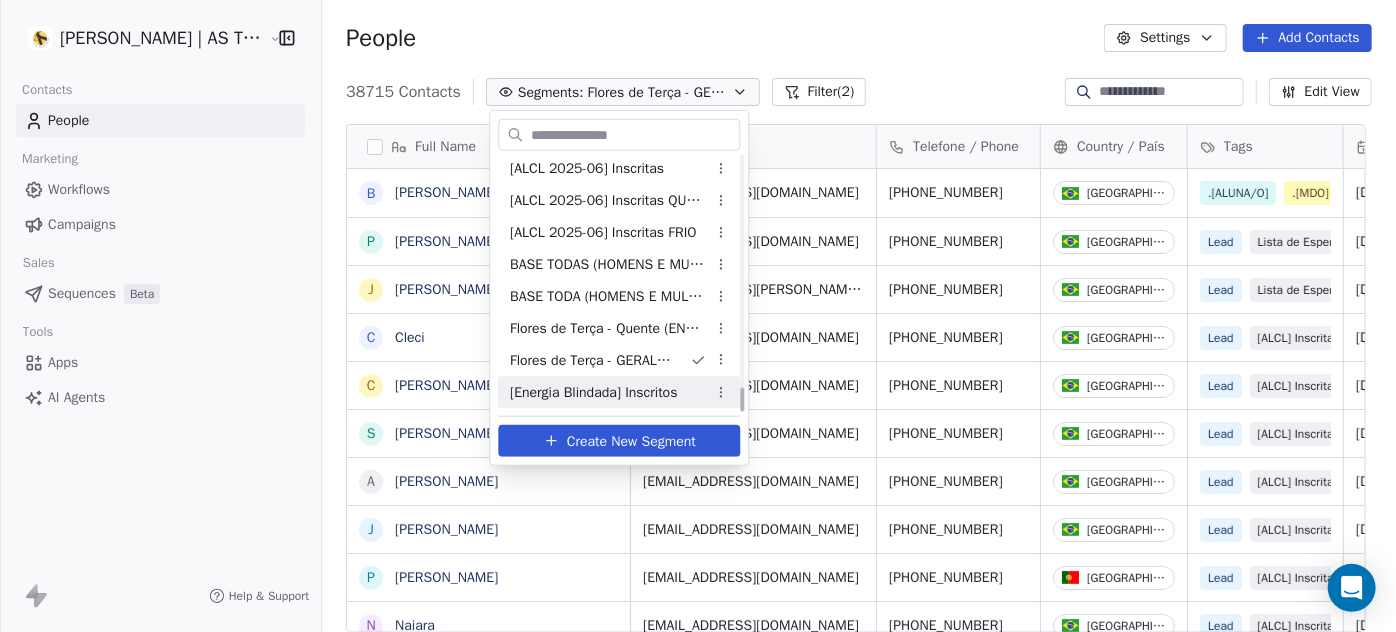 click on "[Energia Blindada] Inscritos" at bounding box center (593, 392) 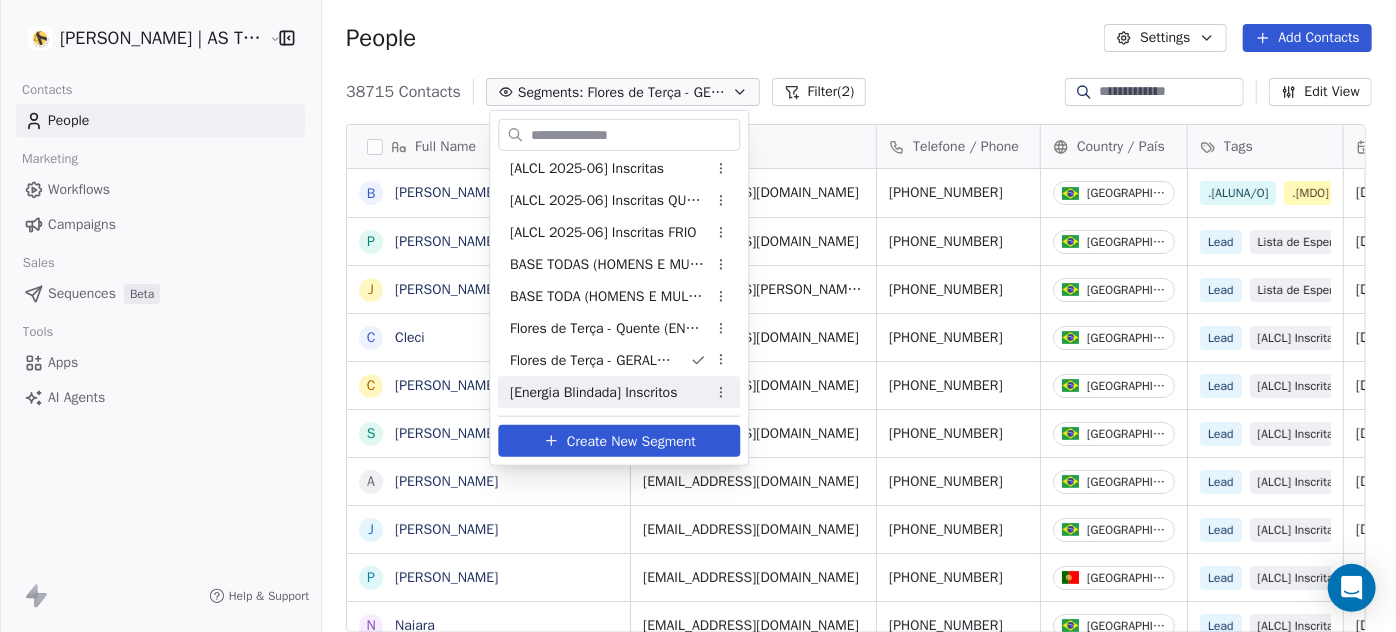 click on "[Energia Blindada] Inscritos" at bounding box center (593, 392) 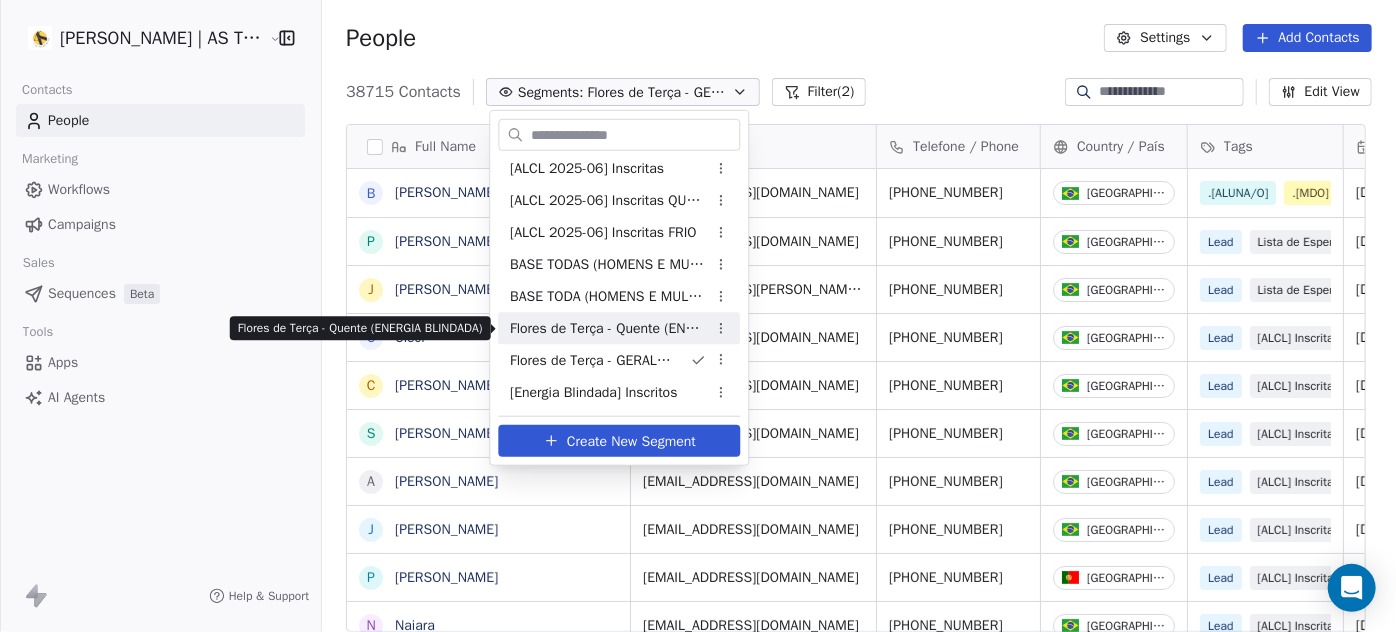 click on "Flores de Terça - Quente (ENERGIA BLINDADA)" at bounding box center (608, 328) 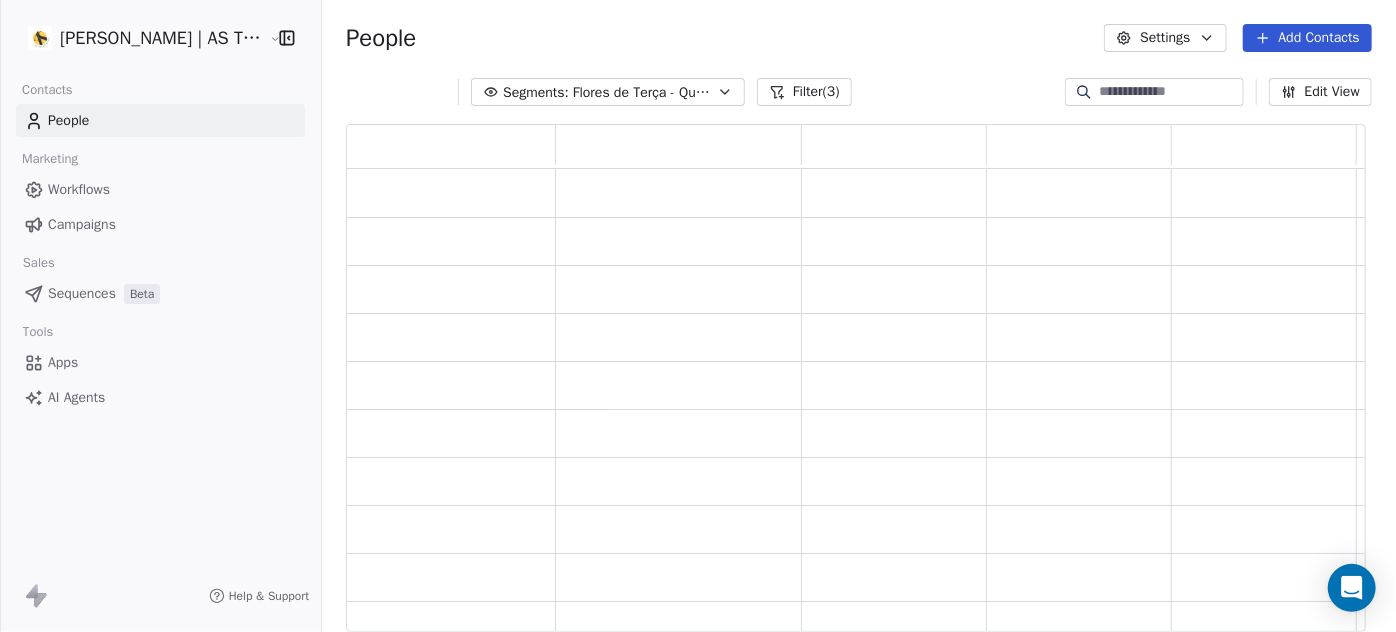 scroll, scrollTop: 14, scrollLeft: 14, axis: both 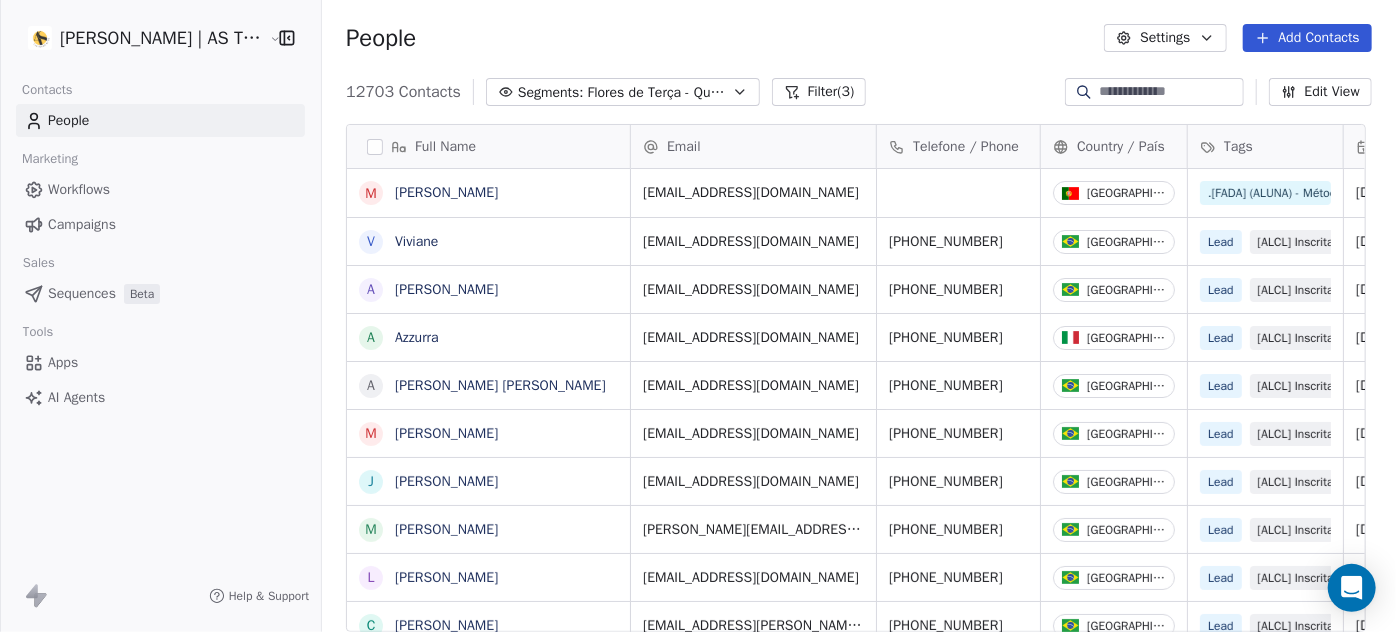 click on "Flores de Terça - Quente (ENERGIA BLINDADA)" at bounding box center [658, 92] 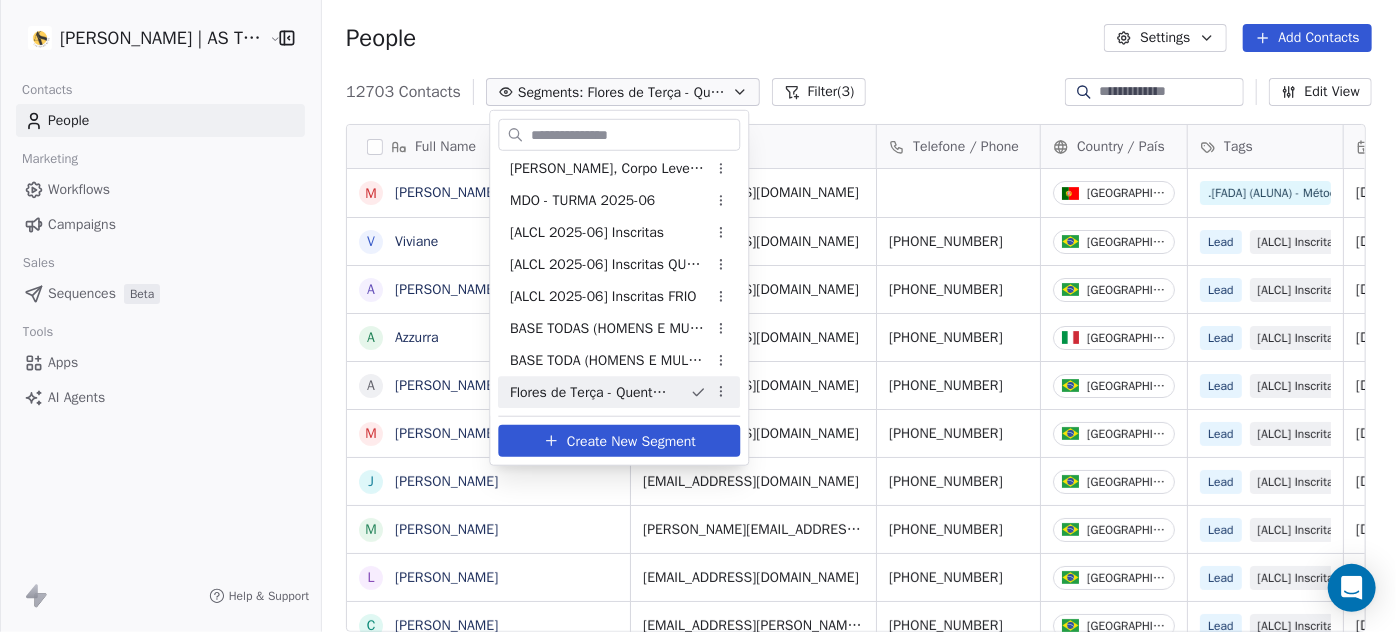 scroll, scrollTop: 2406, scrollLeft: 0, axis: vertical 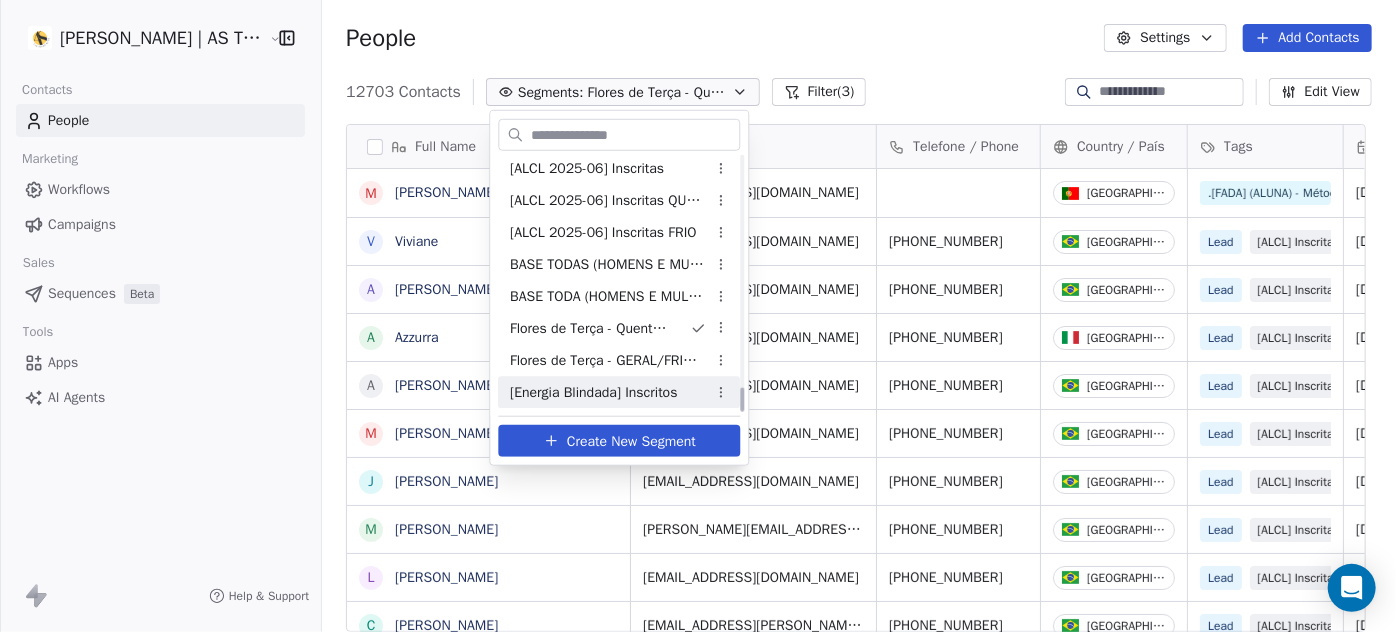 click on "[Energia Blindada] Inscritos" at bounding box center [593, 392] 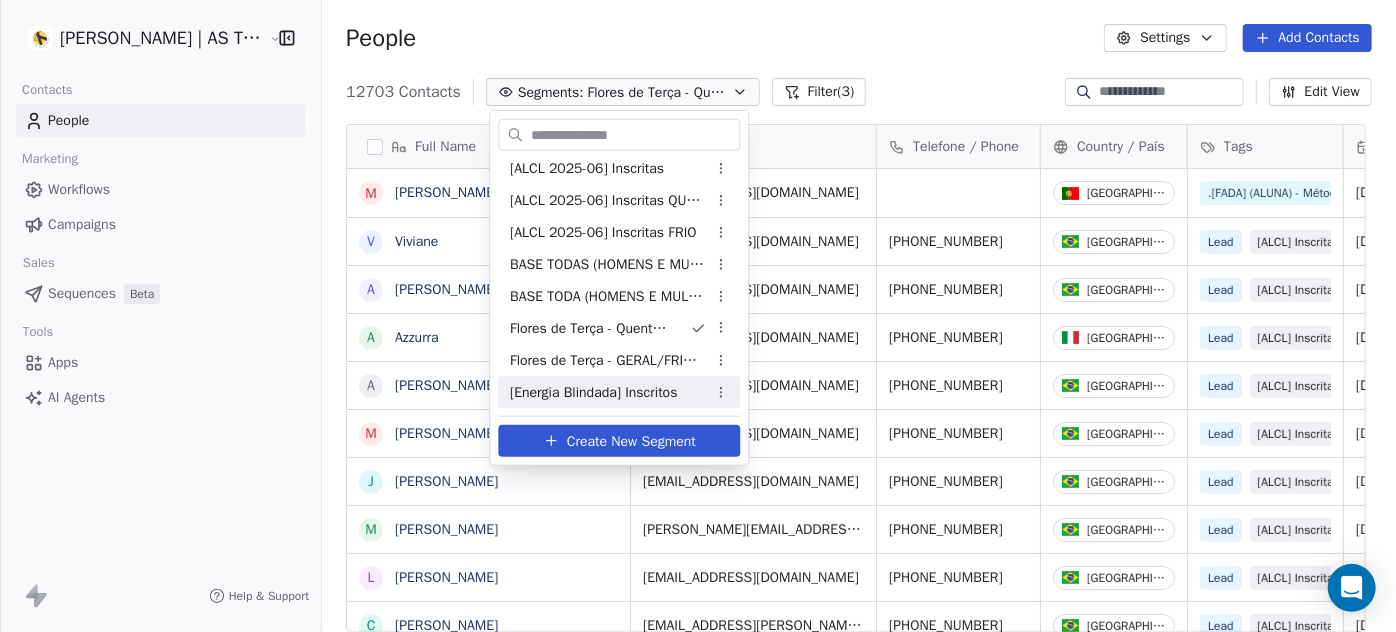 click on "Amanda Schultz | AS Treinamentos Contacts People Marketing Workflows Campaigns Sales Sequences Beta Tools Apps AI Agents Help & Support People Settings  Add Contacts 12703 Contacts Segments: Flores de Terça - Quente (ENERGIA BLINDADA) Filter  (3) Edit View Tag Add to Sequence Full Name M Margarida Carreira V Viviane A Arlete A Azzurra A Ana Paula M Márcia Santos de Oliveira J Jane M Marcella L Laura C Carolina Baptista L Larissa Stolf S Simone Dias de Jesus da Silva M Marcela C Carolaine J Jenifer C Cintia J Jociane S Simone V Valeska Andrade Ramos J Joyce Nery W Wynne L Laura Maria Braga Dias E Elisangela Guedes Lourenço P Paula Roberta Souza N Noemi L Lucimara A Ana T Tatiana H Hellen Cristina Ferreira Lima C Cristiane Email Telefone / Phone Country / País Tags Created Date ART Last Updated Date ART Email Verification Status Email Marketing Consent margaridacarreira@sapo.pt Portugal .[FADA] (ALUNA) - Método FADA .[ALUNA/O] Jul 07, 2025 01:54 PM Jul 08, 2025 07:13 AM Valid Subscribed +5579981260714" at bounding box center [698, 316] 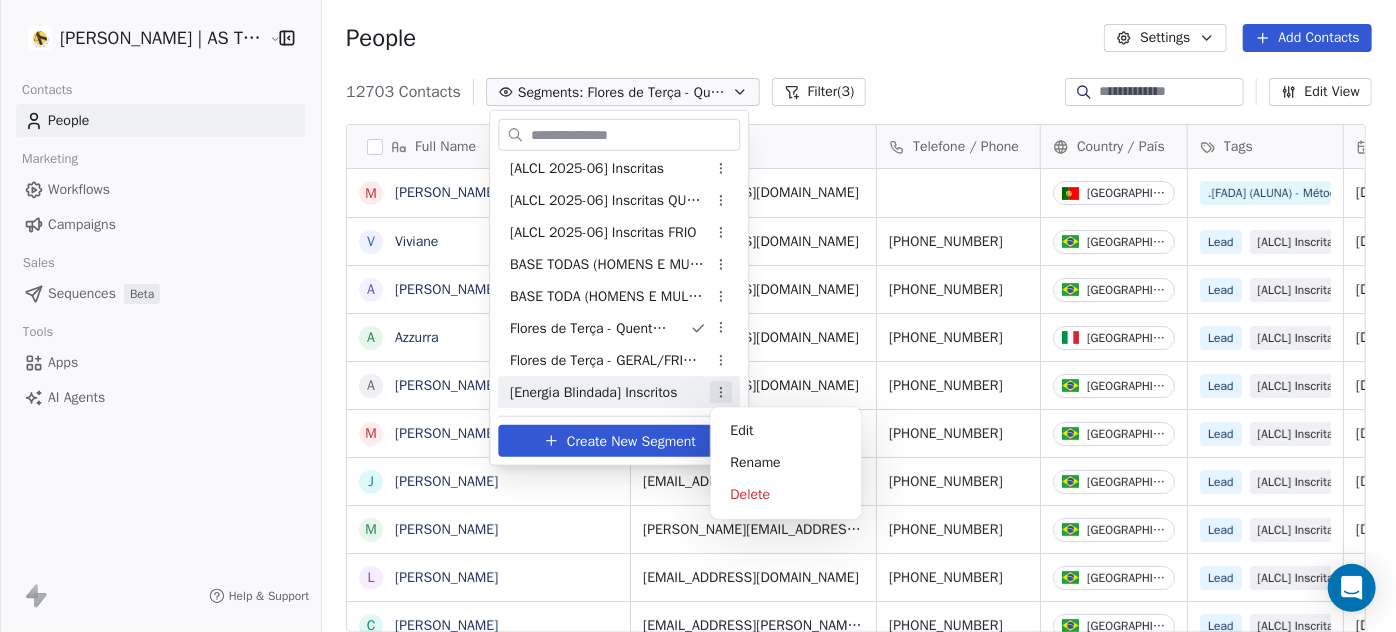 click on "Amanda Schultz | AS Treinamentos Contacts People Marketing Workflows Campaigns Sales Sequences Beta Tools Apps AI Agents Help & Support People Settings  Add Contacts 12703 Contacts Segments: Flores de Terça - Quente (ENERGIA BLINDADA) Filter  (3) Edit View Tag Add to Sequence Full Name M Margarida Carreira V Viviane A Arlete A Azzurra A Ana Paula M Márcia Santos de Oliveira J Jane M Marcella L Laura C Carolina Baptista L Larissa Stolf S Simone Dias de Jesus da Silva M Marcela C Carolaine J Jenifer C Cintia J Jociane S Simone V Valeska Andrade Ramos J Joyce Nery W Wynne L Laura Maria Braga Dias E Elisangela Guedes Lourenço P Paula Roberta Souza N Noemi L Lucimara A Ana T Tatiana H Hellen Cristina Ferreira Lima C Cristiane Email Telefone / Phone Country / País Tags Created Date ART Last Updated Date ART Email Verification Status Email Marketing Consent margaridacarreira@sapo.pt Portugal .[FADA] (ALUNA) - Método FADA .[ALUNA/O] Jul 07, 2025 01:54 PM Jul 08, 2025 07:13 AM Valid Subscribed +5579981260714" at bounding box center [698, 316] 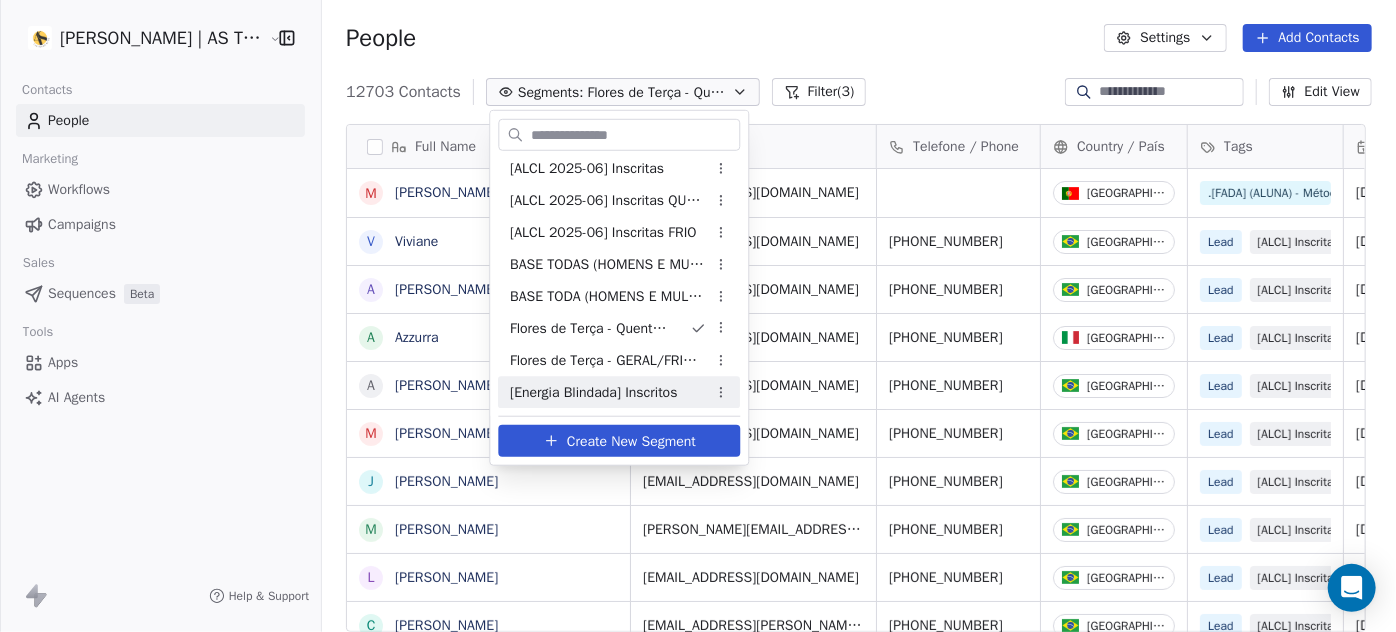 click on "[Energia Blindada] Inscritos" at bounding box center (593, 392) 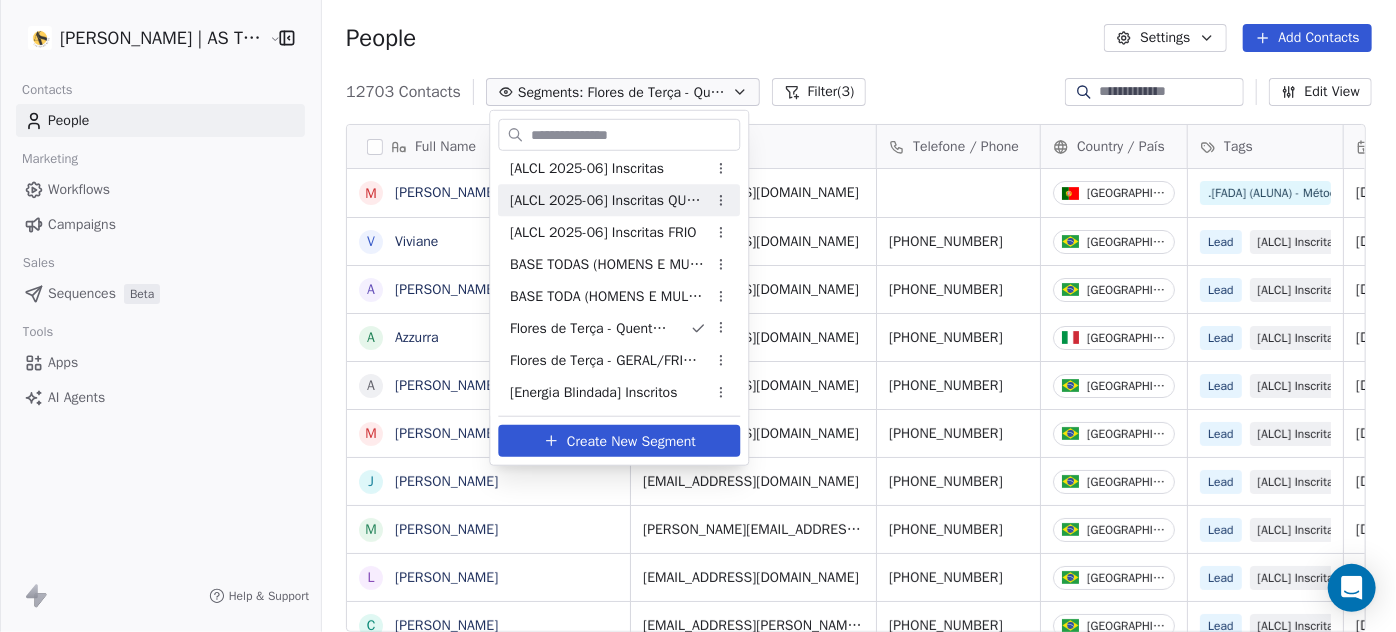 click on "[ALCL 2025-06] Inscritas QUENTE" at bounding box center (608, 200) 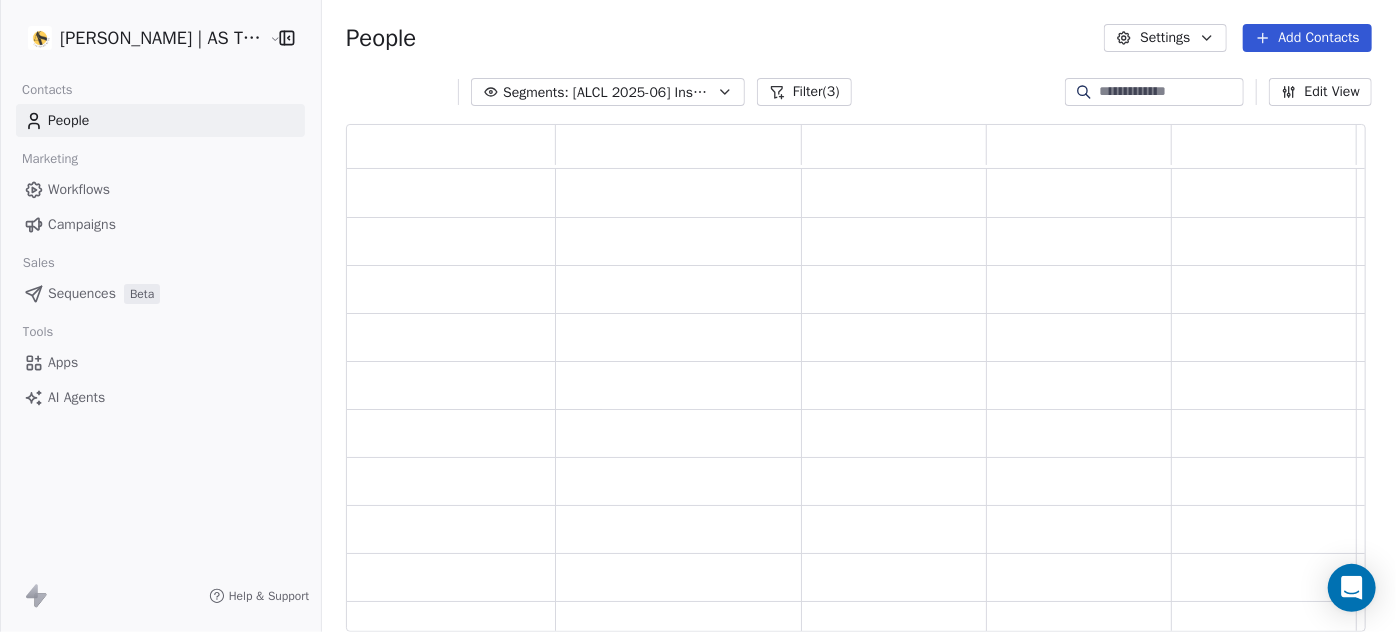 scroll, scrollTop: 14, scrollLeft: 14, axis: both 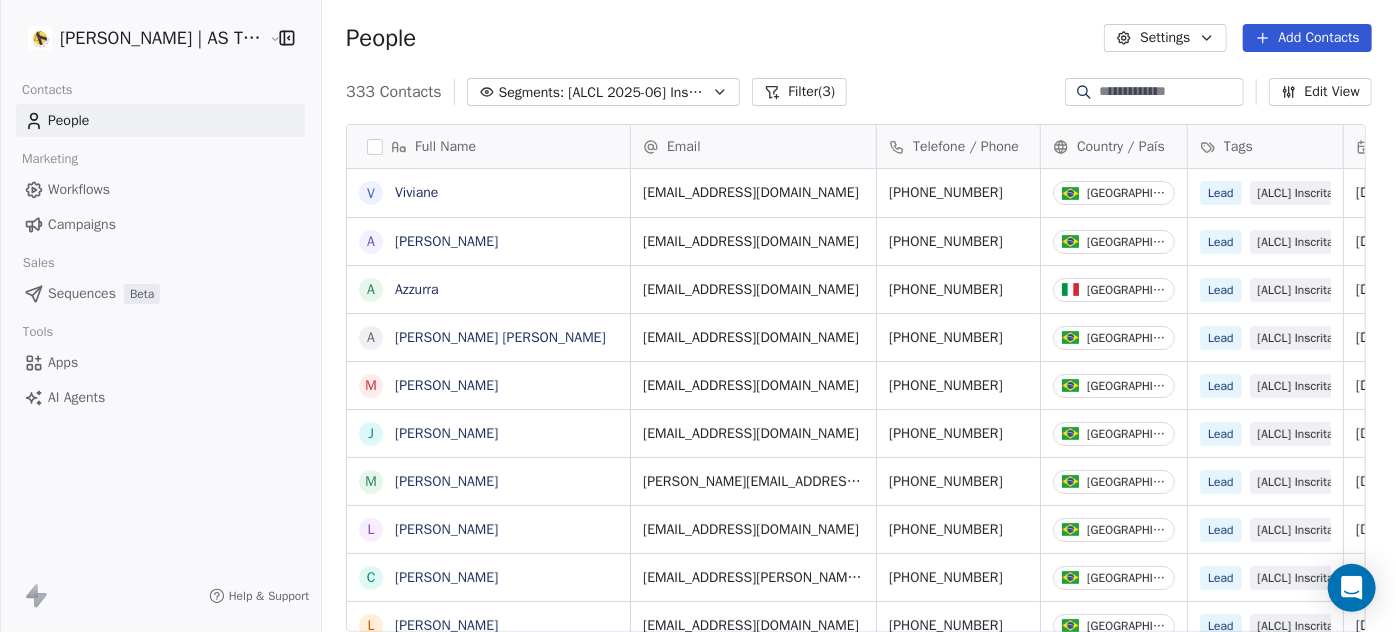 click on "[ALCL 2025-06] Inscritas QUENTE" at bounding box center [638, 92] 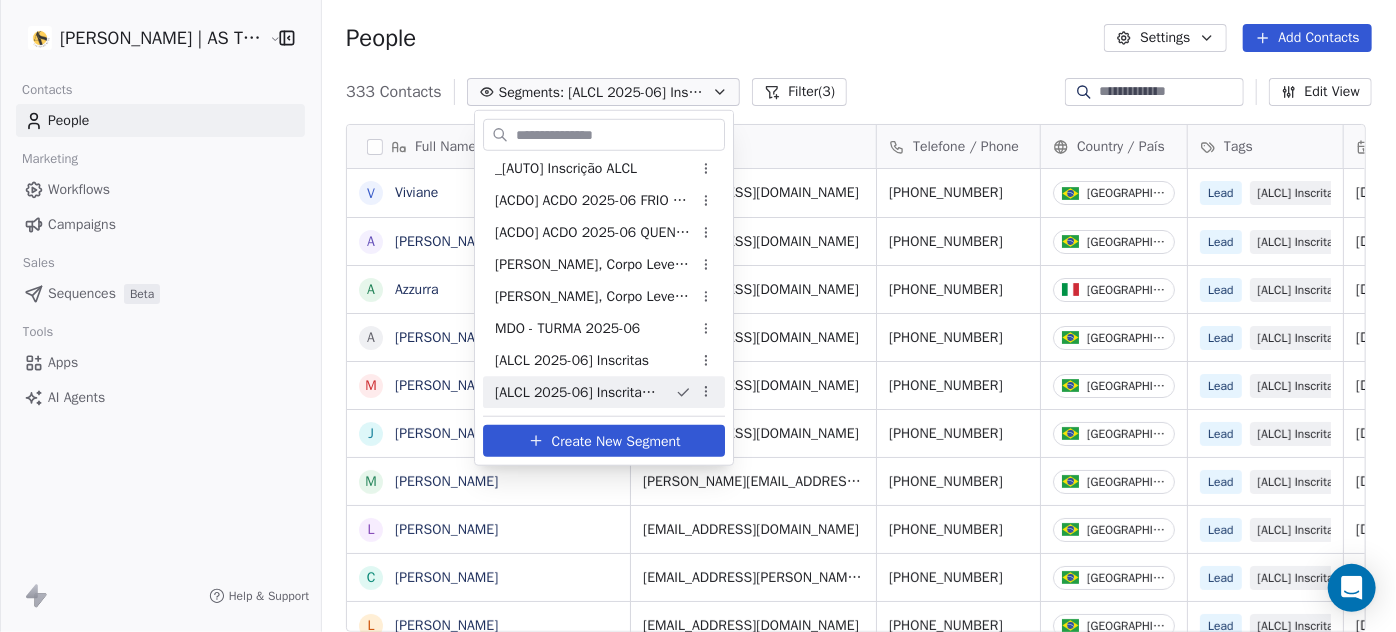 scroll, scrollTop: 2406, scrollLeft: 0, axis: vertical 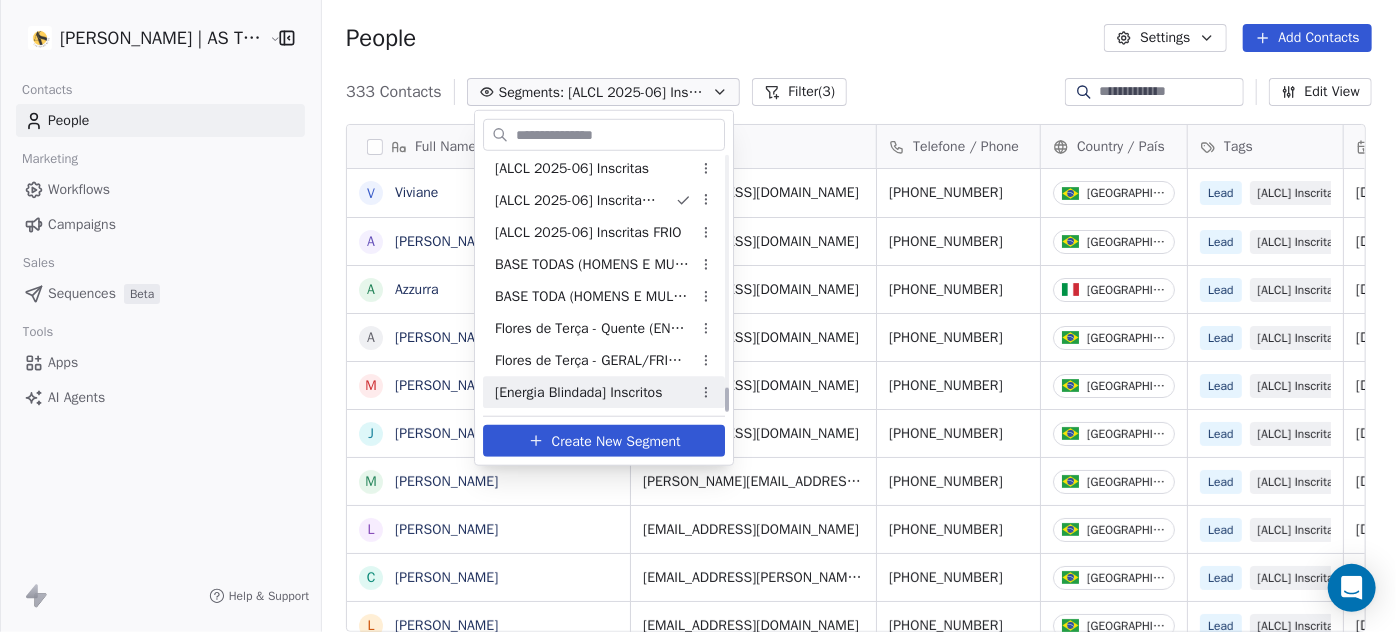 click on "[Energia Blindada] Inscritos" at bounding box center (604, 393) 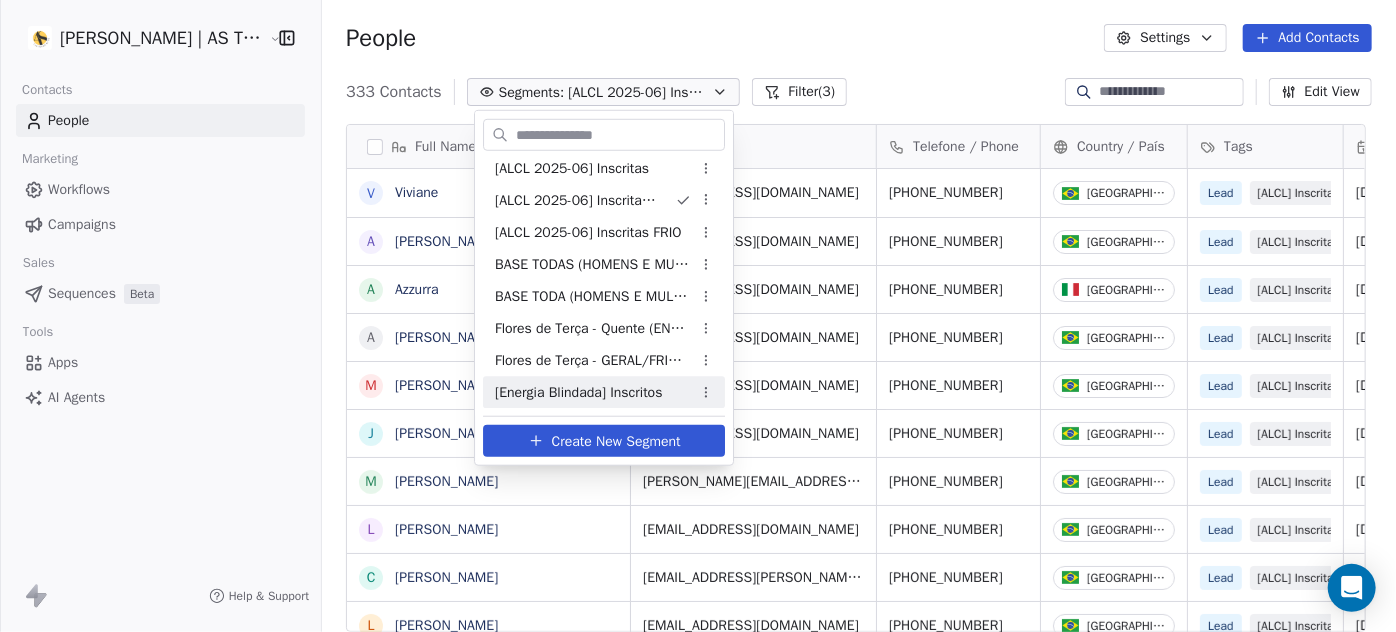 click on "Amanda Schultz | AS Treinamentos Contacts People Marketing Workflows Campaigns Sales Sequences Beta Tools Apps AI Agents Help & Support People Settings  Add Contacts 333 Contacts Segments: [ALCL 2025-06] Inscritas QUENTE Filter  (3) Edit View Tag Add to Sequence Full Name V Viviane A Arlete A Azzurra A Ana Paula M Márcia Santos de Oliveira J Jane M Marcella L Laura C Carolina Baptista L Larissa Stolf S Simone Dias de Jesus da Silva M Marcela C Carolaine J Jenifer C Cintia E Euda J Jociane S Simone V Valeska Andrade Ramos J Joyce Nery W Wynne L Laura Maria Braga Dias E Elisangela Guedes Lourenço P Paula Roberta Souza N Noemi L Lucimara A Ana T Tatiana H Hellen Cristina Ferreira Lima C Cristiane Email Telefone / Phone Country / País Tags Created Date ART Last Updated Date ART Email Verification Status Email Marketing Consent vivianesslima@yahoo.com.br +5579981260714 Brazil Lead [ALCL] Inscrita ALCL [ALCL] Inscrita ALCL 2025-06 Jun 29, 2025 08:57 PM Jul 08, 2025 12:25 PM Valid Subscribed +5551992366553 Lead" at bounding box center [698, 316] 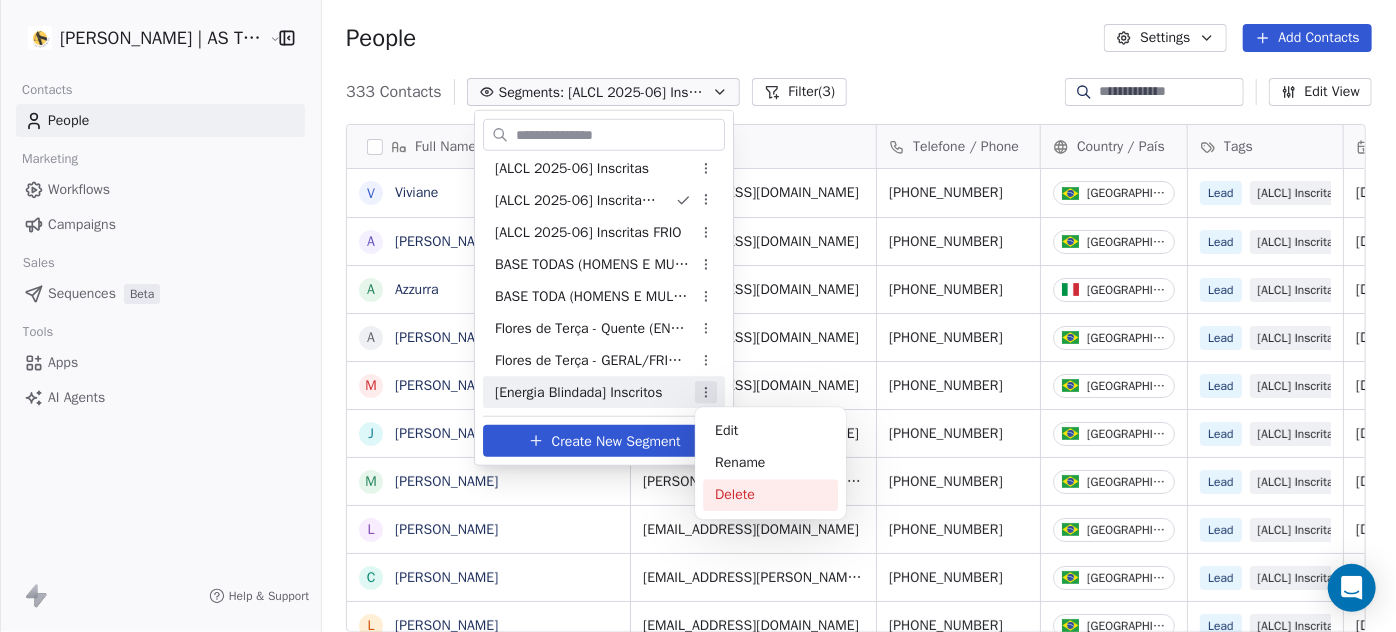 click on "Delete" at bounding box center (770, 495) 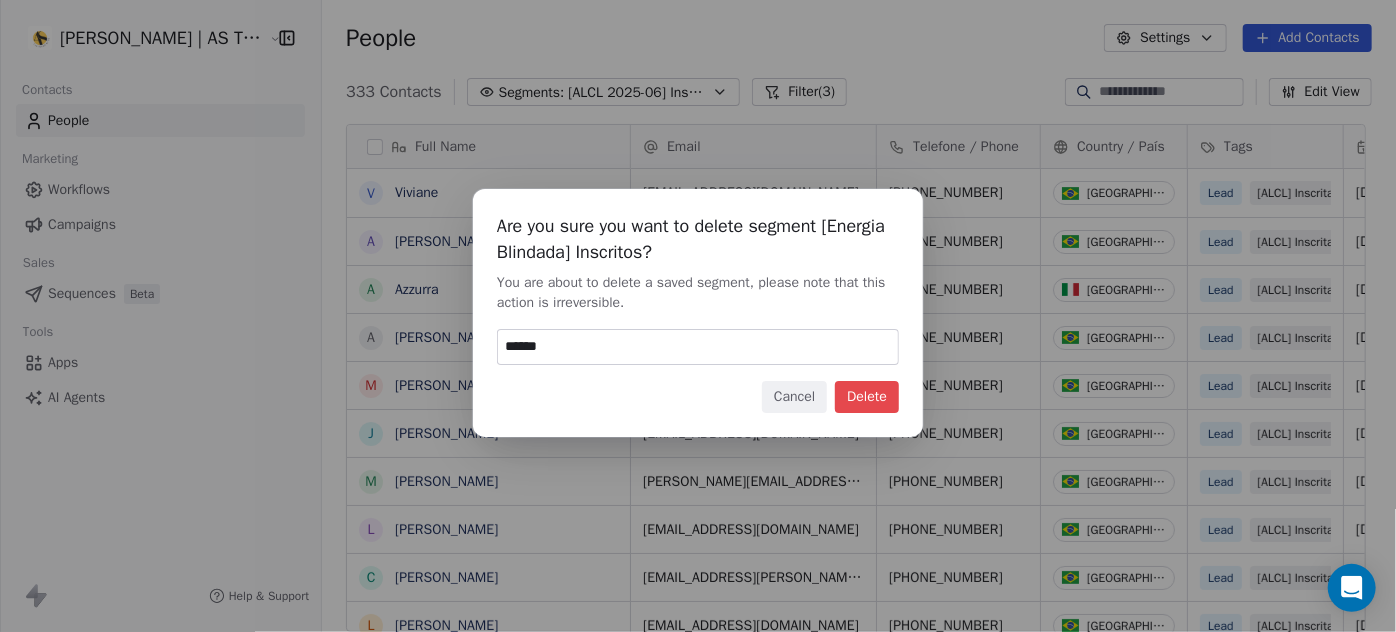 type on "******" 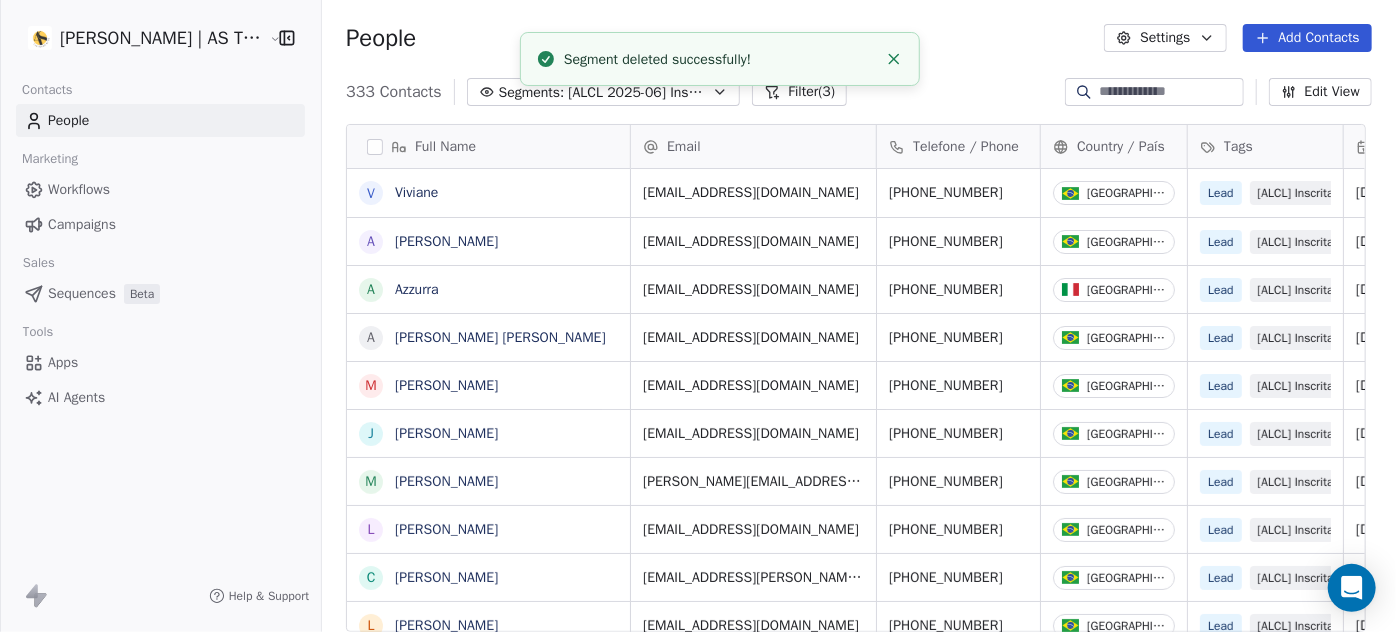 click on "Filter  (3)" at bounding box center (799, 92) 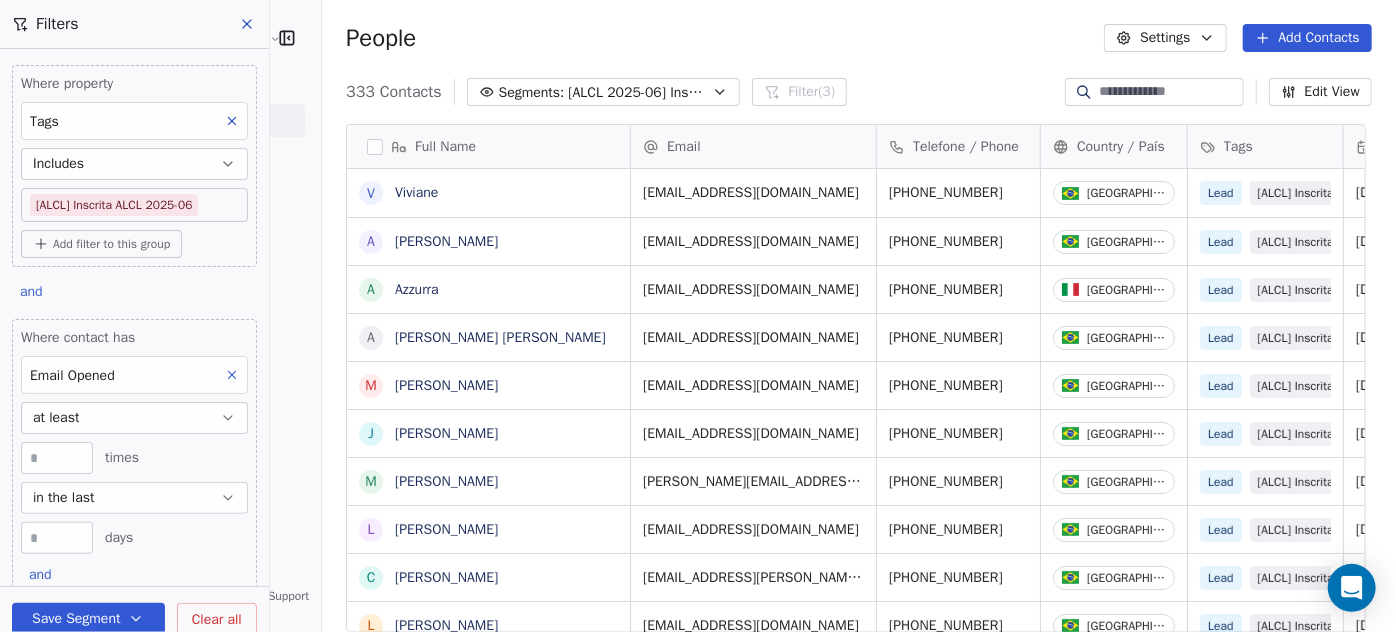 click 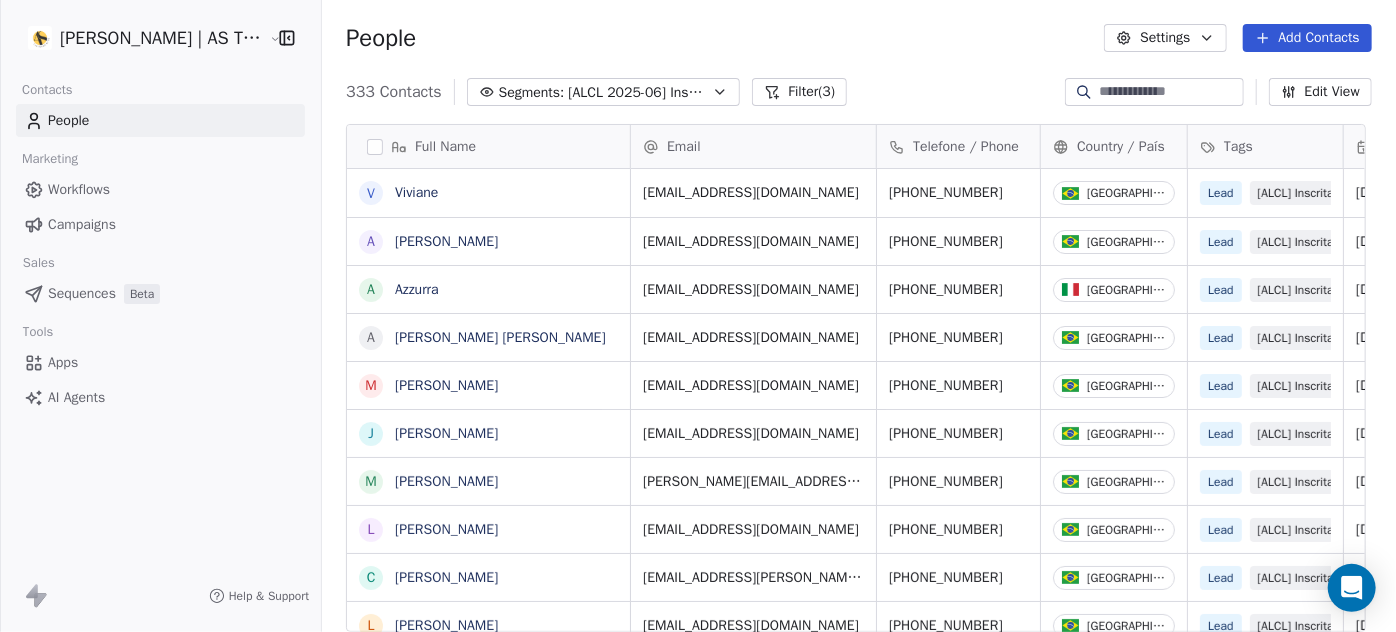 click on "Campaigns" at bounding box center (160, 224) 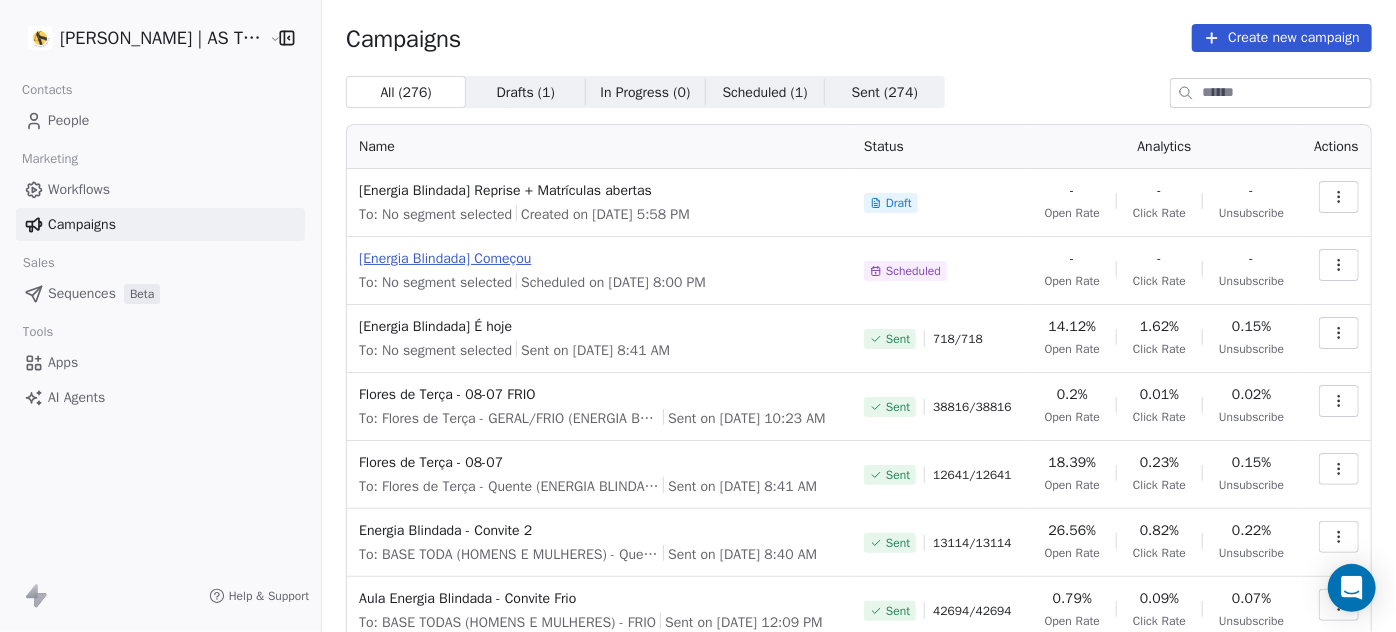 click on "[Energia Blindada] Começou" at bounding box center [599, 259] 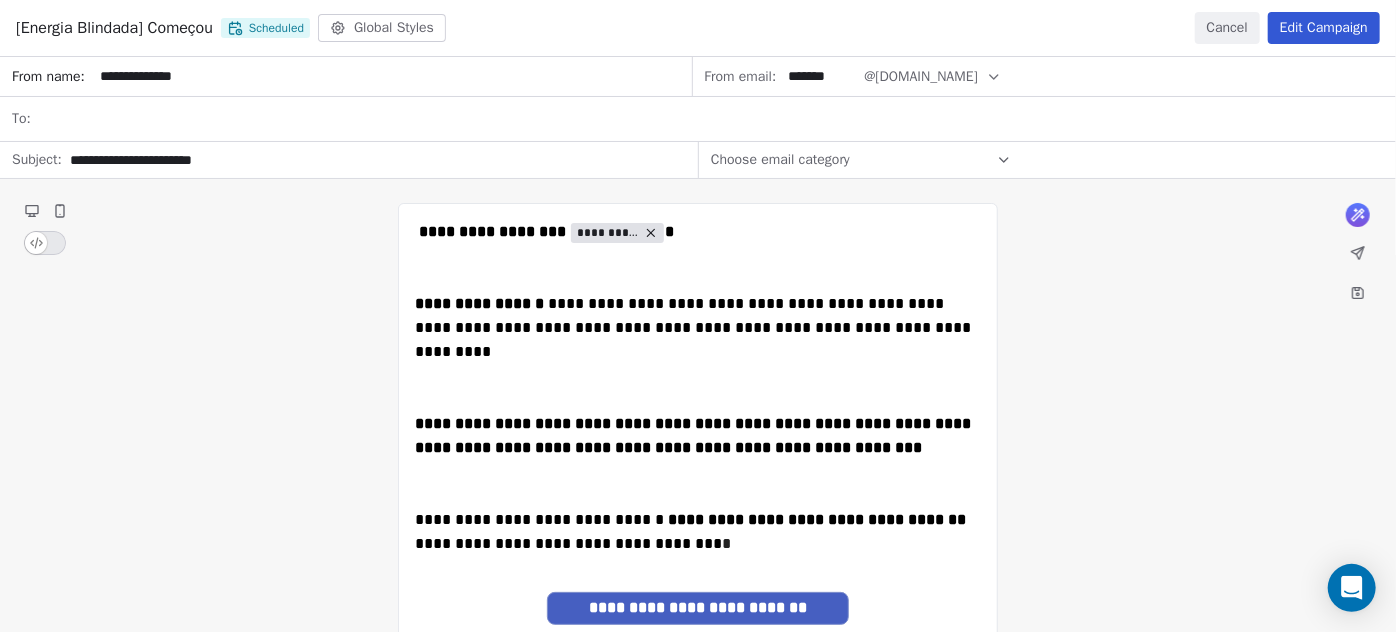 click on "**********" at bounding box center [698, 525] 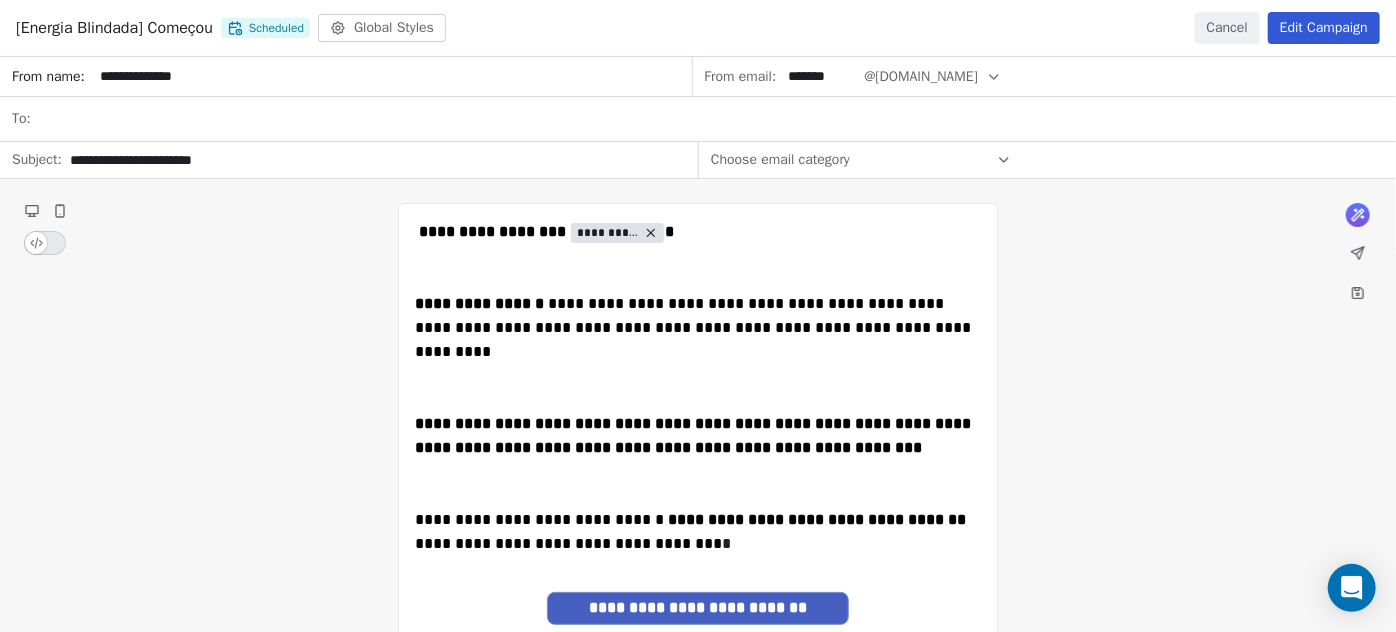 click on "Edit Campaign" at bounding box center (1324, 28) 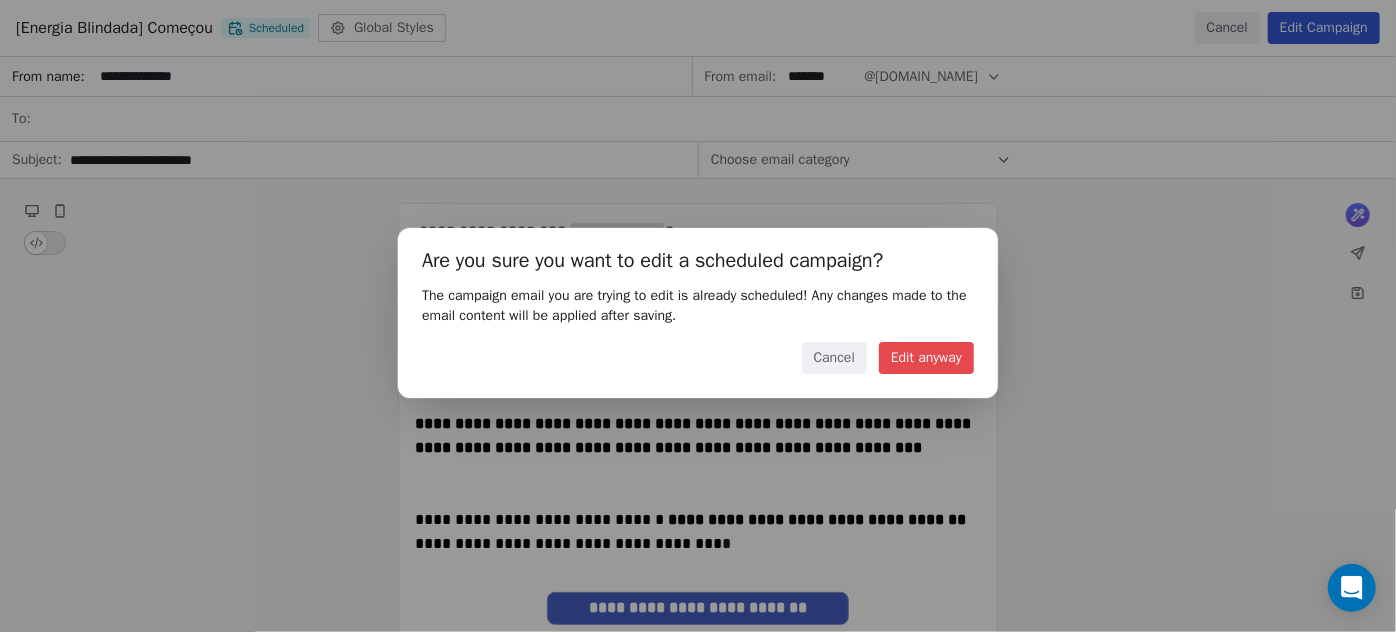 click on "Edit anyway" at bounding box center [926, 358] 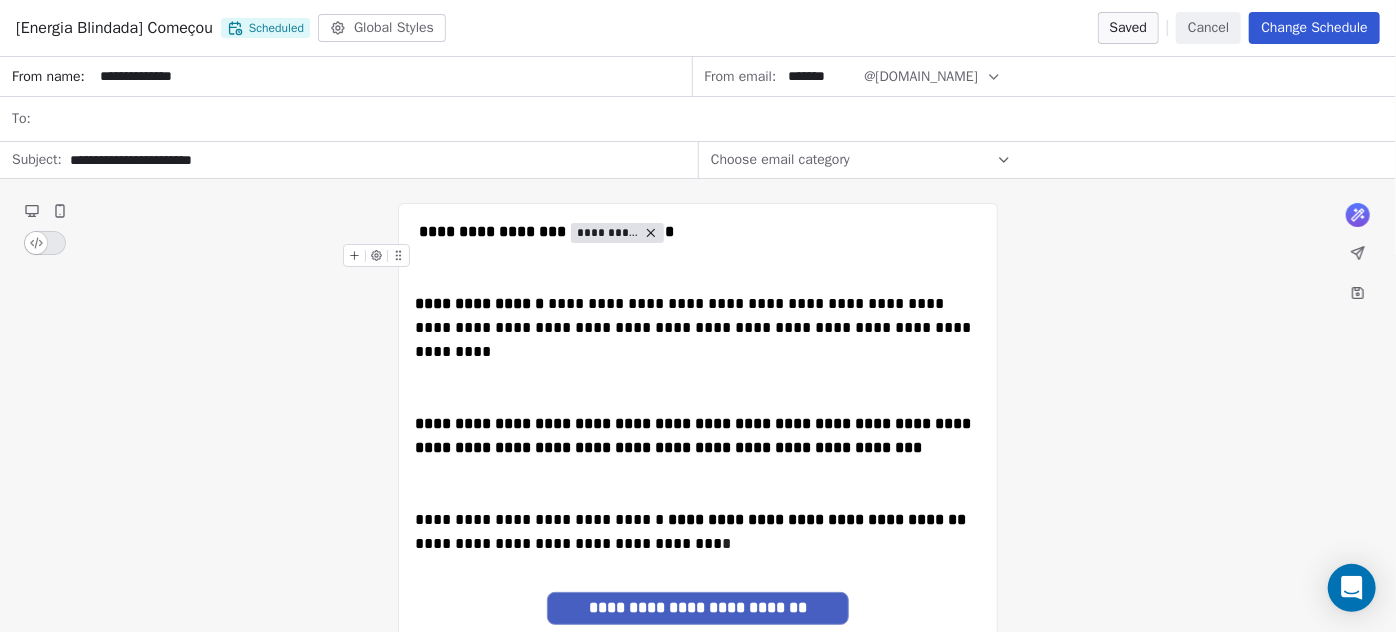 click on "Cancel" at bounding box center (1208, 28) 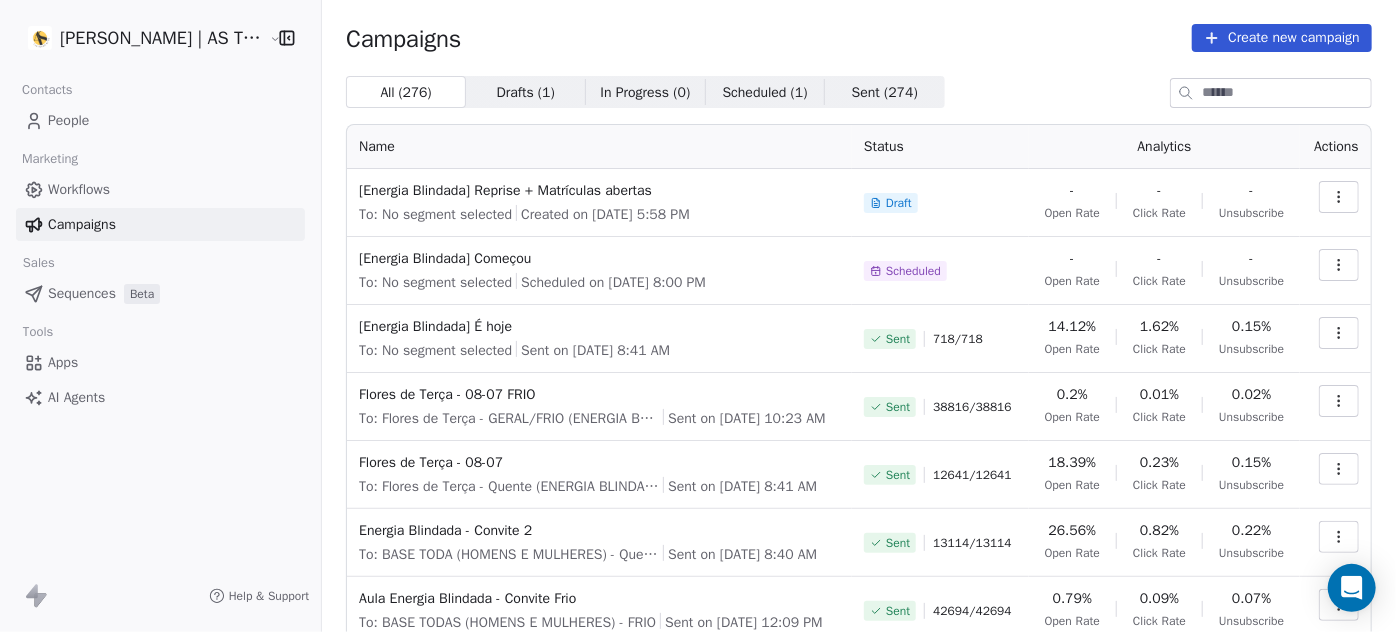 click on "People" at bounding box center [160, 120] 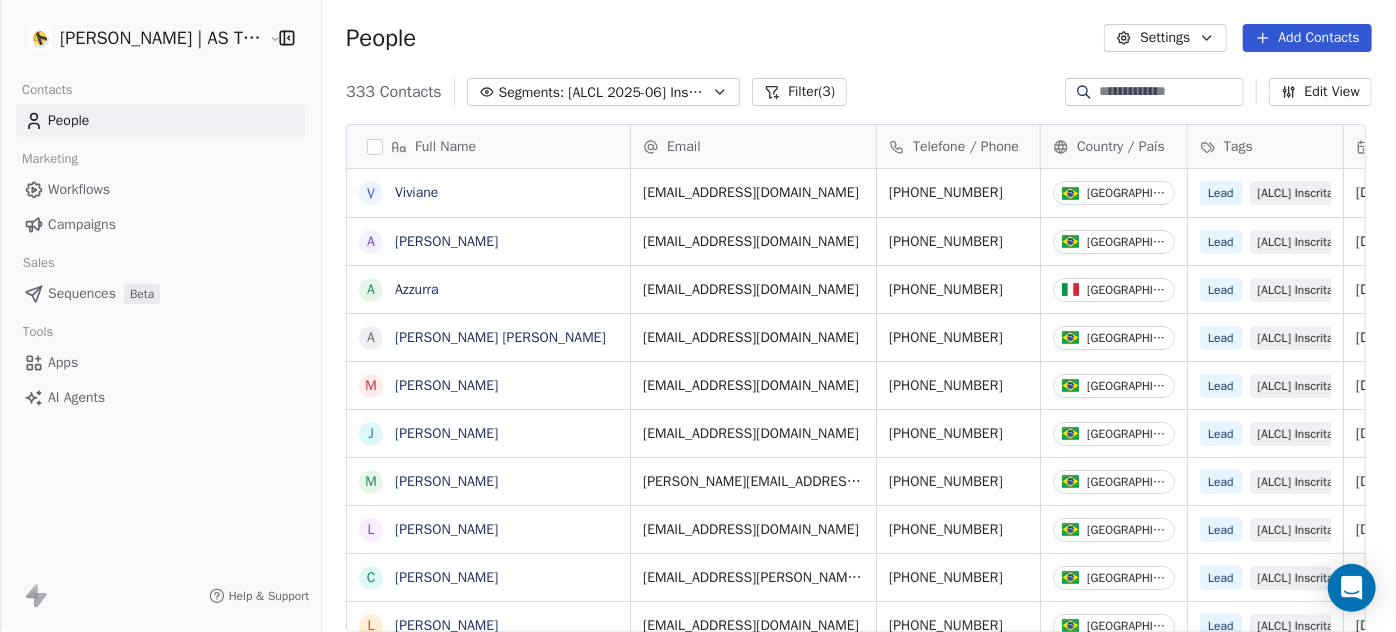 scroll, scrollTop: 14, scrollLeft: 14, axis: both 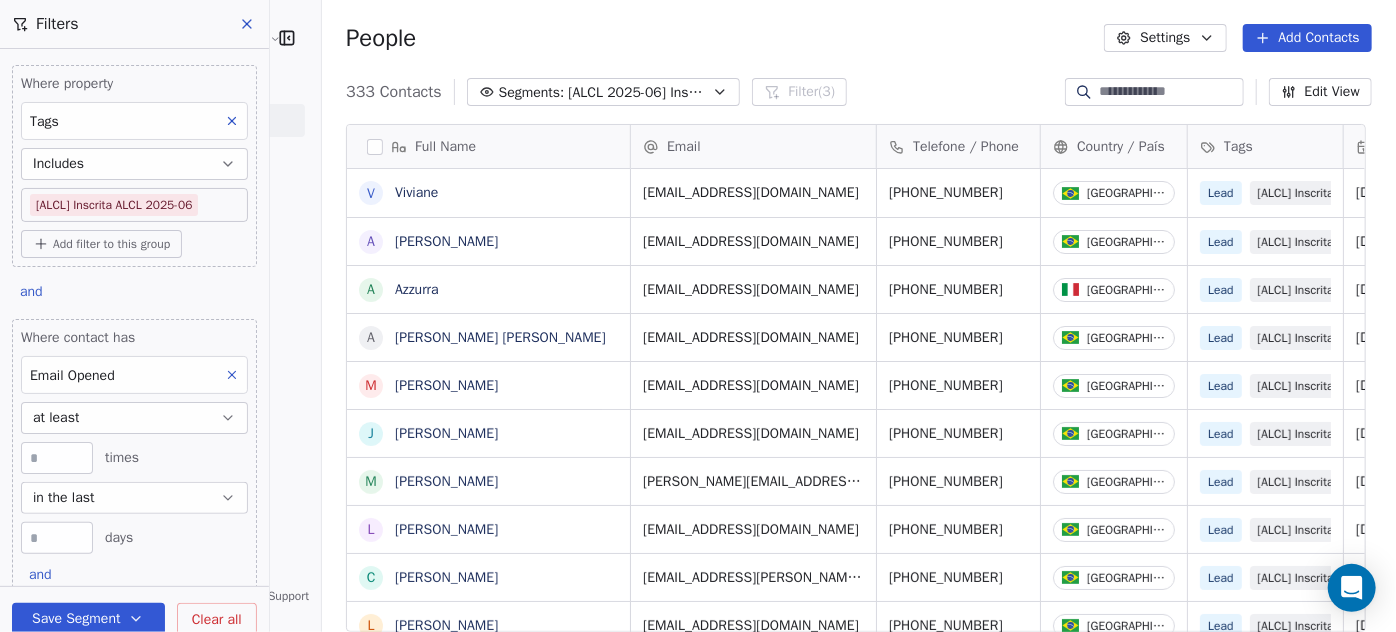 click on "Clear all" at bounding box center (217, 619) 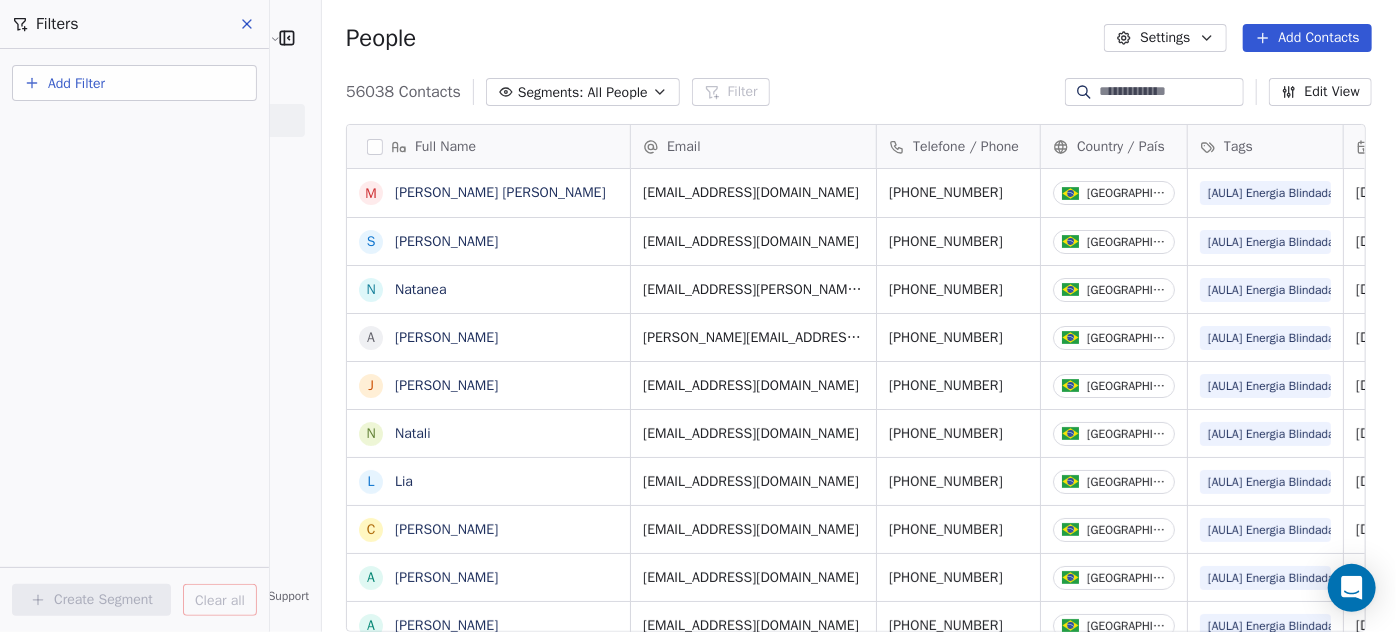 click on "Add Filter" at bounding box center (134, 83) 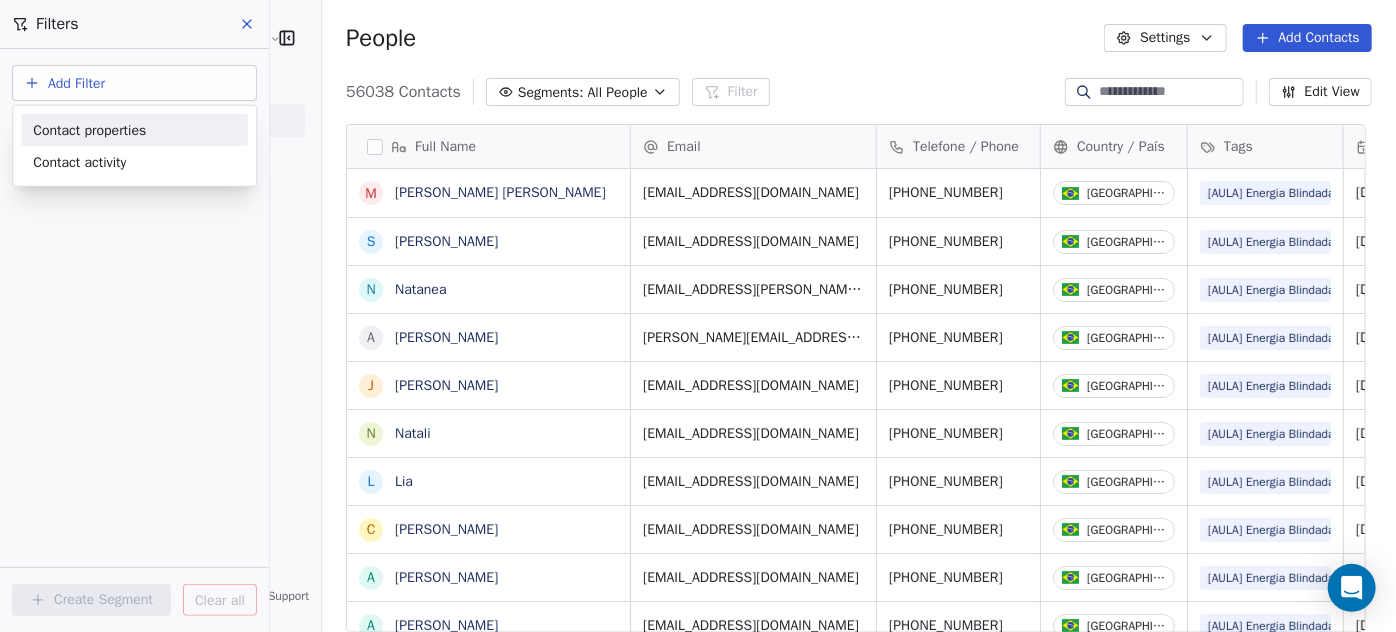 click on "Contact properties" at bounding box center (89, 129) 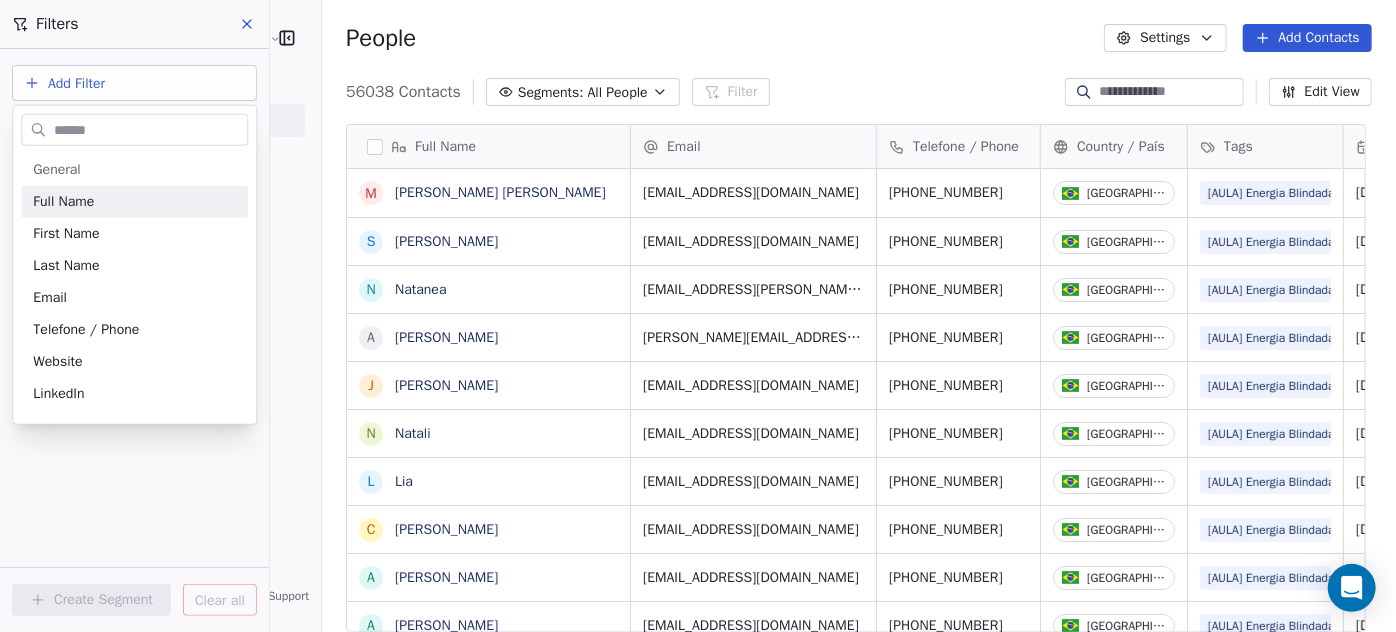 click on "Amanda Schultz | AS Treinamentos Contacts People Marketing Workflows Campaigns Sales Sequences Beta Tools Apps AI Agents Help & Support Filters Add Filter  Create Segment Clear all People Settings  Add Contacts 56038 Contacts Segments: All People Filter  Edit View Tag Add to Sequence Full Name M Maria Cecilia S Simone Camilo N Natanea A Ana Paula Vargas J Jaqueline Teixeiraa N Natali L Lia C Christiane A Andreza A Ana L Luciana Assi L Luciana C Charita S Simone E Elisangela D Daisy Luana C Cristina Pinto D Dandara Viana Teixeira Dos Santos S Susana K Keila T Tatiana Rosembaum F Fernanda D Dulce F Flavia R Renata S Silvia G Germana S Silvania C Cynthia J Janice Silva Email Telefone / Phone Country / País Tags Created Date ART Last Updated Date ART Email Verification Status Email Marketing Consent cissarodrigues79@gmail.com +5524992123831 Brazil [AULA] Energia Blindada Lead Jul 08, 2025 05:55 PM Jul 08, 2025 06:03 PM Valid Subscribed simonebarberfamilia@gmail.com +5554981497474 Brazil [AULA] Energia Blindada" at bounding box center [698, 316] 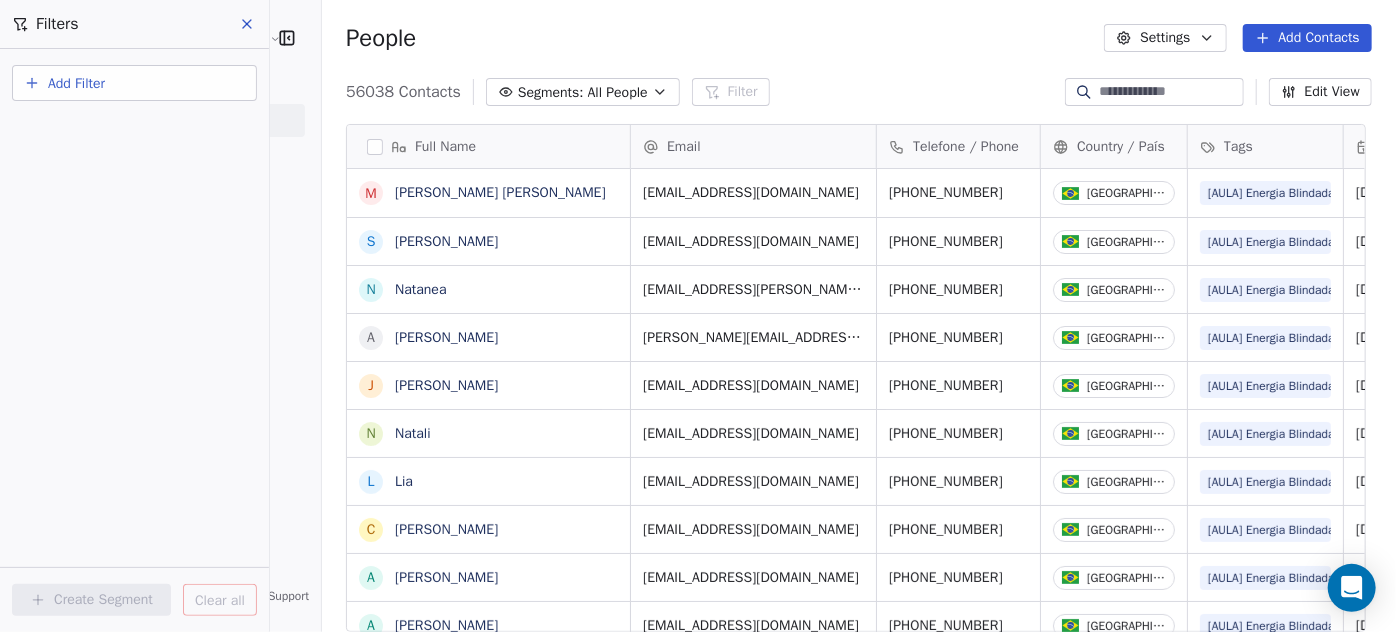 click on "Amanda Schultz | AS Treinamentos Contacts People Marketing Workflows Campaigns Sales Sequences Beta Tools Apps AI Agents Help & Support Filters Add Filter  Create Segment Clear all People Settings  Add Contacts 56038 Contacts Segments: All People Filter  Edit View Tag Add to Sequence Full Name M Maria Cecilia S Simone Camilo N Natanea A Ana Paula Vargas J Jaqueline Teixeiraa N Natali L Lia C Christiane A Andreza A Ana L Luciana Assi L Luciana C Charita S Simone E Elisangela D Daisy Luana C Cristina Pinto D Dandara Viana Teixeira Dos Santos S Susana K Keila T Tatiana Rosembaum F Fernanda D Dulce F Flavia R Renata S Silvia G Germana S Silvania C Cynthia J Janice Silva Email Telefone / Phone Country / País Tags Created Date ART Last Updated Date ART Email Verification Status Email Marketing Consent cissarodrigues79@gmail.com +5524992123831 Brazil [AULA] Energia Blindada Lead Jul 08, 2025 05:55 PM Jul 08, 2025 06:03 PM Valid Subscribed simonebarberfamilia@gmail.com +5554981497474 Brazil [AULA] Energia Blindada" at bounding box center [698, 316] 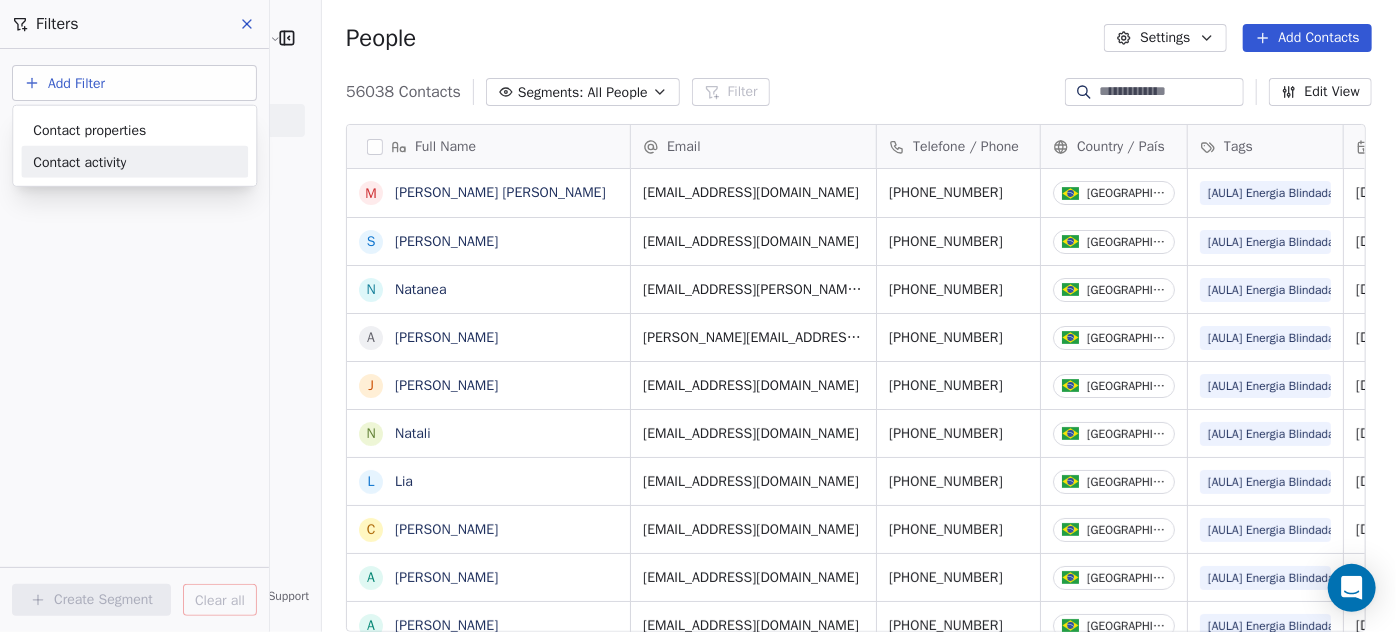 click on "Contact activity" at bounding box center (79, 161) 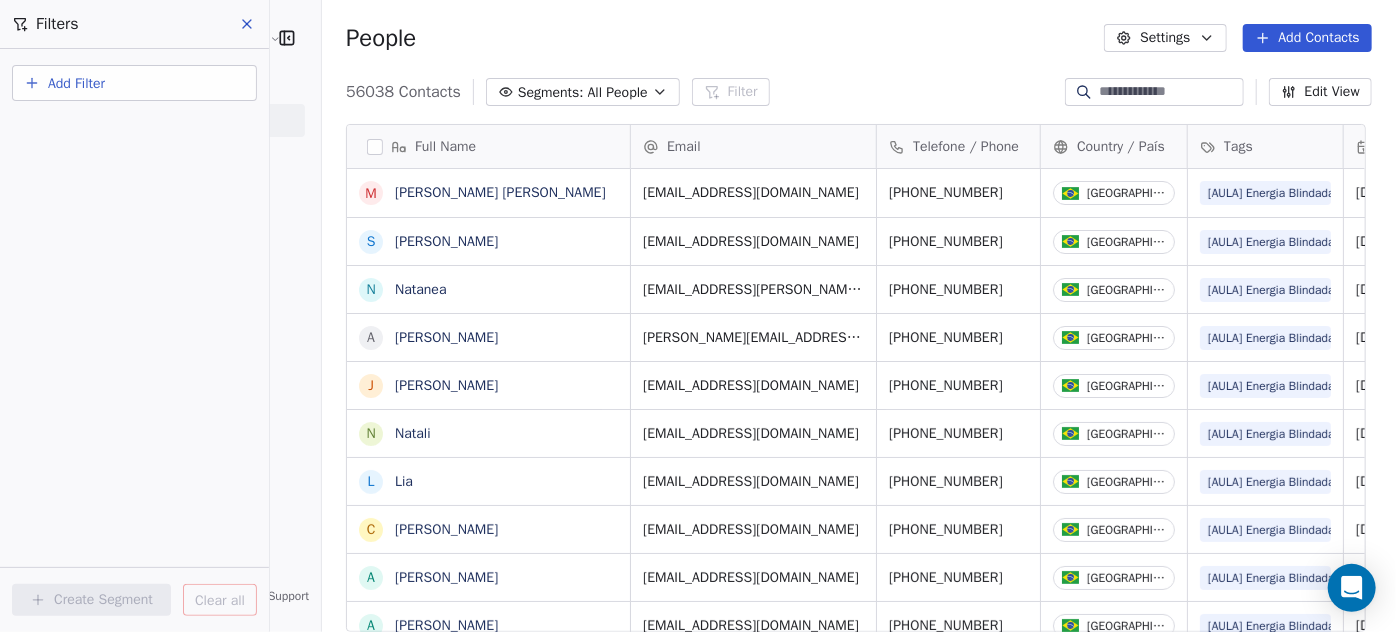 drag, startPoint x: 146, startPoint y: 94, endPoint x: 149, endPoint y: 72, distance: 22.203604 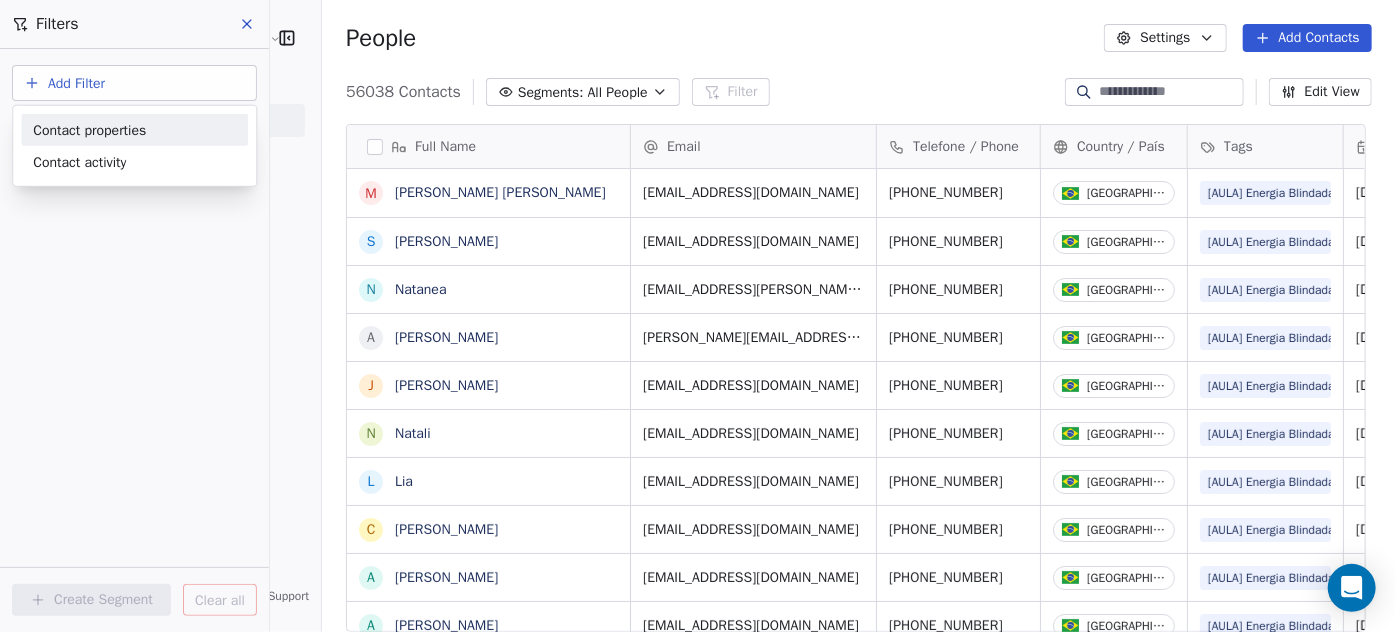click on "Contact properties" at bounding box center (89, 129) 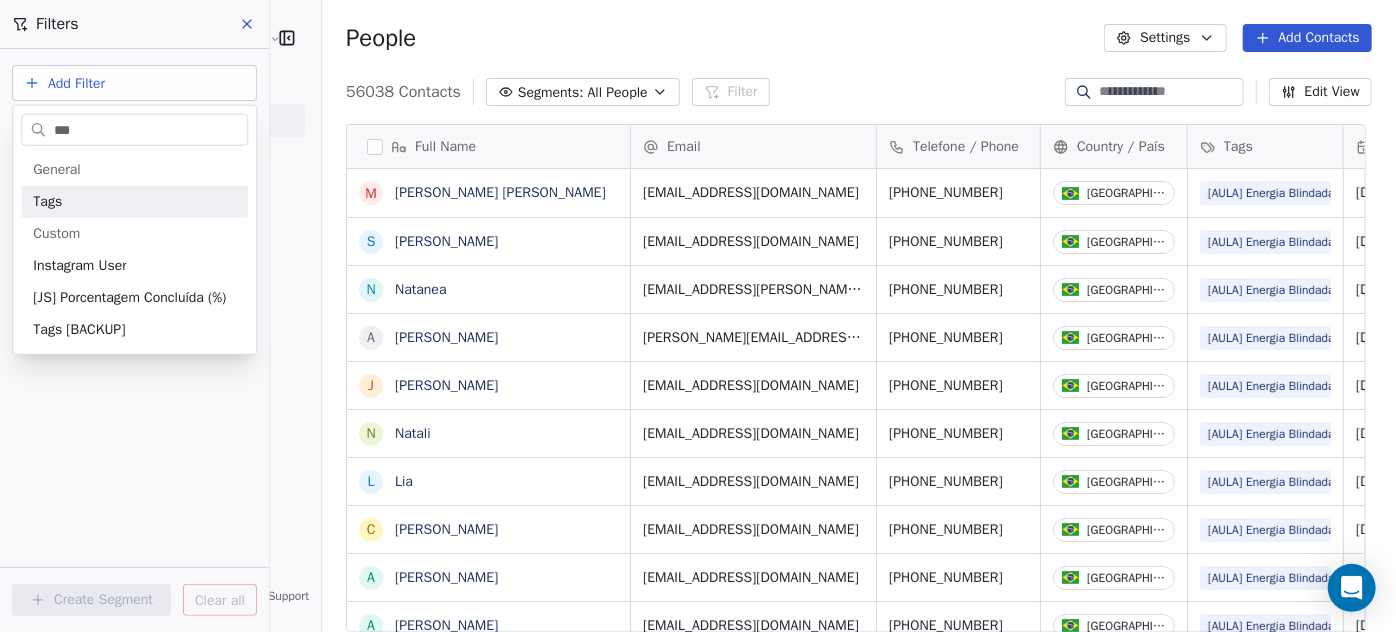 type on "***" 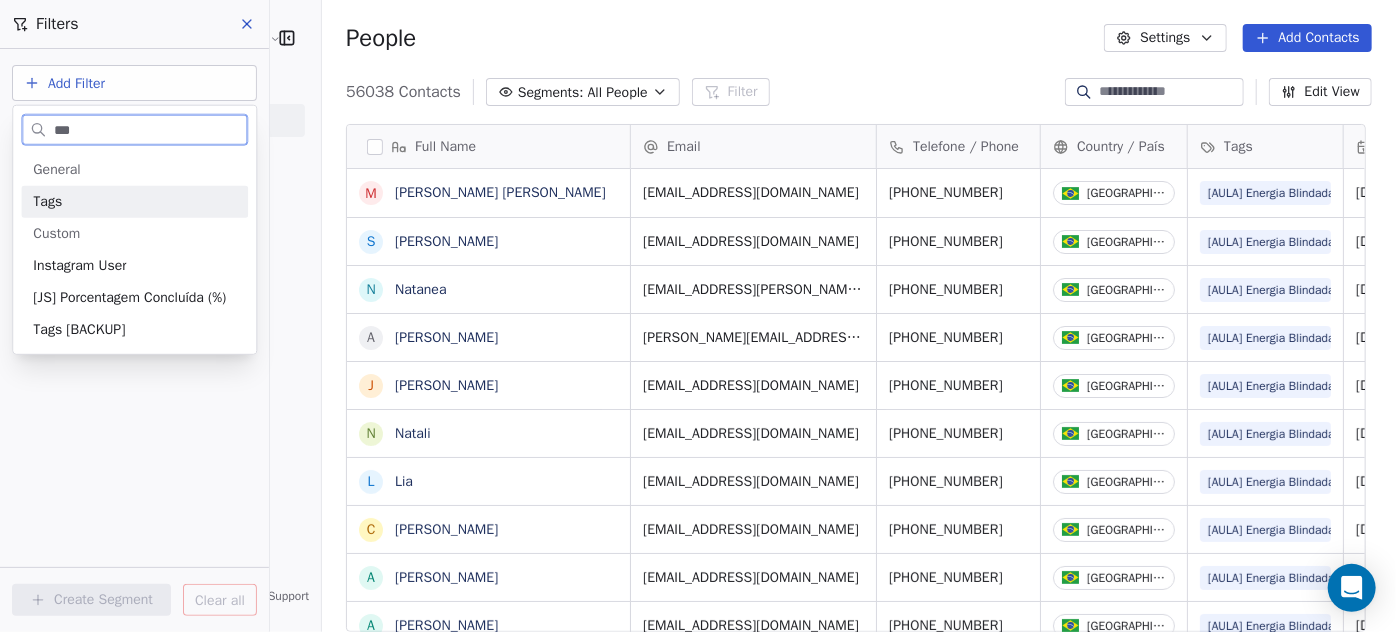 click on "Tags" at bounding box center [134, 202] 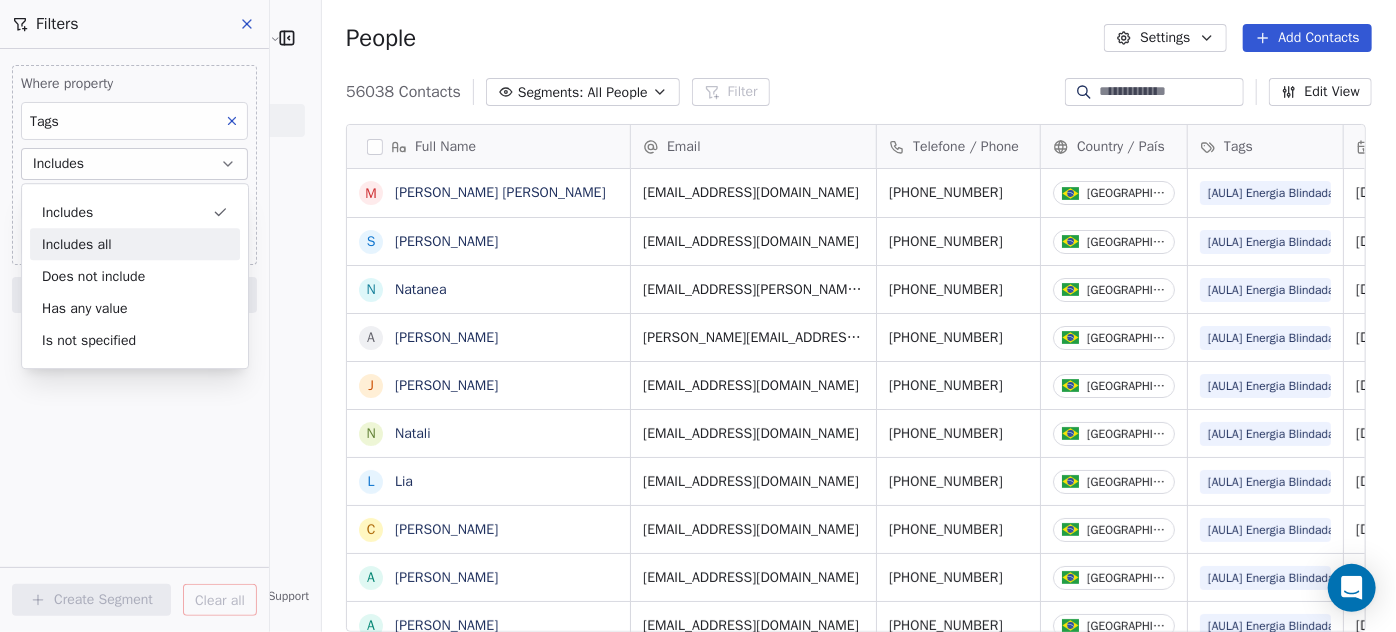 click on "Includes all" at bounding box center (135, 244) 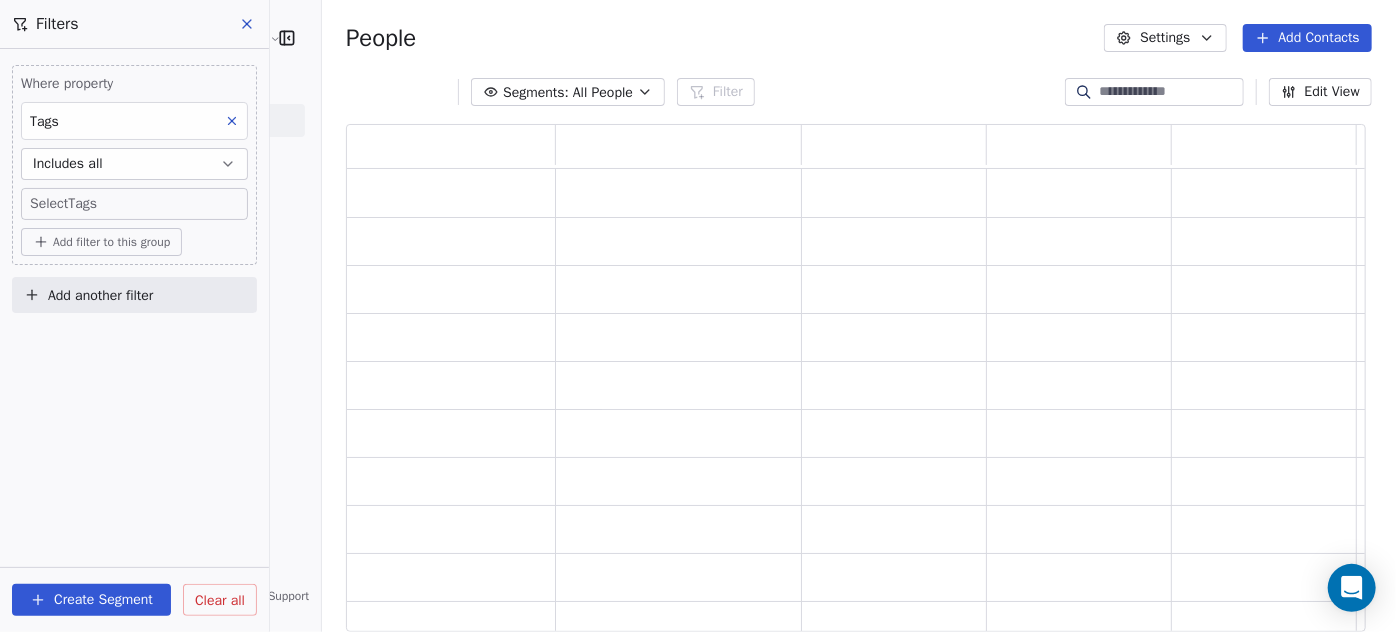scroll, scrollTop: 14, scrollLeft: 14, axis: both 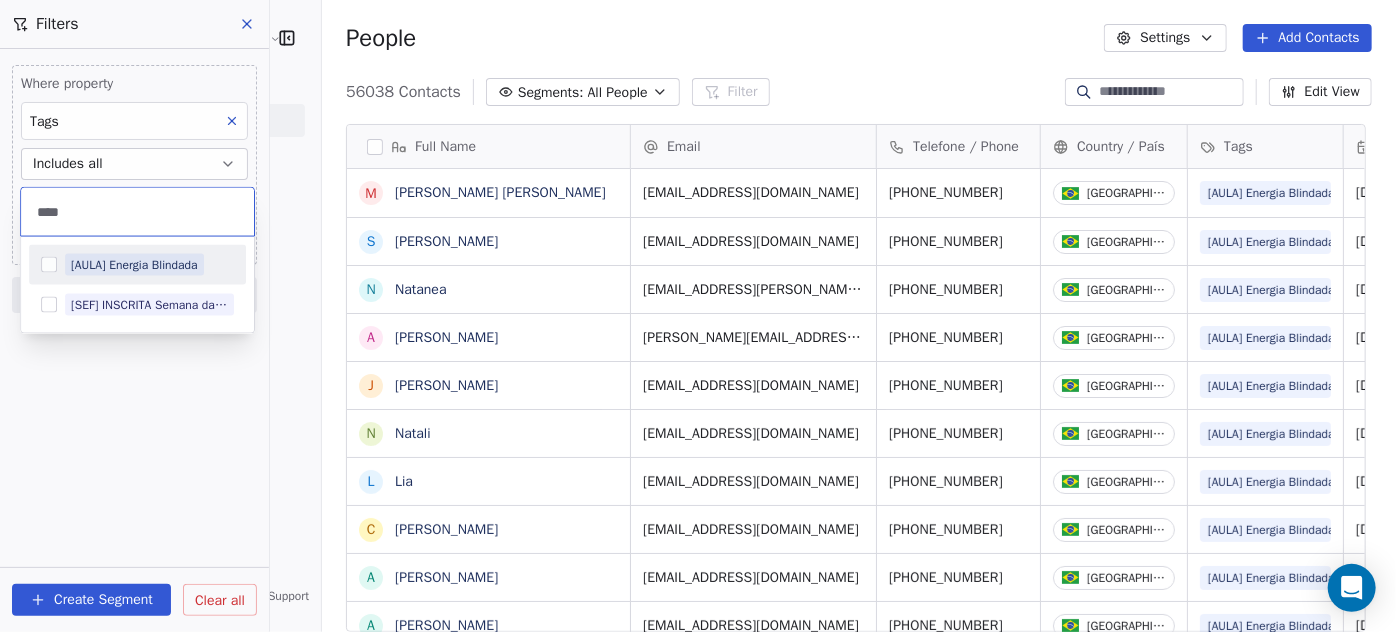 type on "****" 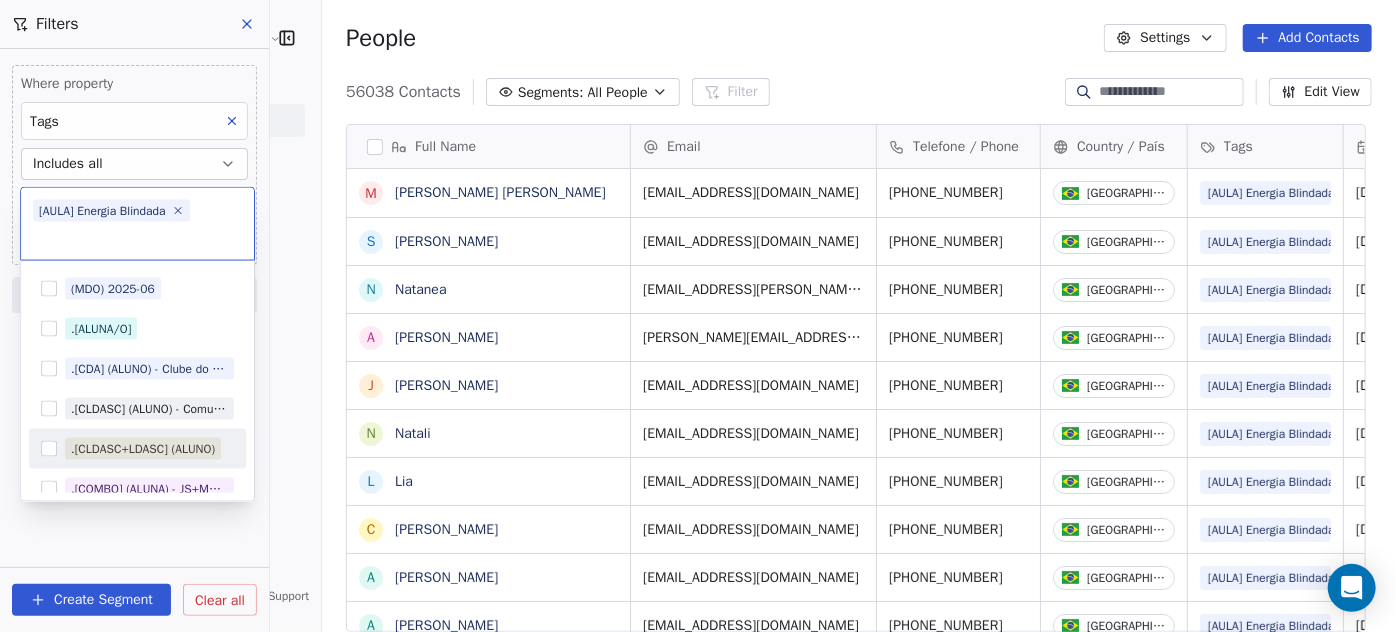 click on ".[CLDASC+LDASC] (ALUNO)" at bounding box center (143, 449) 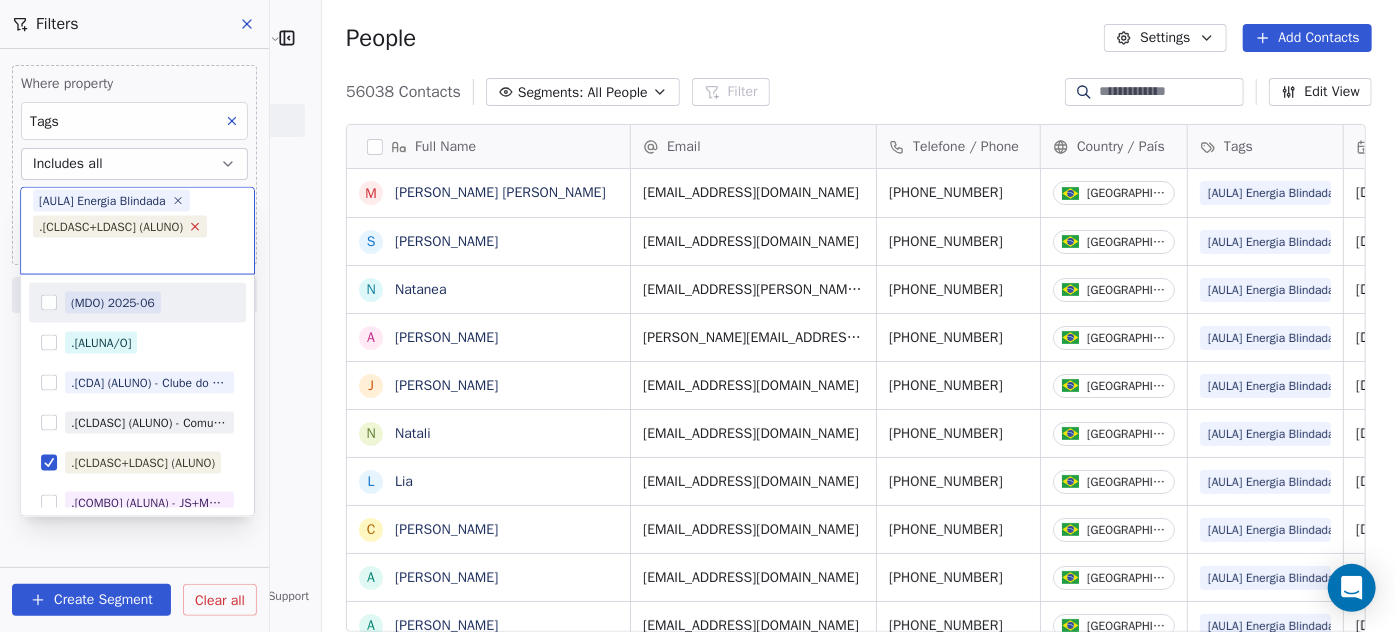click 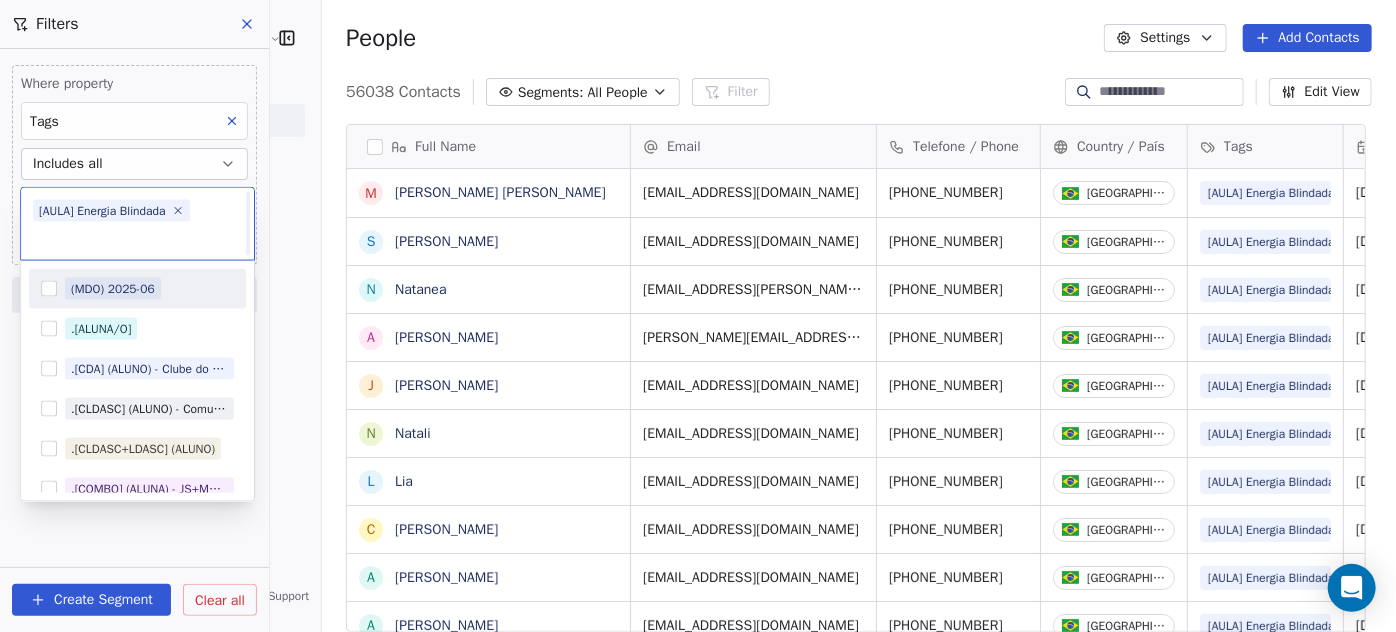 scroll, scrollTop: 0, scrollLeft: 0, axis: both 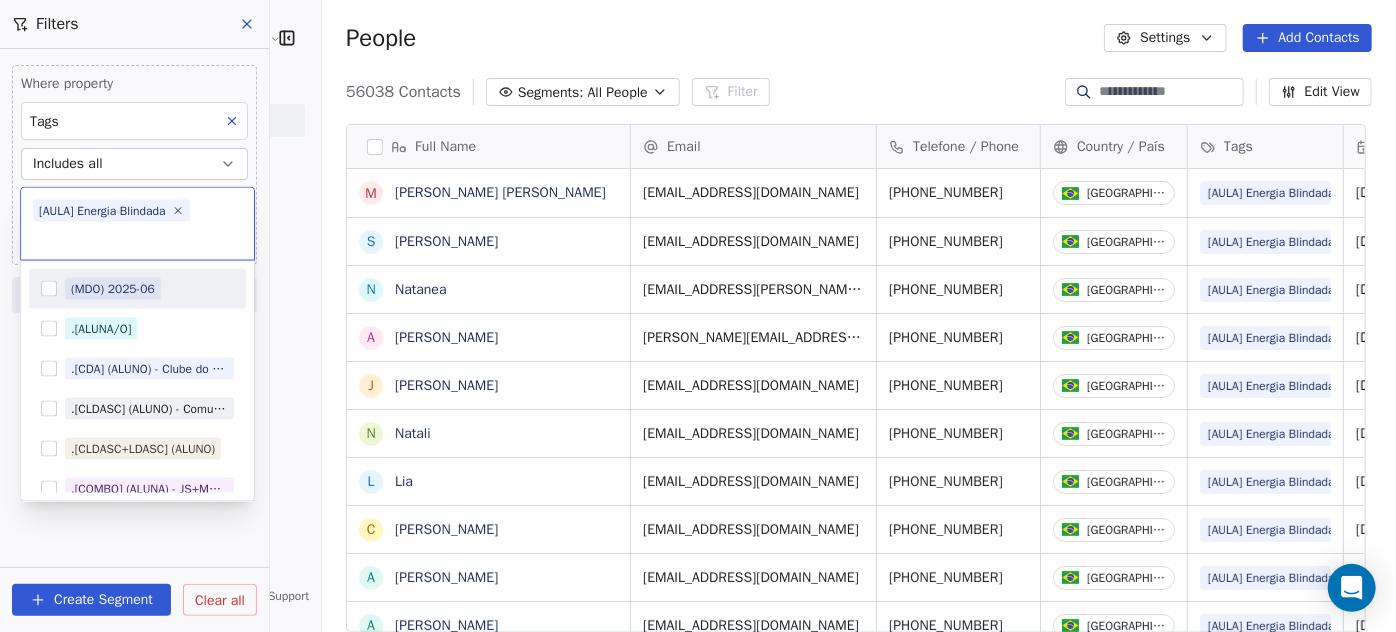 click on "Amanda Schultz | AS Treinamentos Contacts People Marketing Workflows Campaigns Sales Sequences Beta Tools Apps AI Agents Help & Support Filters Where property   Tags   Includes all Select  Tags Add filter to this group Add another filter  Create Segment Clear all People Settings  Add Contacts 56038 Contacts Segments: All People Filter  Edit View Tag Add to Sequence Full Name M Maria Cecilia S Simone Camilo N Natanea A Ana Paula Vargas J Jaqueline Teixeiraa N Natali L Lia C Christiane A Andreza A Ana L Luciana Assi L Luciana C Charita S Simone E Elisangela D Daisy Luana C Cristina Pinto D Dandara Viana Teixeira Dos Santos S Susana K Keila T Tatiana Rosembaum F Fernanda D Dulce F Flavia R Renata S Silvia G Germana S Silvania C Cynthia J Janice Silva Email Telefone / Phone Country / País Tags Created Date ART Last Updated Date ART Email Verification Status Email Marketing Consent cissarodrigues79@gmail.com +5524992123831 Brazil [AULA] Energia Blindada Lead Jul 08, 2025 05:55 PM Jul 08, 2025 06:03 PM Valid" at bounding box center [698, 316] 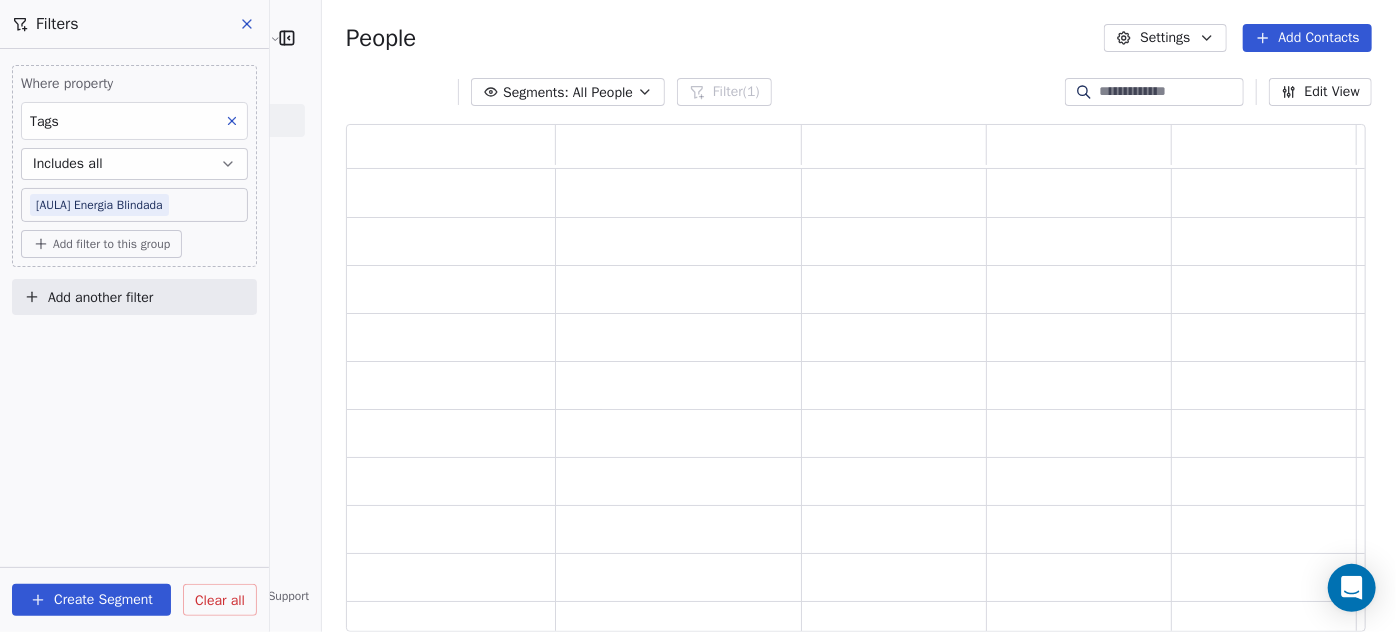 scroll, scrollTop: 14, scrollLeft: 14, axis: both 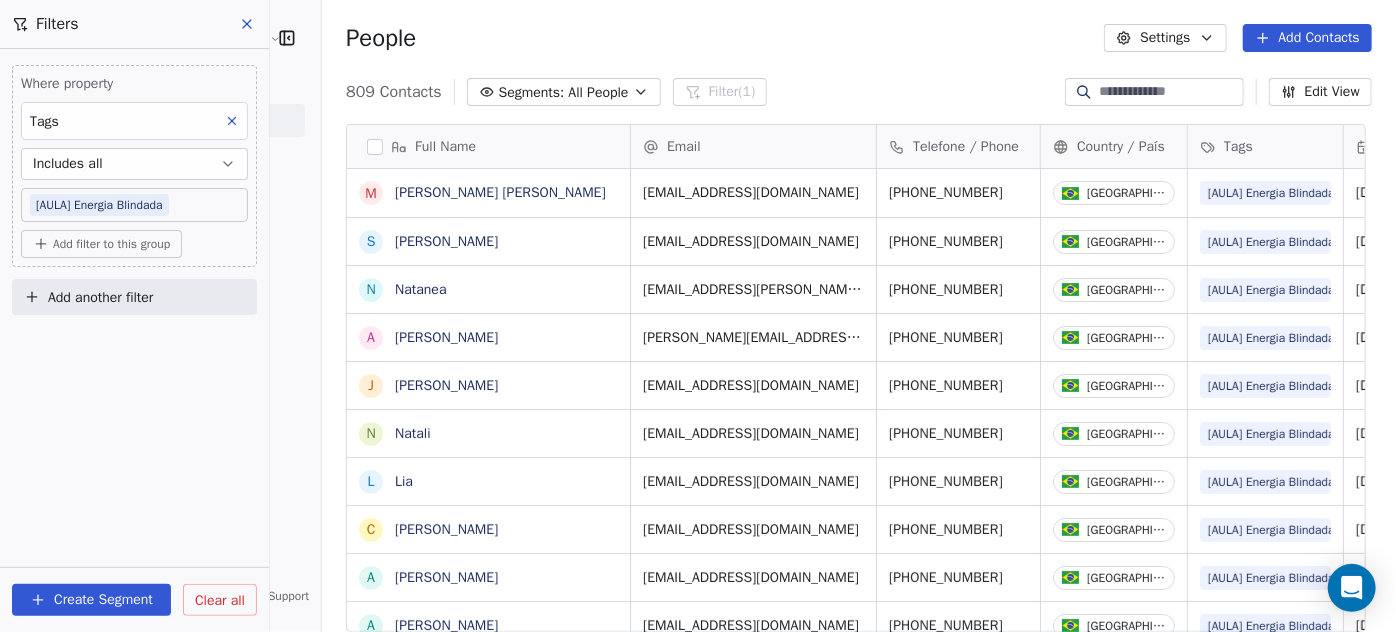click on "Add another filter" at bounding box center (100, 297) 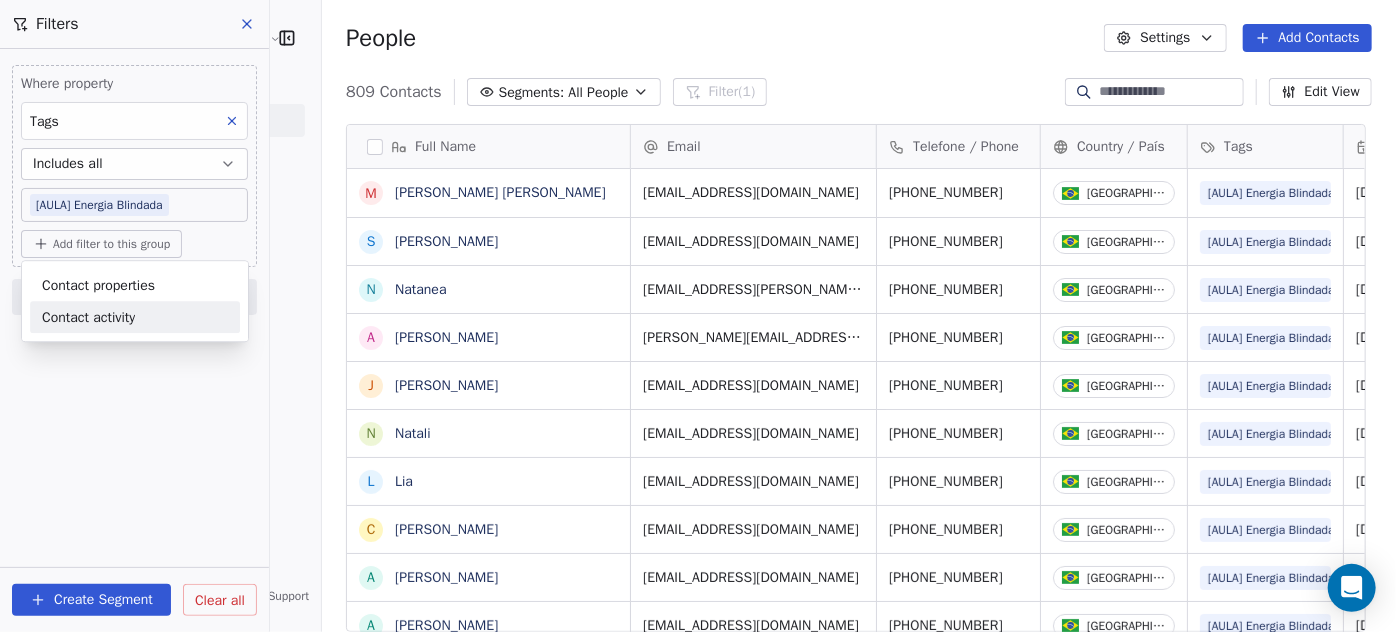 click on "Contact activity" at bounding box center (88, 317) 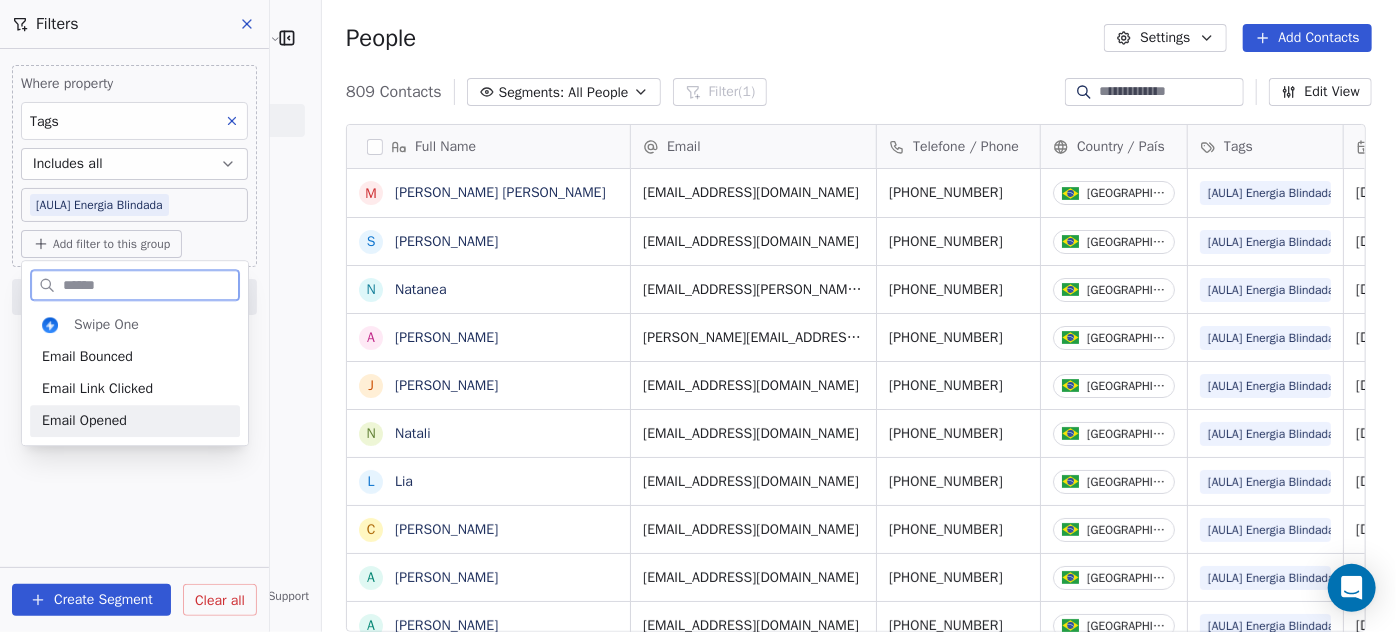 click on "Email Opened" at bounding box center [84, 421] 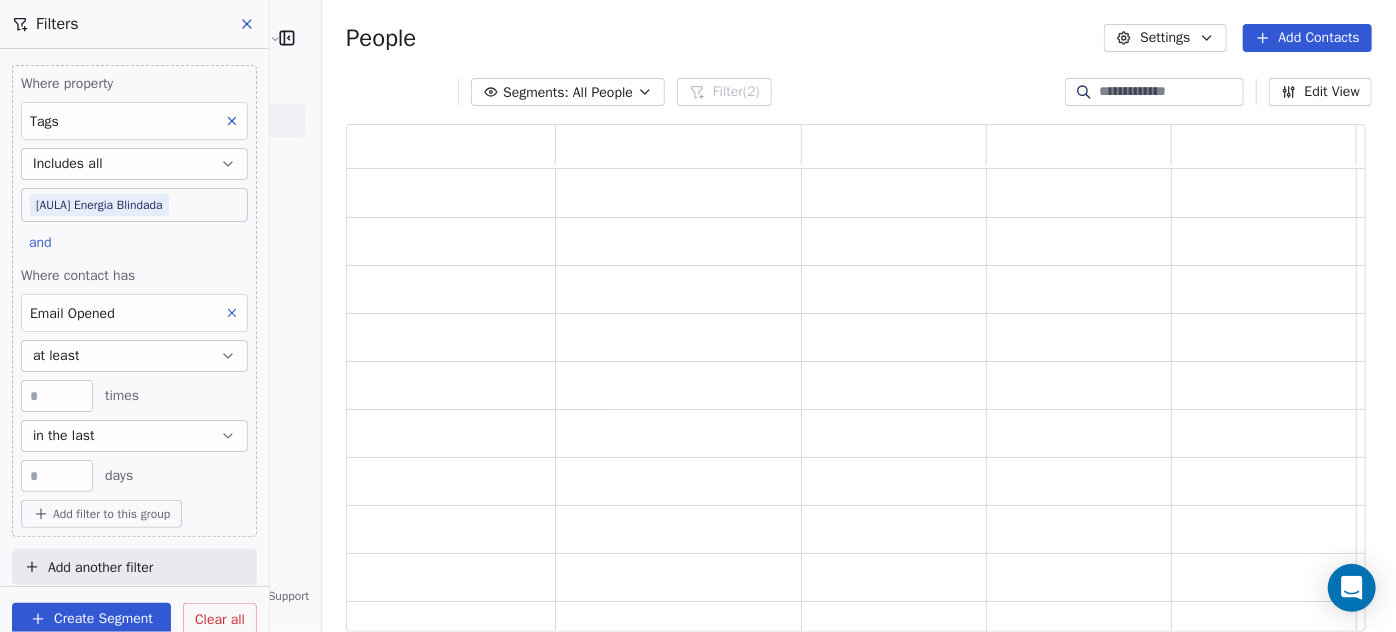 scroll, scrollTop: 14, scrollLeft: 14, axis: both 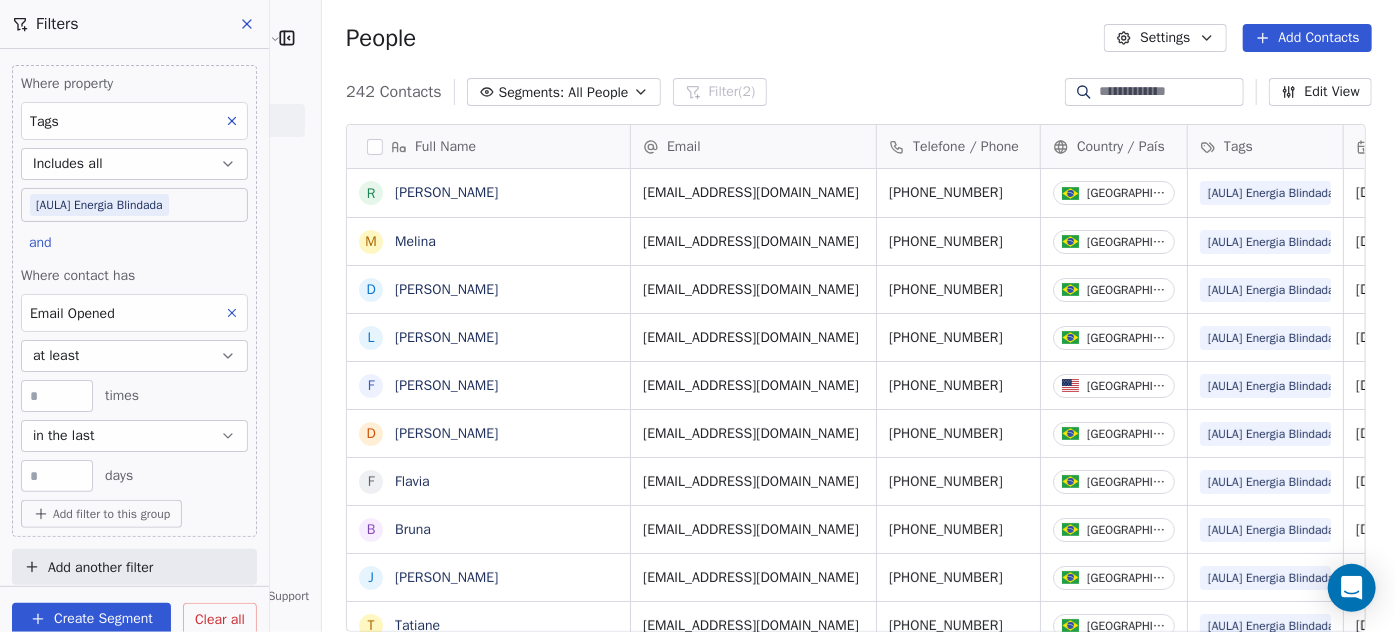 click on "**" at bounding box center [57, 476] 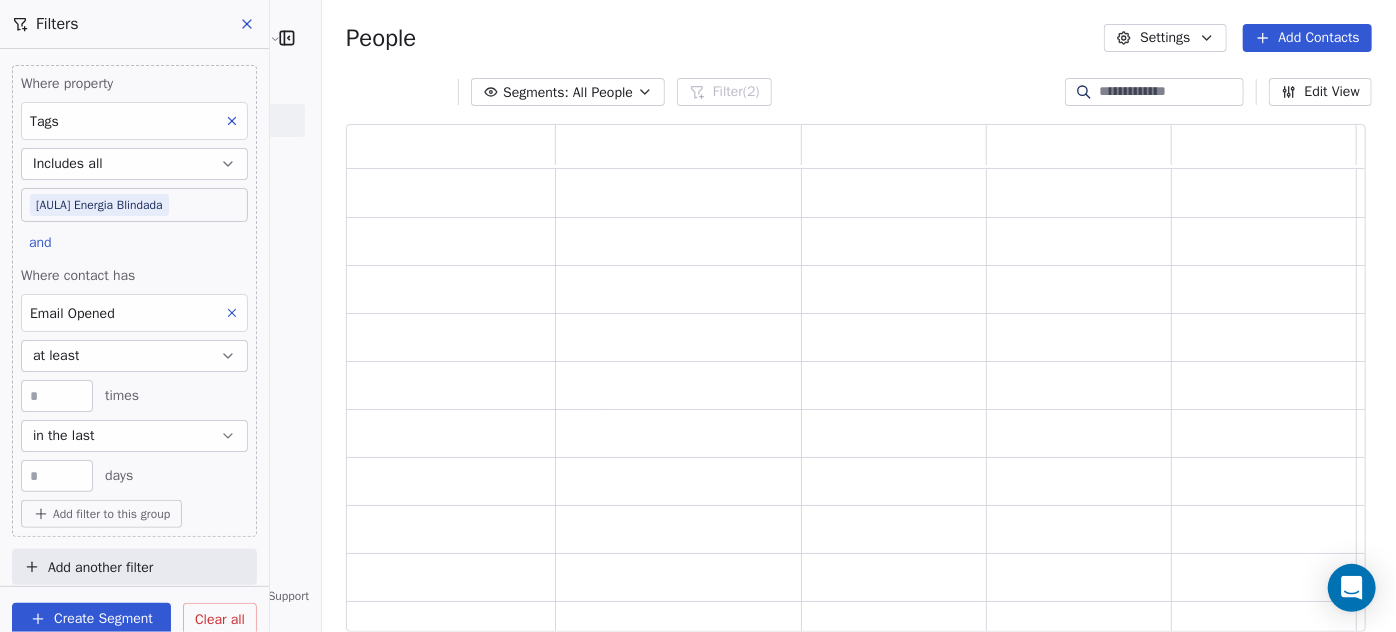 click on "** days" at bounding box center (134, 476) 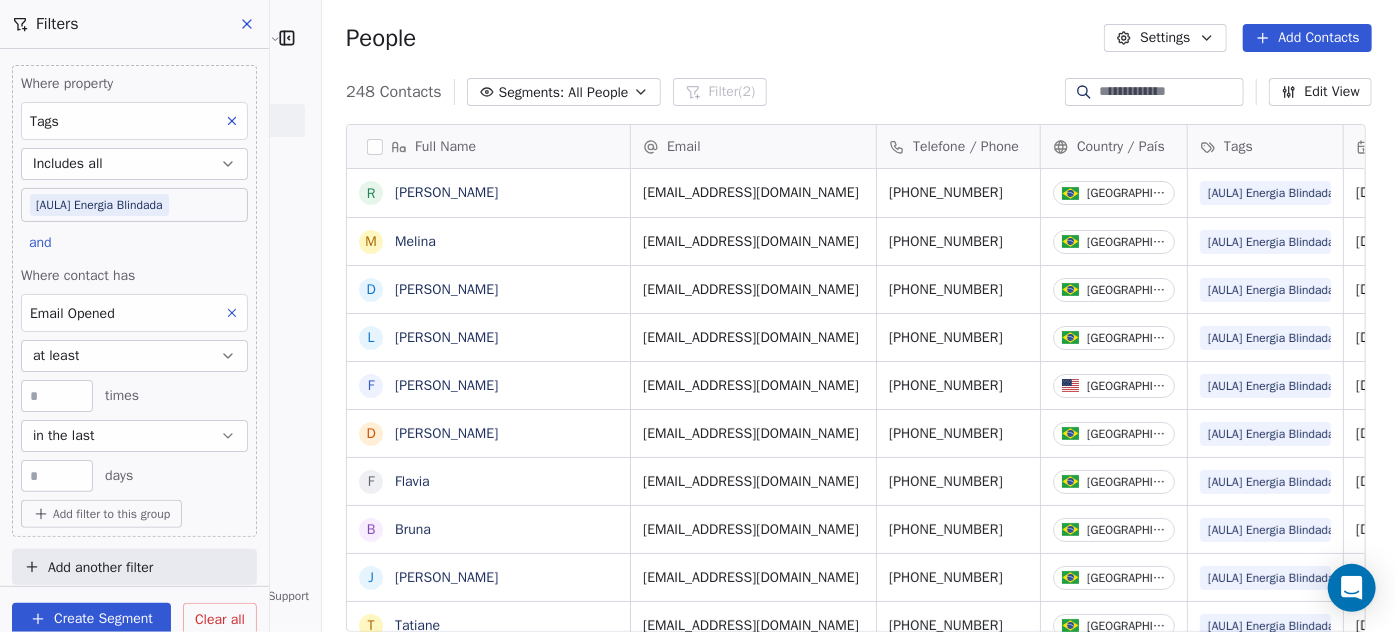 scroll, scrollTop: 14, scrollLeft: 14, axis: both 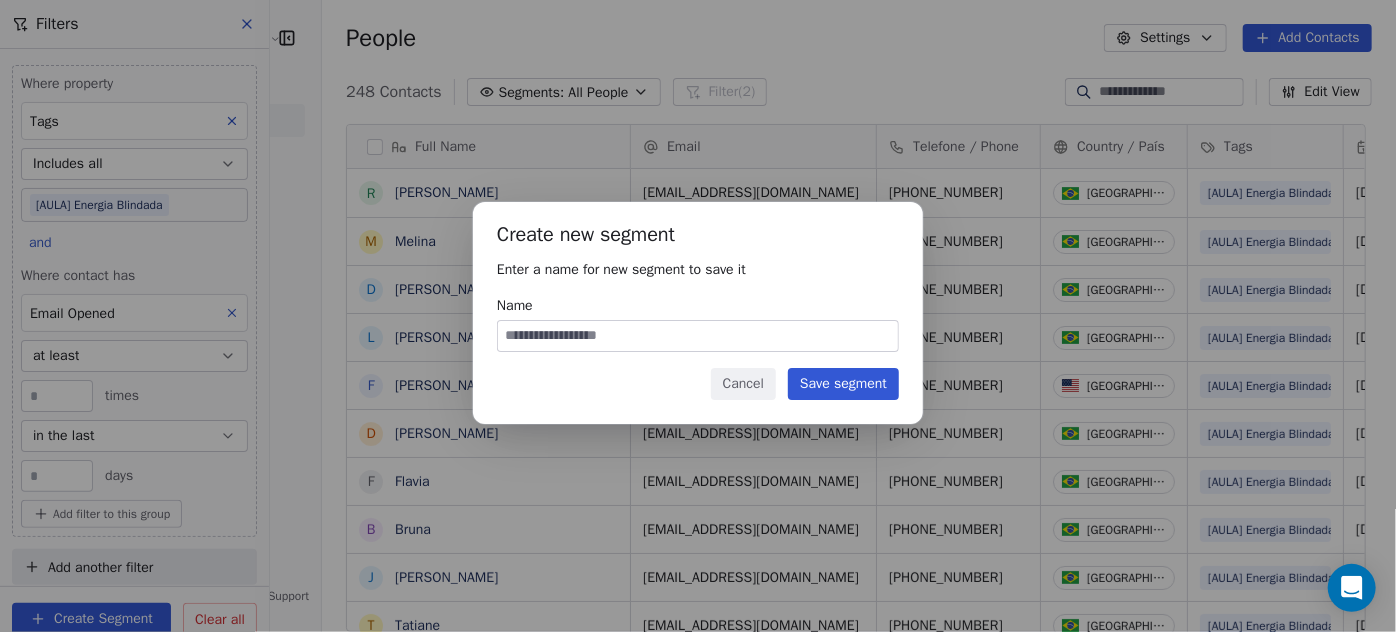 type on "*" 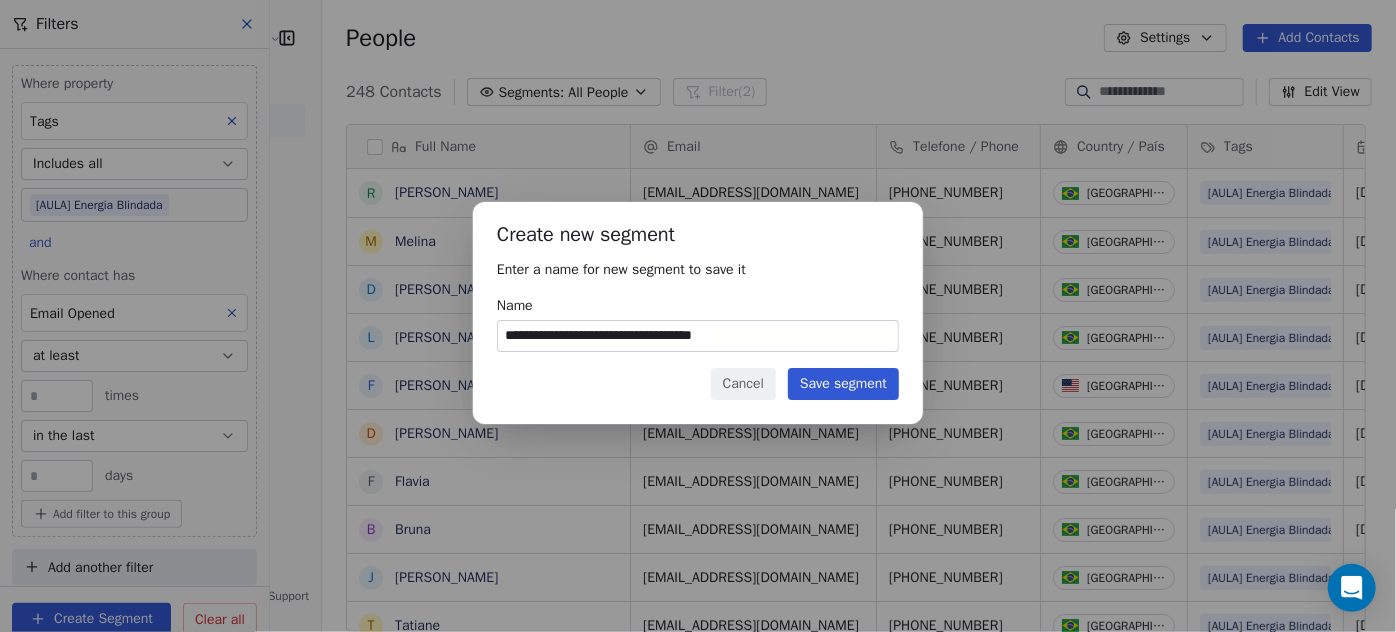 type on "**********" 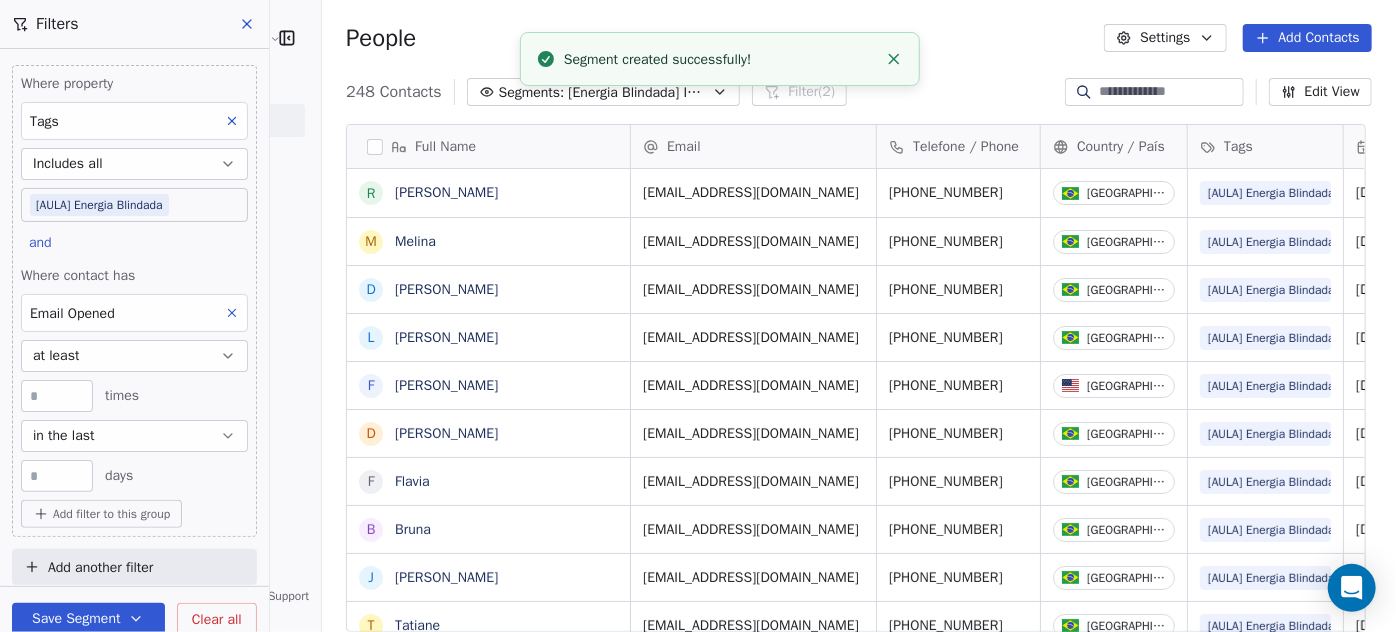 click on "at least" at bounding box center [134, 356] 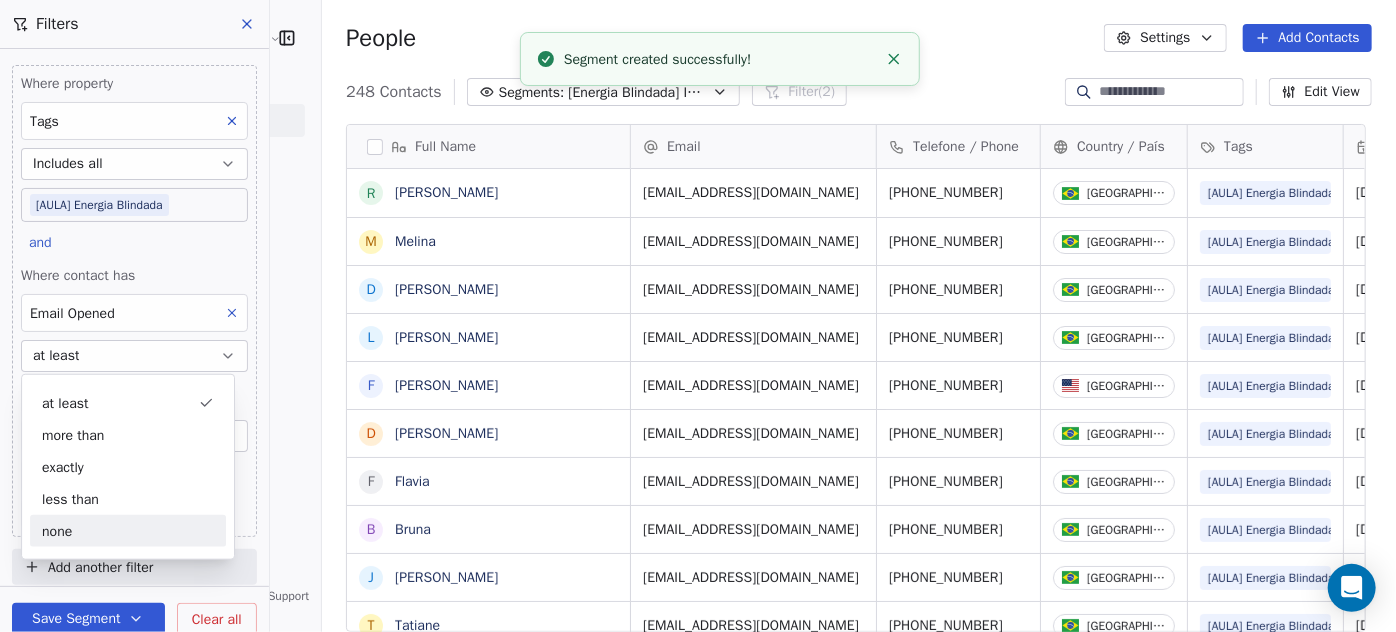 click on "none" at bounding box center (128, 531) 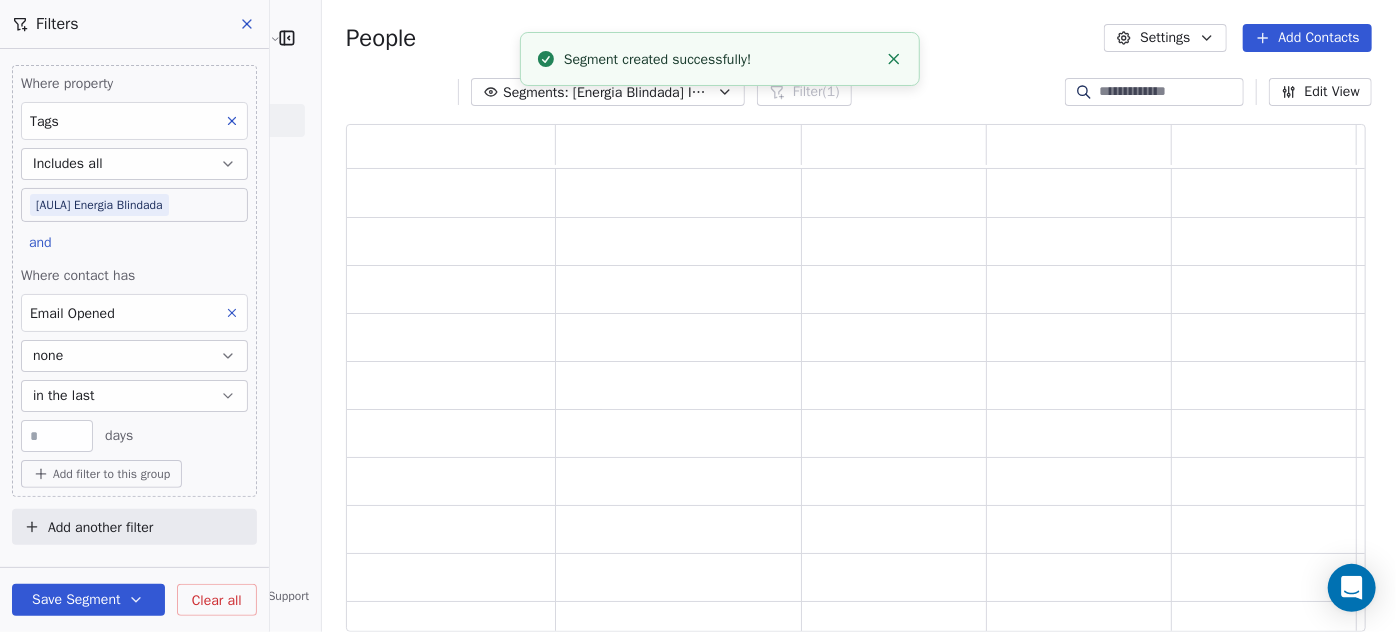 scroll, scrollTop: 14, scrollLeft: 14, axis: both 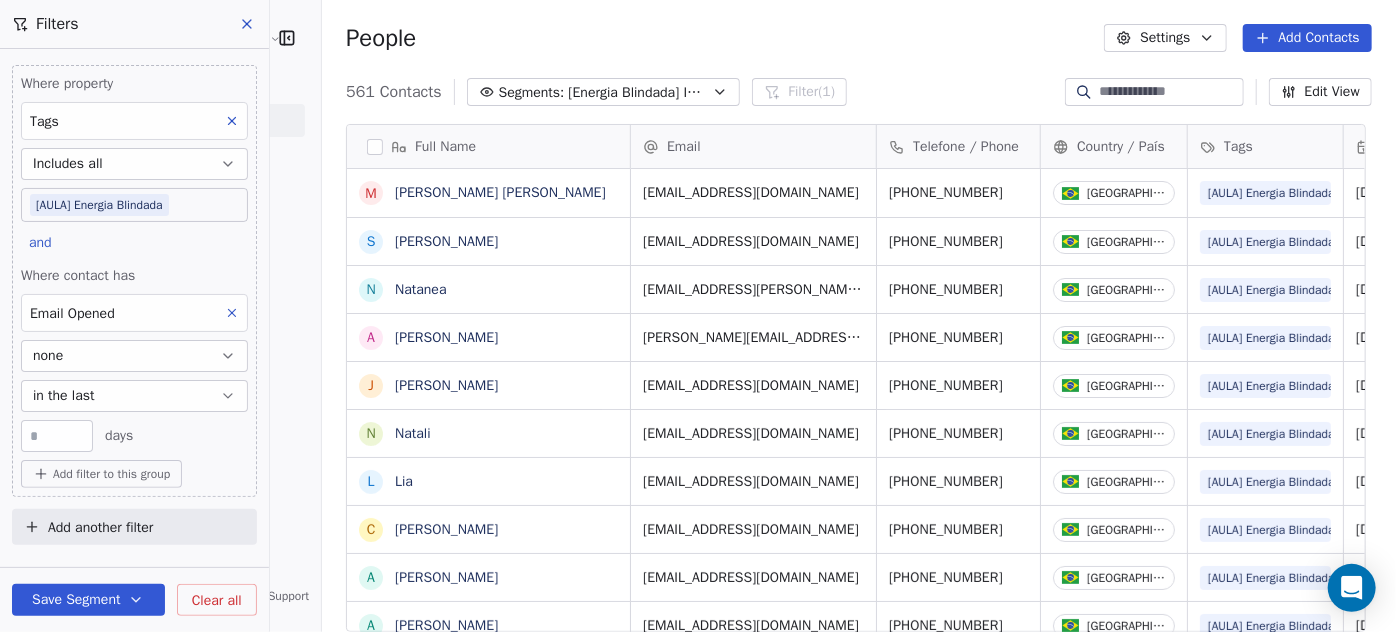 click on "Save Segment" at bounding box center (88, 600) 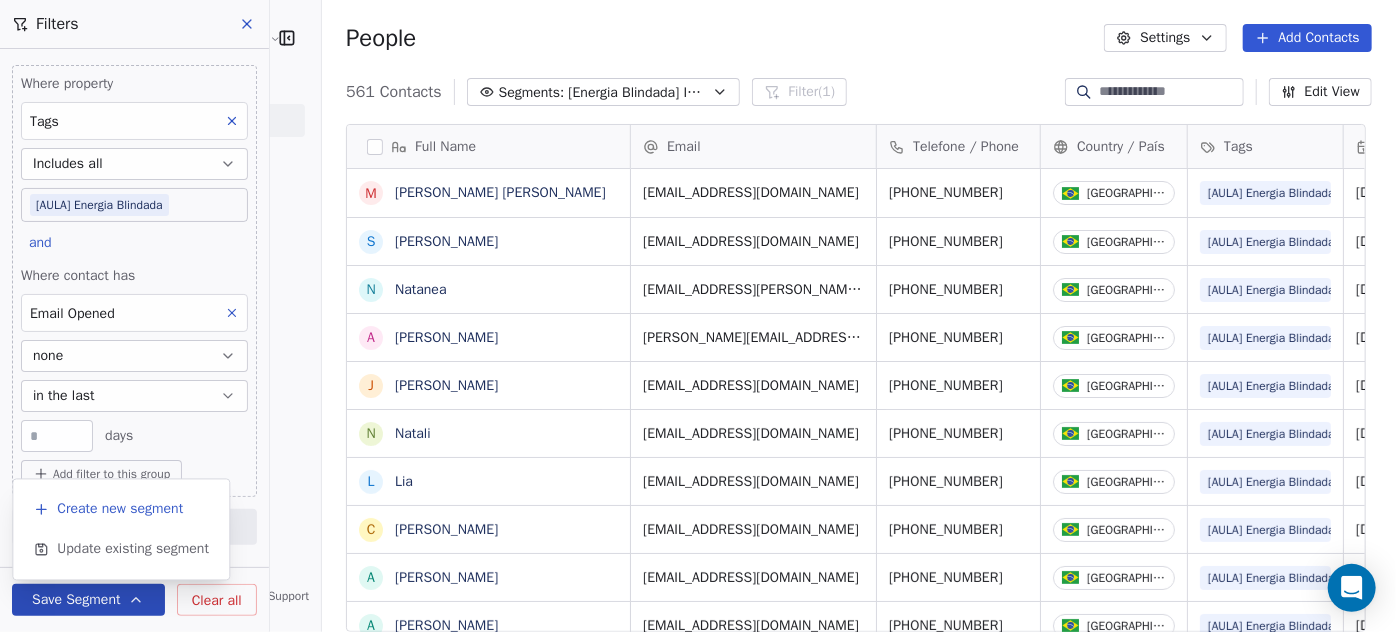 click on "Create new segment" at bounding box center (120, 510) 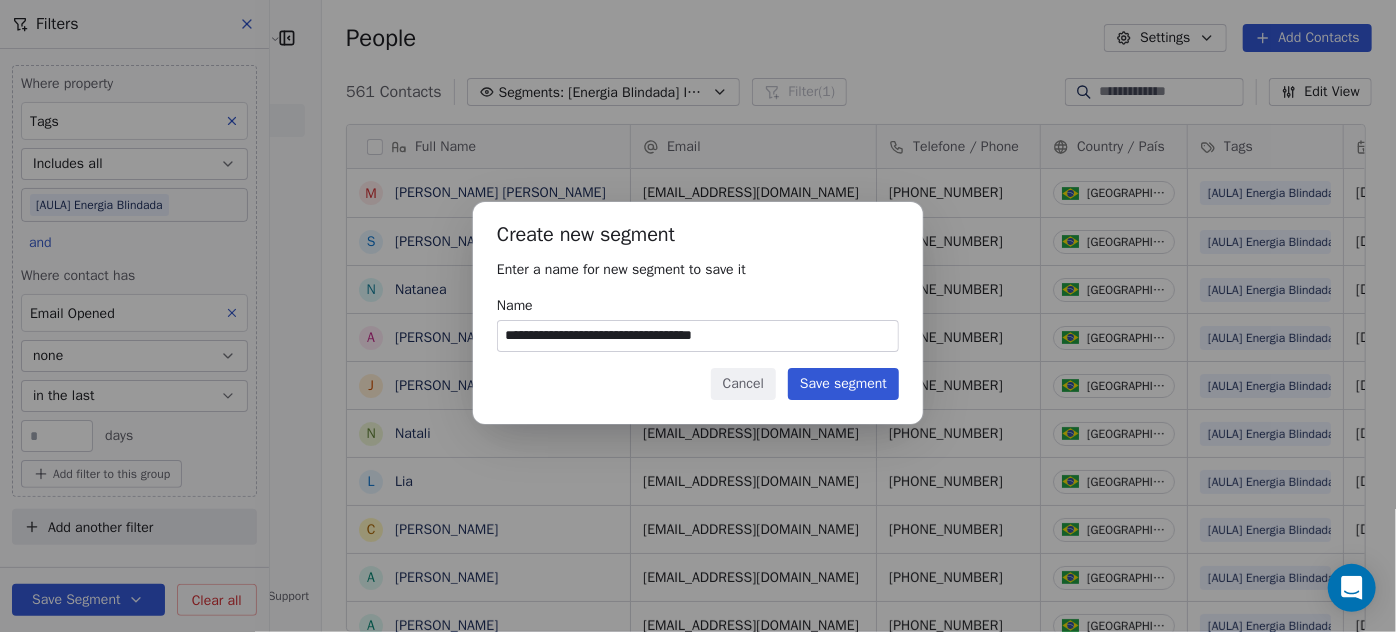 click on "**********" at bounding box center (698, 336) 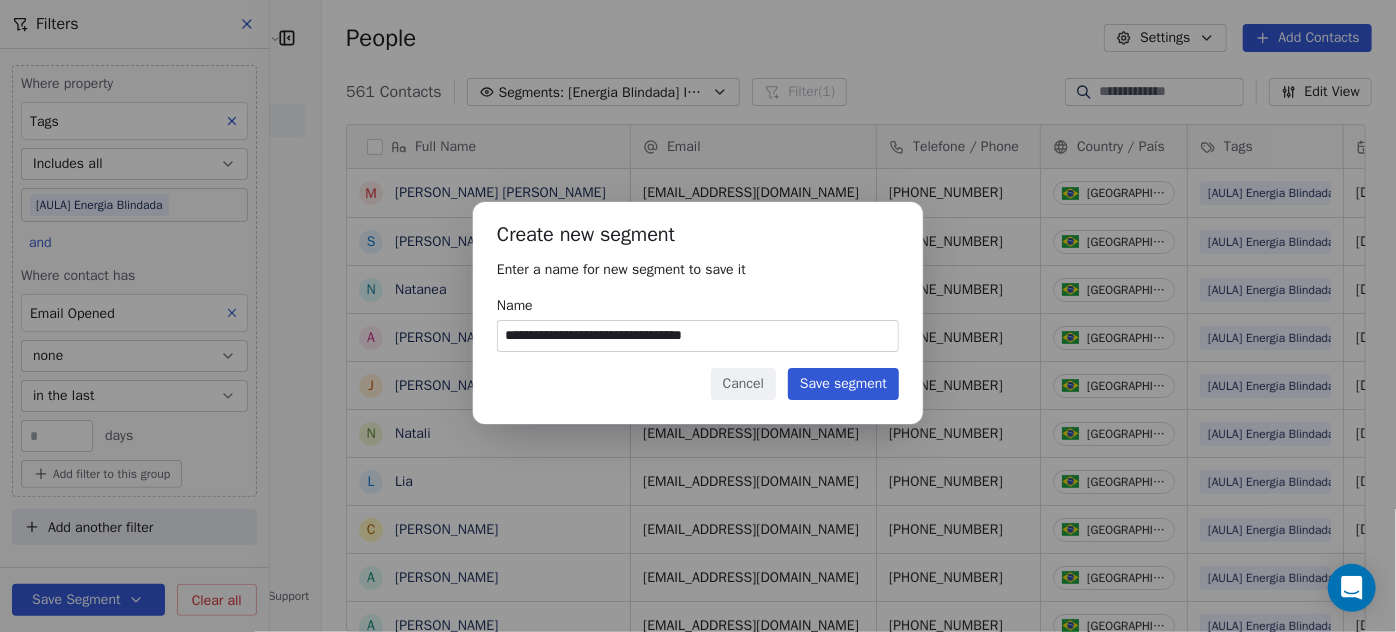 type on "**********" 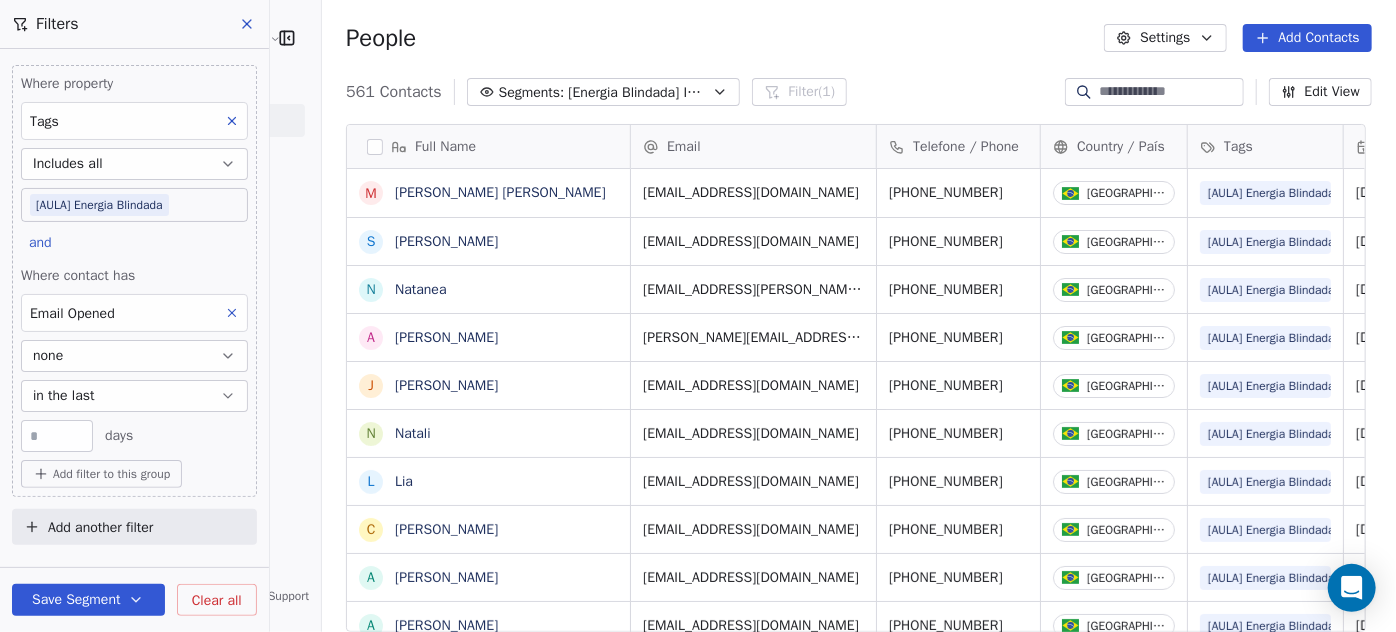 click 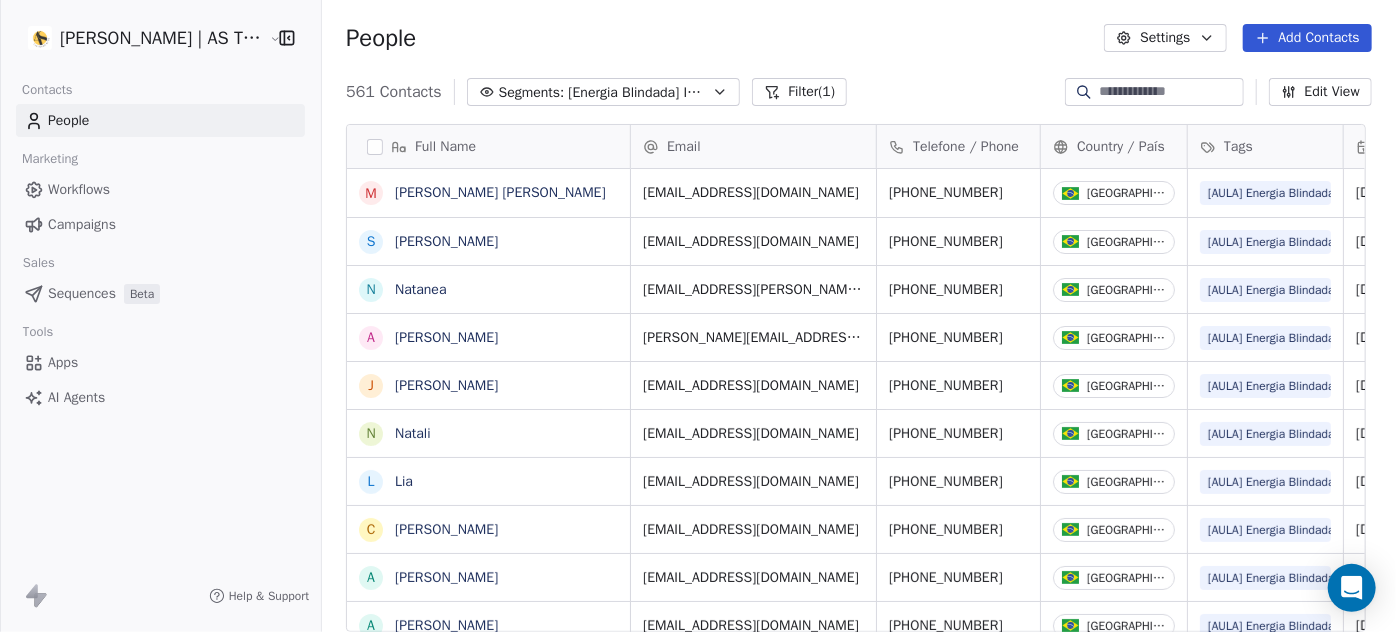 click on "Campaigns" at bounding box center (160, 224) 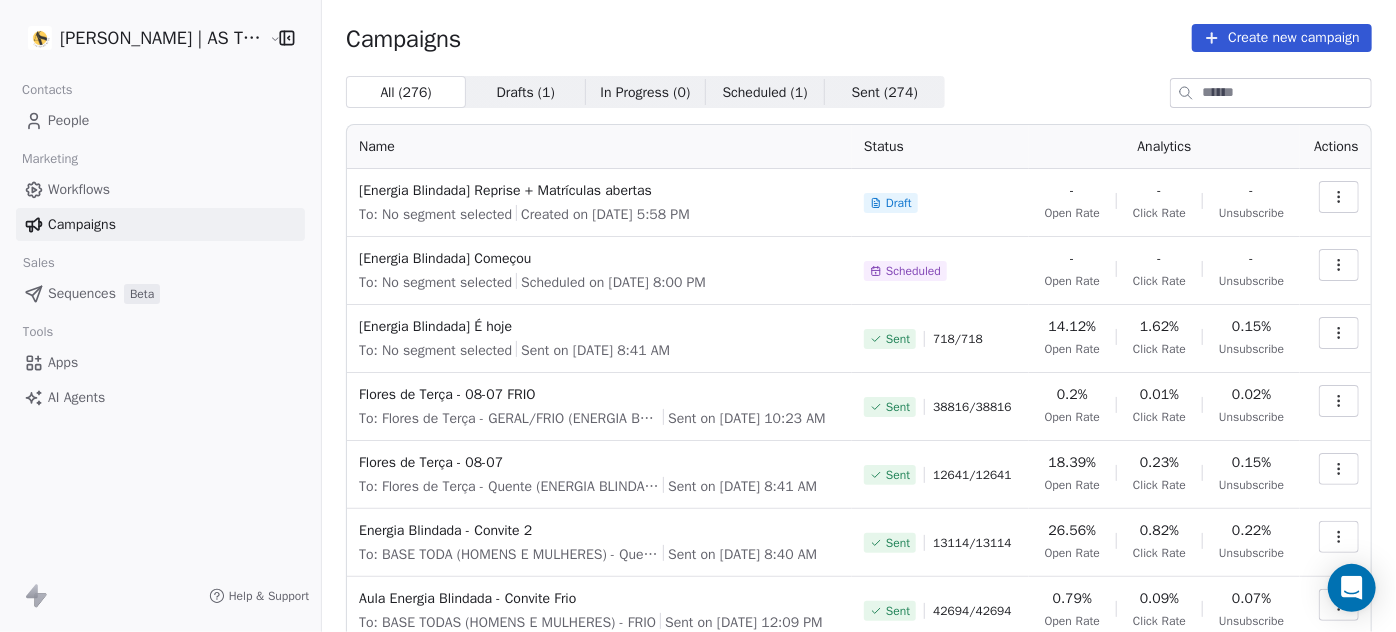 click 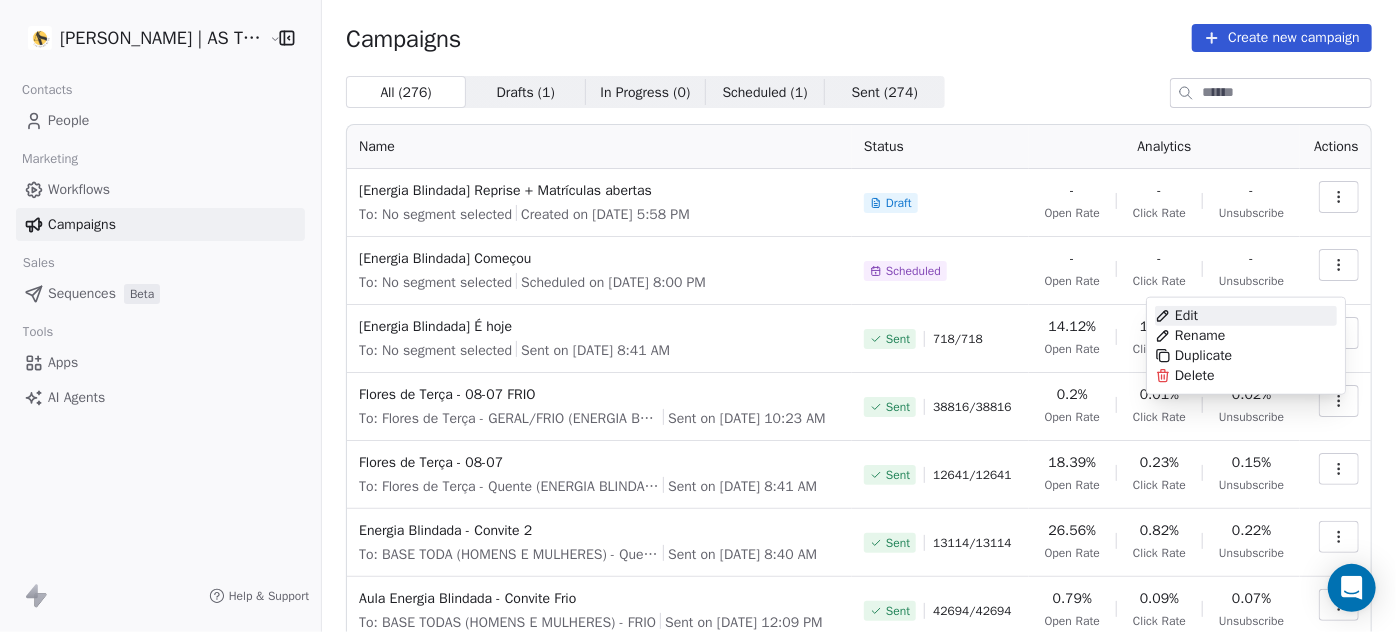 click on "Edit" at bounding box center (1246, 316) 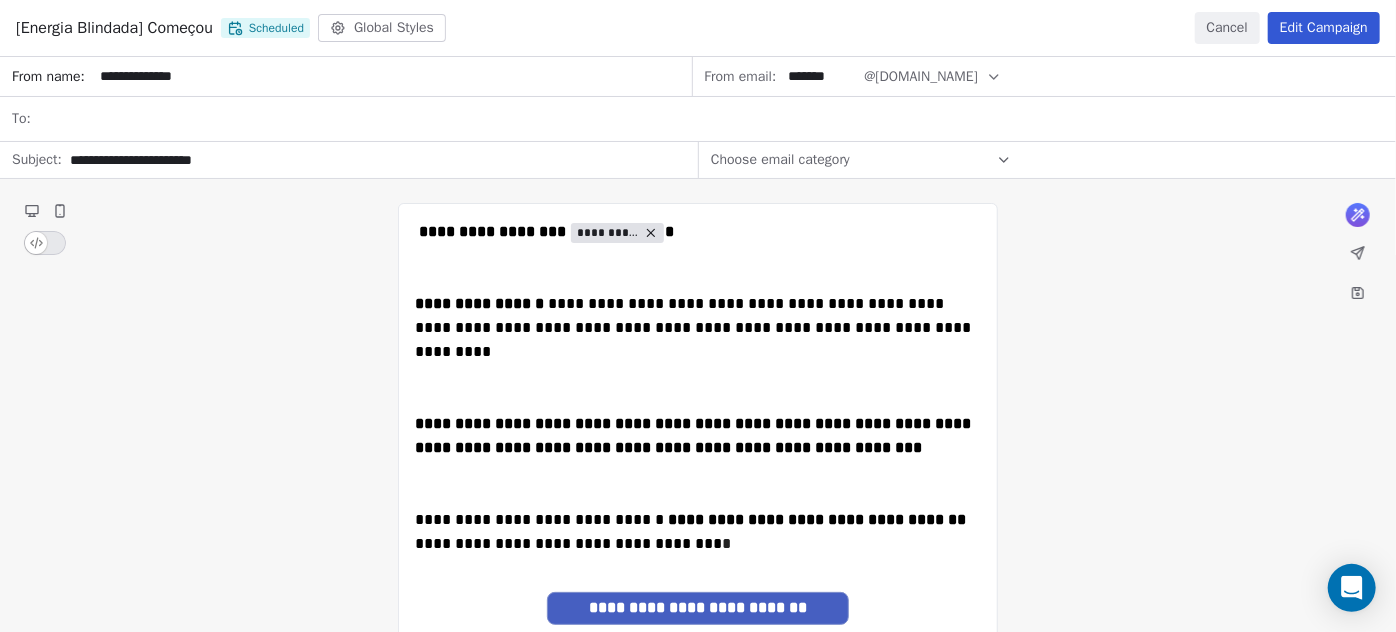 click on "**********" at bounding box center (698, 525) 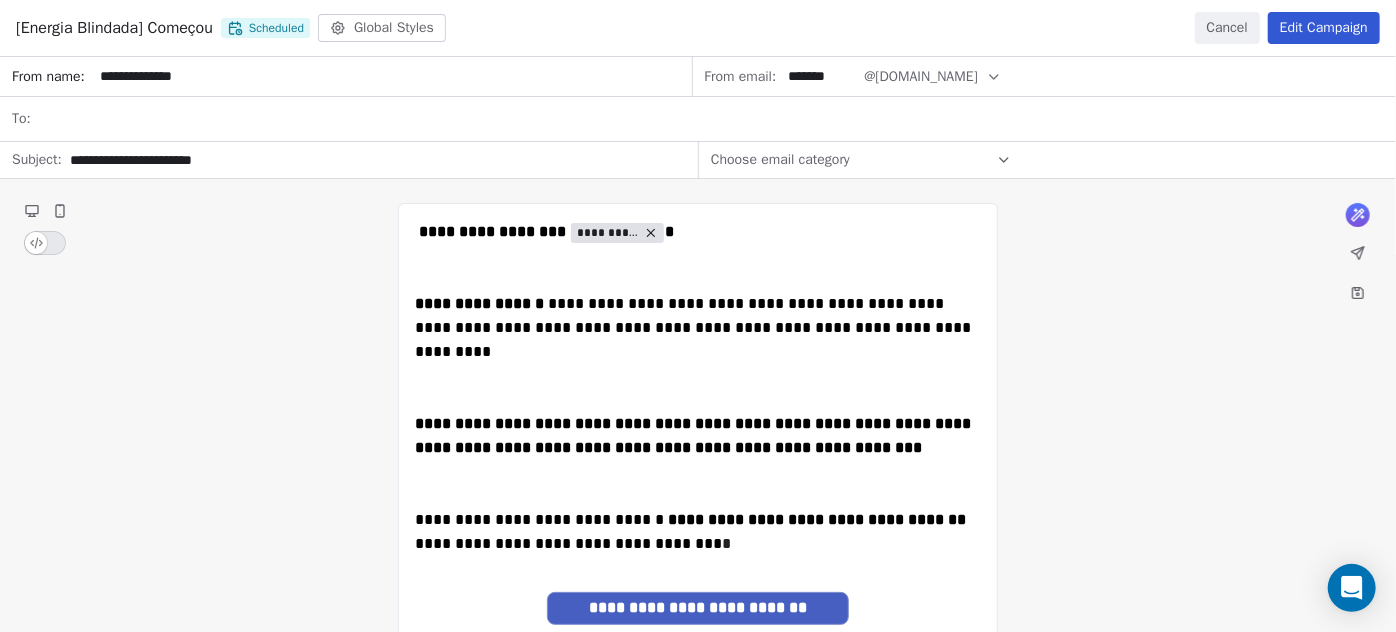 drag, startPoint x: 21, startPoint y: 112, endPoint x: 32, endPoint y: 115, distance: 11.401754 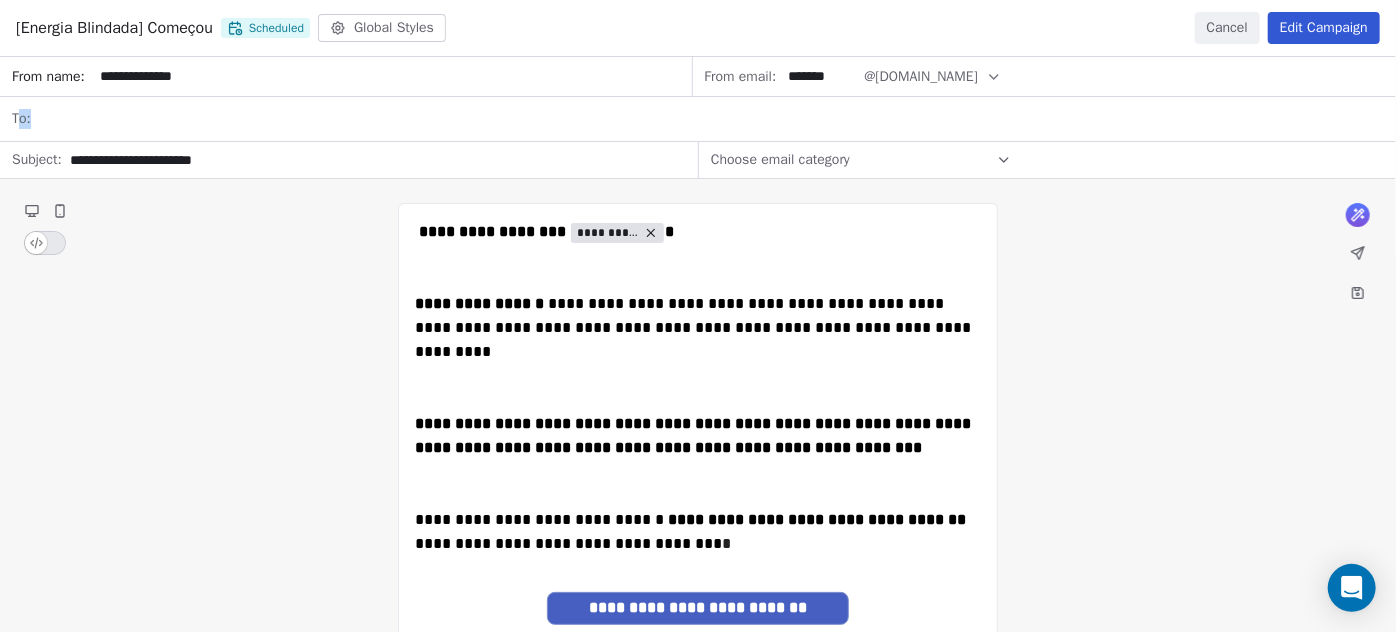 click on "Edit Campaign" at bounding box center (1324, 28) 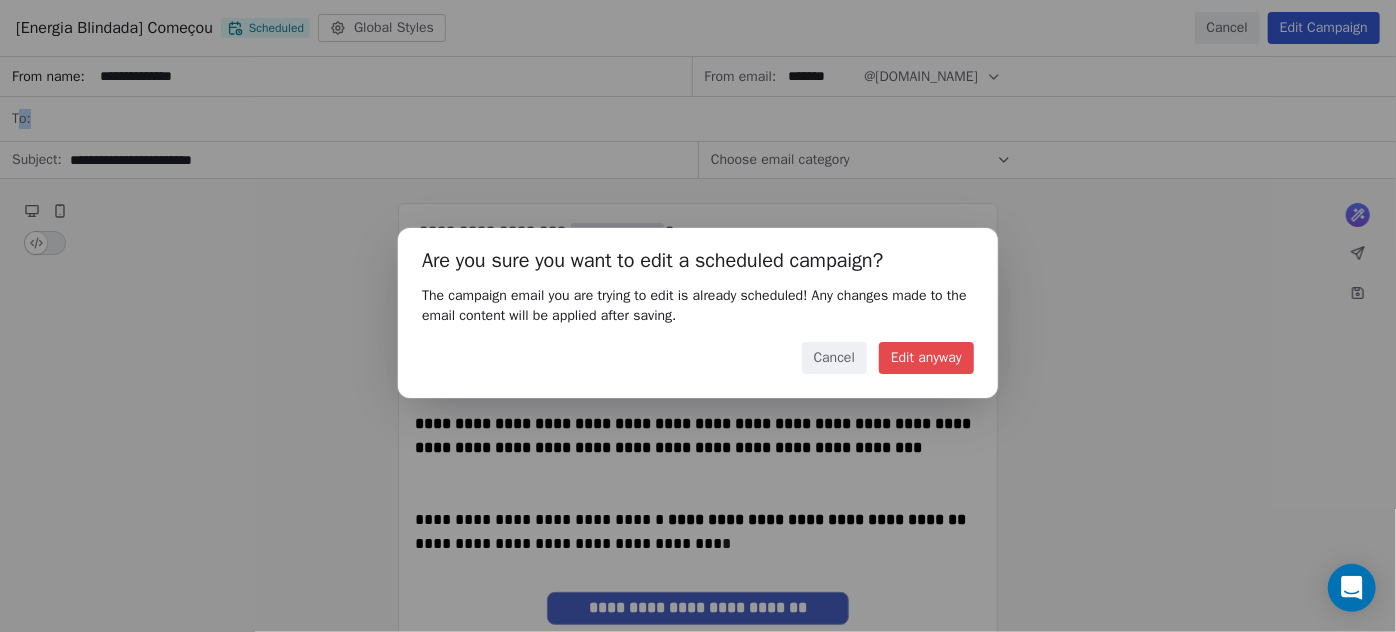 click on "Edit anyway" at bounding box center (926, 358) 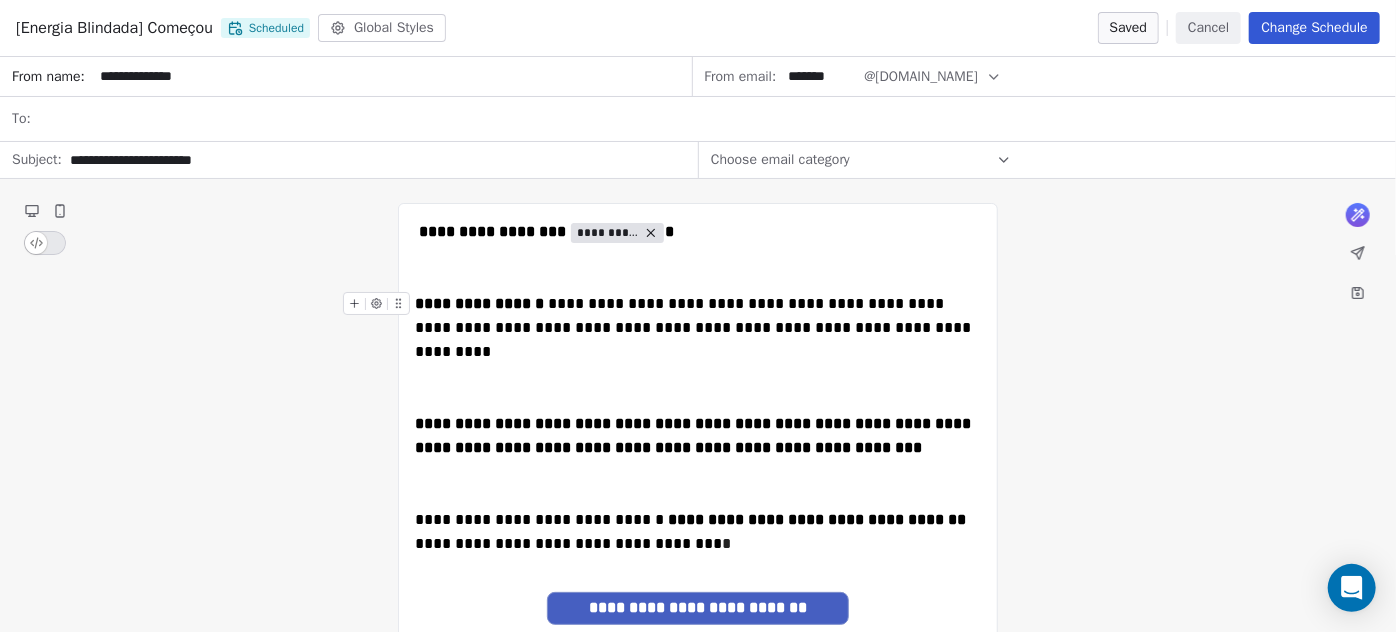 click at bounding box center (711, 119) 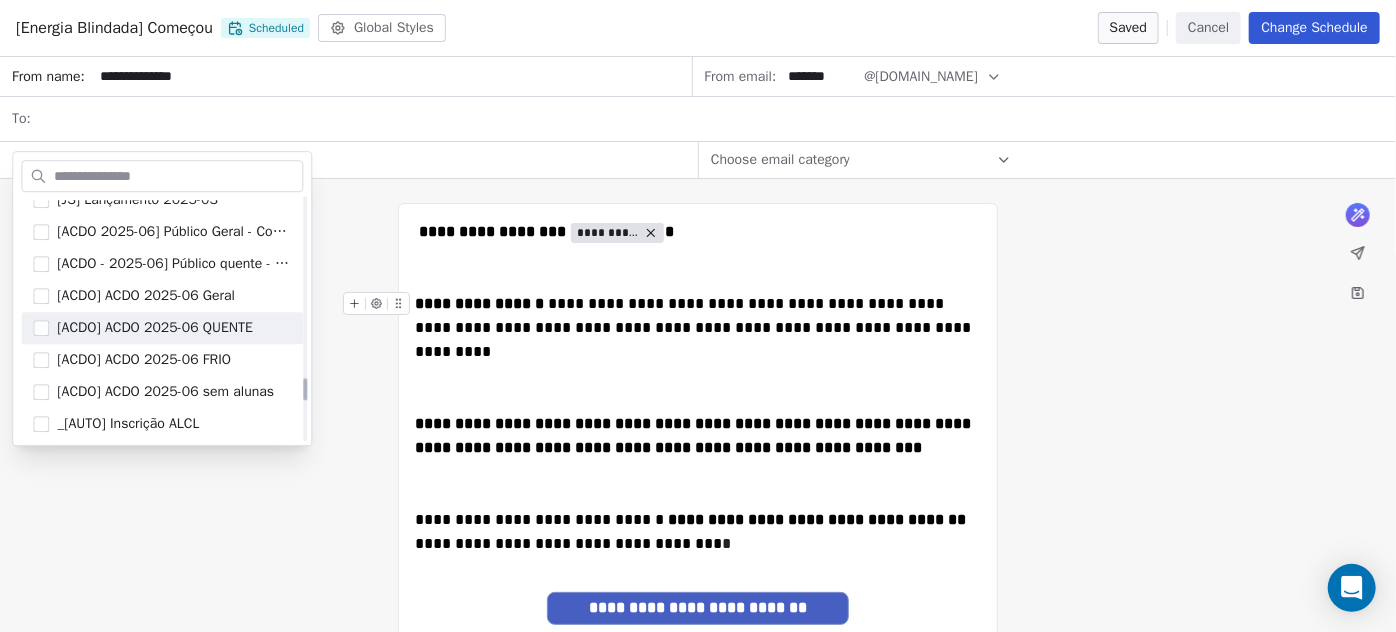 scroll, scrollTop: 2450, scrollLeft: 0, axis: vertical 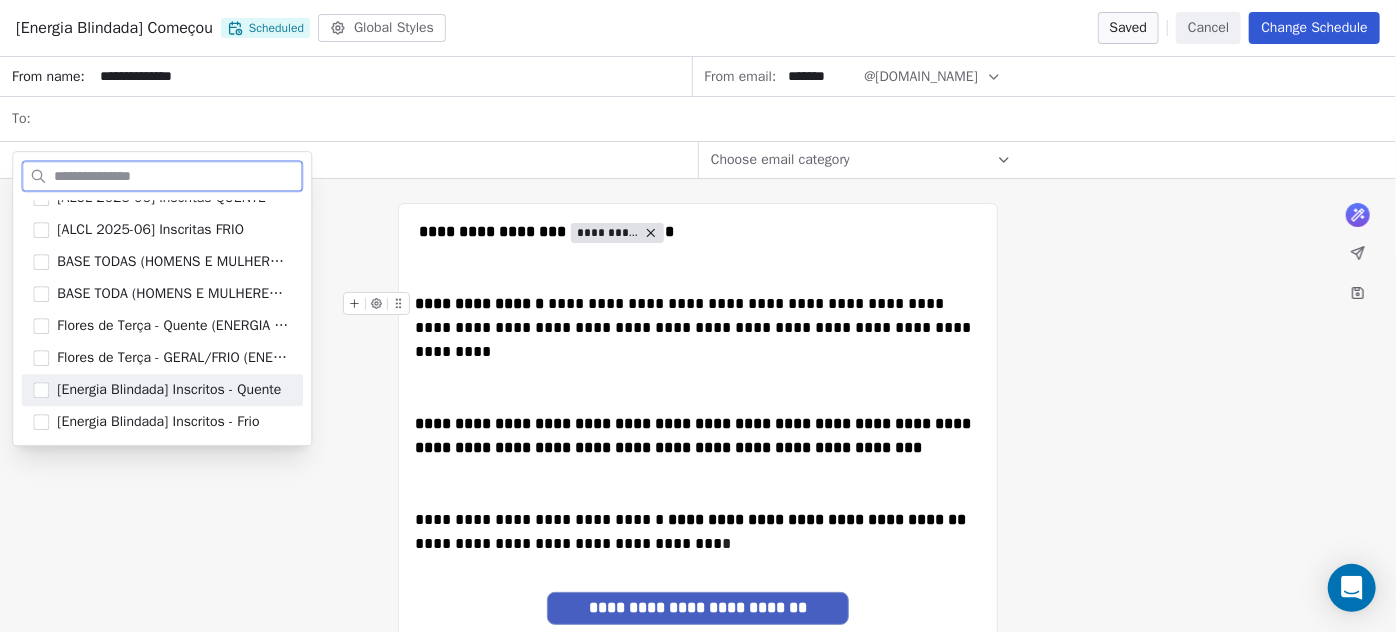 click on "[Energia Blindada] Inscritos - Quente" at bounding box center (169, 390) 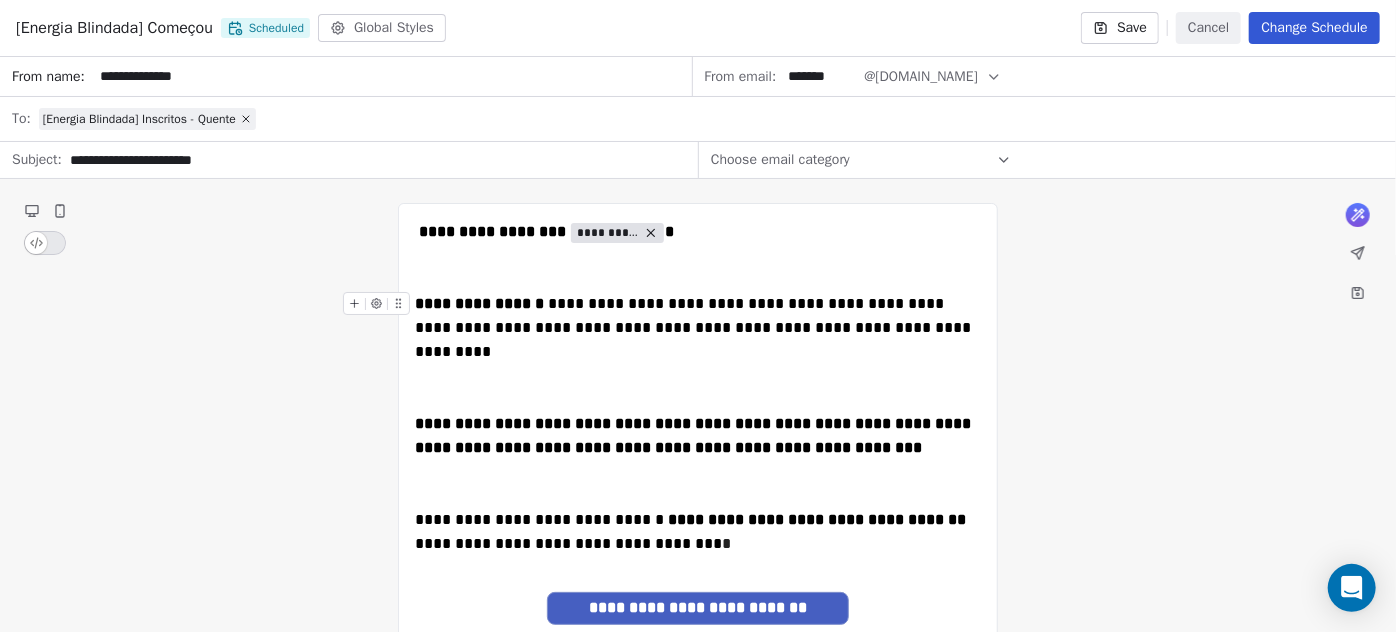 click on "**********" at bounding box center [698, 607] 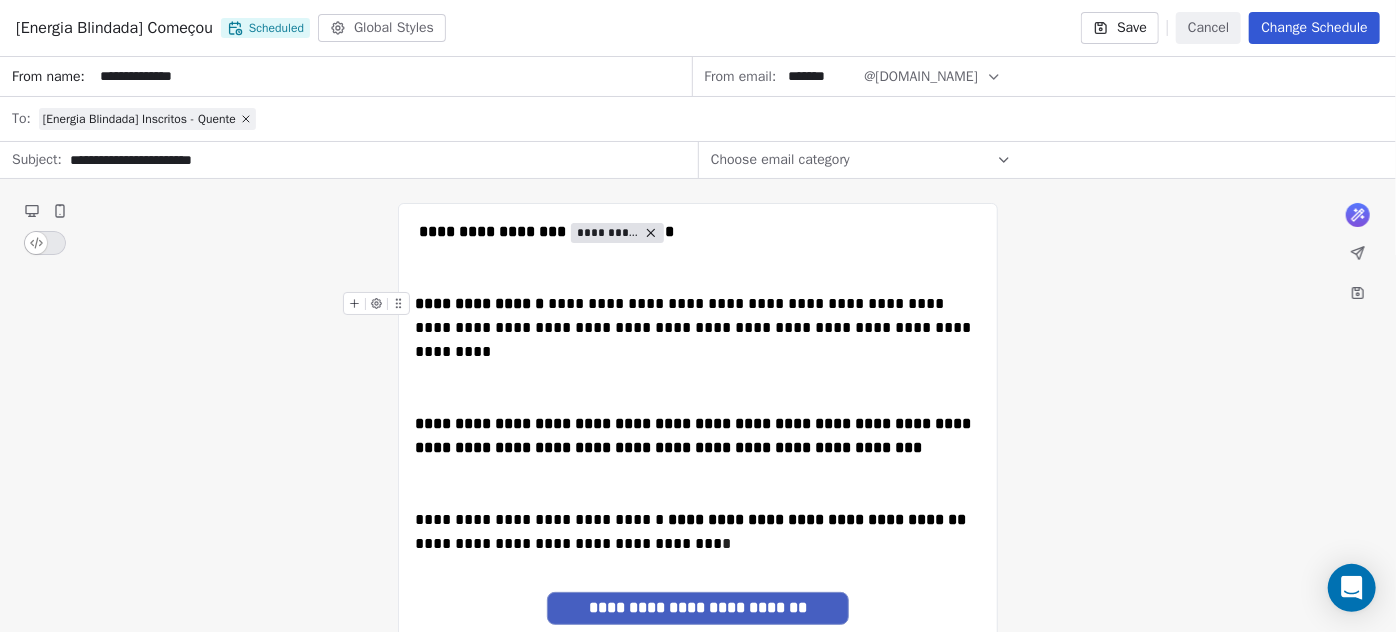 click on "Change Schedule" at bounding box center [1314, 28] 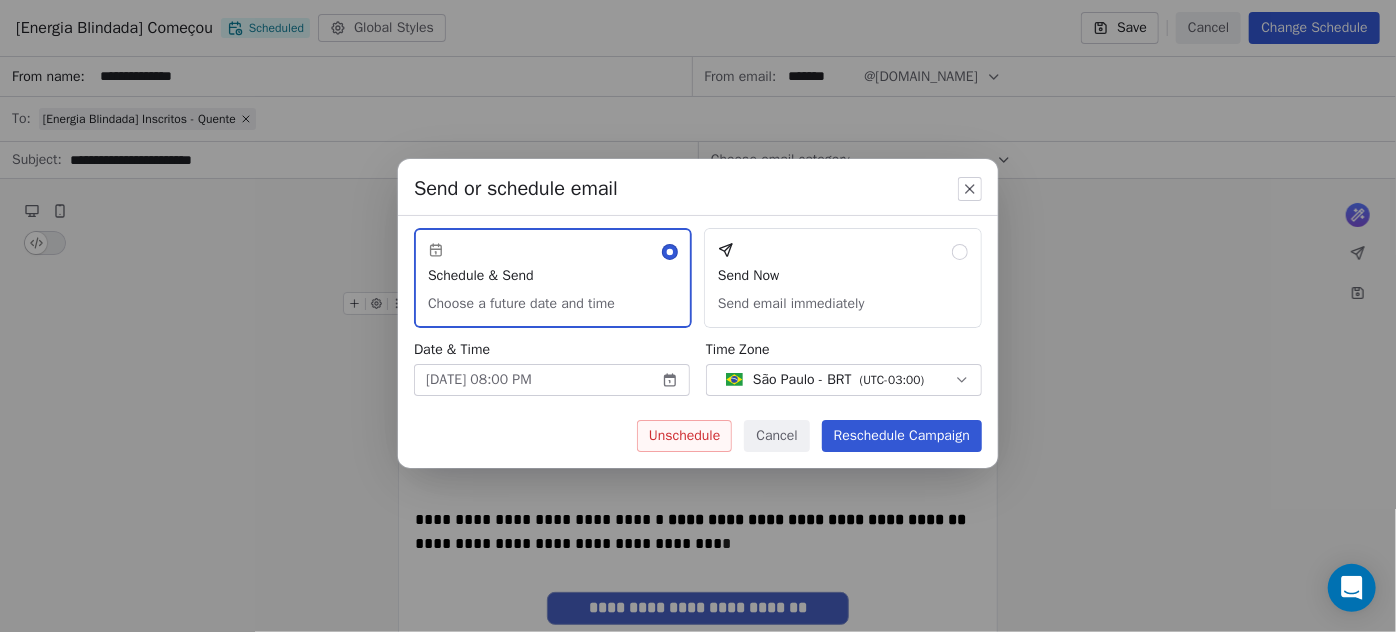 click on "Reschedule Campaign" at bounding box center [902, 436] 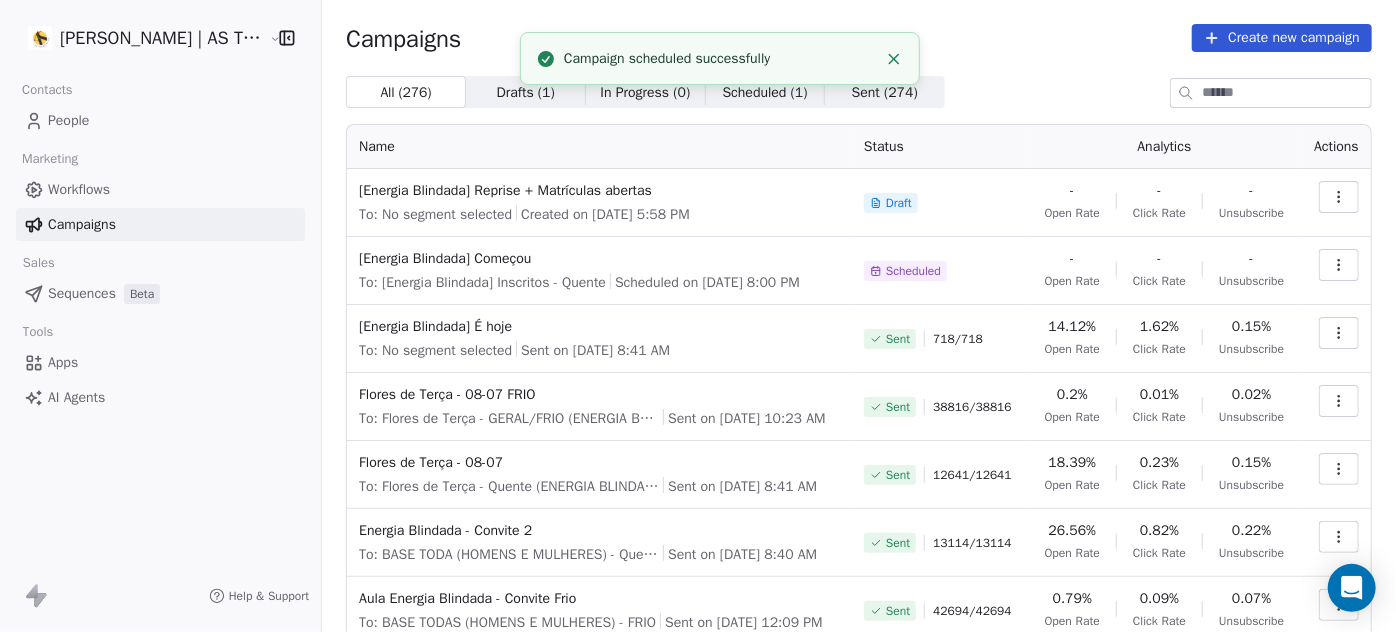 click 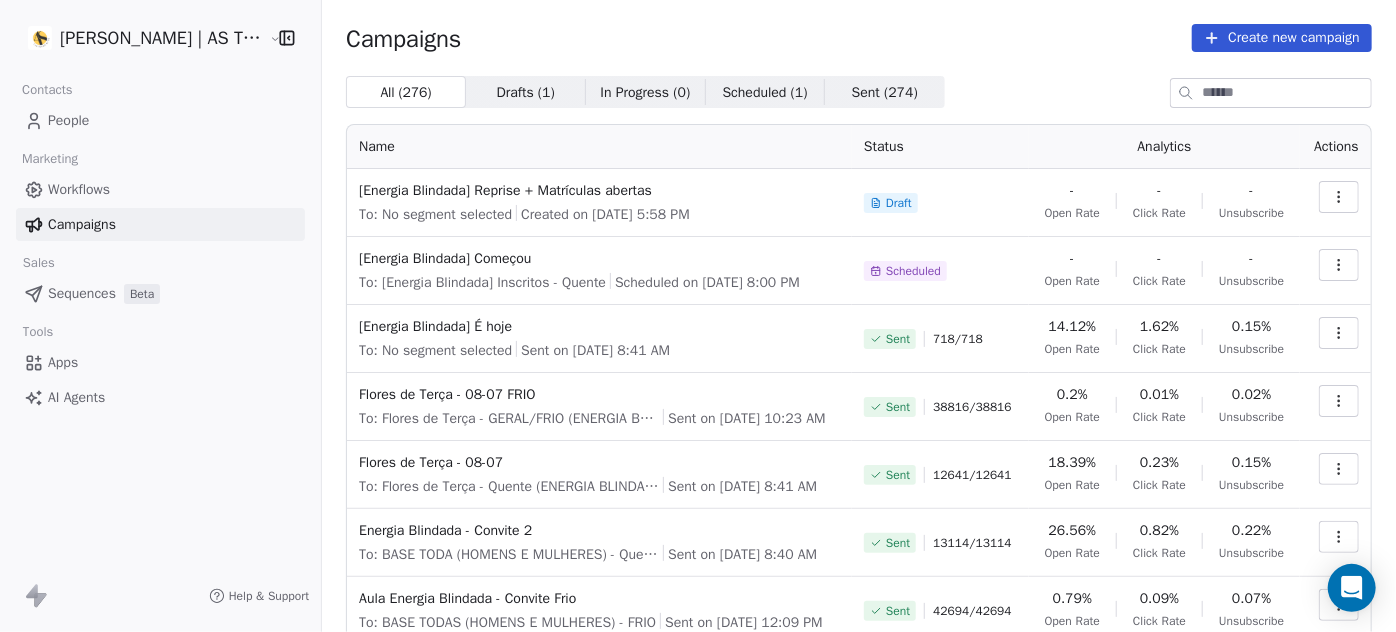 click 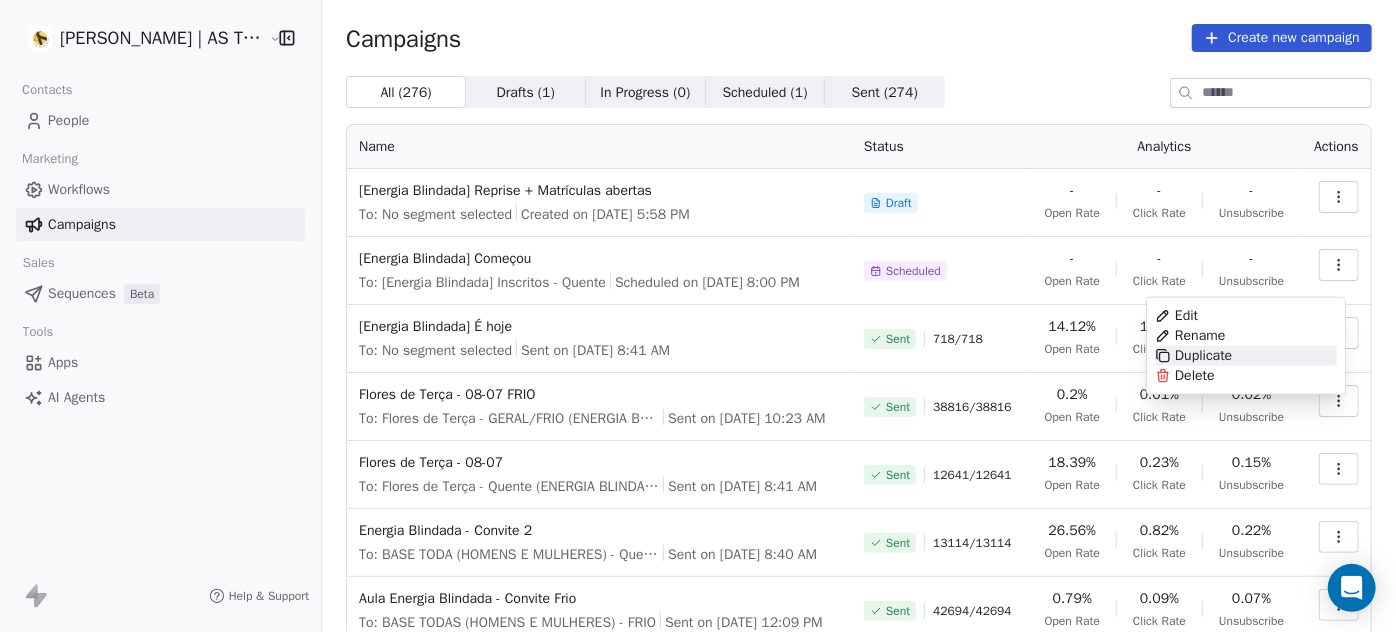 click on "Duplicate" at bounding box center (1203, 356) 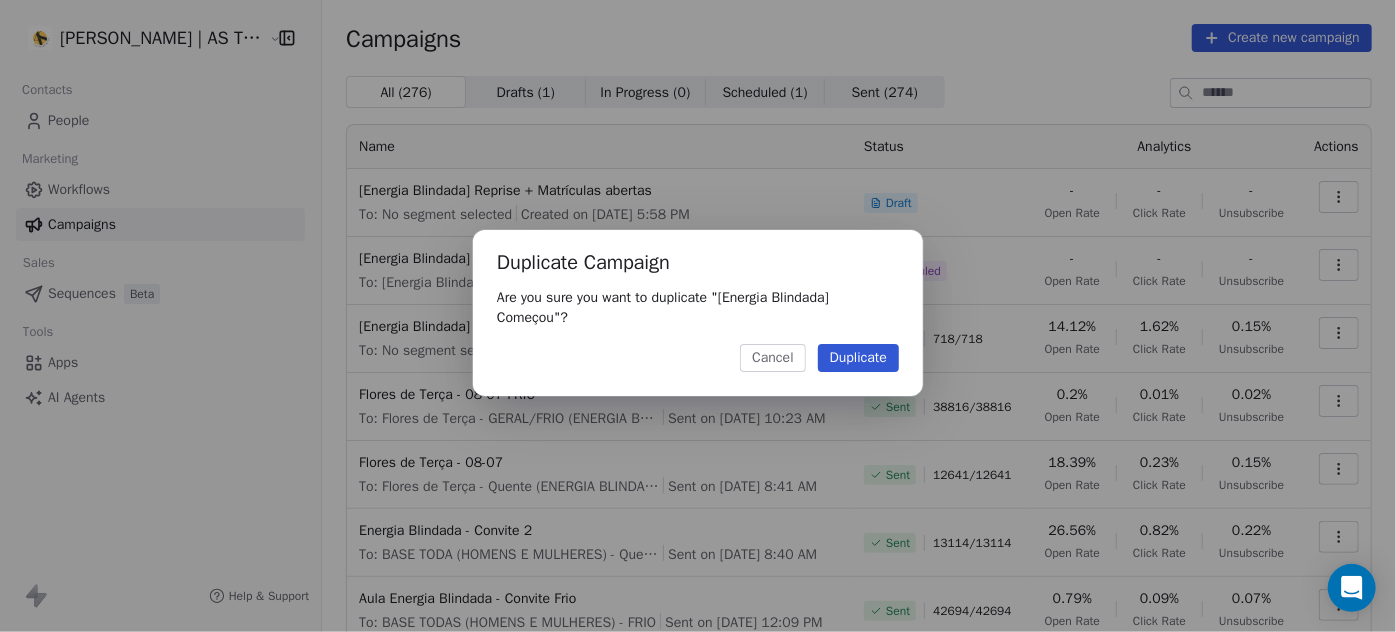 click on "Duplicate" at bounding box center [858, 358] 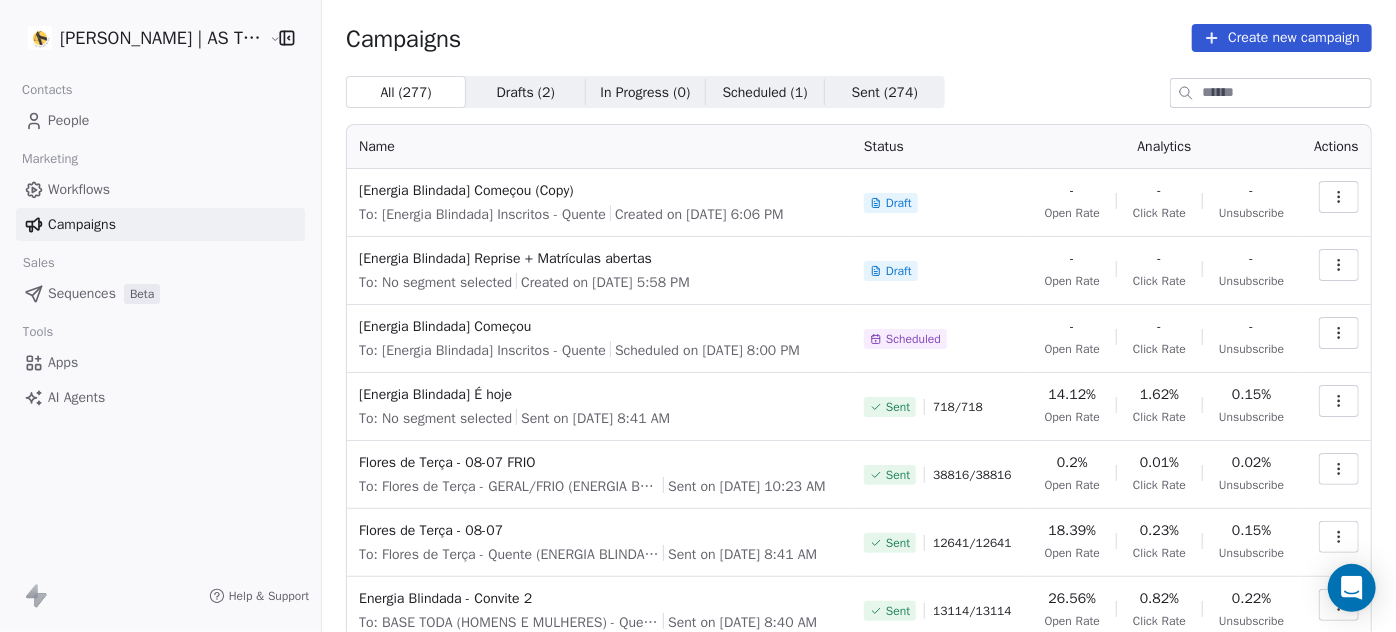 click at bounding box center (1339, 197) 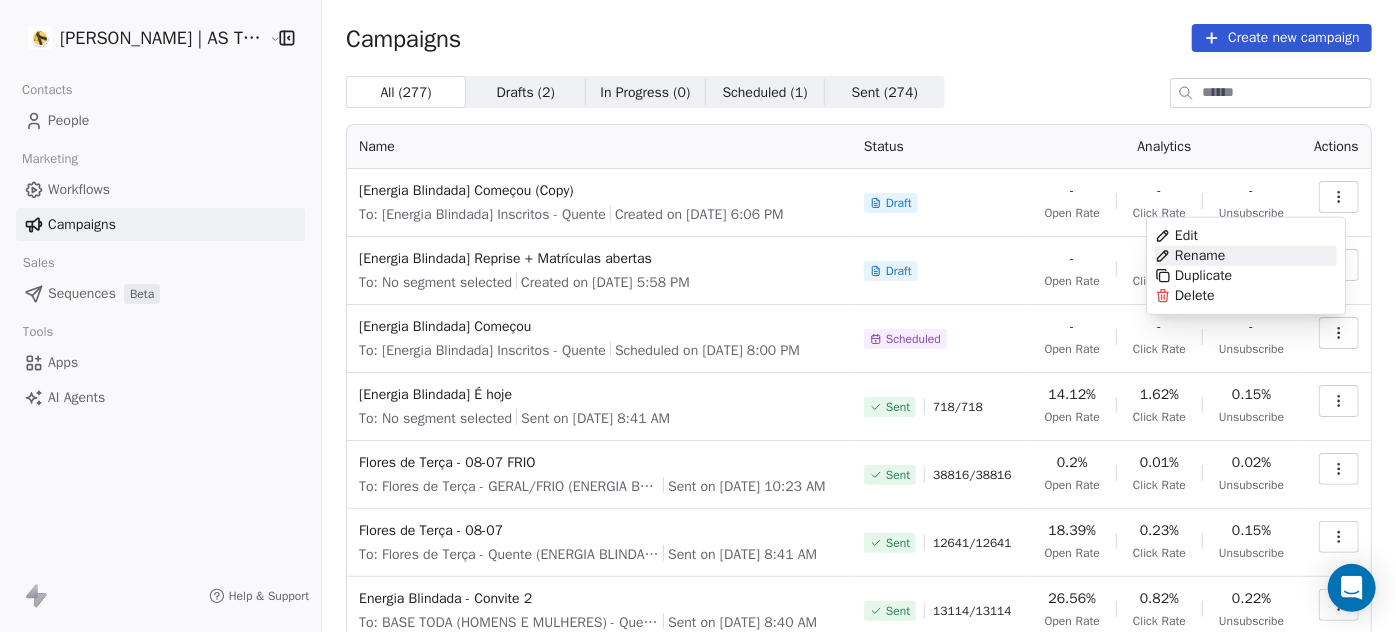 click on "Rename" at bounding box center (1246, 256) 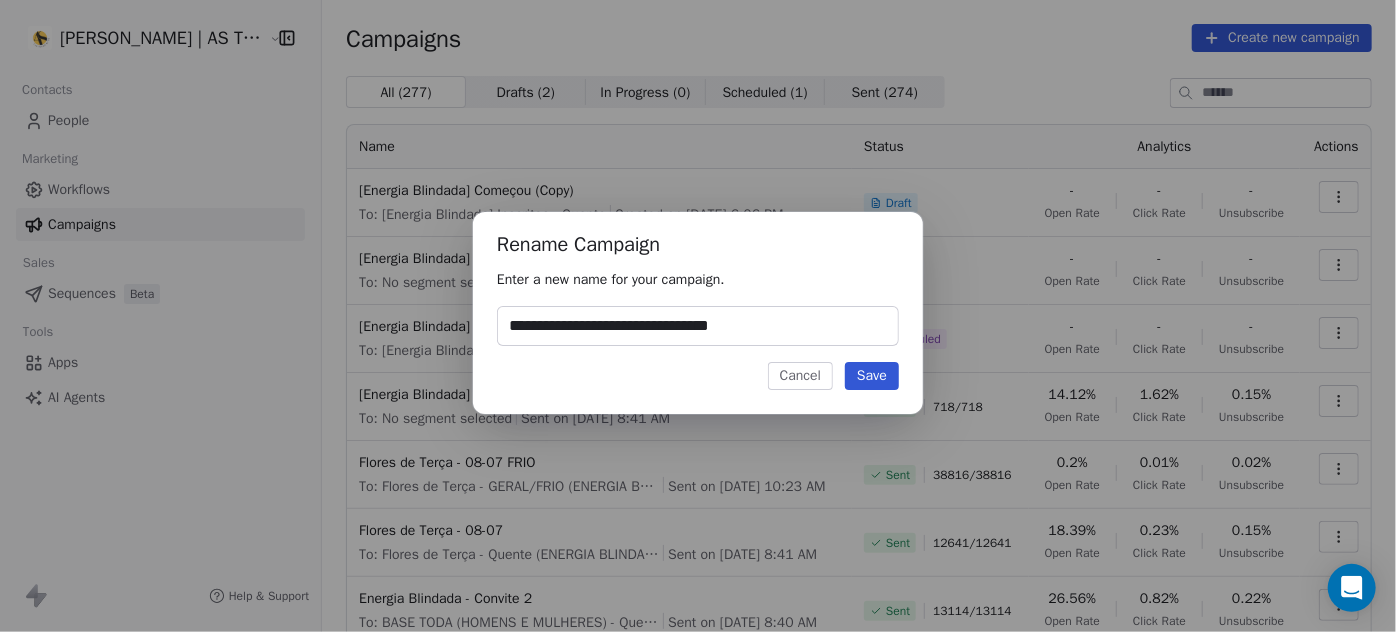 click on "**********" at bounding box center [698, 326] 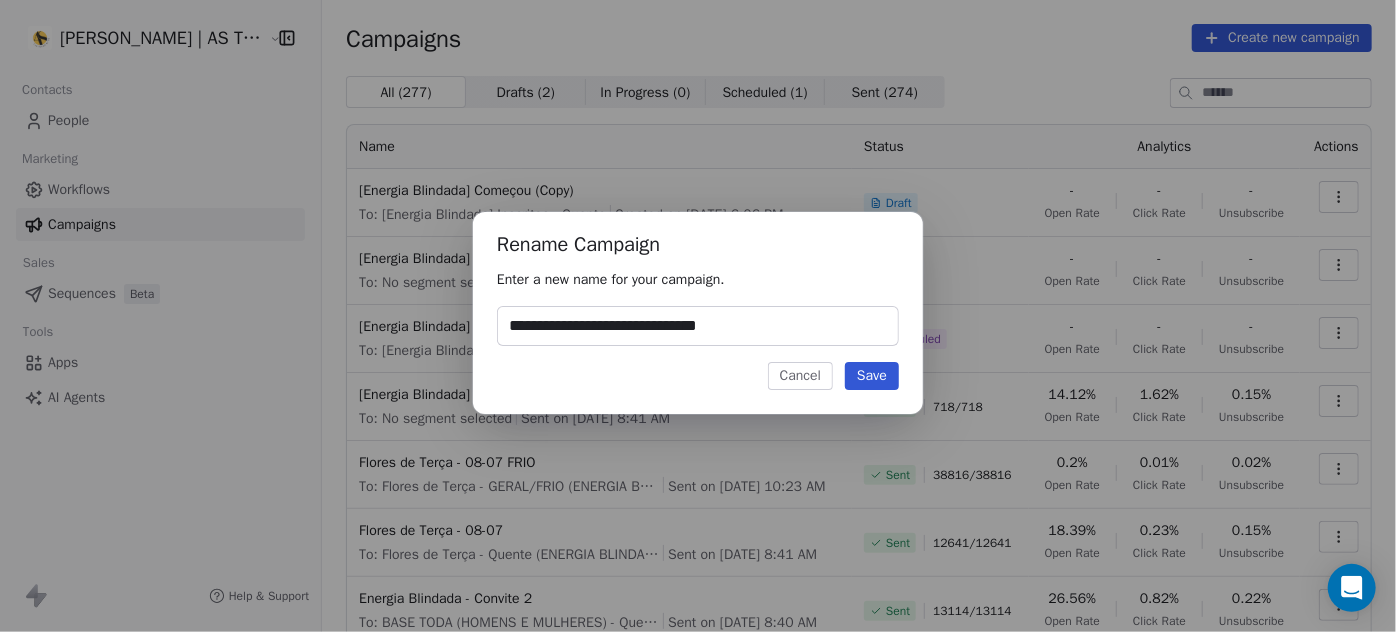 type on "**********" 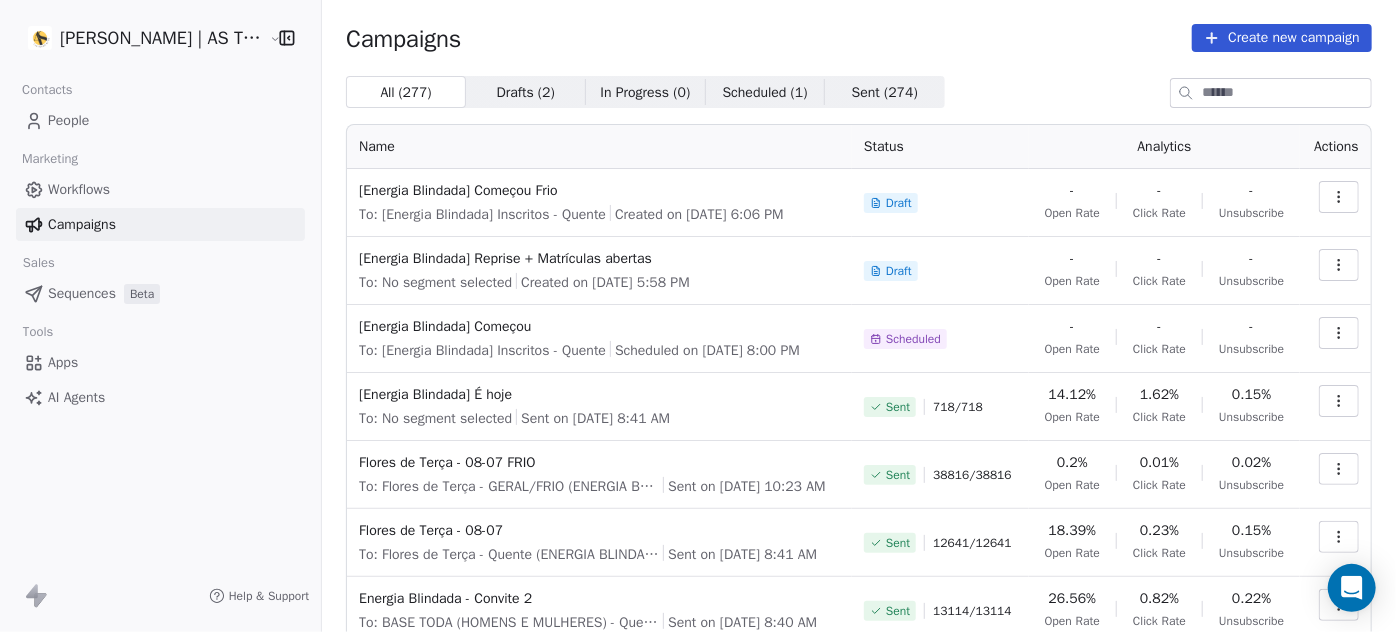 click at bounding box center (1339, 197) 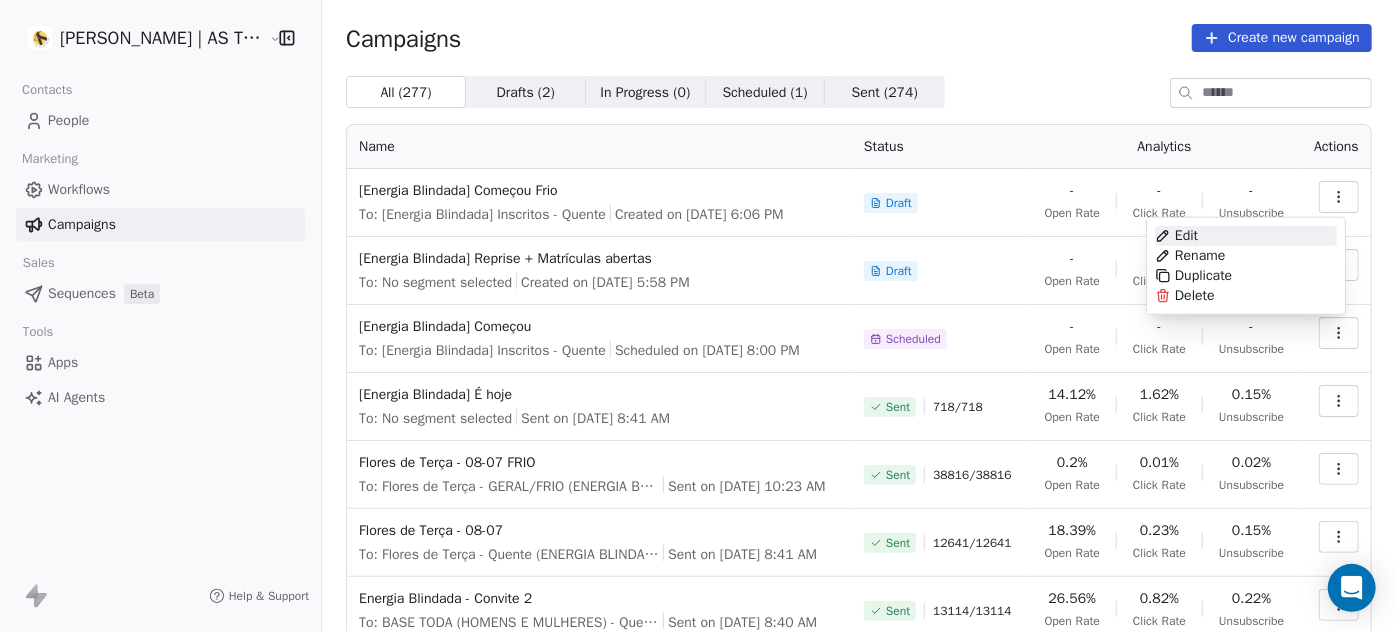 click on "Edit" at bounding box center [1246, 236] 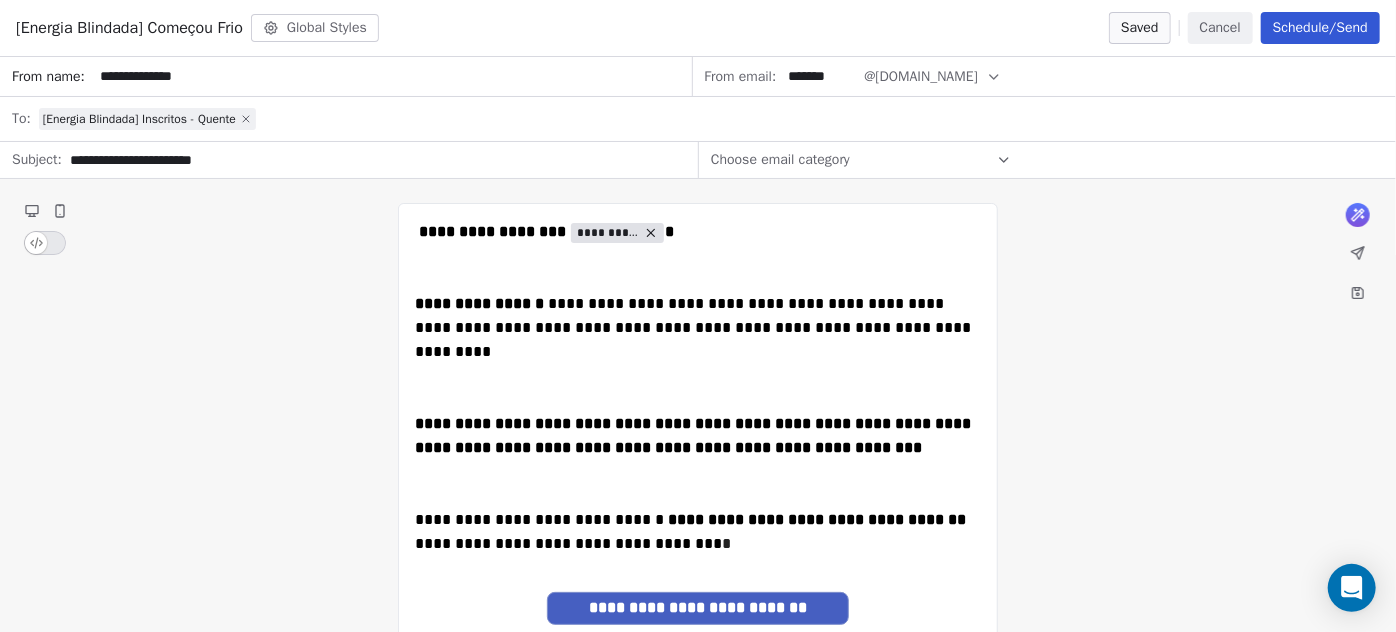 click 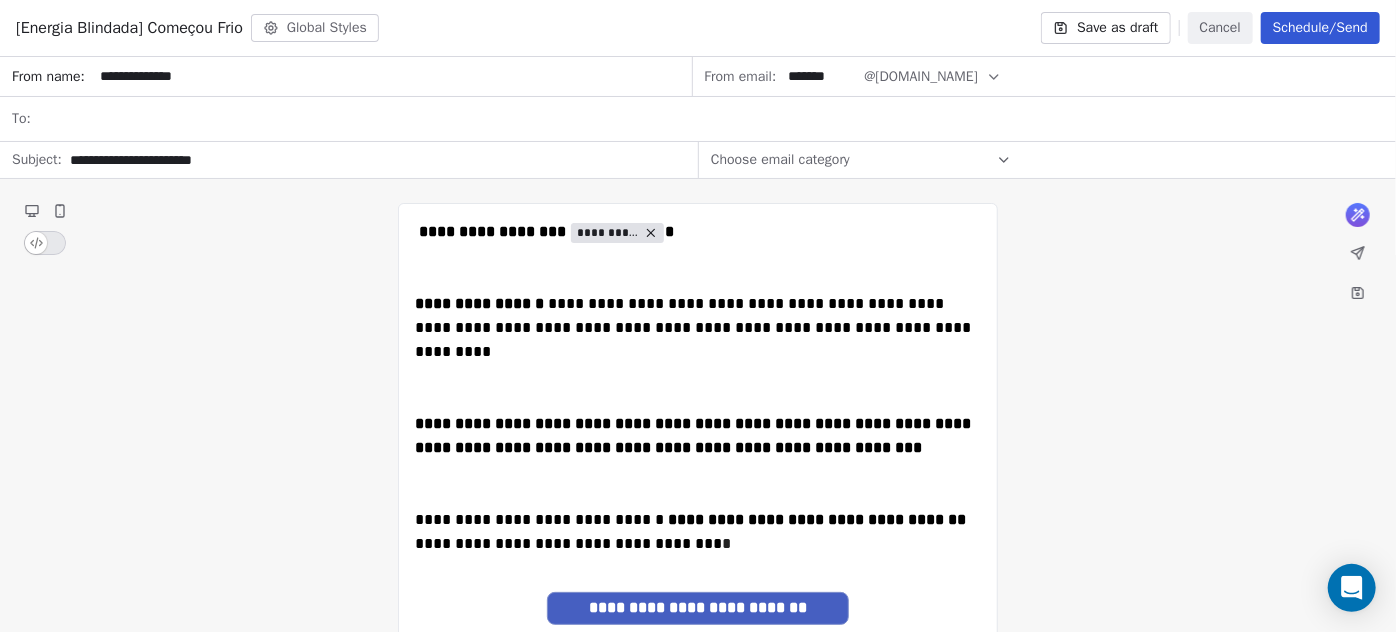 click at bounding box center (711, 119) 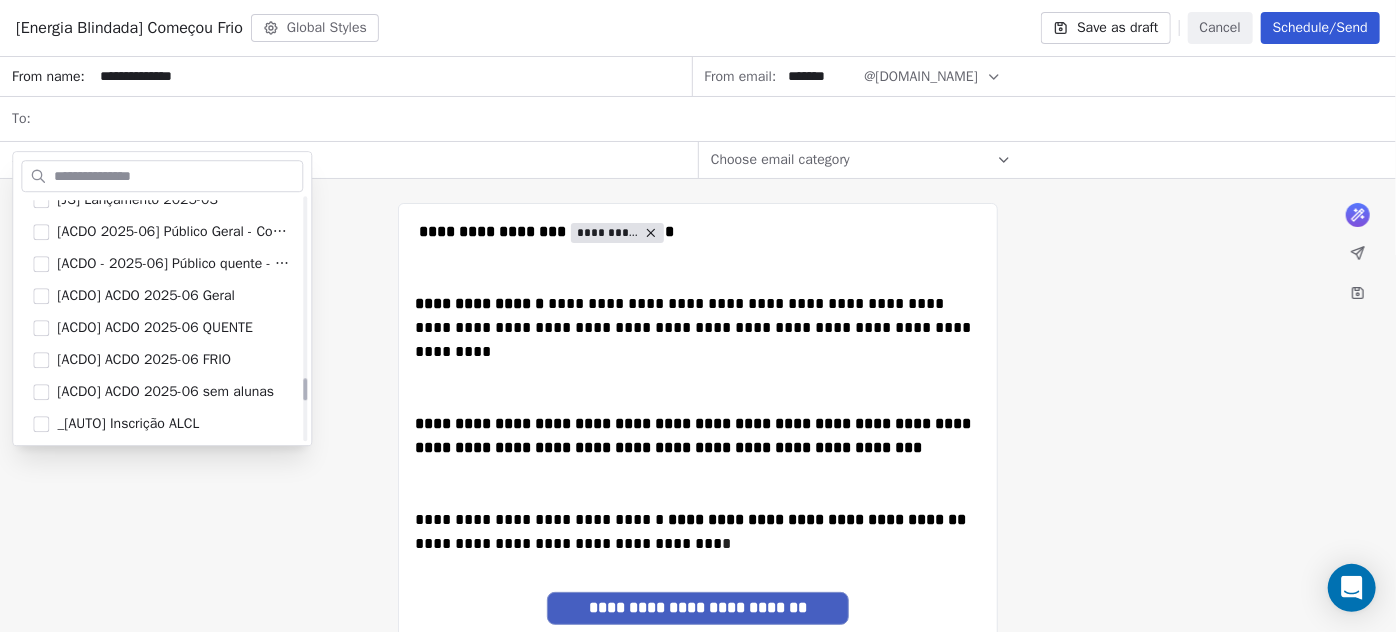 scroll, scrollTop: 2450, scrollLeft: 0, axis: vertical 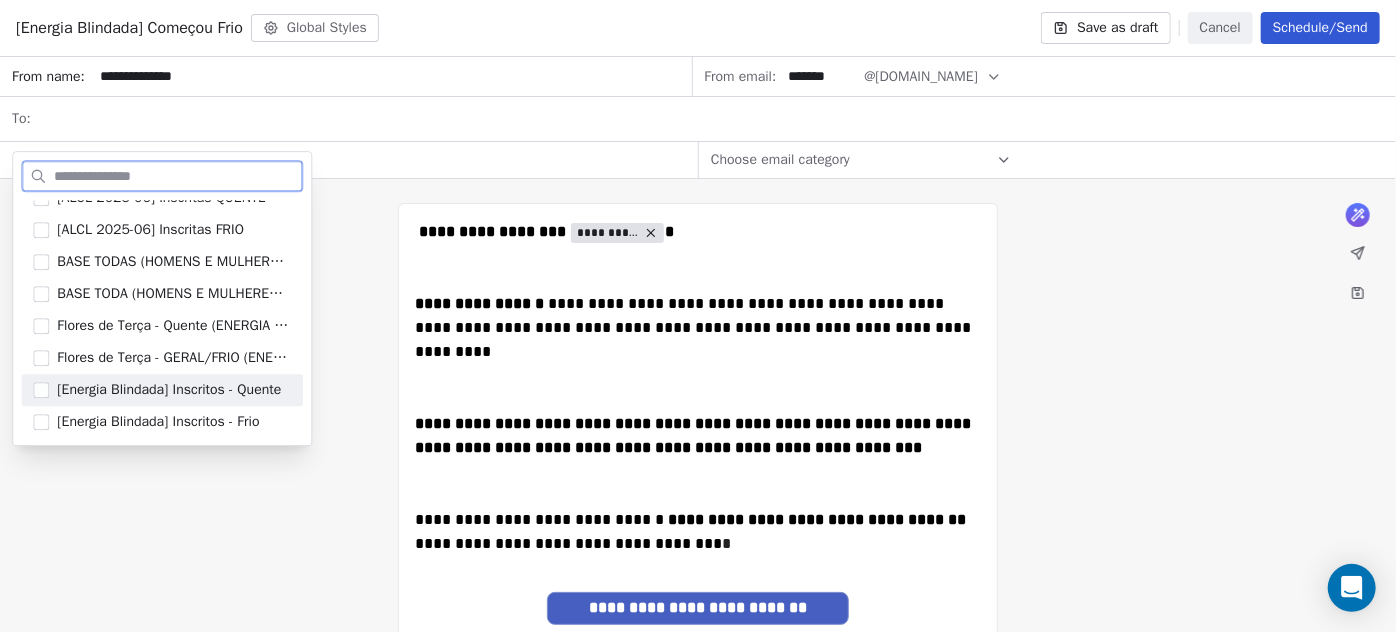 click on "[Energia Blindada] Inscritos - Frio" at bounding box center [158, 422] 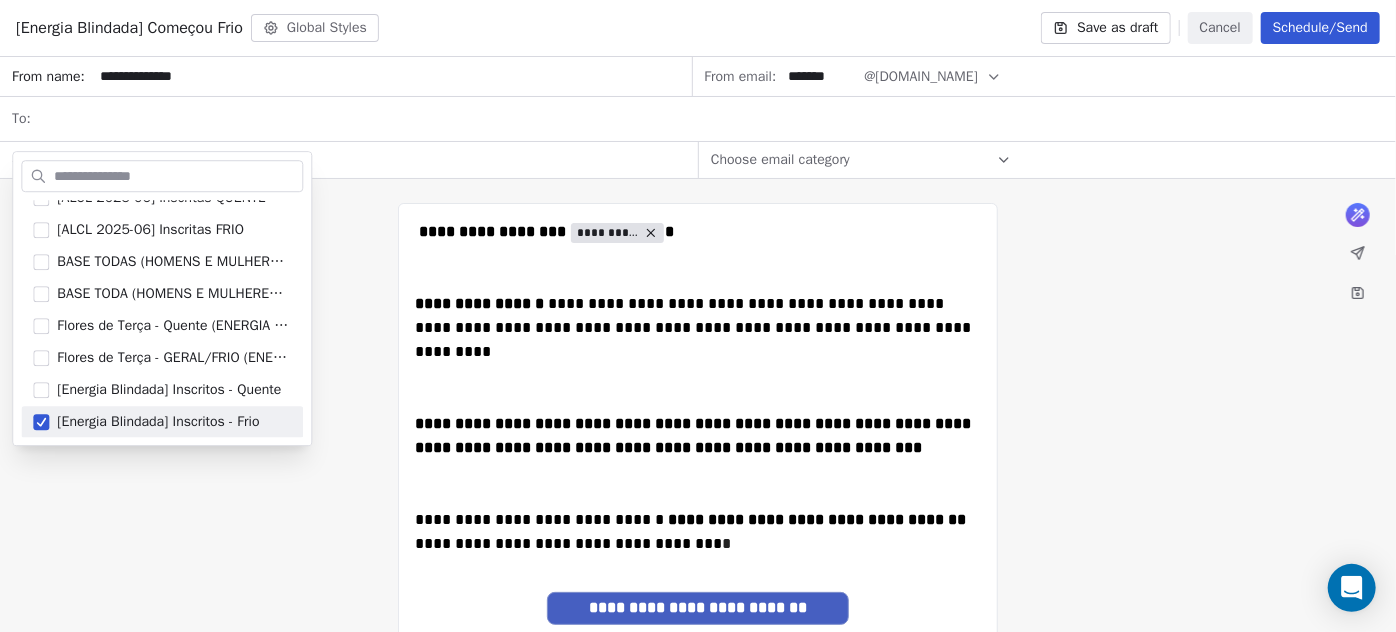 drag, startPoint x: 164, startPoint y: 531, endPoint x: 352, endPoint y: 491, distance: 192.20822 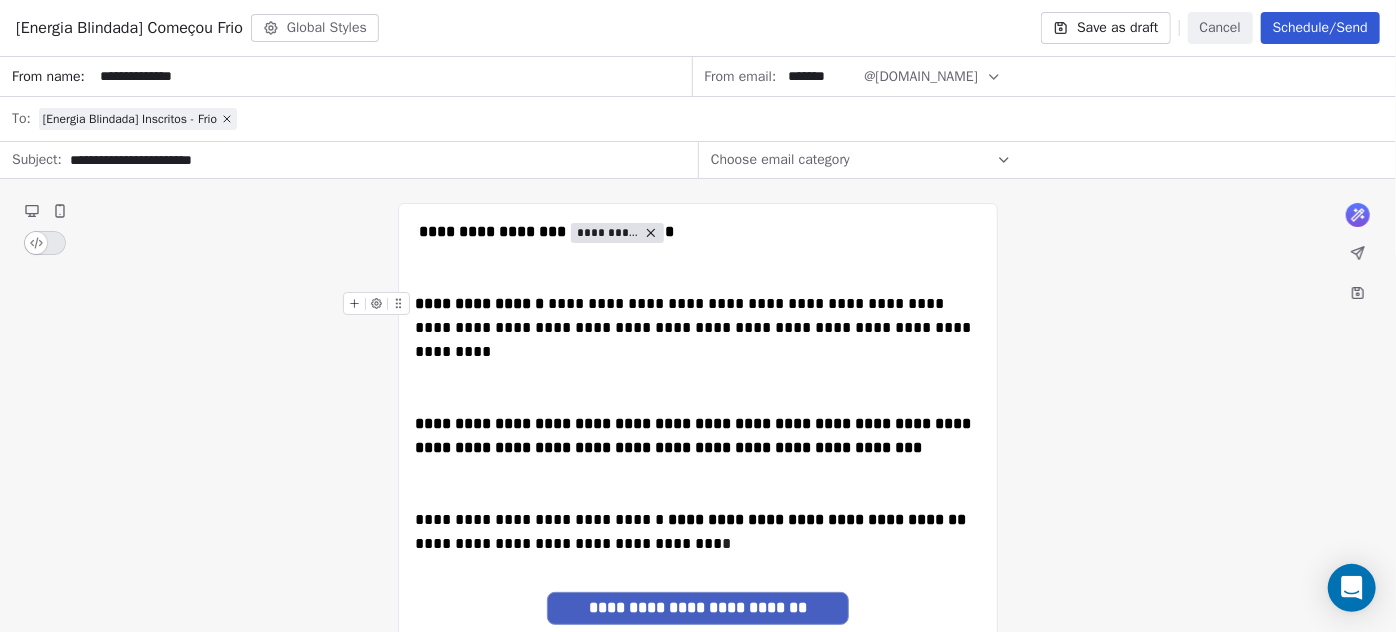 drag, startPoint x: 1312, startPoint y: 27, endPoint x: 1249, endPoint y: 219, distance: 202.07176 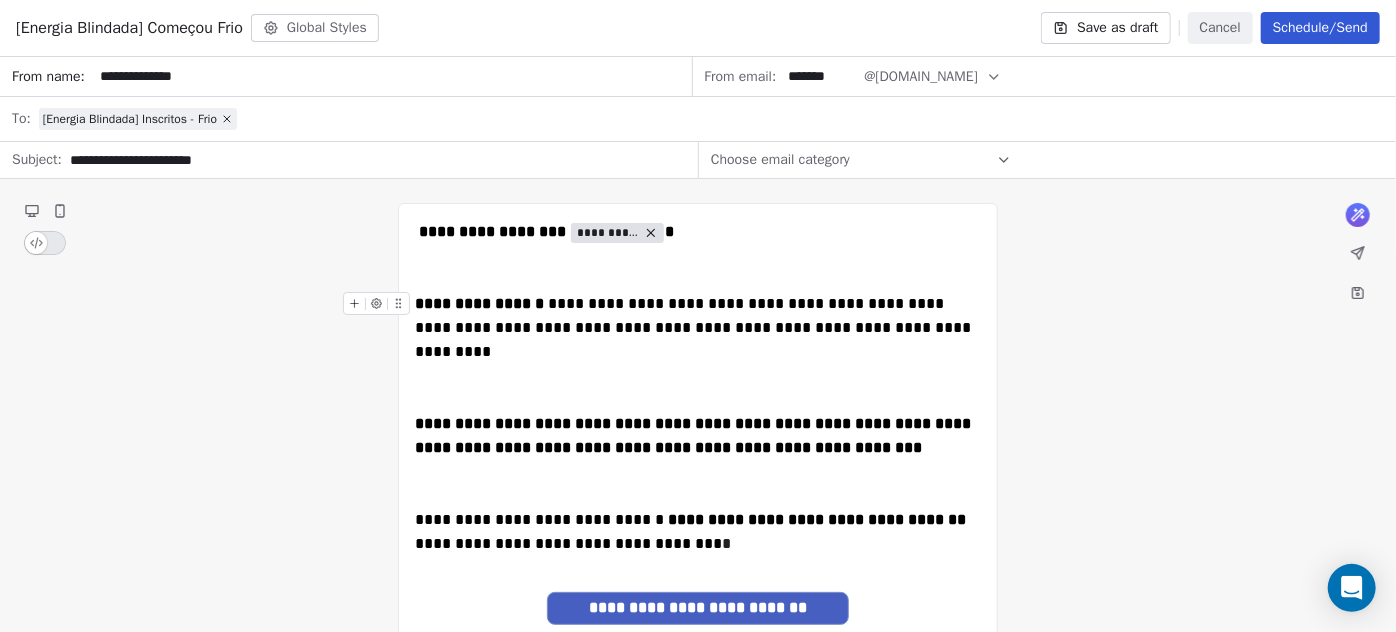 click on "**********" at bounding box center (698, 316) 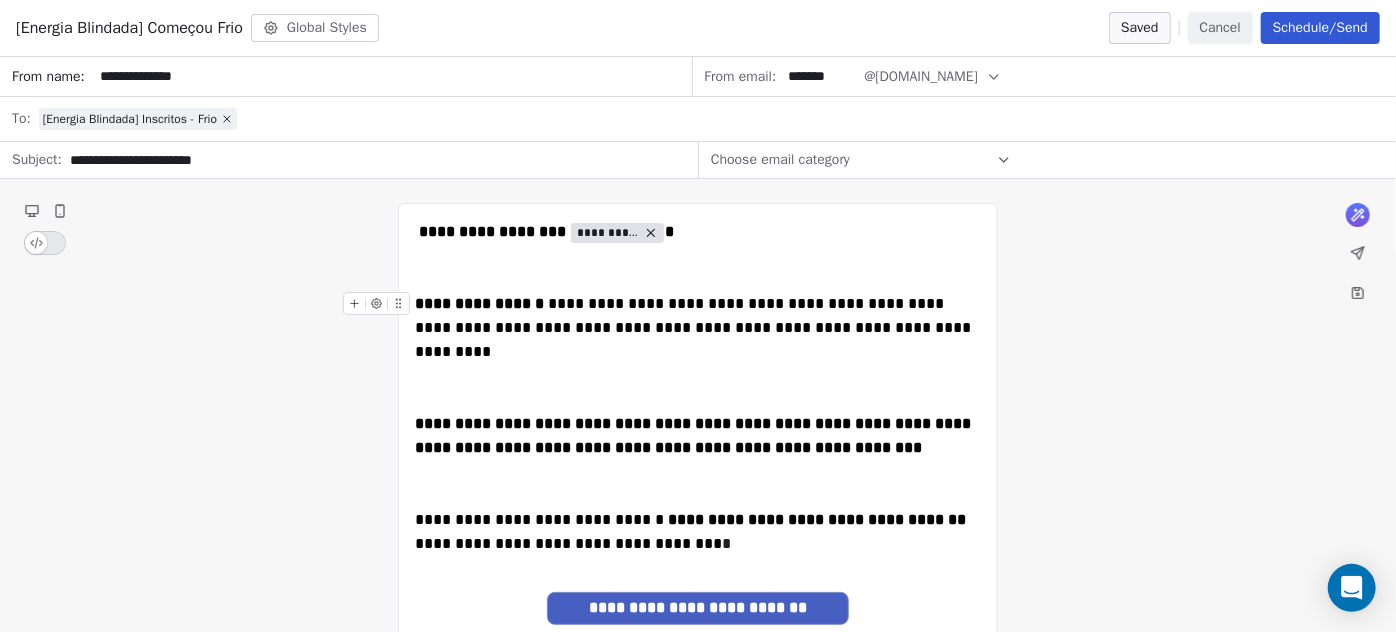 click on "Schedule/Send" at bounding box center [1320, 28] 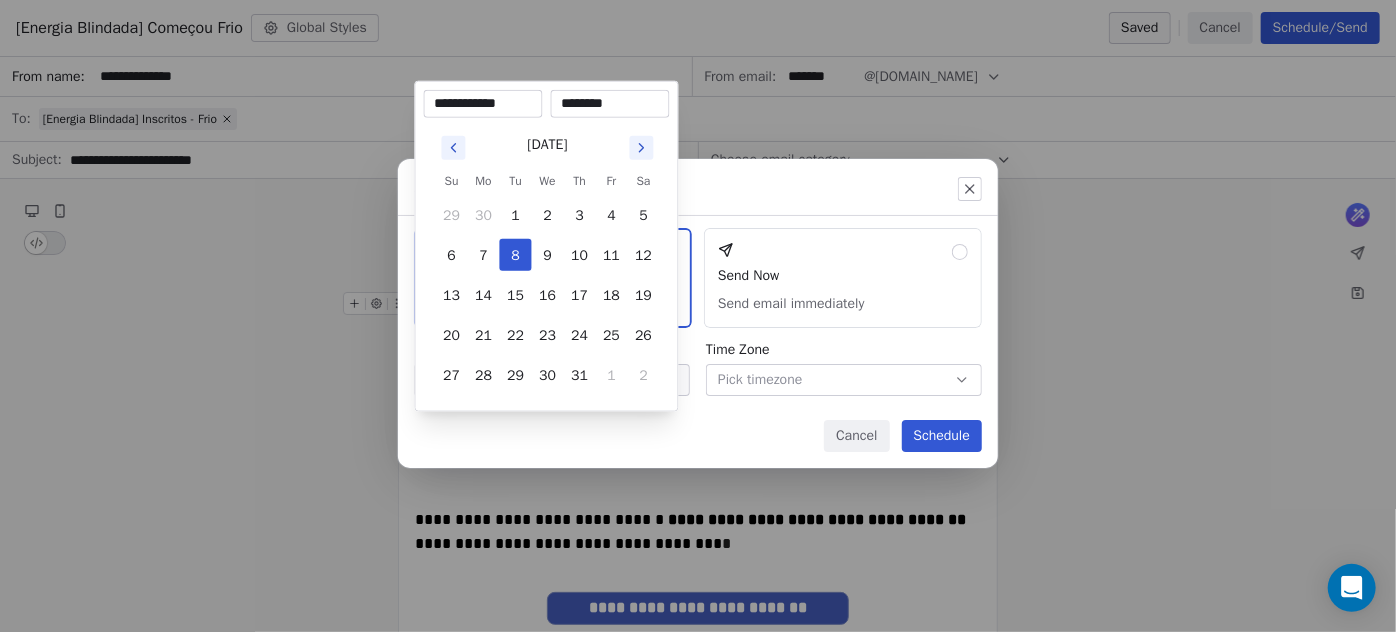 click on "[PERSON_NAME] | AS Treinamentos Contacts People Marketing Workflows Campaigns Sales Sequences Beta Tools Apps AI Agents Help & Support Campaigns  Create new campaign All ( 277 ) All ( 277 ) Drafts ( 2 ) Drafts ( 2 ) In Progress ( 0 ) In Progress ( 0 ) Scheduled ( 1 ) Scheduled ( 1 ) Sent ( 274 ) Sent ( 274 ) Name Status Analytics Actions [Energia Blindada] Começou Frio To: [Energia Blindada] Inscritos - Frio  Created on [DATE] 6:06 PM Draft - Open Rate - Click Rate - Unsubscribe [Energia Blindada] Reprise + Matrículas abertas To: No segment selected Created on [DATE] 5:58 PM Draft - Open Rate - Click Rate - Unsubscribe [Energia Blindada] Começou To: [Energia Blindada] Inscritos - Quente  Scheduled on [DATE] 8:00 PM Scheduled - Open Rate - Click Rate - Unsubscribe [Energia Blindada] É hoje To: No segment selected Sent on [DATE] 8:41 AM Sent 718 / 718 14.12% Open Rate 1.62% Click Rate 0.15% Unsubscribe Flores de Terça - 08-07 FRIO Sent on [DATE] 10:23 AM Sent 38816 / 38816" at bounding box center (698, 316) 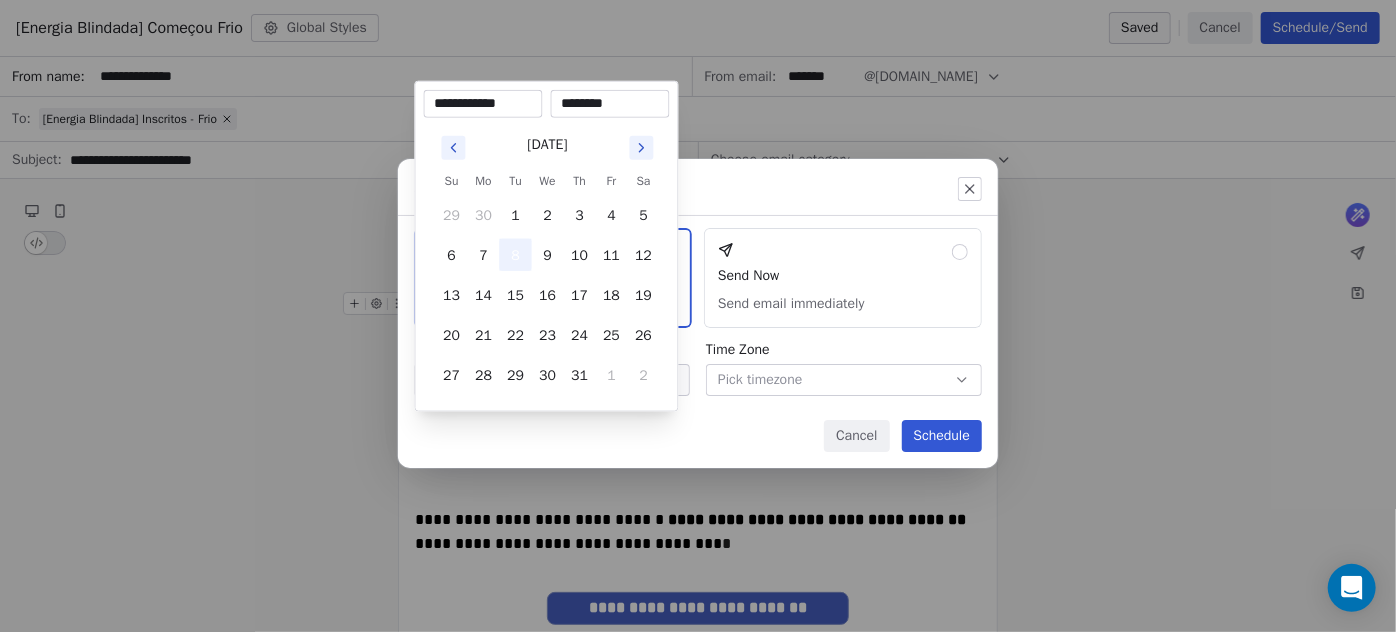 click on "8" at bounding box center [516, 255] 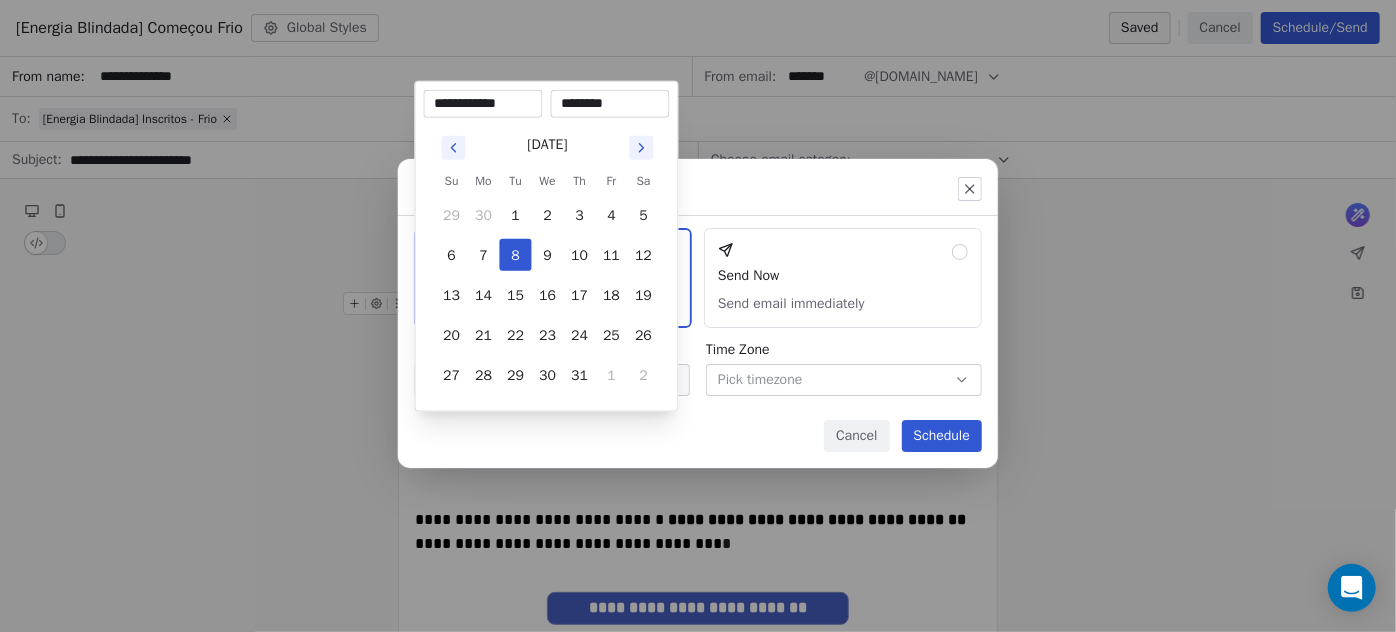 click on "********" at bounding box center (610, 104) 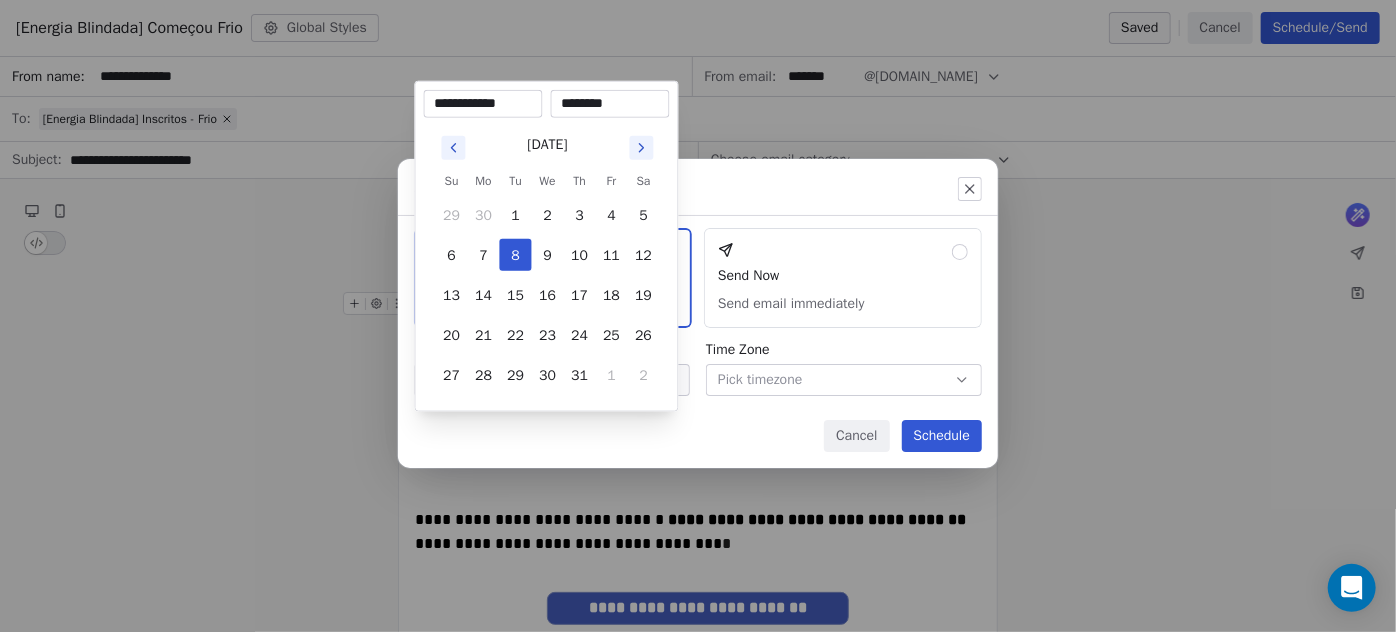 type on "********" 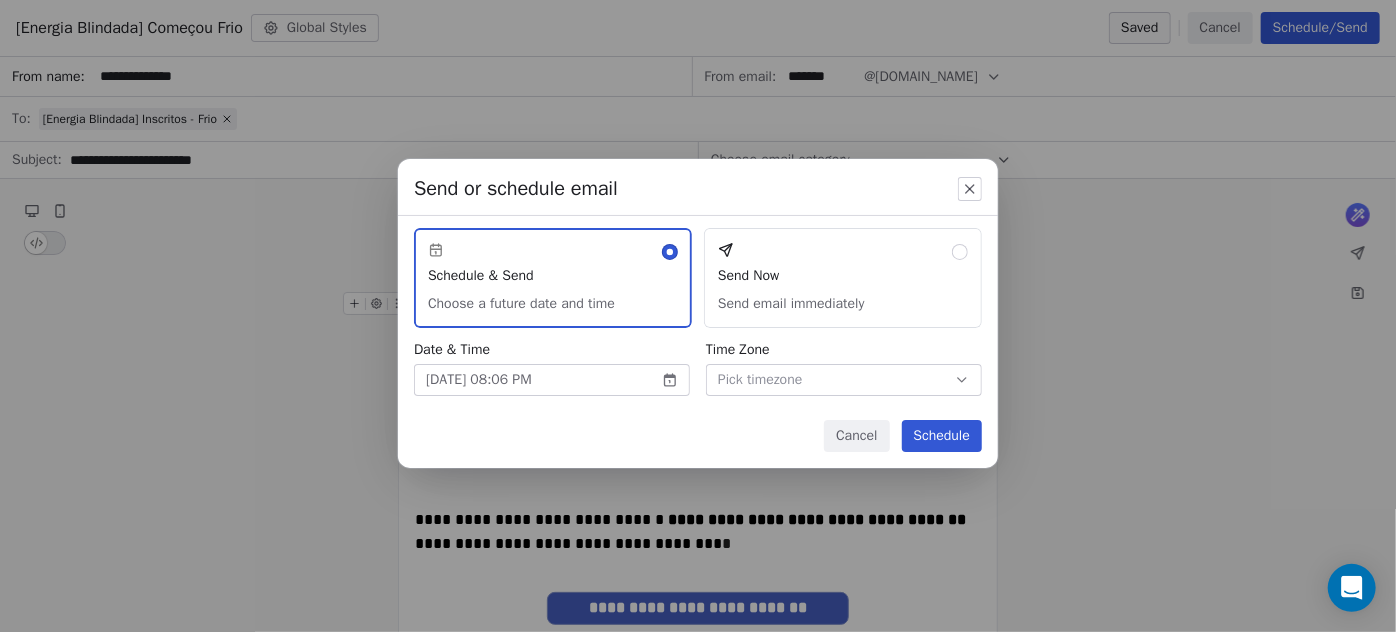 click on "Cancel Schedule" at bounding box center [698, 444] 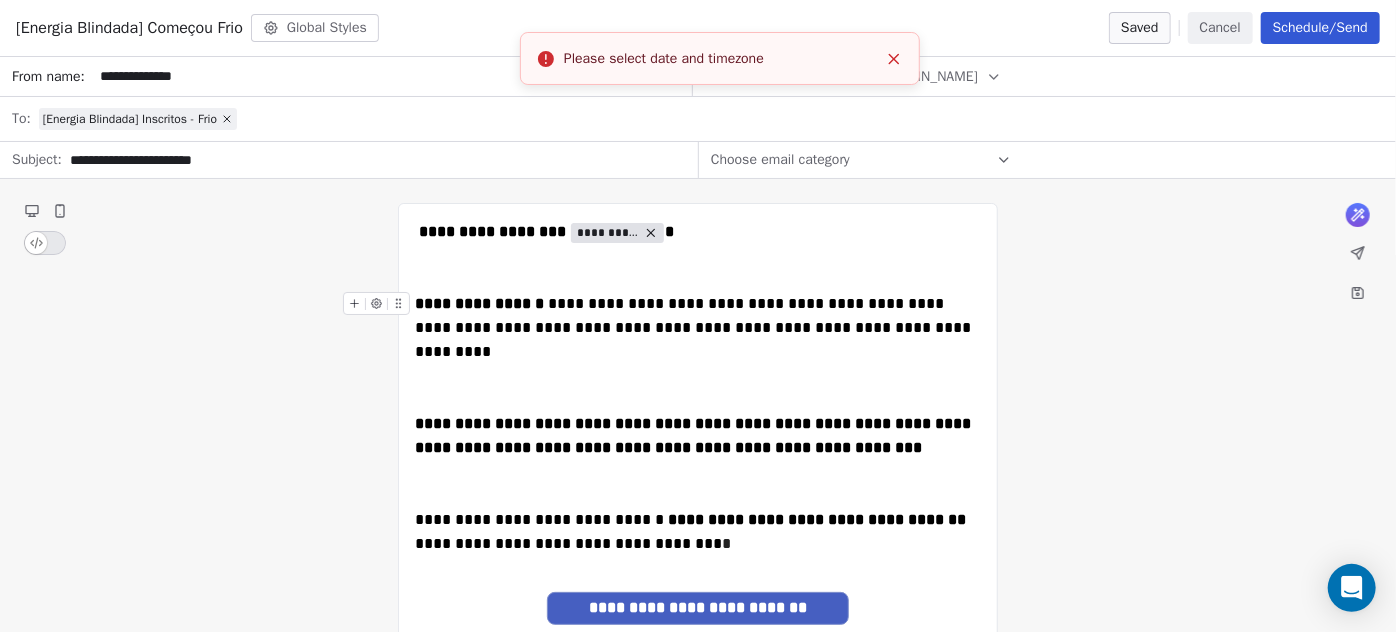 click 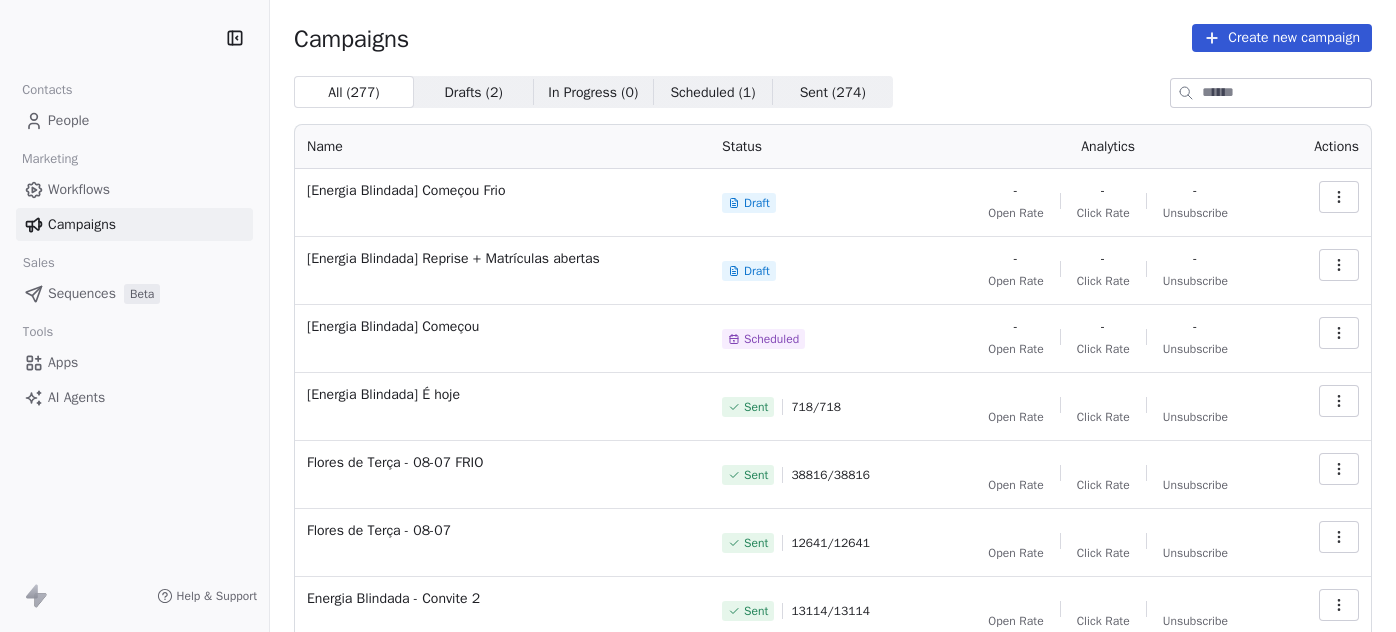 scroll, scrollTop: 0, scrollLeft: 0, axis: both 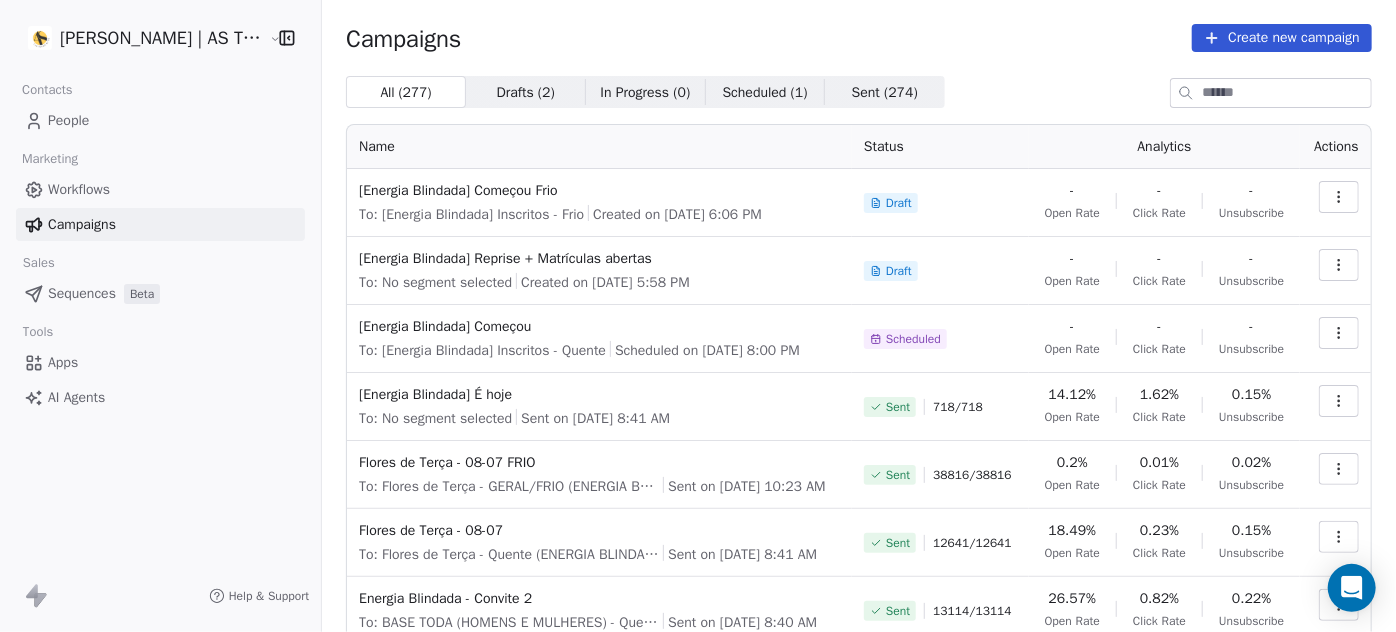 click 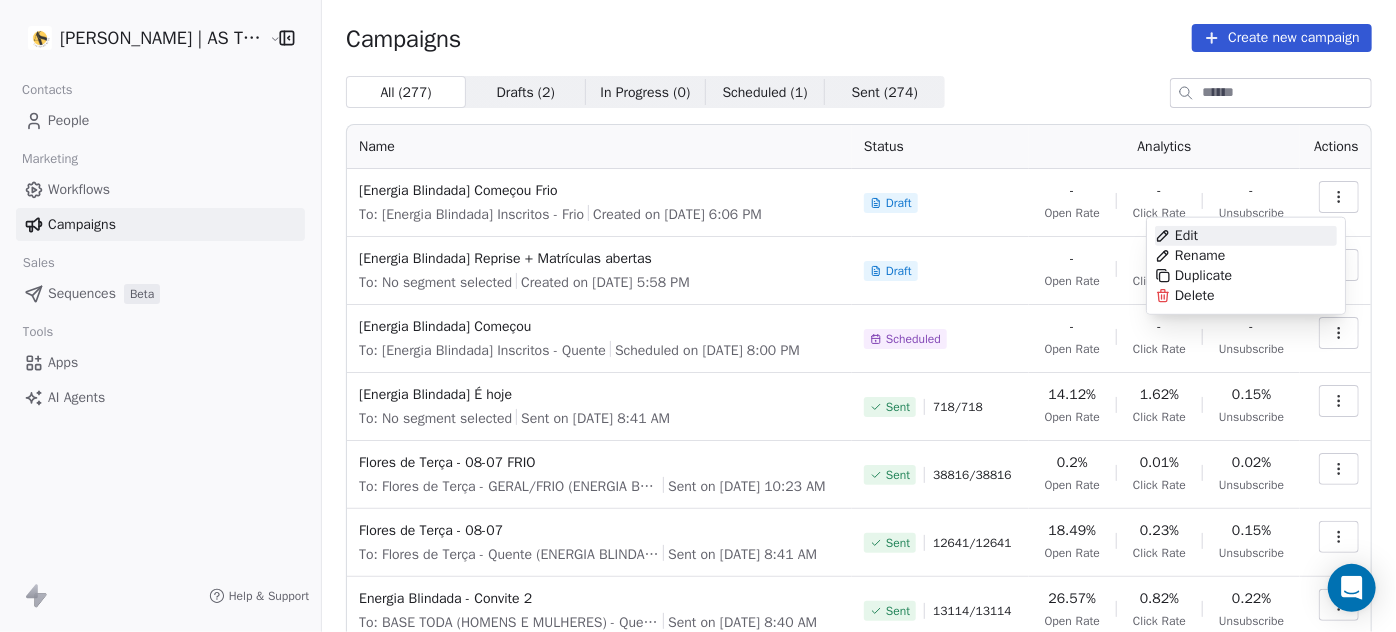 click on "Edit" at bounding box center [1246, 236] 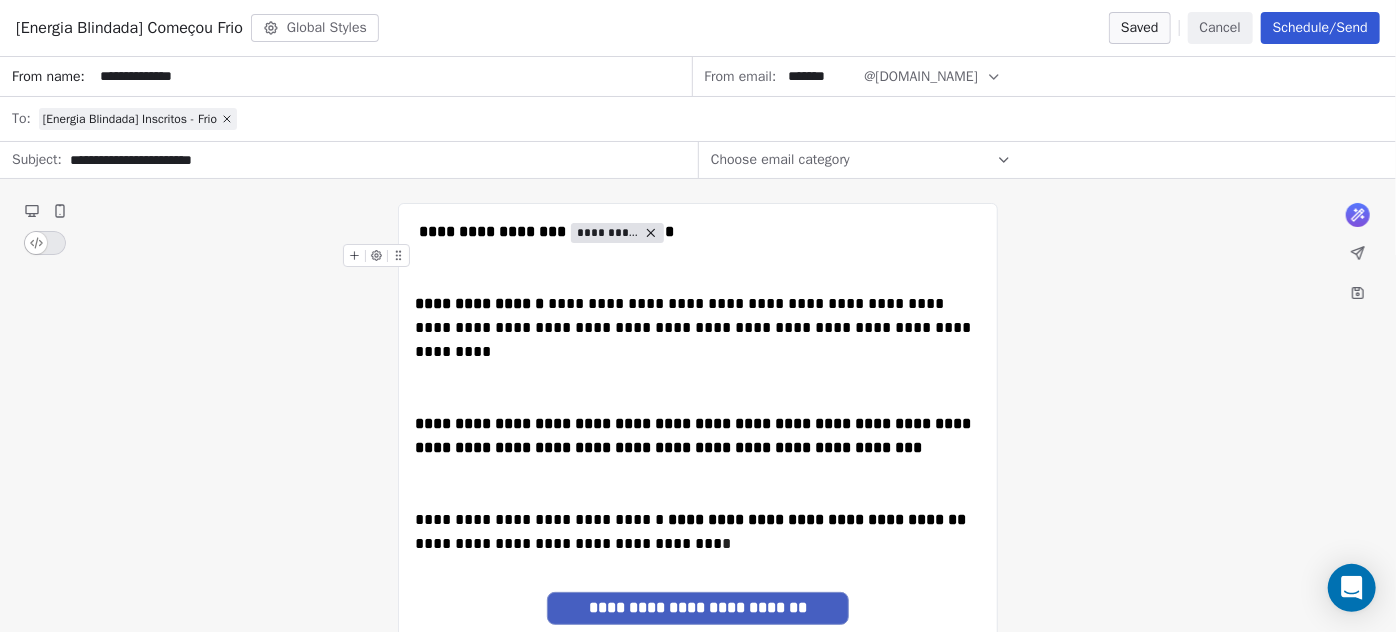 click on "Schedule/Send" at bounding box center (1320, 28) 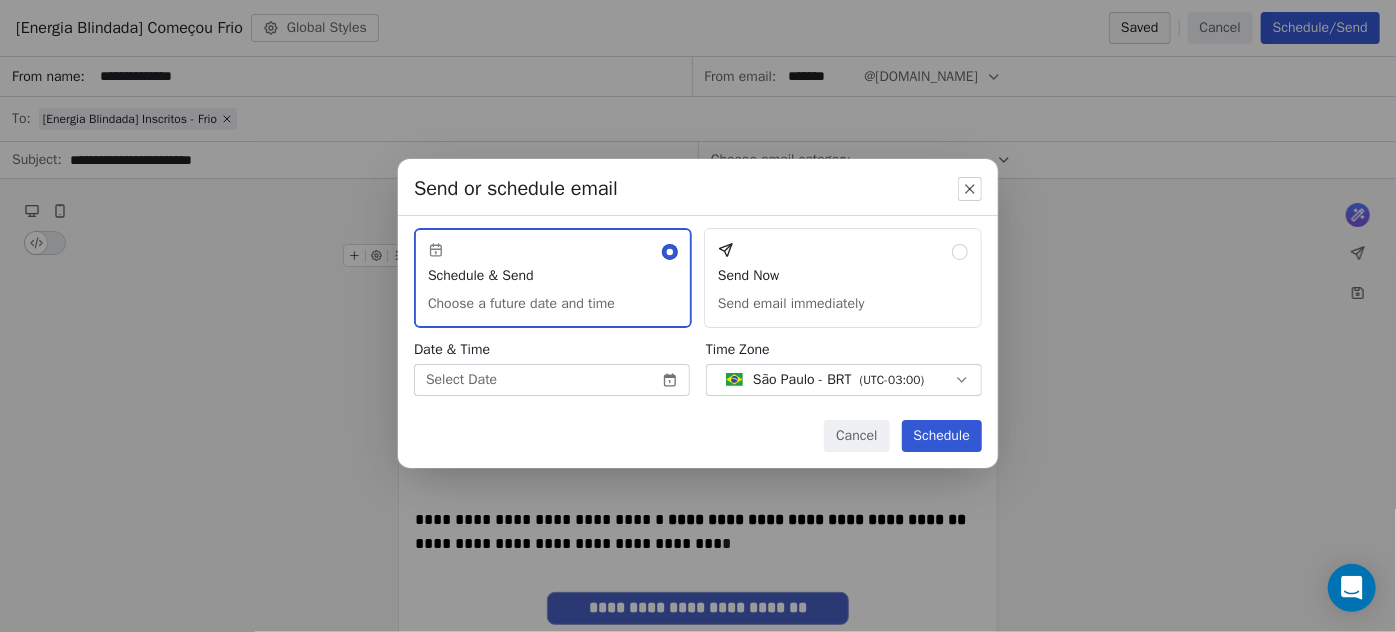 click on "[PERSON_NAME] | AS Treinamentos Contacts People Marketing Workflows Campaigns Sales Sequences Beta Tools Apps AI Agents Help & Support Campaigns  Create new campaign All ( 277 ) All ( 277 ) Drafts ( 2 ) Drafts ( 2 ) In Progress ( 0 ) In Progress ( 0 ) Scheduled ( 1 ) Scheduled ( 1 ) Sent ( 274 ) Sent ( 274 ) Name Status Analytics Actions [Energia Blindada] Começou Frio To: [Energia Blindada] Inscritos - Frio  Created on [DATE] 6:06 PM Draft - Open Rate - Click Rate - Unsubscribe [Energia Blindada] Reprise + Matrículas abertas To: No segment selected Created on [DATE] 5:58 PM Draft - Open Rate - Click Rate - Unsubscribe [Energia Blindada] Começou To: [Energia Blindada] Inscritos - Quente  Scheduled on [DATE] 8:00 PM Scheduled - Open Rate - Click Rate - Unsubscribe [Energia Blindada] É hoje To: No segment selected Sent on [DATE] 8:41 AM Sent 718 / 718 14.12% Open Rate 1.62% Click Rate 0.15% Unsubscribe Flores de Terça - 08-07 FRIO Sent on [DATE] 10:23 AM Sent 38816 / 38816" at bounding box center [698, 316] 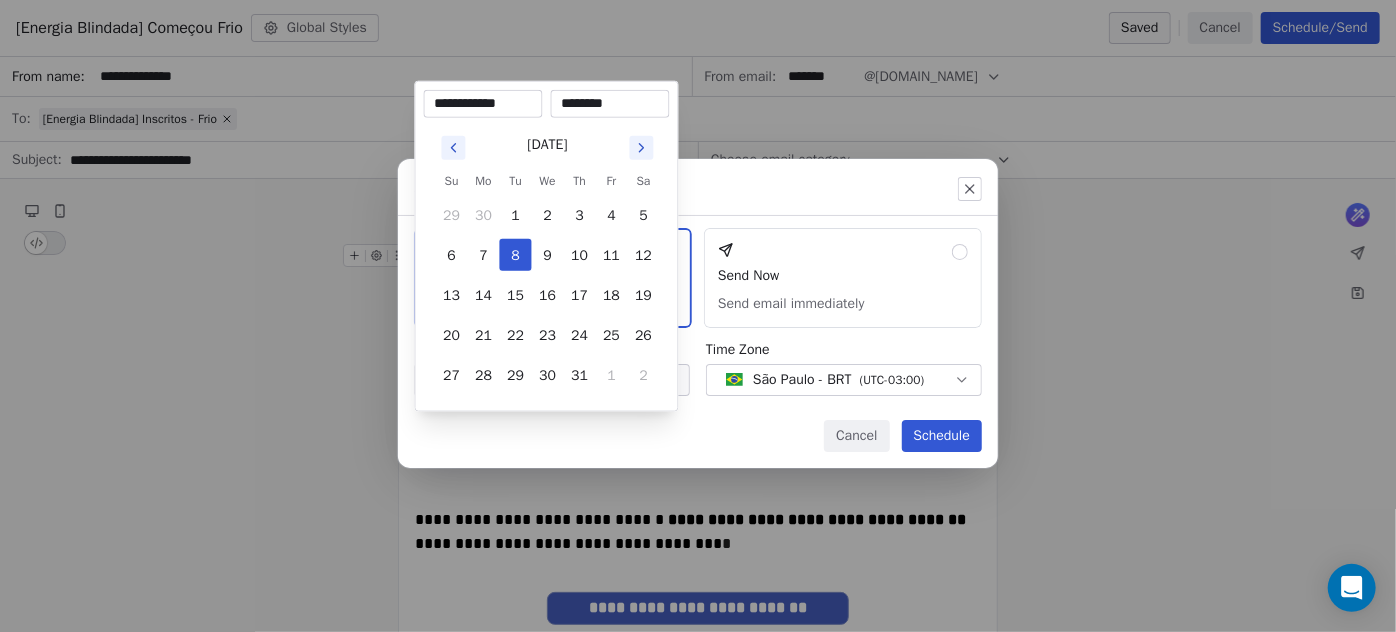 click on "********" at bounding box center [610, 104] 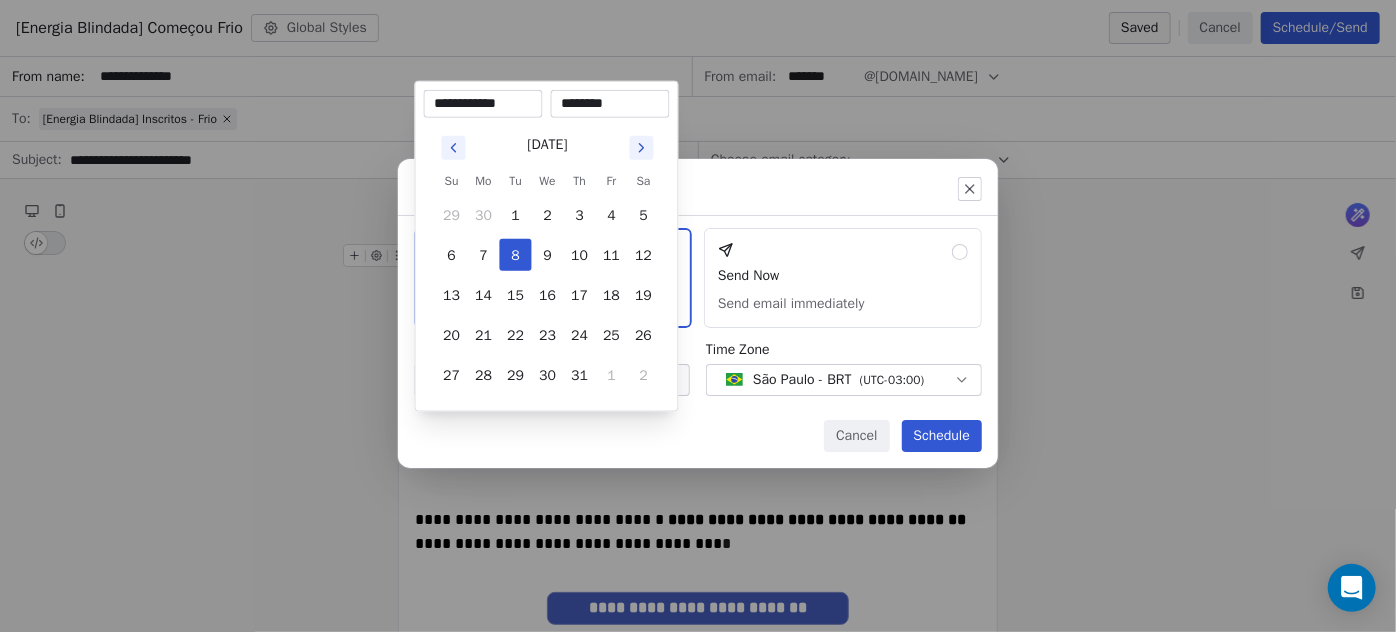 type on "********" 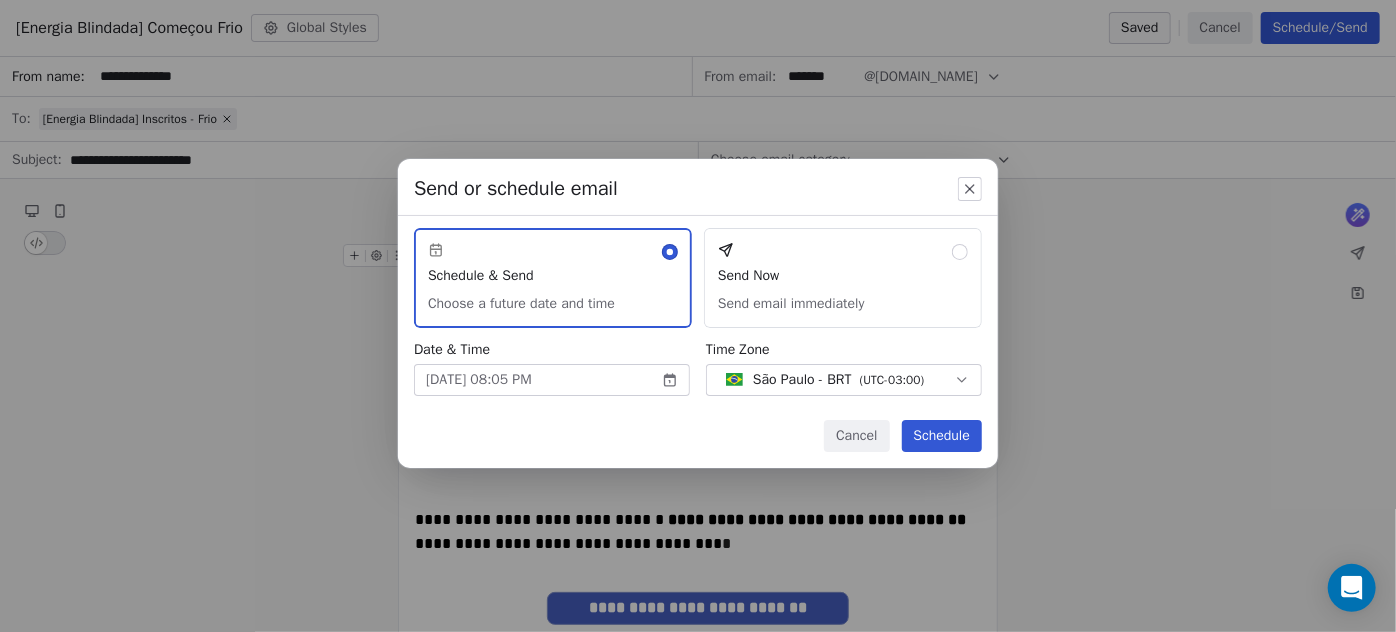 click on "Schedule" at bounding box center (942, 436) 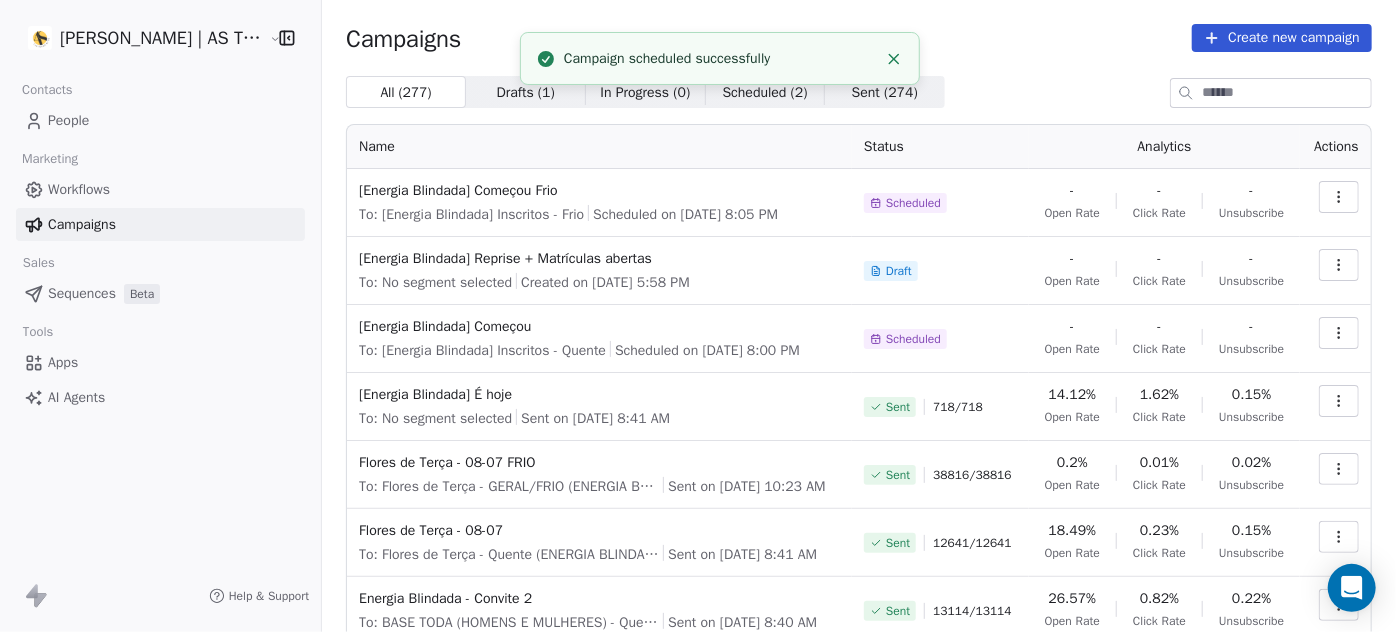 click 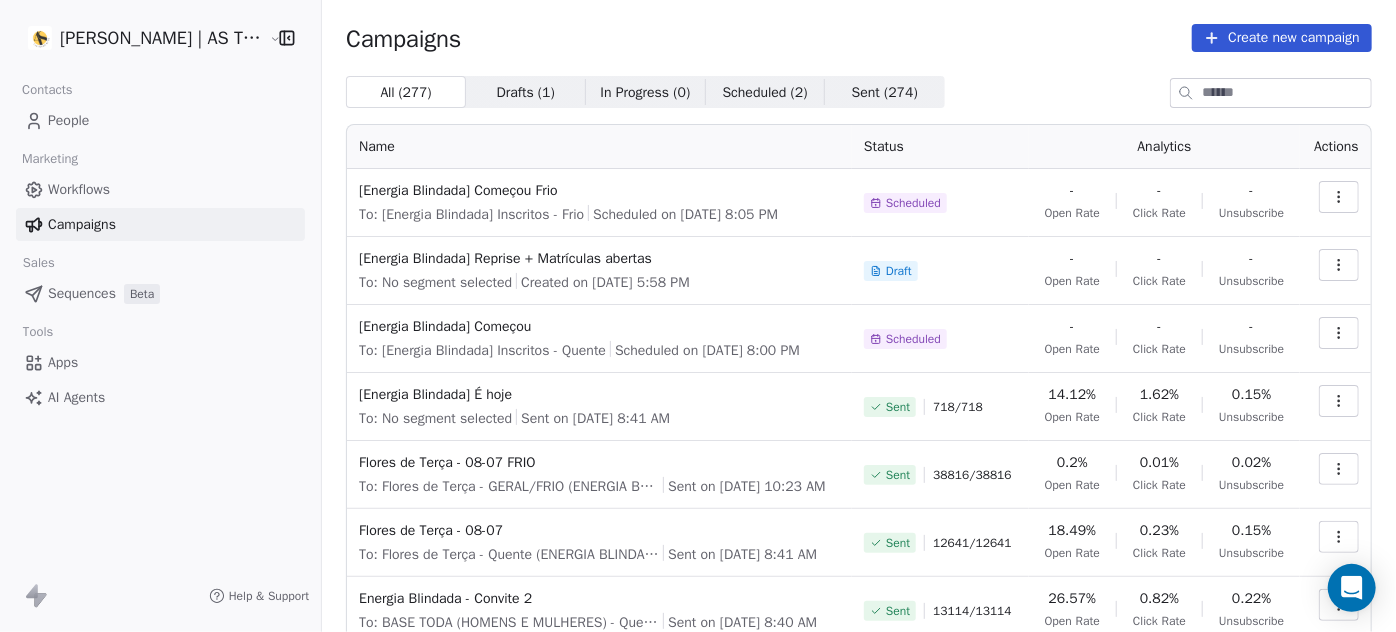 click 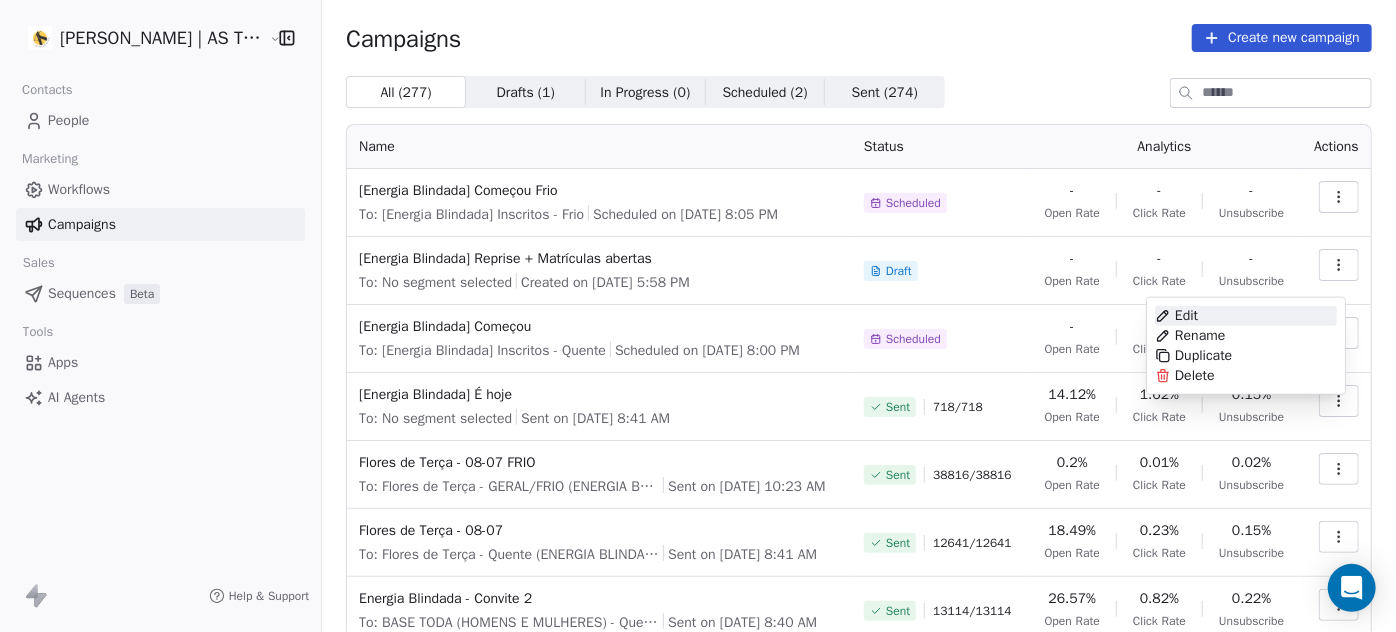 click on "Edit" at bounding box center [1246, 316] 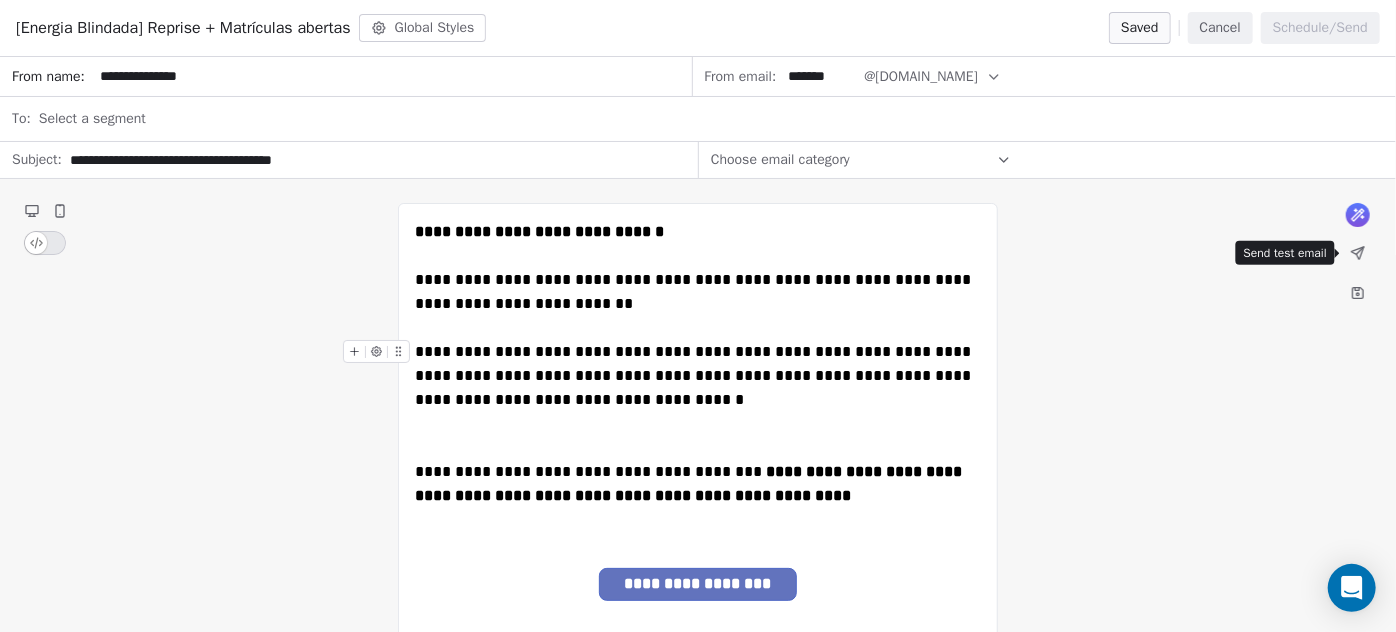 click at bounding box center (1358, 253) 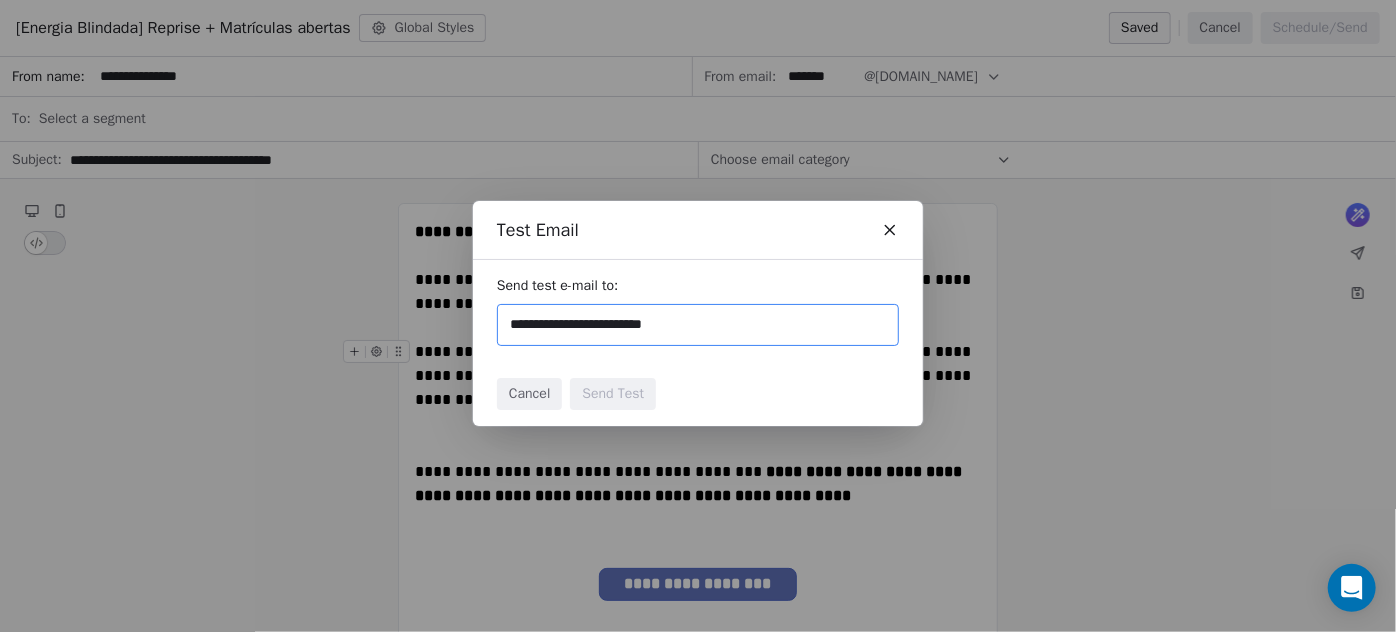 type on "**********" 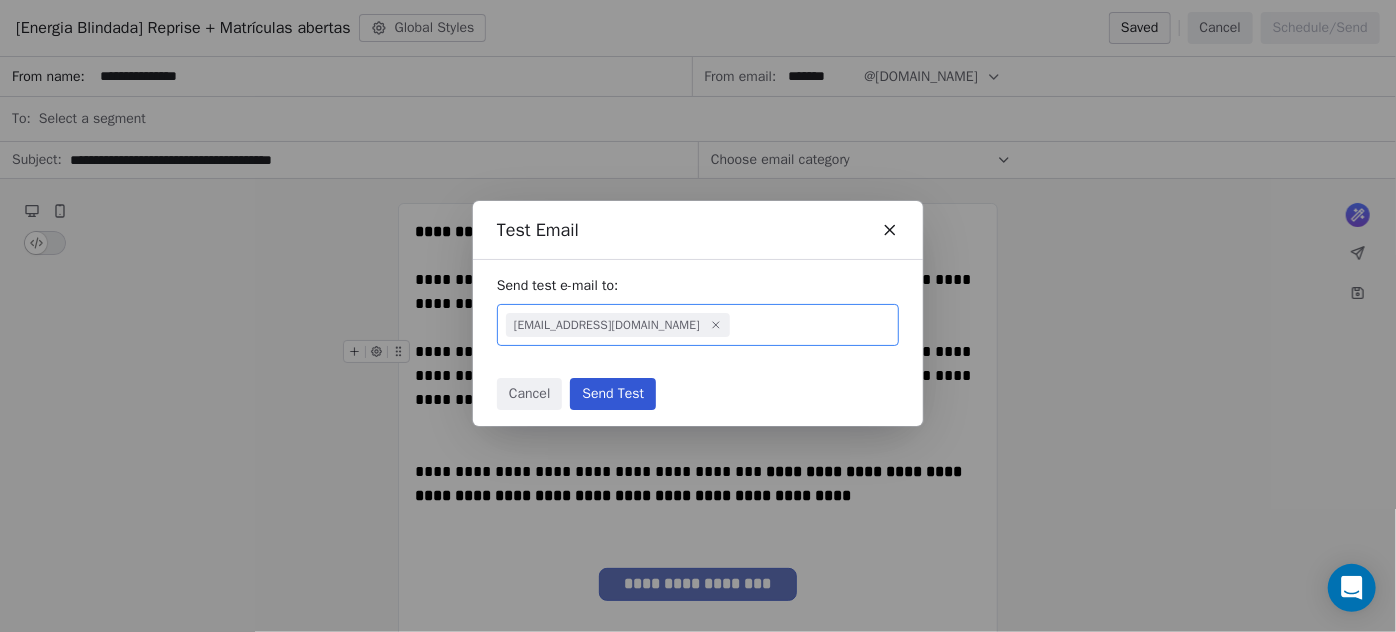 click on "Send Test" at bounding box center (613, 394) 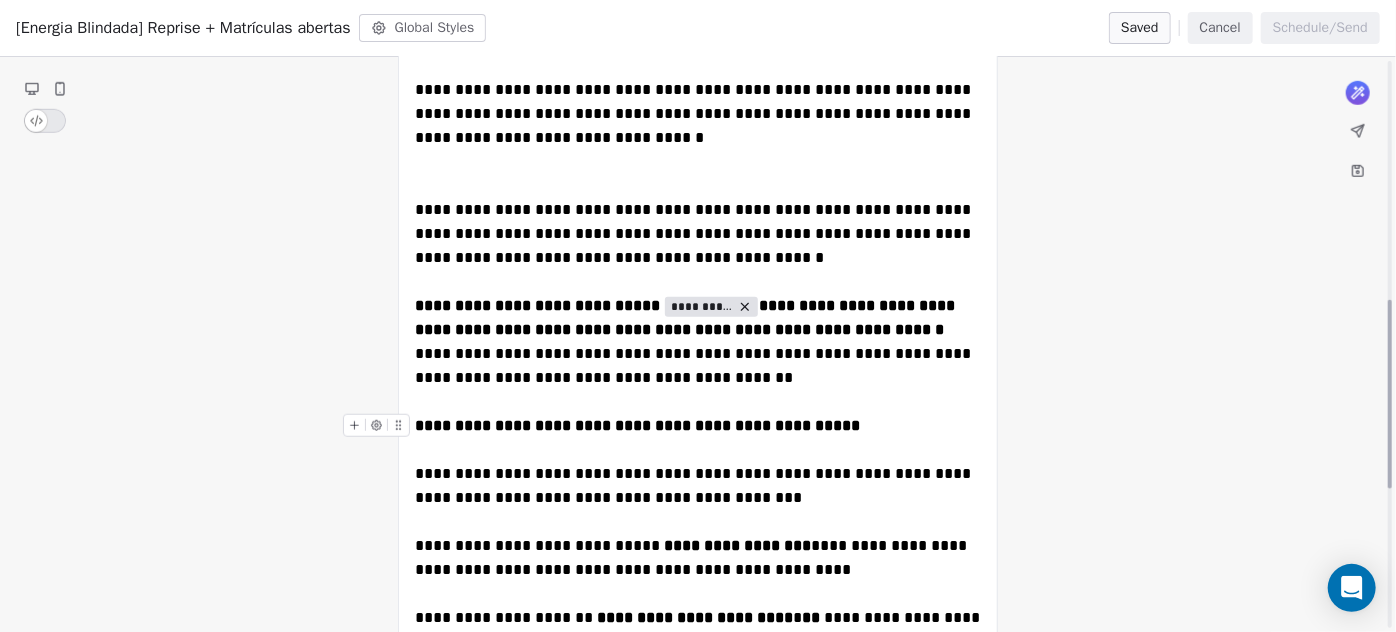 scroll, scrollTop: 1000, scrollLeft: 0, axis: vertical 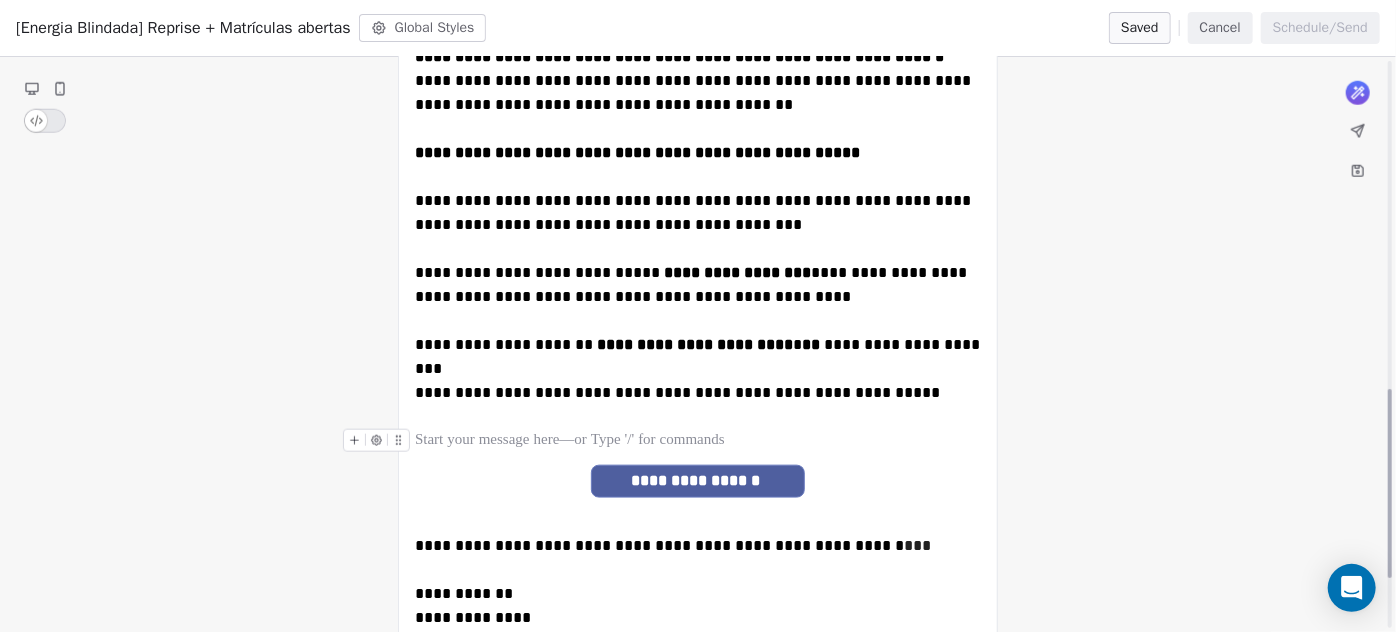 click at bounding box center [698, 441] 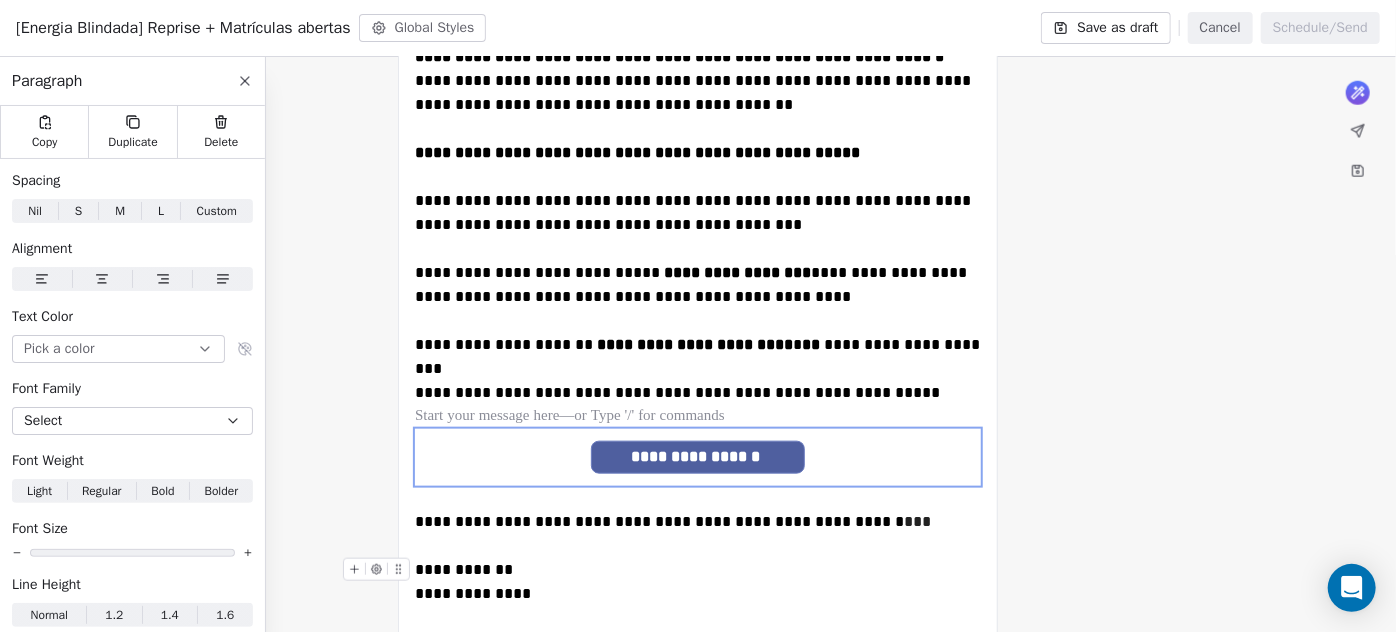 click on "**********" at bounding box center [698, 582] 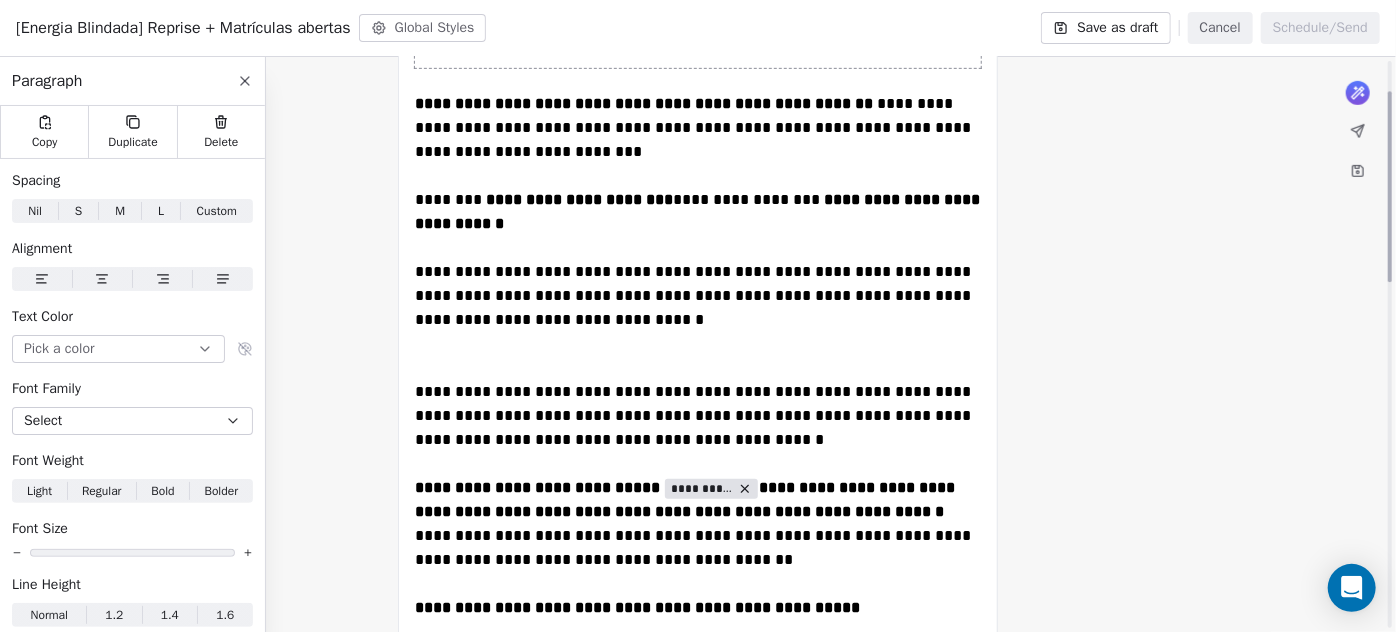 scroll, scrollTop: 90, scrollLeft: 0, axis: vertical 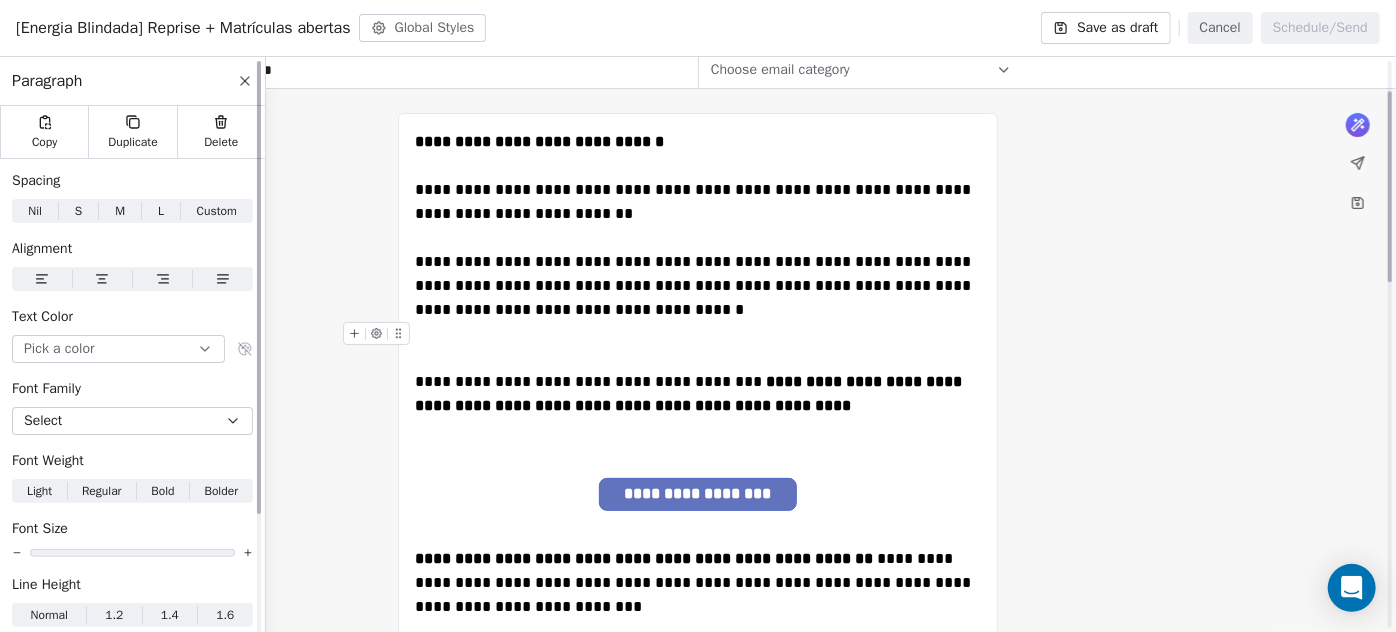 click on "Paragraph" at bounding box center [132, 81] 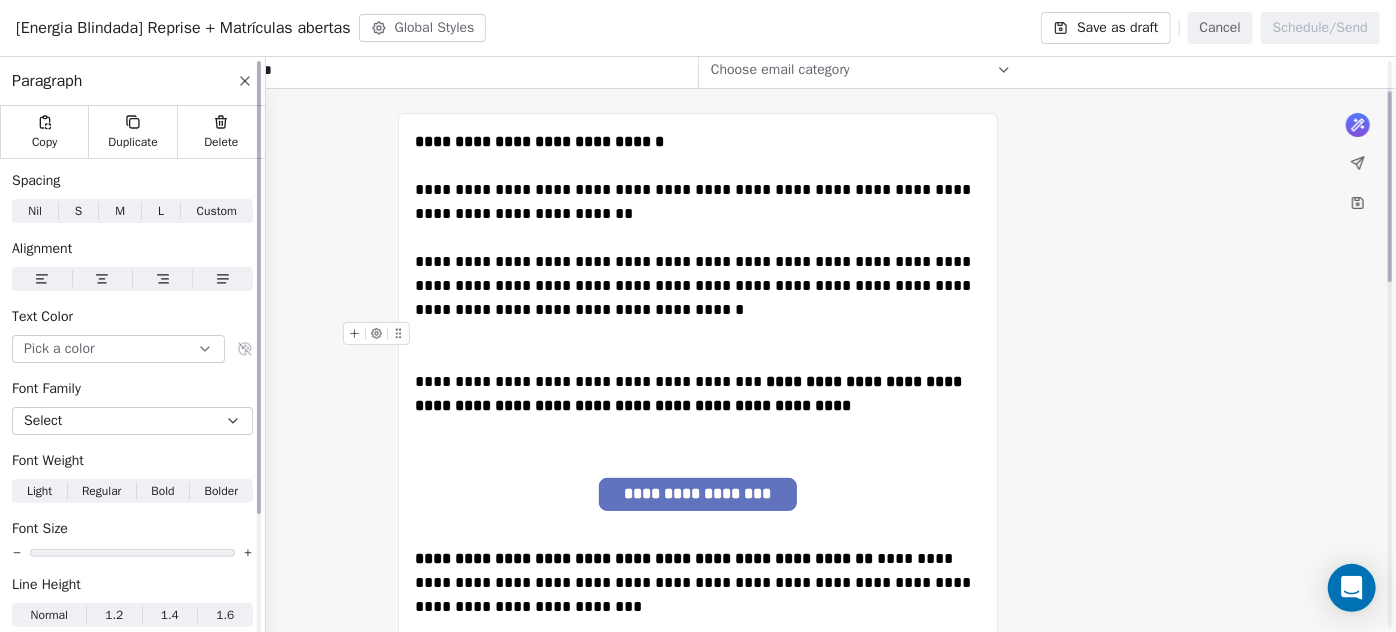 click 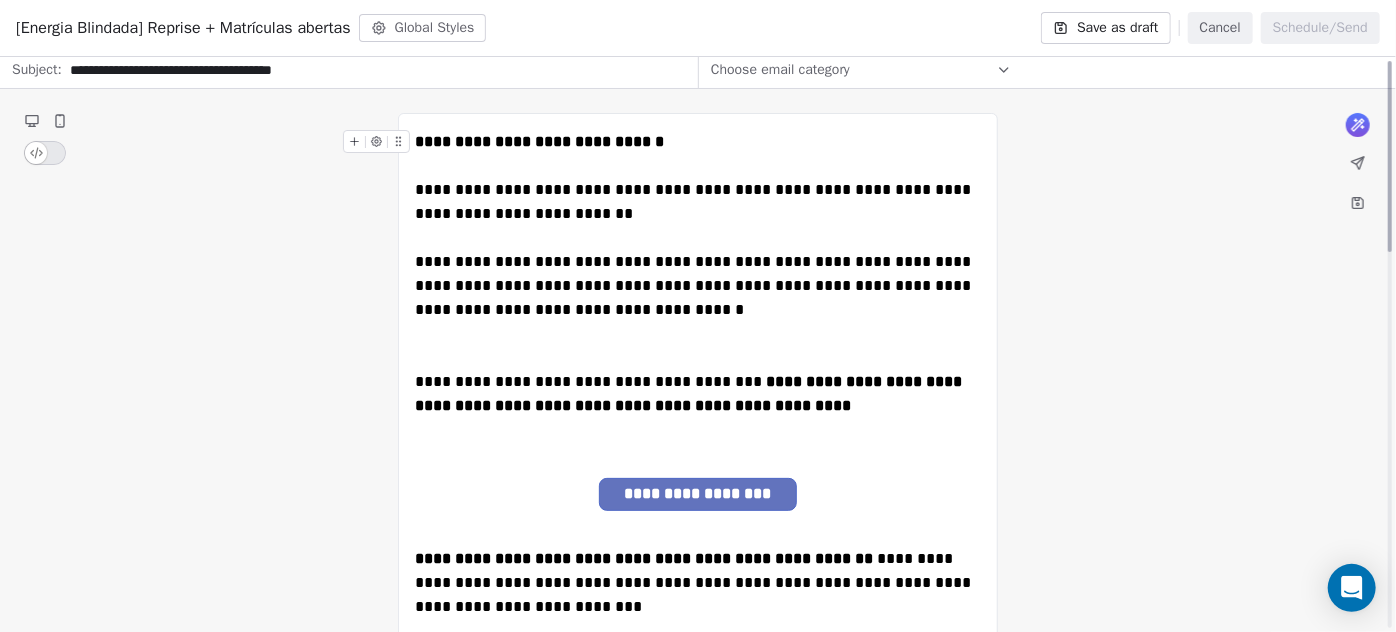 scroll, scrollTop: 0, scrollLeft: 0, axis: both 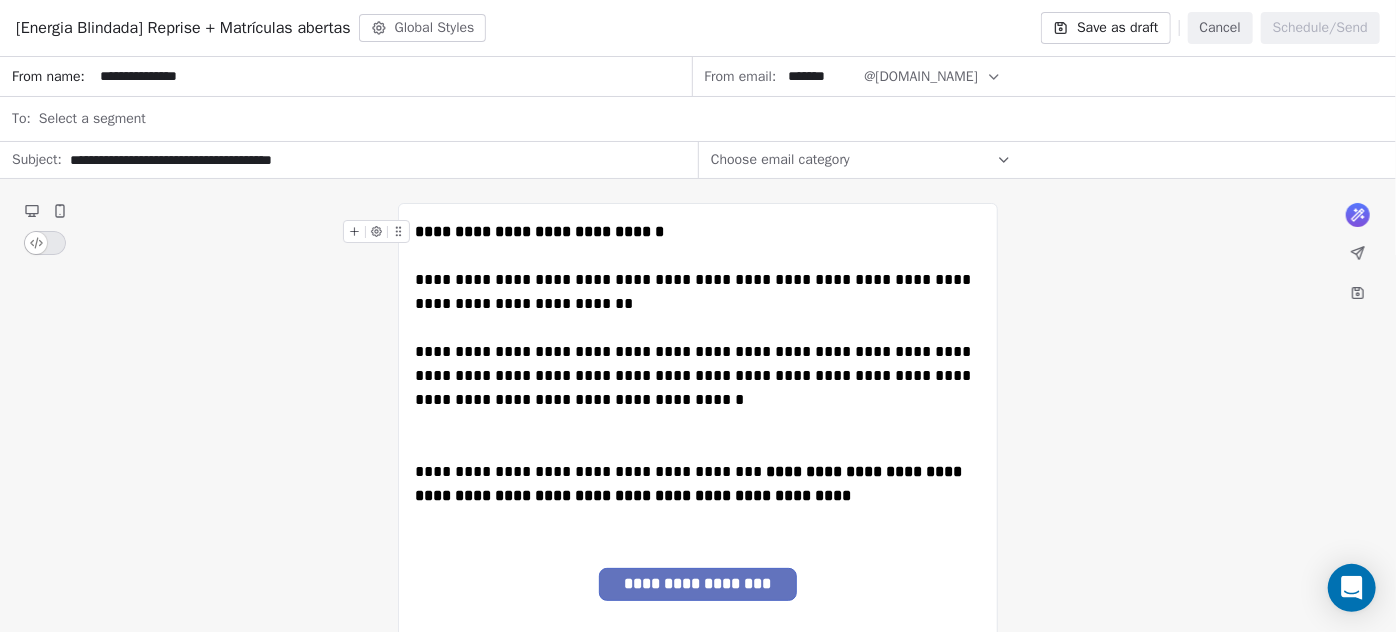 click on "Select a segment" at bounding box center [92, 119] 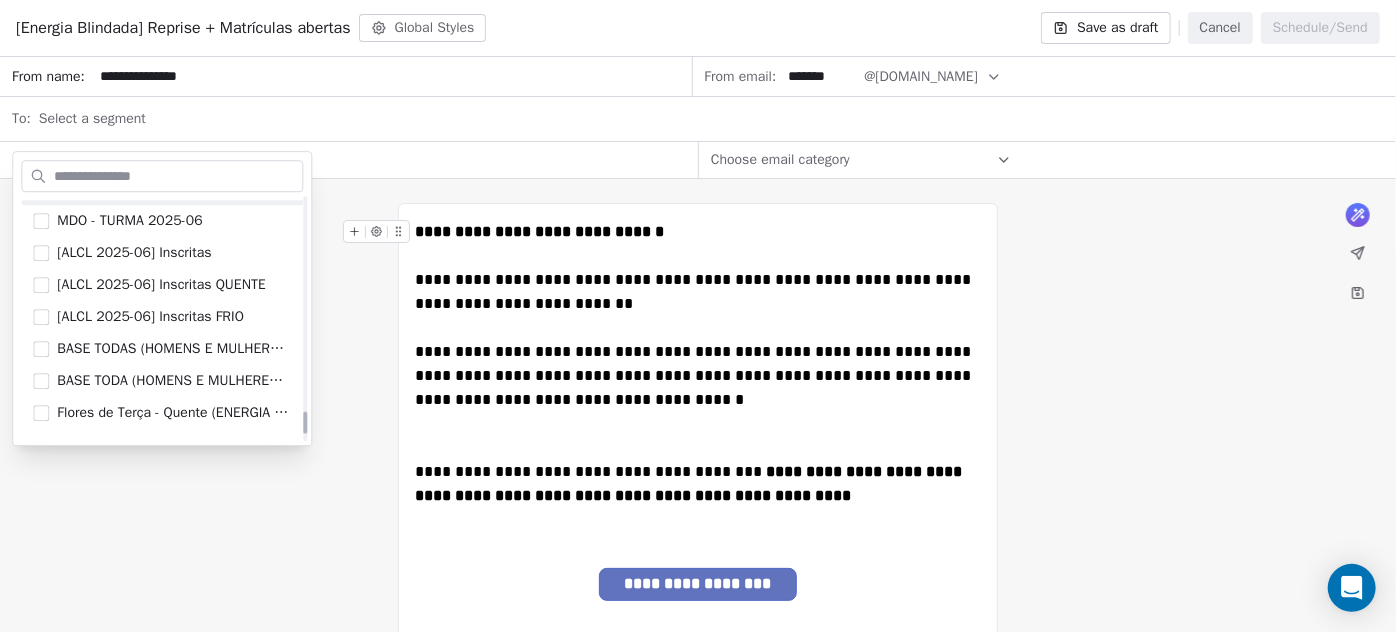 scroll, scrollTop: 2450, scrollLeft: 0, axis: vertical 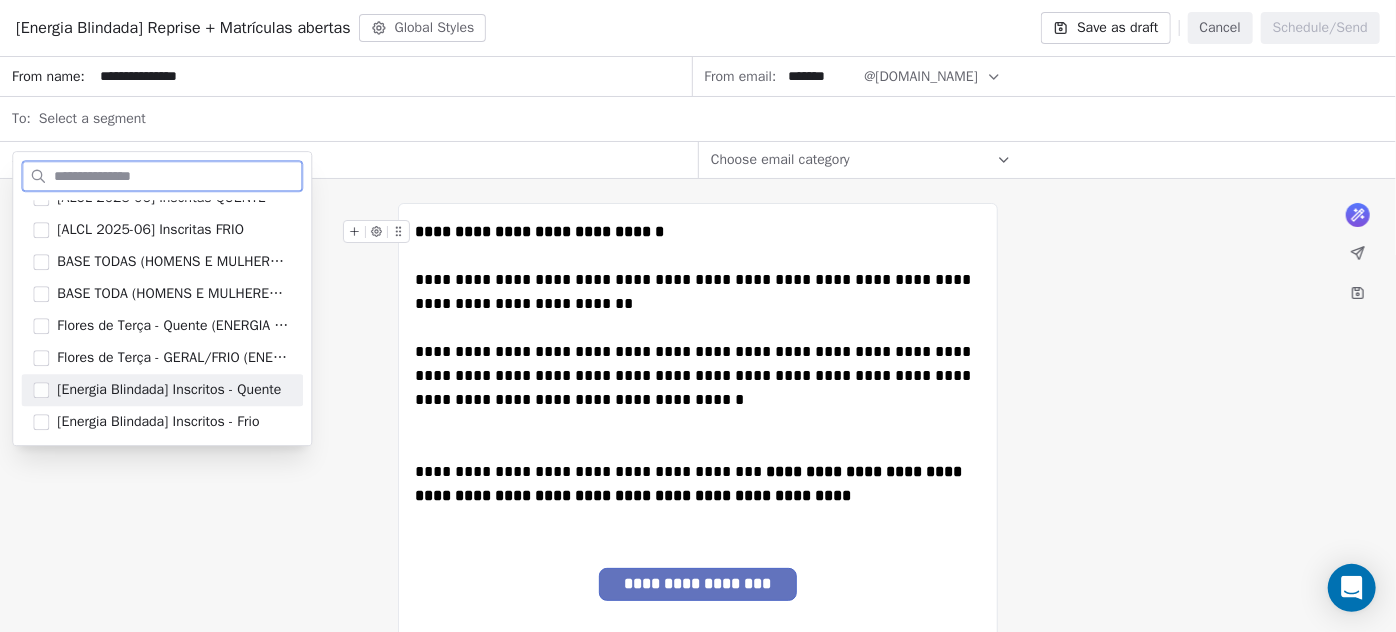click on "[Energia Blindada] Inscritos - Quente" at bounding box center [169, 390] 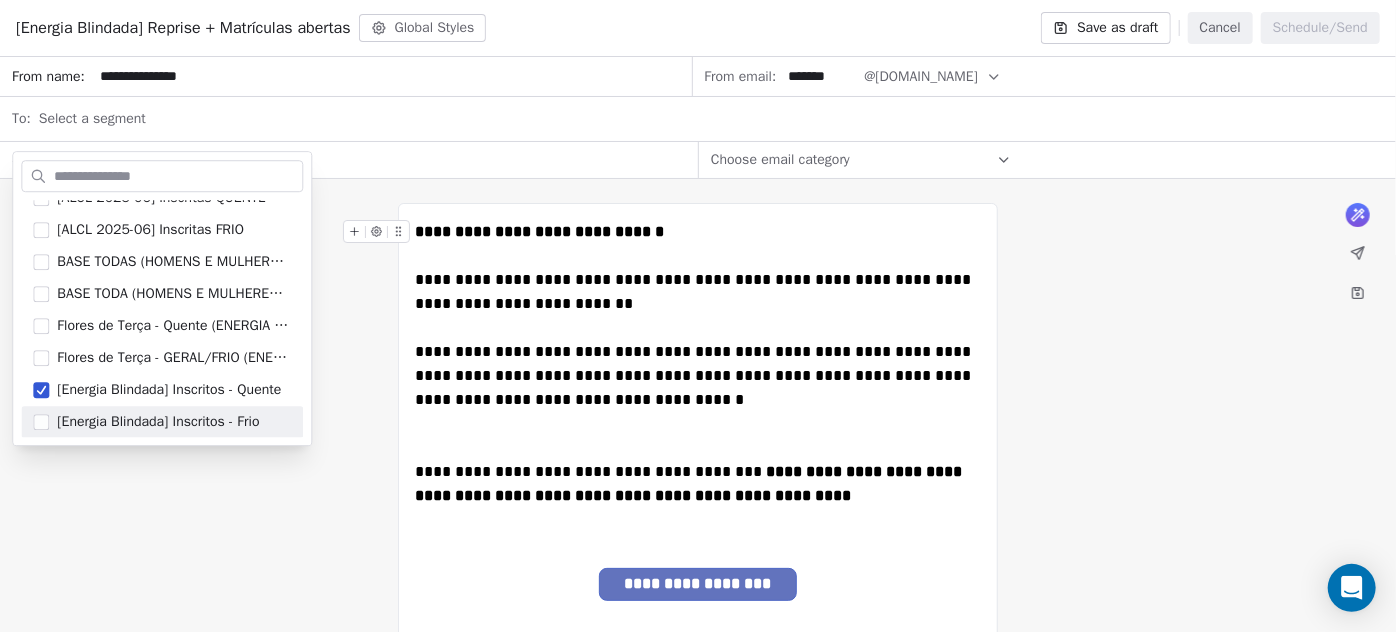 click on "**********" at bounding box center [698, 971] 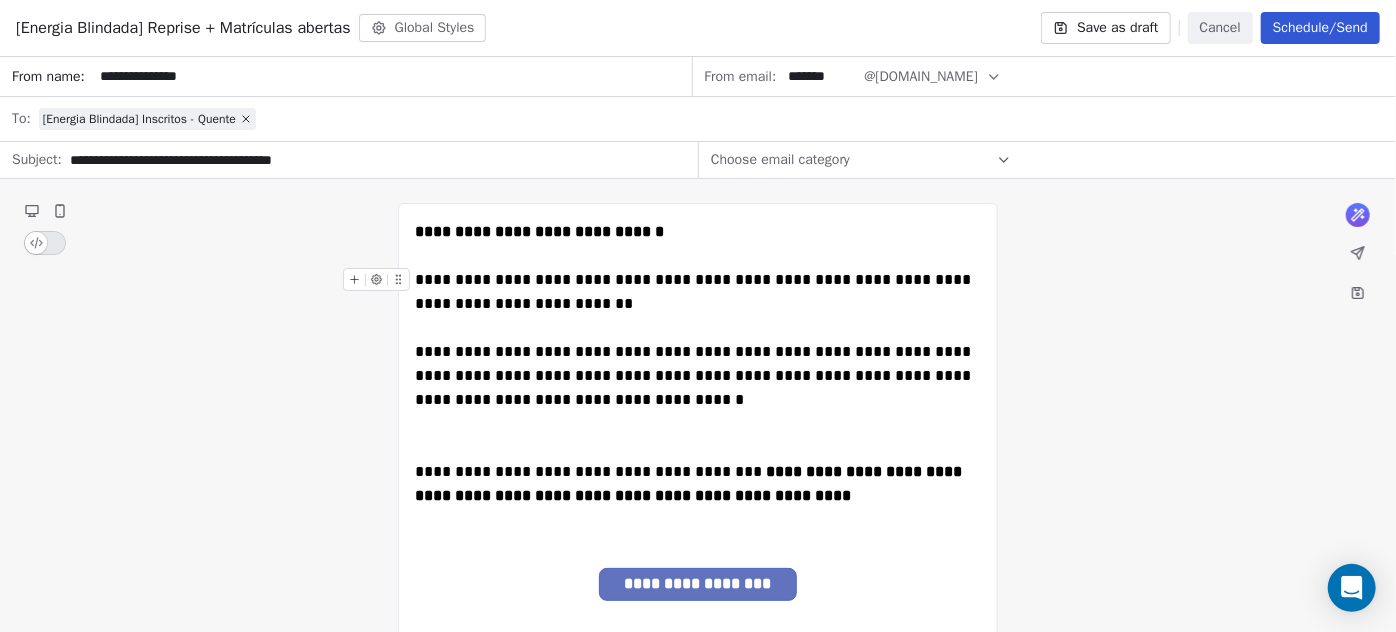 click on "Schedule/Send" at bounding box center [1320, 28] 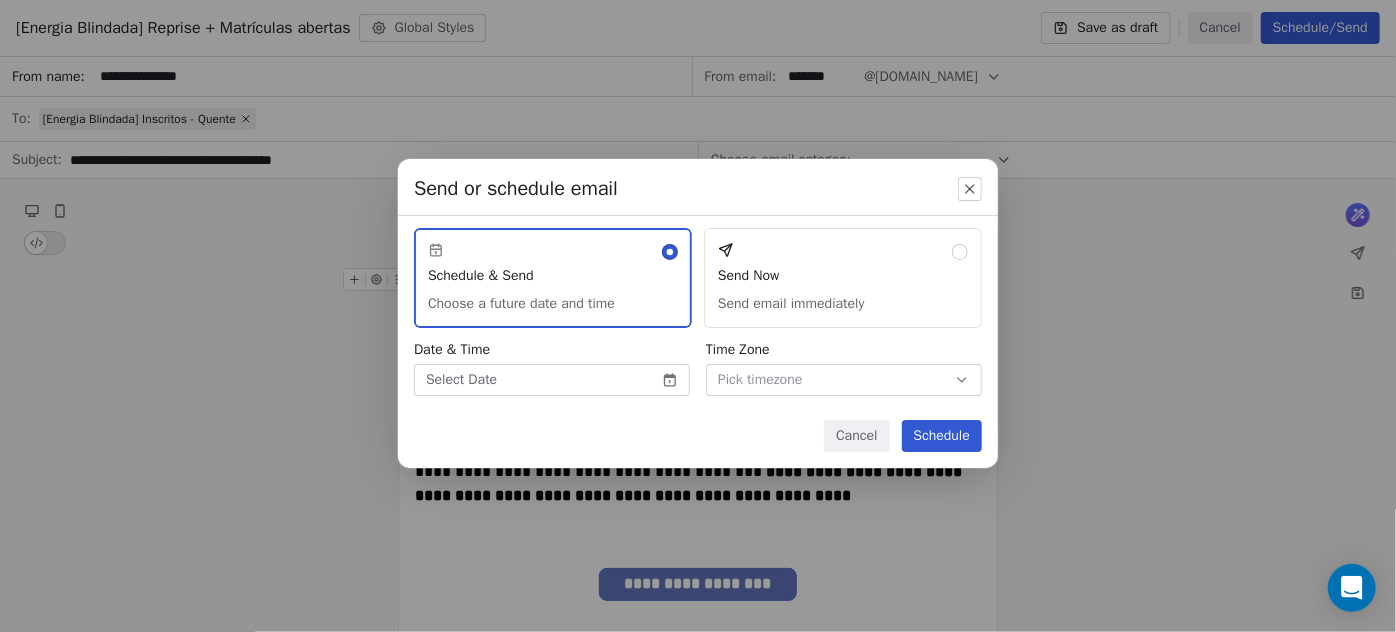 click on "[PERSON_NAME] | AS Treinamentos Contacts People Marketing Workflows Campaigns Sales Sequences Beta Tools Apps AI Agents Help & Support Campaigns  Create new campaign All ( 277 ) All ( 277 ) Drafts ( 1 ) Drafts ( 1 ) In Progress ( 0 ) In Progress ( 0 ) Scheduled ( 2 ) Scheduled ( 2 ) Sent ( 274 ) Sent ( 274 ) Name Status Analytics Actions [Energia Blindada] Começou Frio To: [Energia Blindada] Inscritos - Frio  Scheduled on [DATE] 8:05 PM Scheduled - Open Rate - Click Rate - Unsubscribe [Energia Blindada] Reprise + Matrículas abertas To: No segment selected Created on [DATE] 5:58 PM Draft - Open Rate - Click Rate - Unsubscribe [Energia Blindada] Começou To: [Energia Blindada] Inscritos - Quente  Scheduled on [DATE] 8:00 PM Scheduled - Open Rate - Click Rate - Unsubscribe [Energia Blindada] É hoje To: No segment selected Sent on [DATE] 8:41 AM Sent 718 / 718 14.12% Open Rate 1.62% Click Rate 0.15% Unsubscribe Flores de Terça - 08-07 FRIO Sent on [DATE] 10:23 AM Sent 38816 /" at bounding box center (698, 316) 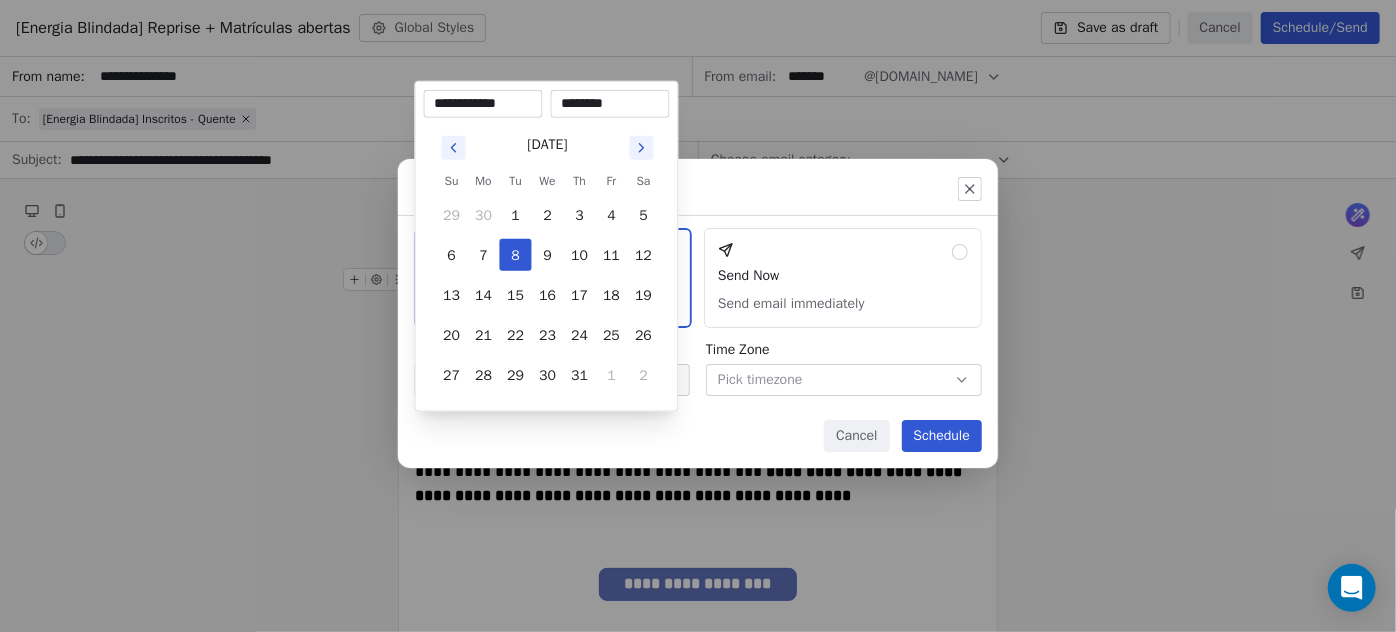 click on "********" at bounding box center [610, 104] 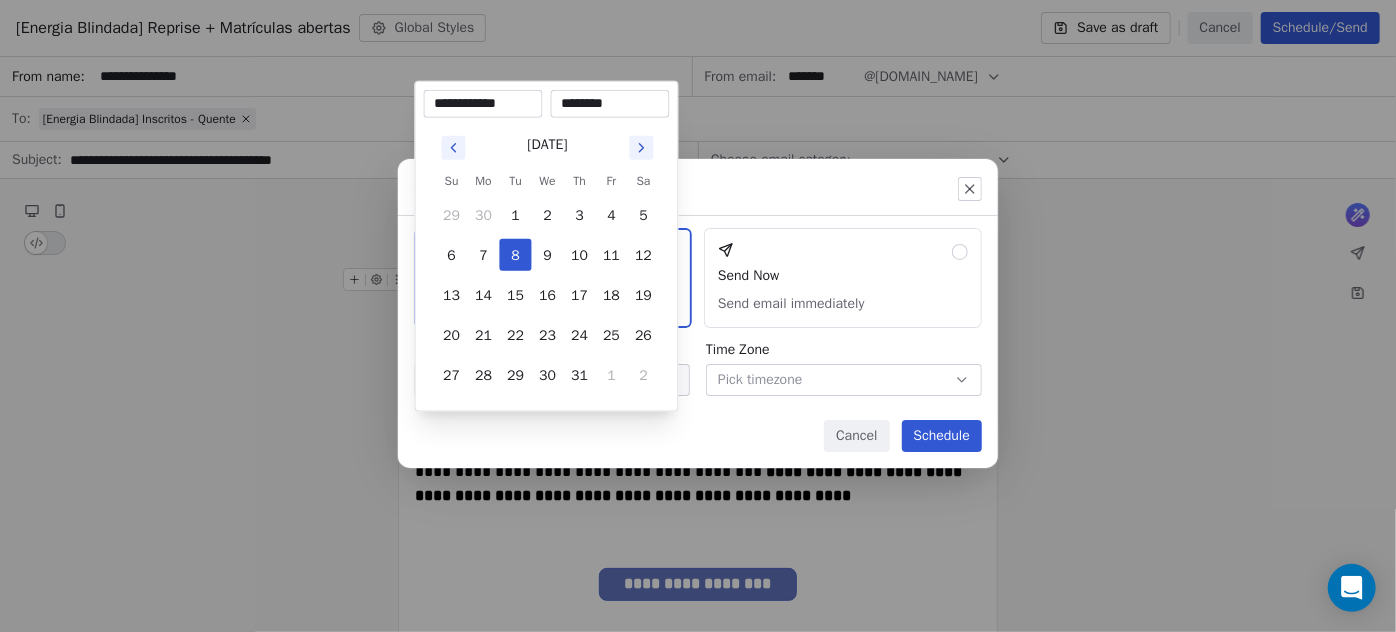 type on "********" 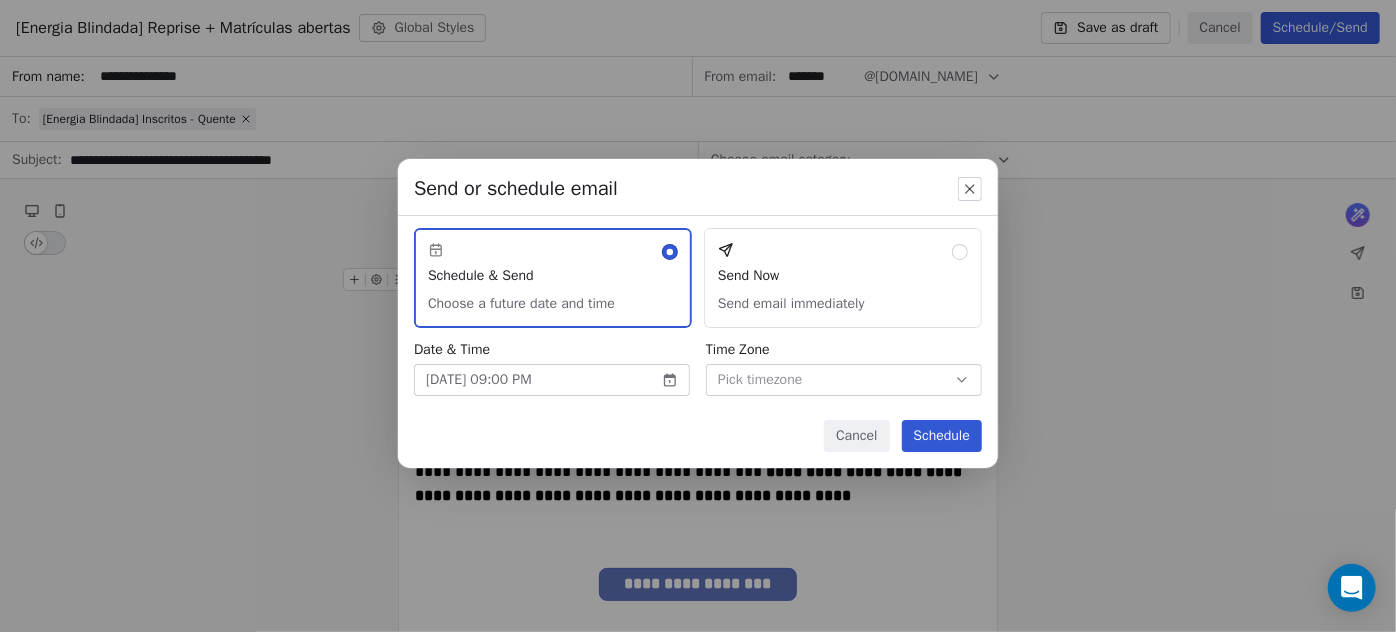 click on "Schedule" at bounding box center (942, 436) 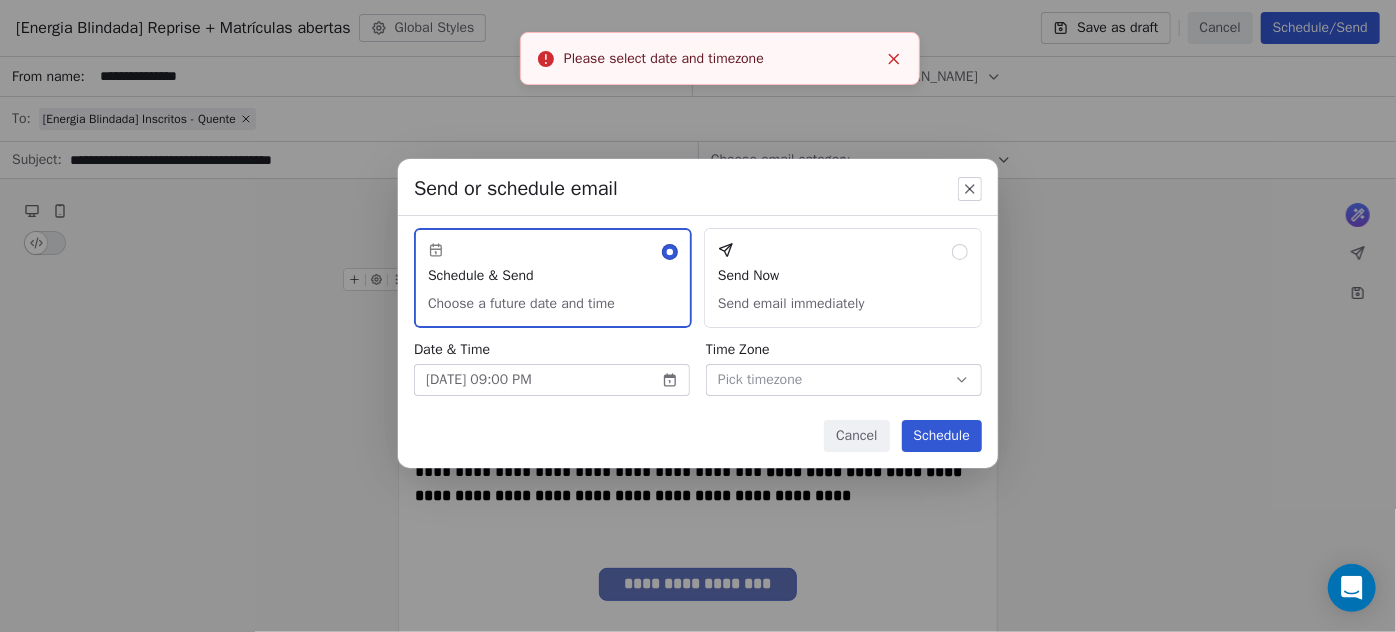 click 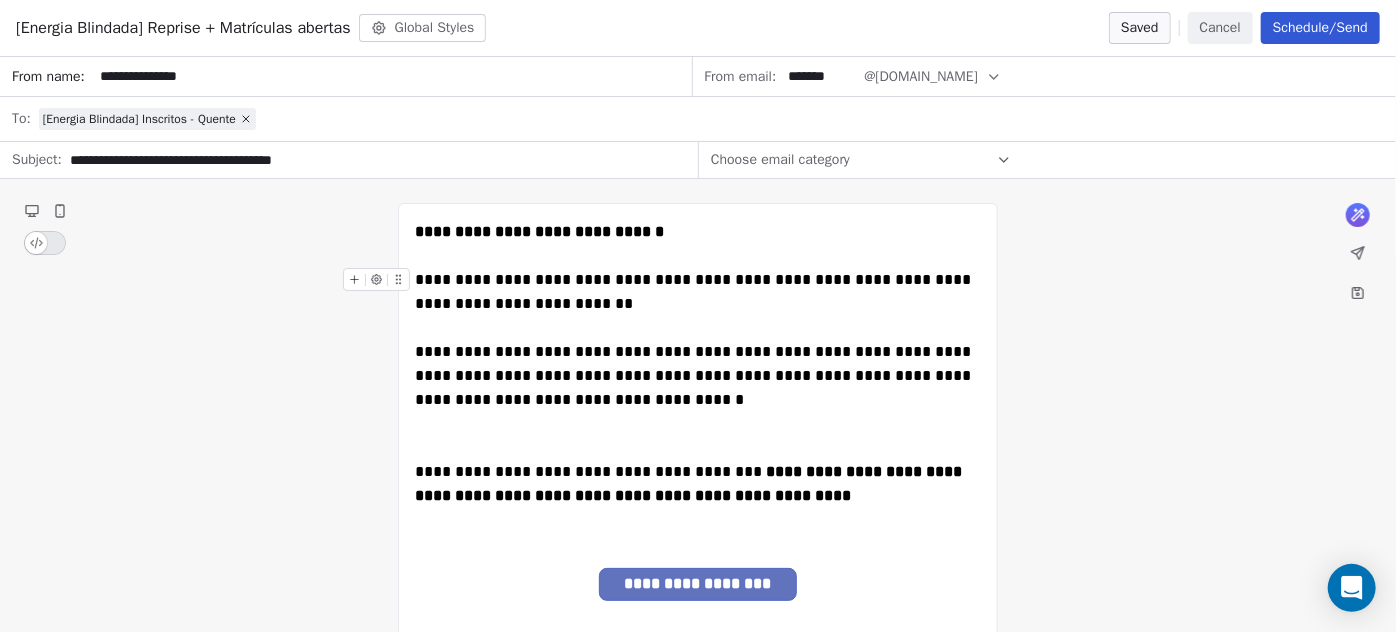 click on "Schedule/Send" at bounding box center (1320, 28) 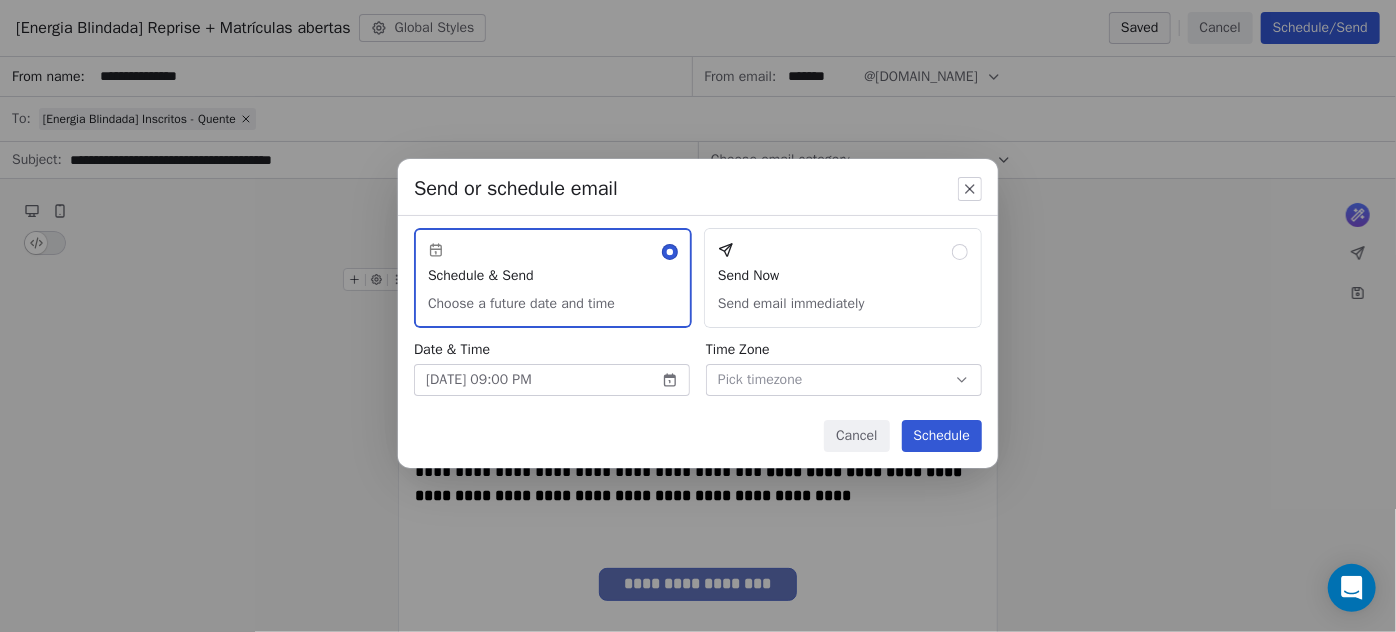 click on "[PERSON_NAME] | AS Treinamentos Contacts People Marketing Workflows Campaigns Sales Sequences Beta Tools Apps AI Agents Help & Support Campaigns  Create new campaign All ( 277 ) All ( 277 ) Drafts ( 1 ) Drafts ( 1 ) In Progress ( 0 ) In Progress ( 0 ) Scheduled ( 2 ) Scheduled ( 2 ) Sent ( 274 ) Sent ( 274 ) Name Status Analytics Actions [Energia Blindada] Começou Frio To: [Energia Blindada] Inscritos - Frio  Scheduled on [DATE] 8:05 PM Scheduled - Open Rate - Click Rate - Unsubscribe [Energia Blindada] Reprise + Matrículas abertas To: [Energia Blindada] Inscritos - Quente  Created on [DATE] 5:58 PM Draft - Open Rate - Click Rate - Unsubscribe [Energia Blindada] Começou To: [Energia Blindada] Inscritos - Quente  Scheduled on [DATE] 8:00 PM Scheduled - Open Rate - Click Rate - Unsubscribe [Energia Blindada] É hoje To: No segment selected Sent on [DATE] 8:41 AM Sent 718 / 718 14.12% Open Rate 1.62% Click Rate 0.15% Unsubscribe Flores de Terça - 08-07 FRIO Sent 38816 / 38816 0.2%" at bounding box center [698, 316] 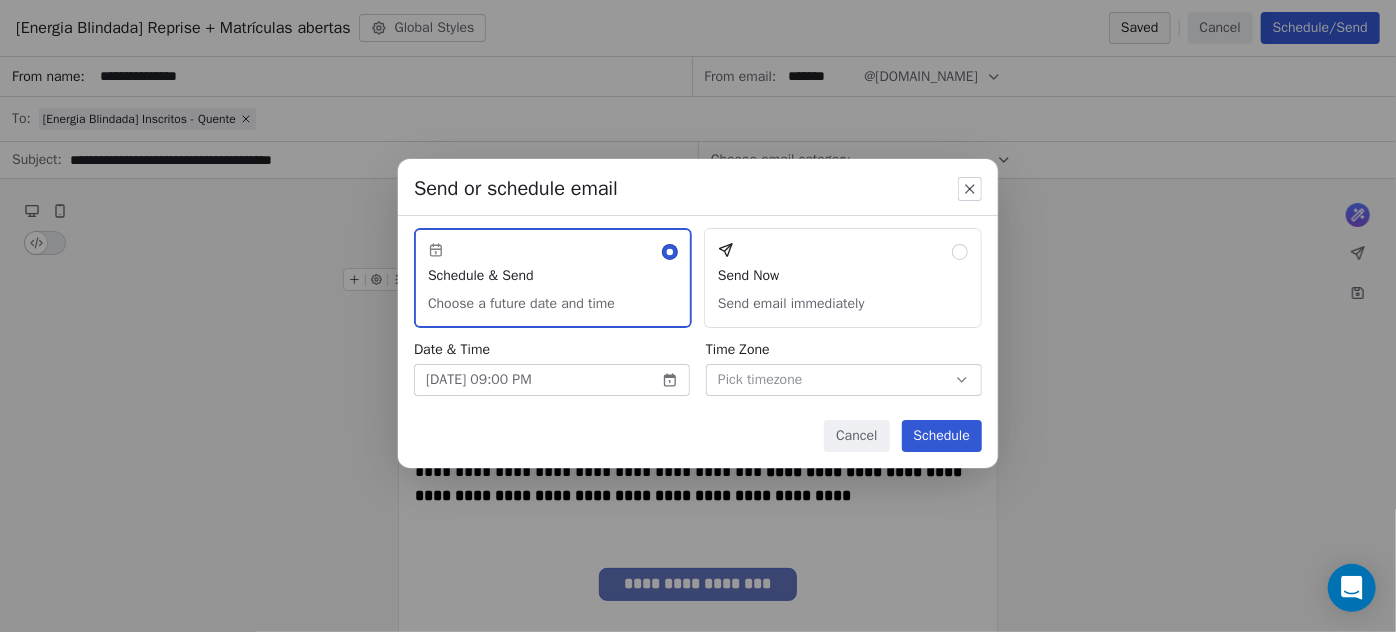 click on "Send or schedule email Schedule & Send Choose a future date and time Send Now Send email immediately Date & Time [DATE] 09:00 PM Time Zone Pick timezone Cancel Schedule" at bounding box center [698, 316] 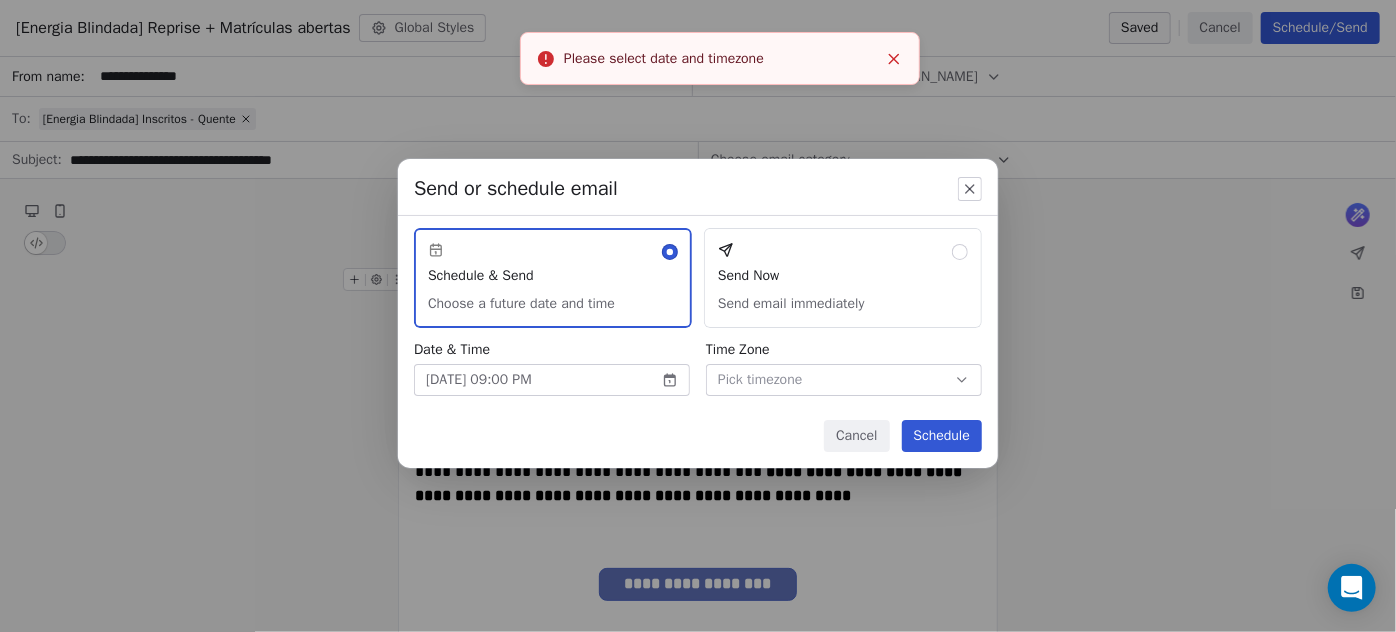 click 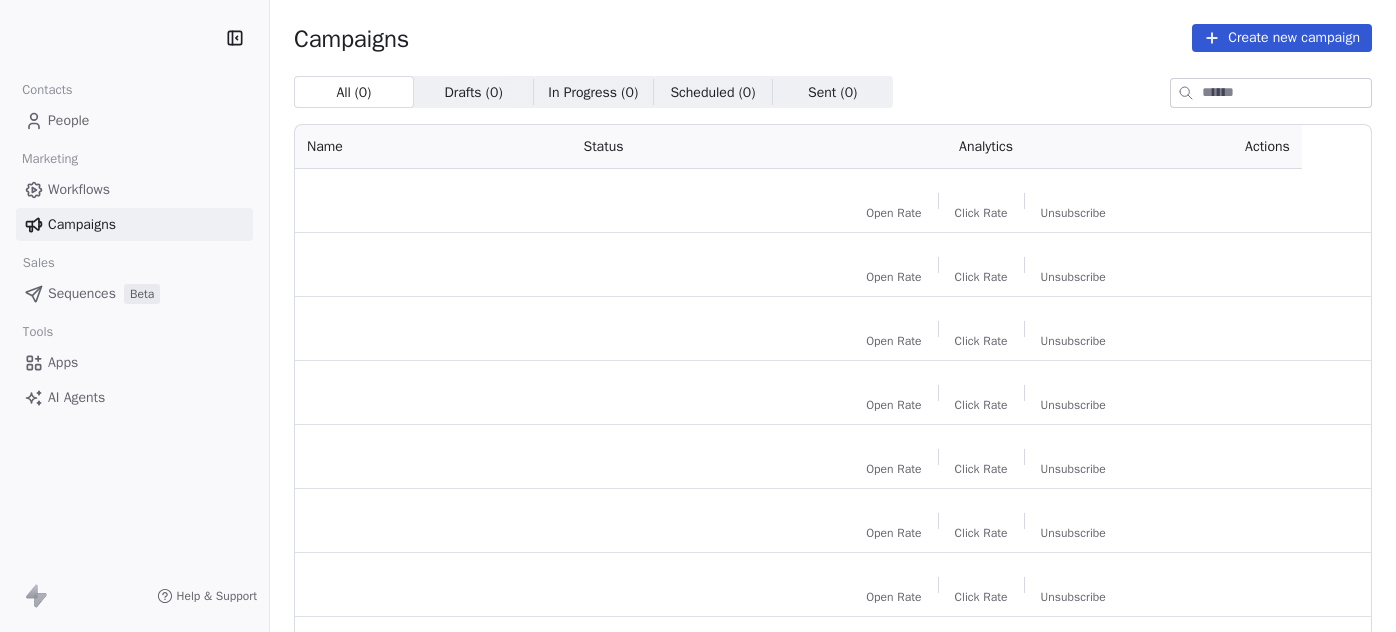 scroll, scrollTop: 0, scrollLeft: 0, axis: both 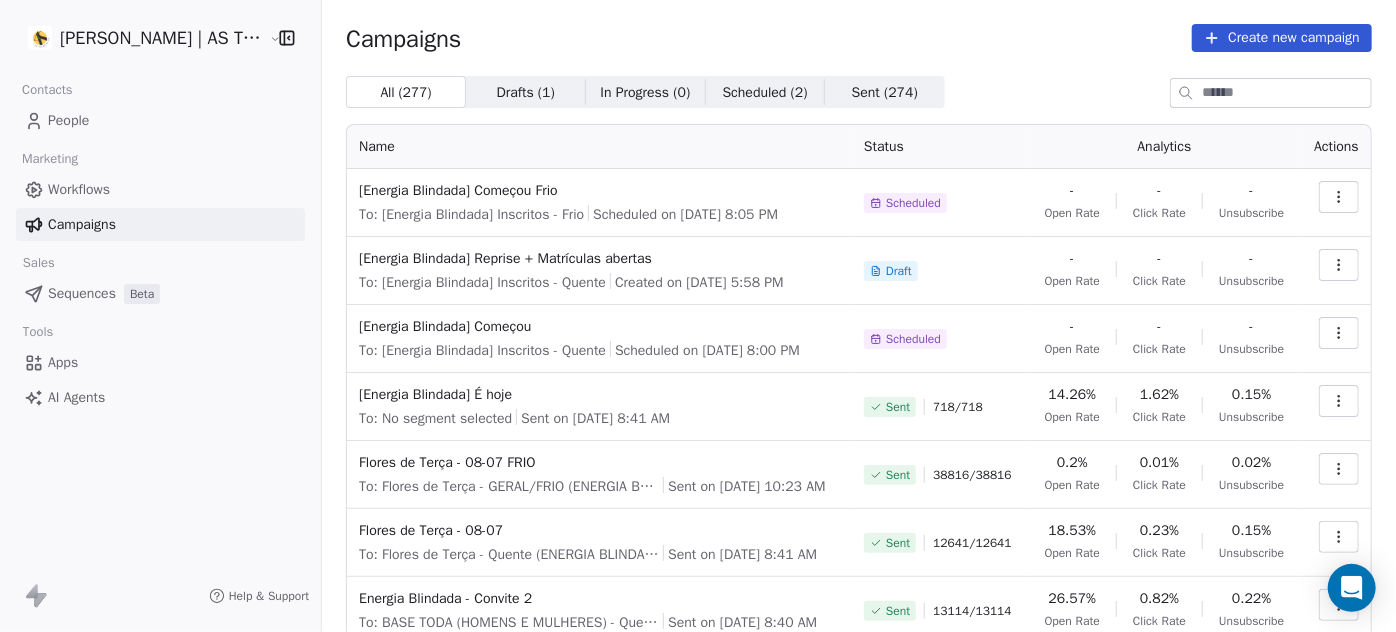 click 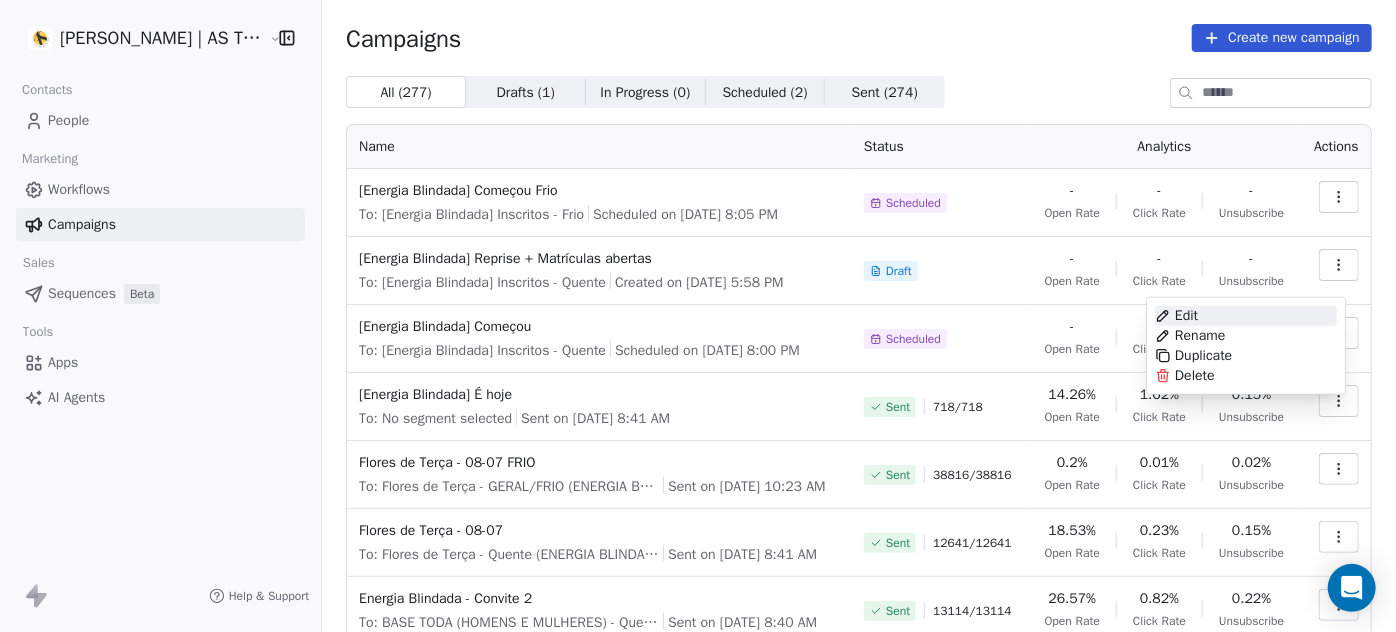 click on "Edit" at bounding box center (1246, 316) 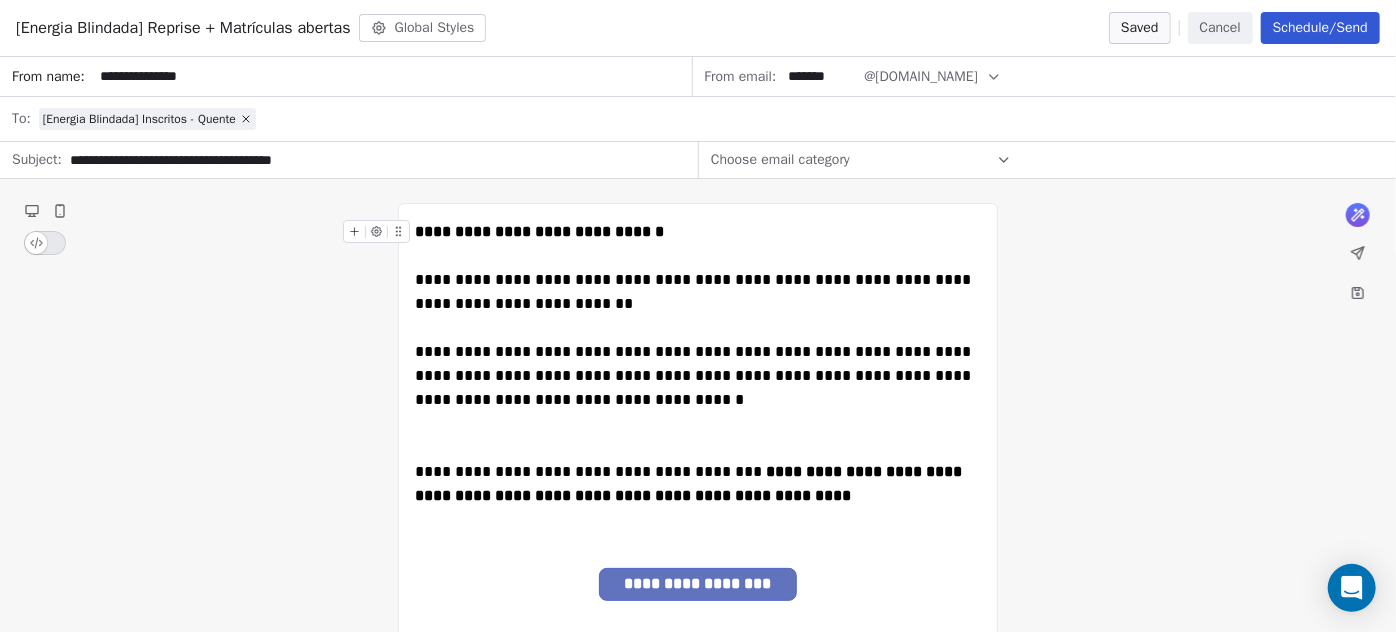 click on "Schedule/Send" at bounding box center (1320, 28) 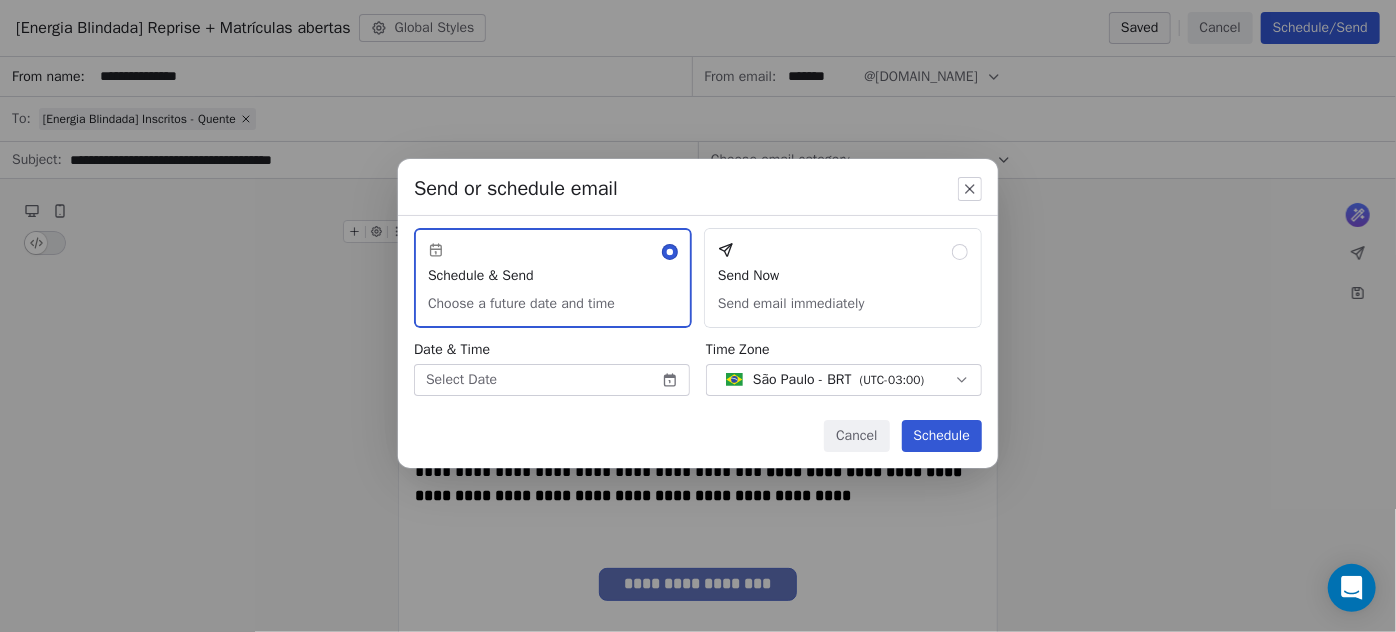 click on "Amanda Schultz | AS Treinamentos Contacts People Marketing Workflows Campaigns Sales Sequences Beta Tools Apps AI Agents Help & Support Campaigns  Create new campaign All ( 277 ) All ( 277 ) Drafts ( 1 ) Drafts ( 1 ) In Progress ( 0 ) In Progress ( 0 ) Scheduled ( 2 ) Scheduled ( 2 ) Sent ( 274 ) Sent ( 274 ) Name Status Analytics Actions [Energia Blindada] Começou Frio To: [Energia Blindada] Inscritos - Frio  Scheduled on Jul 8, 2025, 8:05 PM Scheduled - Open Rate - Click Rate - Unsubscribe [Energia Blindada] Reprise + Matrículas abertas To: [Energia Blindada] Inscritos - Quente  Created on Jul 8, 2025, 5:58 PM Draft - Open Rate - Click Rate - Unsubscribe [Energia Blindada] Começou To: [Energia Blindada] Inscritos - Quente  Scheduled on Jul 8, 2025, 8:00 PM Scheduled - Open Rate - Click Rate - Unsubscribe [Energia Blindada] É hoje To: No segment selected Sent on Jul 8, 2025, 8:41 AM Sent 718 / 718 14.26% Open Rate 1.62% Click Rate 0.15% Unsubscribe Flores de Terça - 08-07 FRIO Sent 38816 / 38816 0.2%" at bounding box center [698, 316] 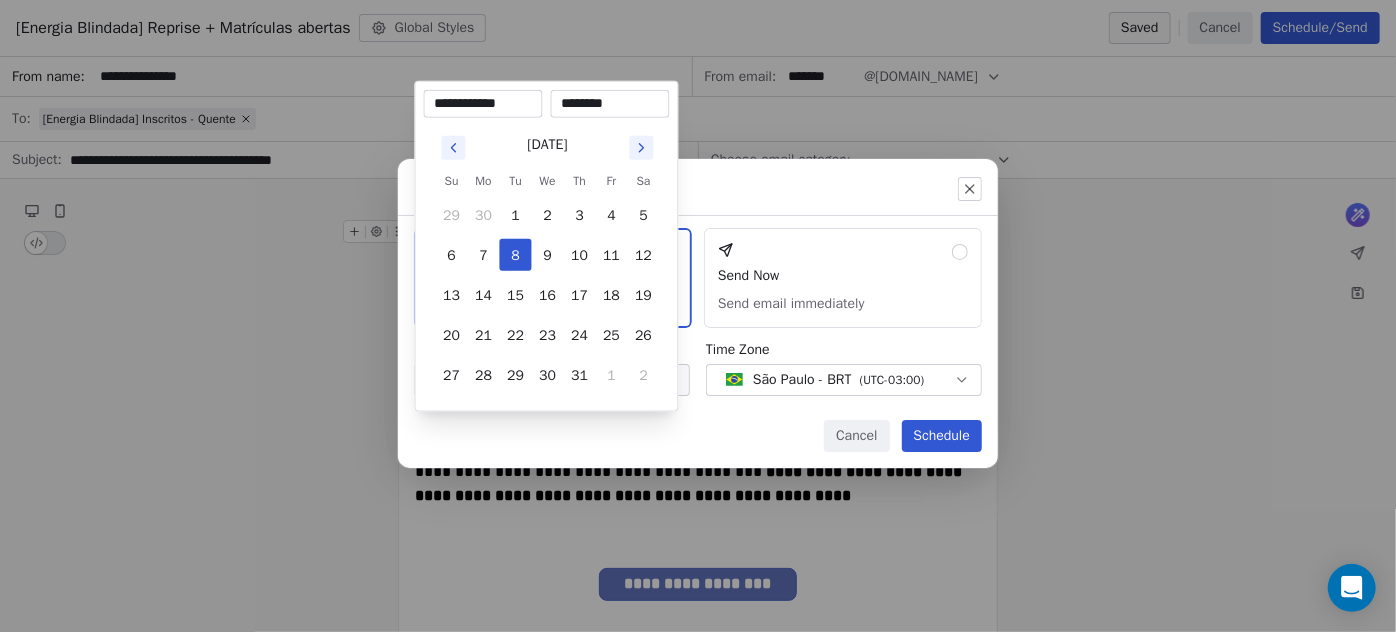 click on "********" at bounding box center [610, 104] 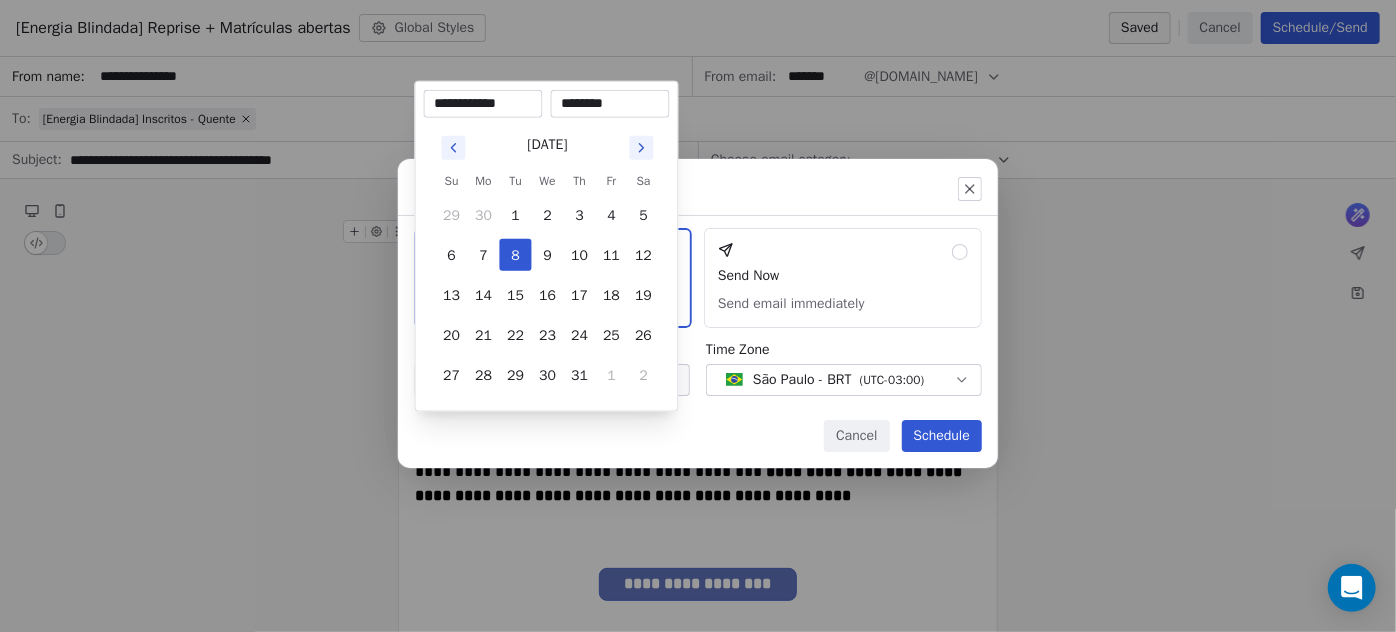 type on "********" 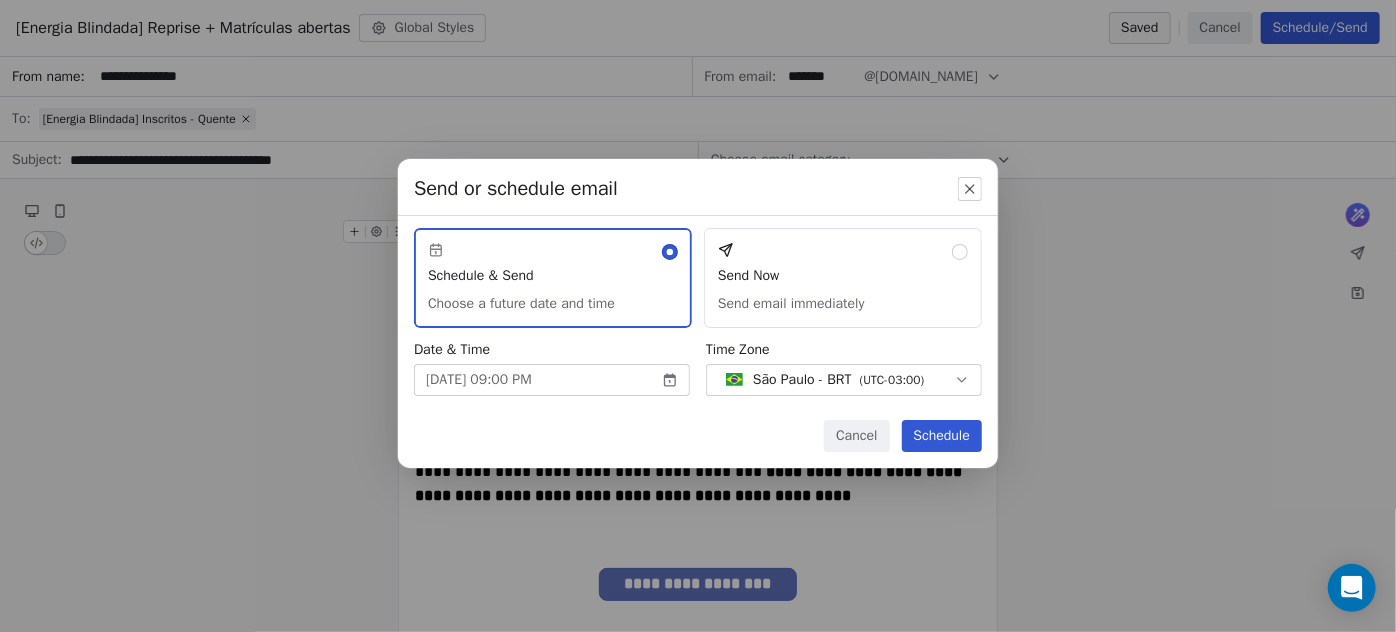 click on "Cancel Schedule" at bounding box center (698, 444) 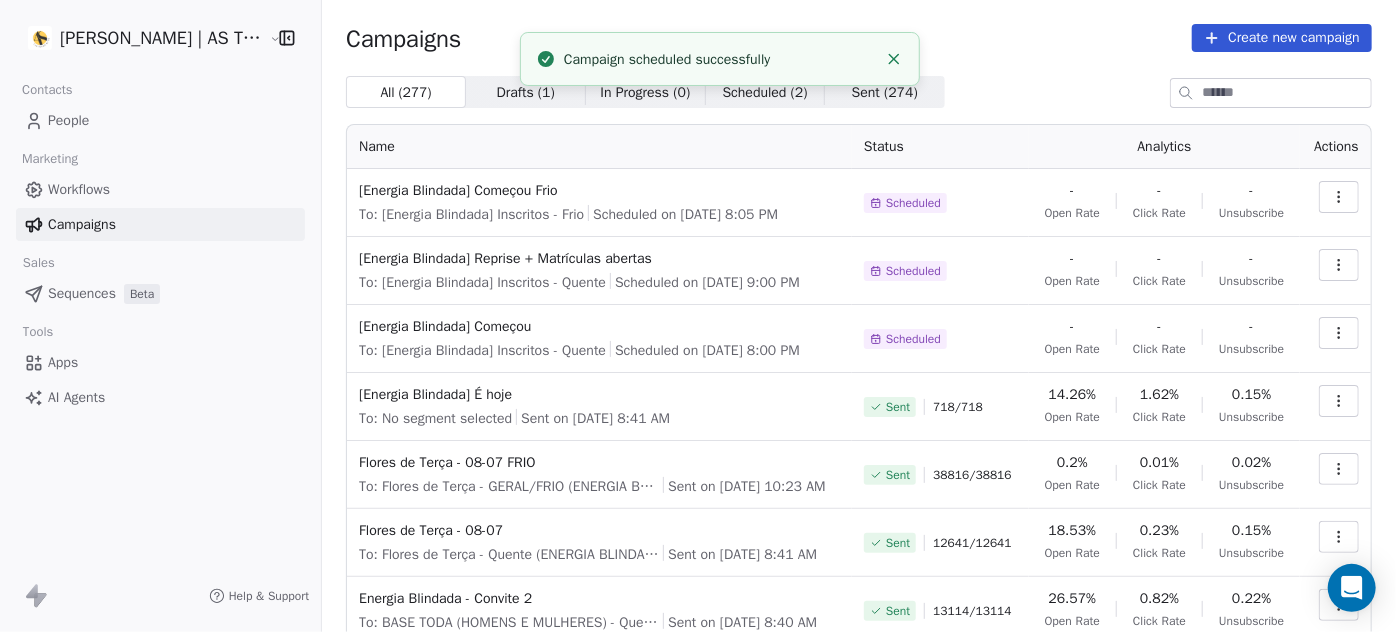 click at bounding box center [1339, 197] 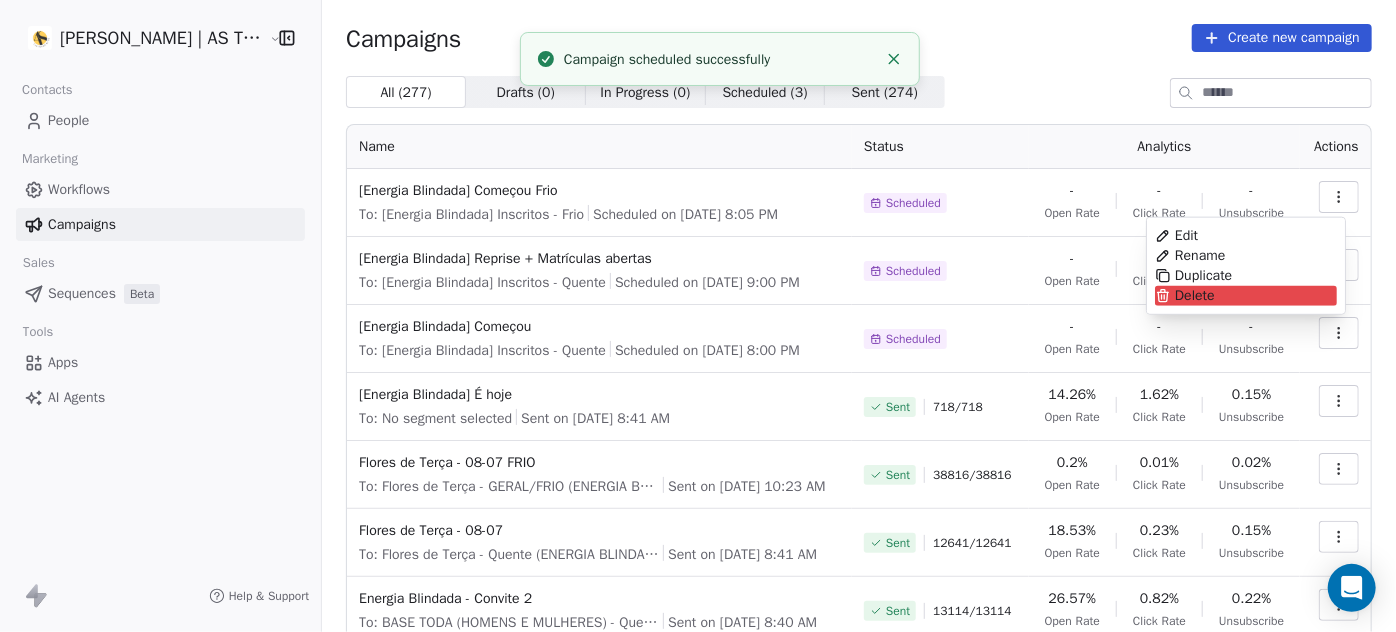 click on "Amanda Schultz | AS Treinamentos Contacts People Marketing Workflows Campaigns Sales Sequences Beta Tools Apps AI Agents Help & Support Campaigns  Create new campaign All ( 277 ) All ( 277 ) Drafts ( 0 ) Drafts ( 0 ) In Progress ( 0 ) In Progress ( 0 ) Scheduled ( 3 ) Scheduled ( 3 ) Sent ( 274 ) Sent ( 274 ) Name Status Analytics Actions [Energia Blindada] Começou Frio To: [Energia Blindada] Inscritos - Frio  Scheduled on Jul 8, 2025, 8:05 PM Scheduled - Open Rate - Click Rate - Unsubscribe [Energia Blindada] Reprise + Matrículas abertas To: [Energia Blindada] Inscritos - Quente  Scheduled on Jul 8, 2025, 9:00 PM Scheduled - Open Rate - Click Rate - Unsubscribe [Energia Blindada] Começou To: [Energia Blindada] Inscritos - Quente  Scheduled on Jul 8, 2025, 8:00 PM Scheduled - Open Rate - Click Rate - Unsubscribe [Energia Blindada] É hoje To: No segment selected Sent on Jul 8, 2025, 8:41 AM Sent 718 / 718 14.26% Open Rate 1.62% Click Rate 0.15% Unsubscribe Flores de Terça - 08-07 FRIO Sent 38816 / 38816" at bounding box center (698, 316) 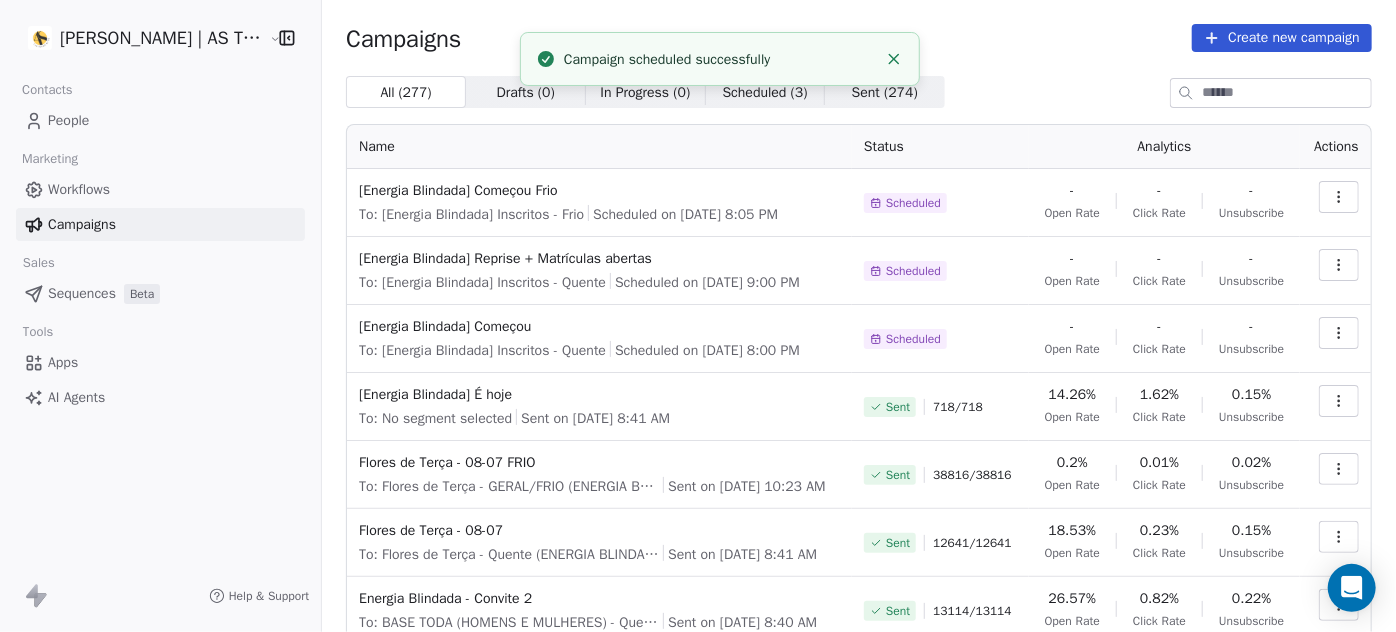 click at bounding box center (1339, 265) 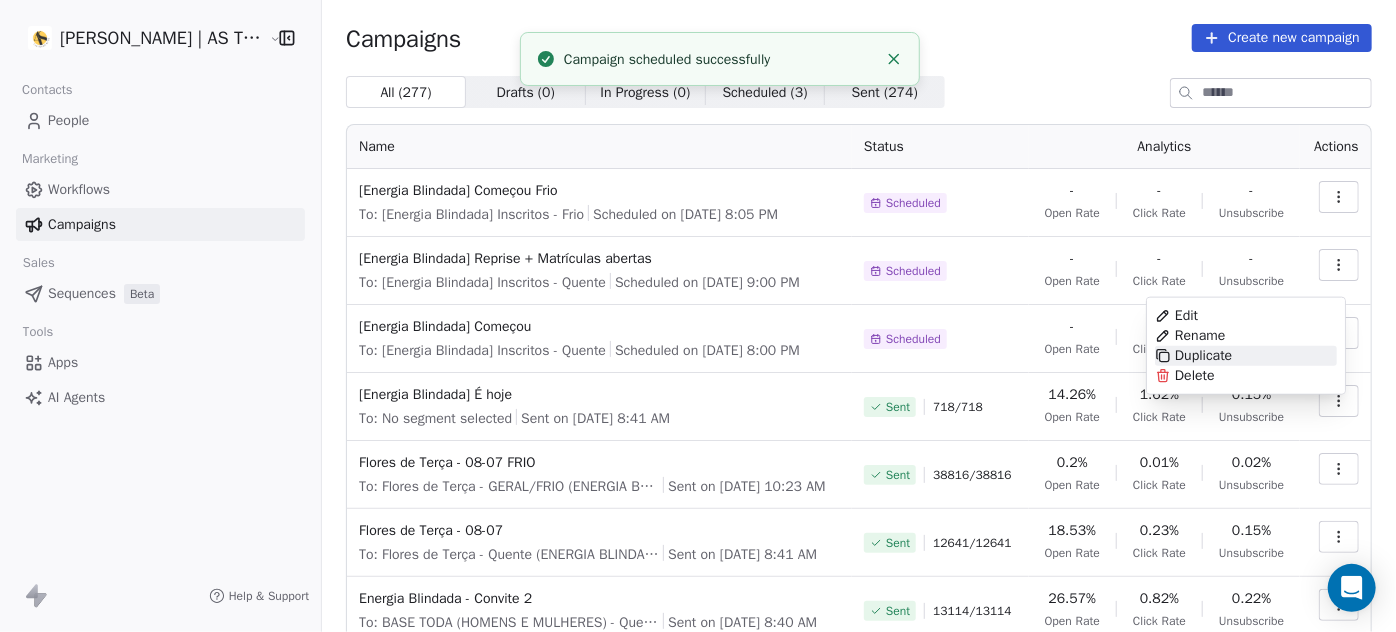click on "Duplicate" at bounding box center (1246, 356) 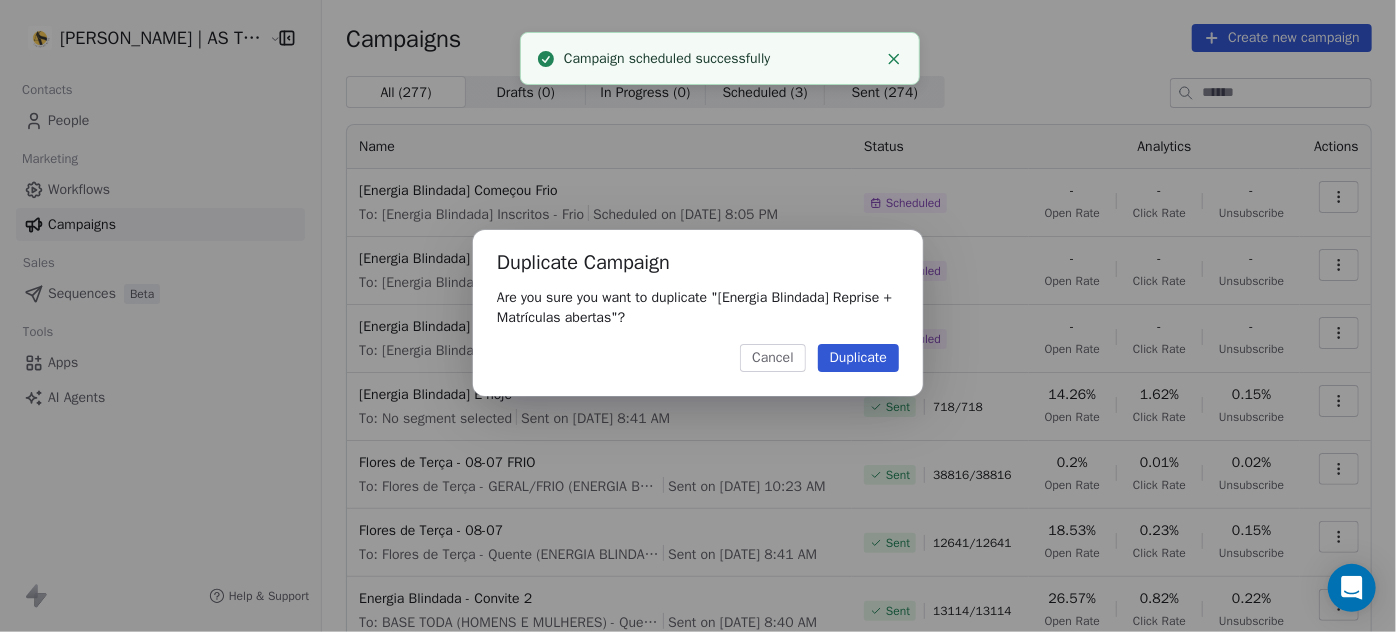 click 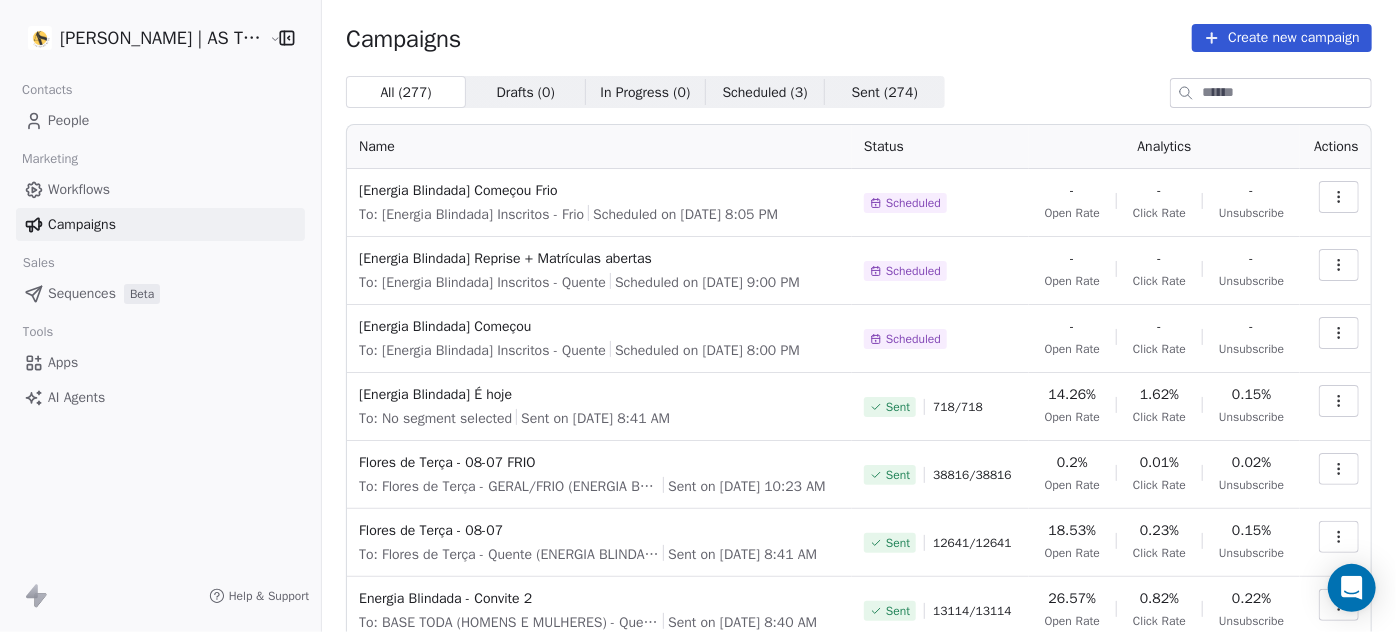click 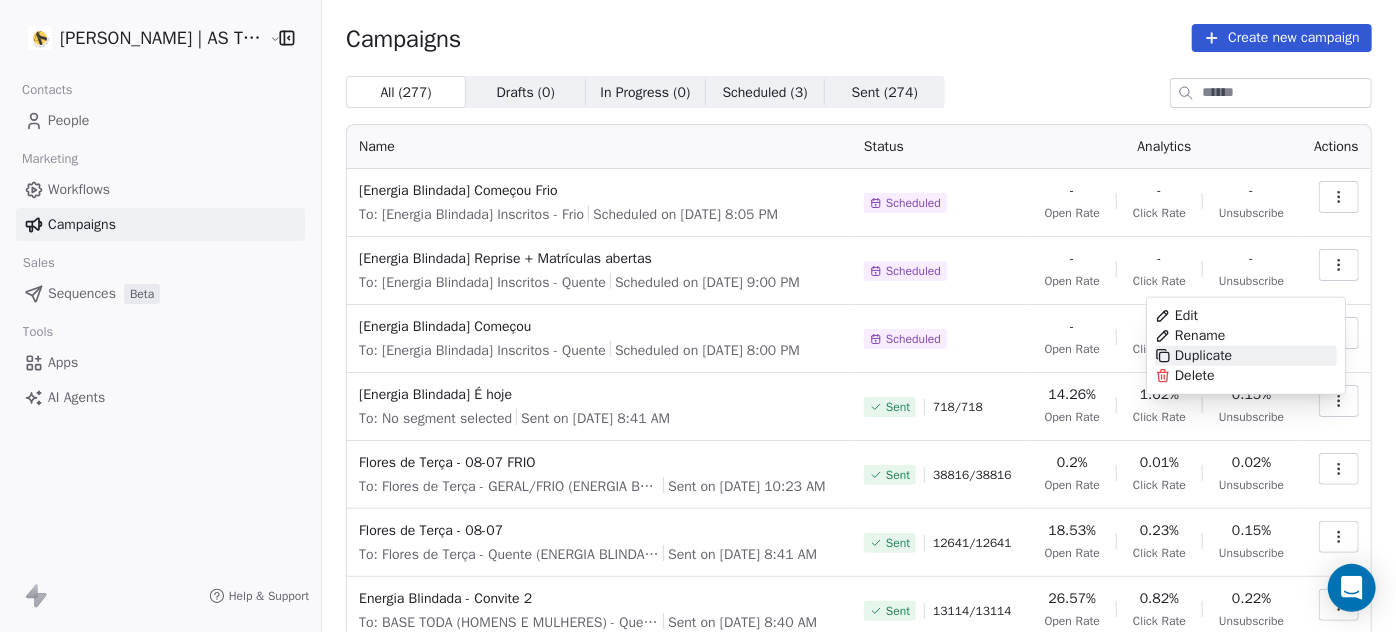 click on "Duplicate" at bounding box center (1246, 356) 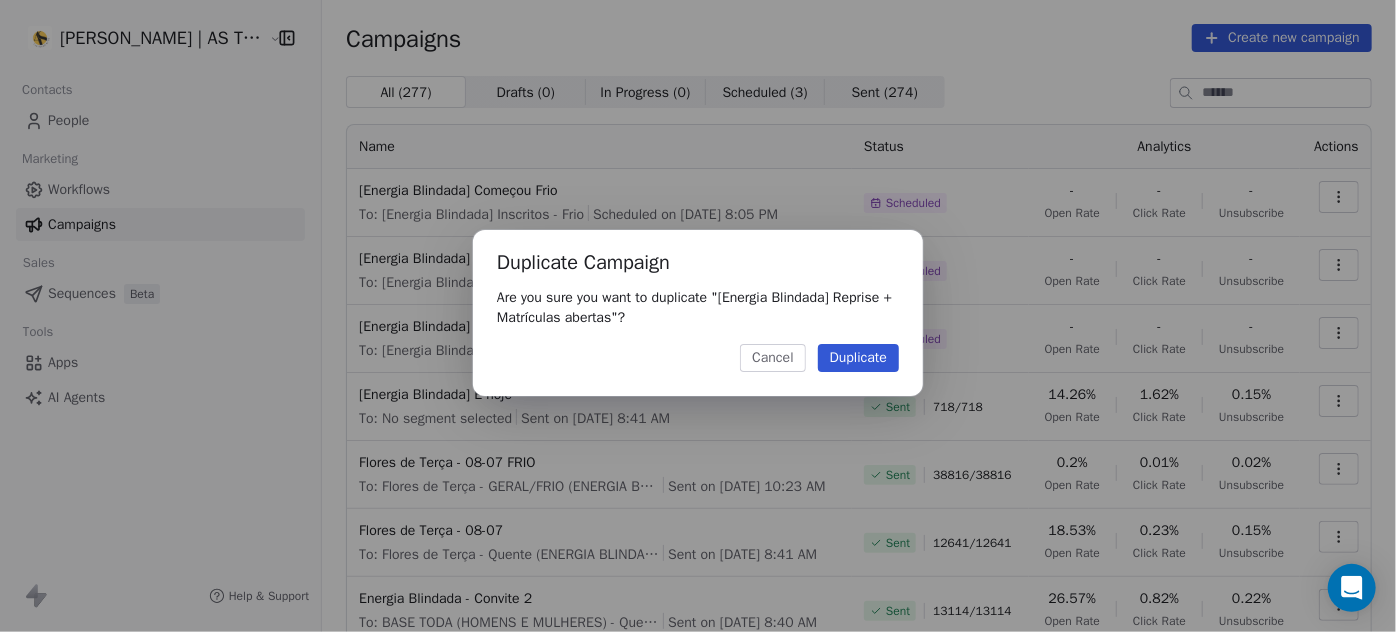 click on "Duplicate" at bounding box center [858, 358] 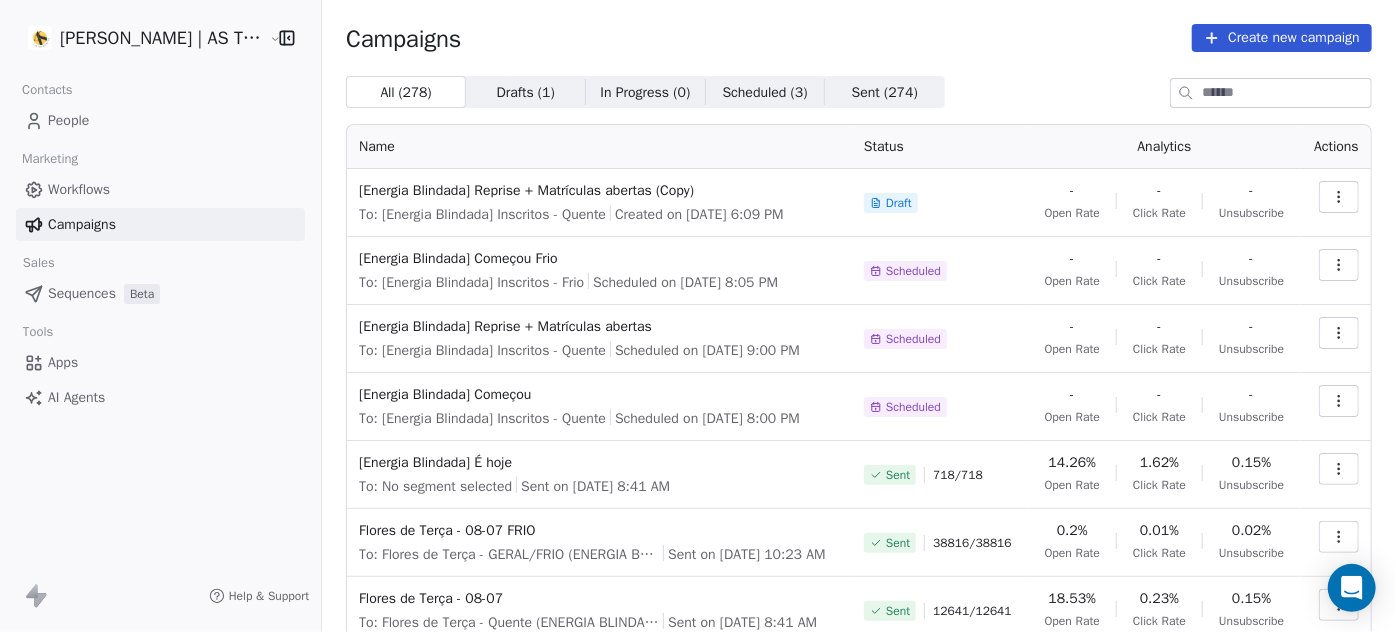 click 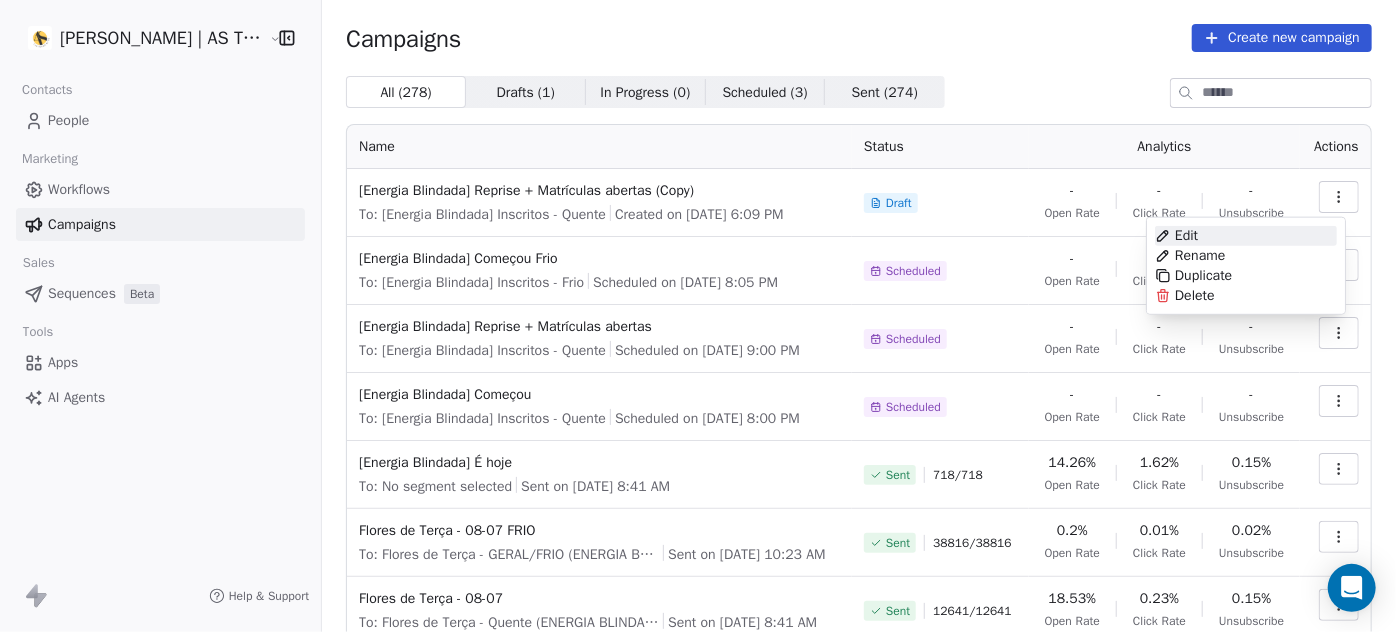 click on "Edit" at bounding box center (1246, 236) 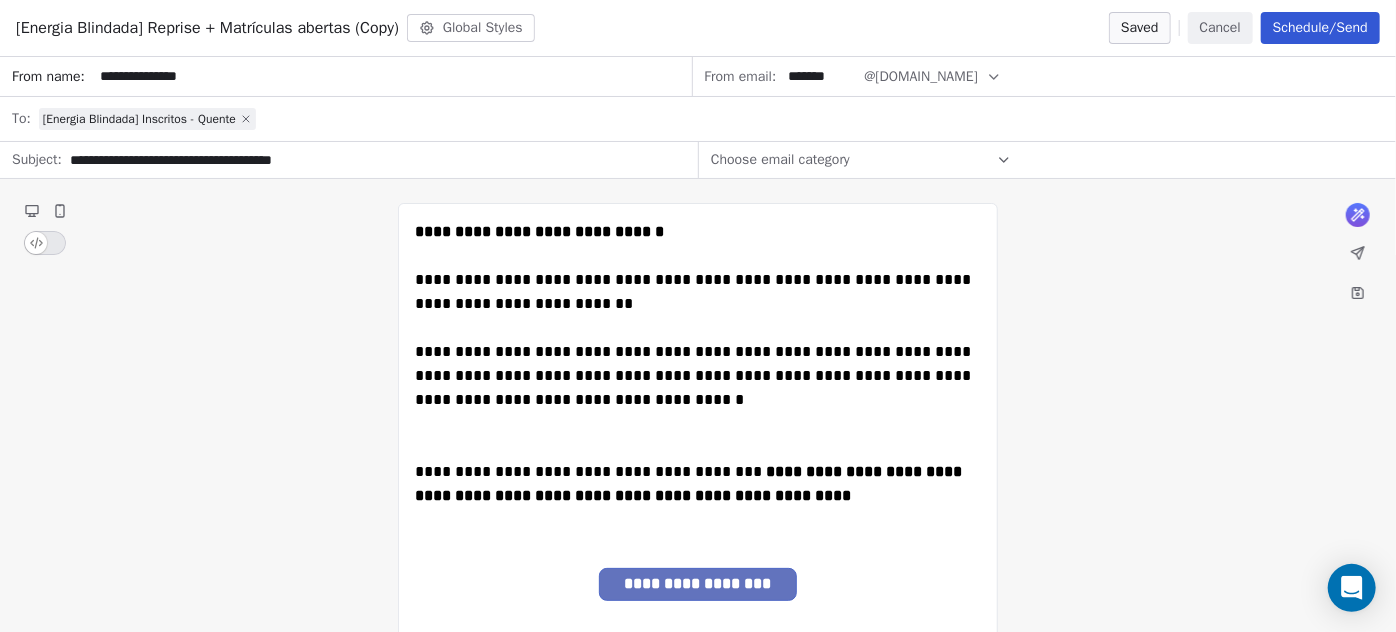 click 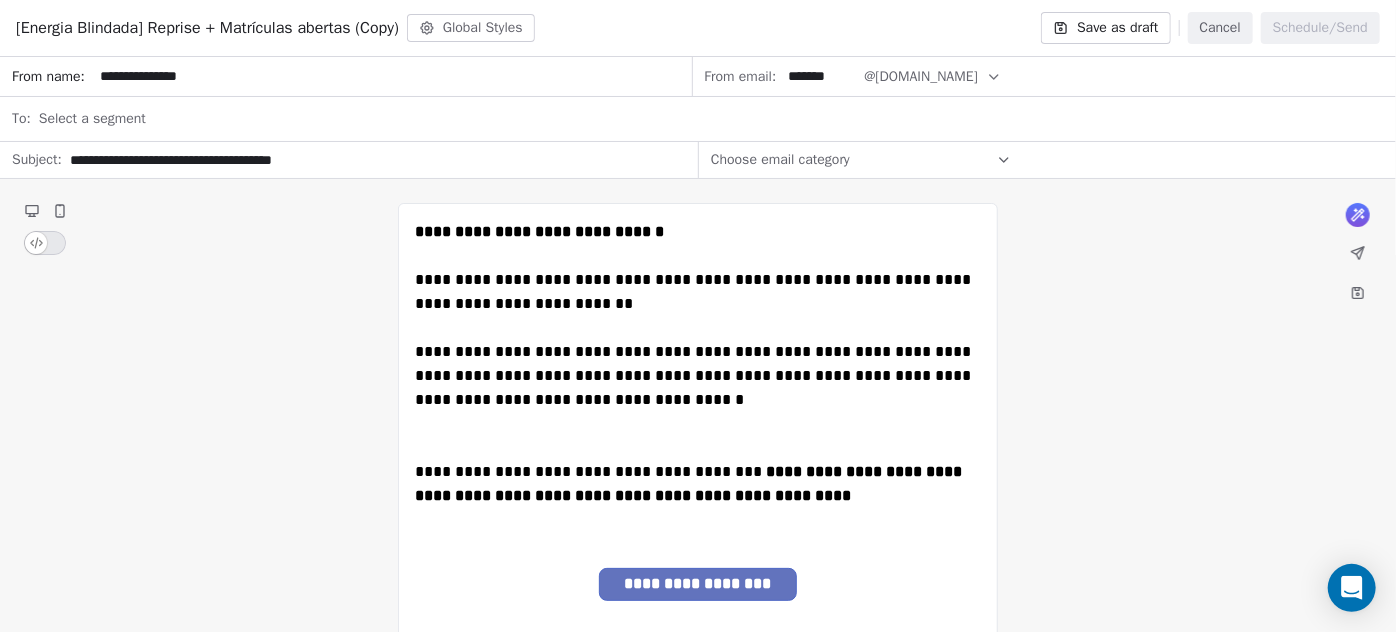 click on "Select a segment" at bounding box center [711, 119] 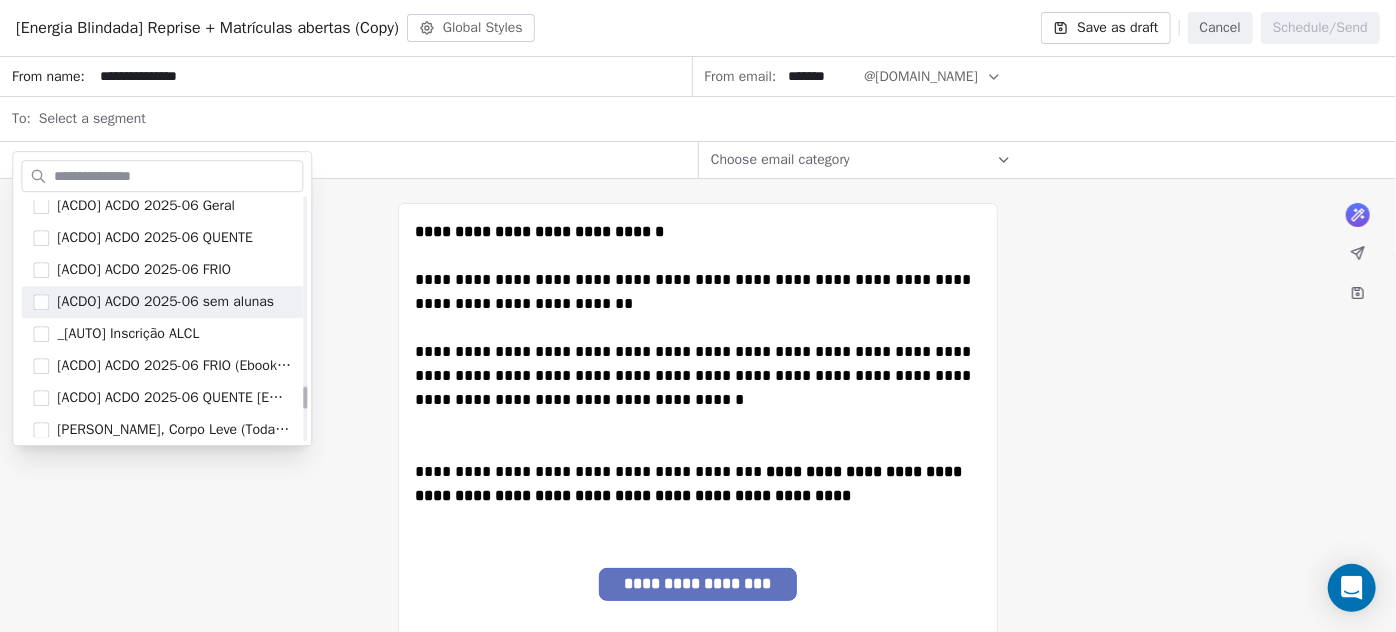 scroll, scrollTop: 2450, scrollLeft: 0, axis: vertical 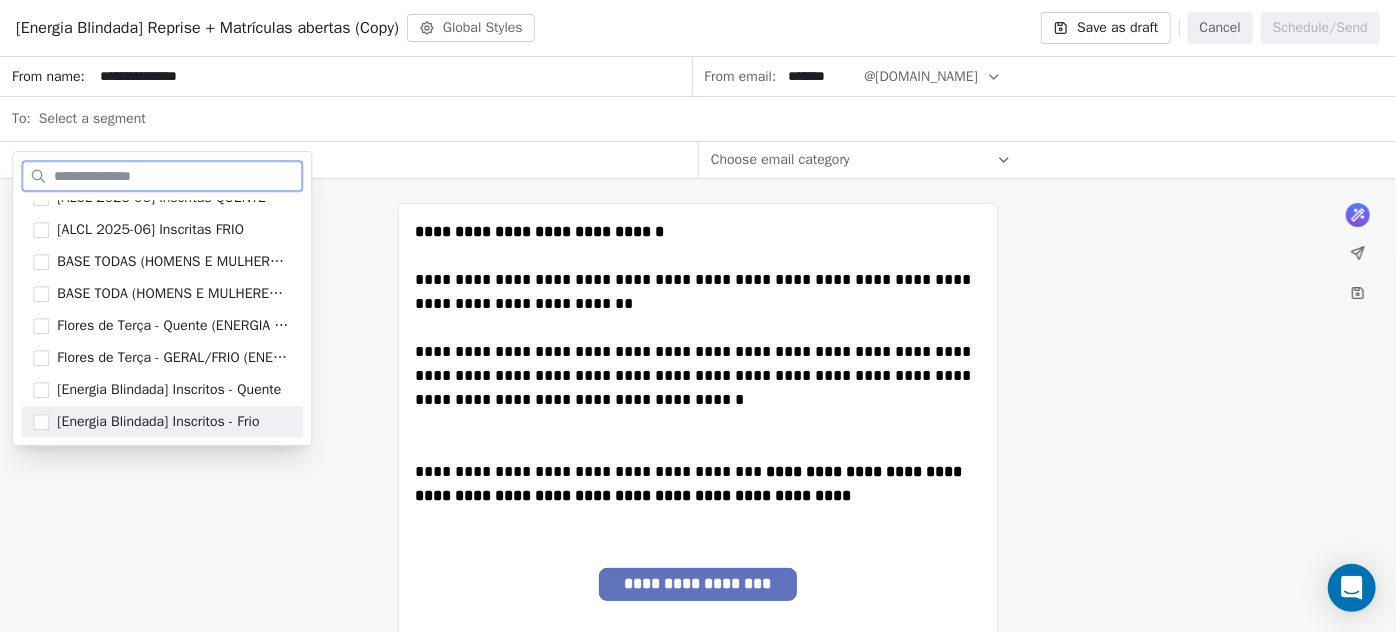 click on "[Energia Blindada] Inscritos - Frio" at bounding box center (158, 422) 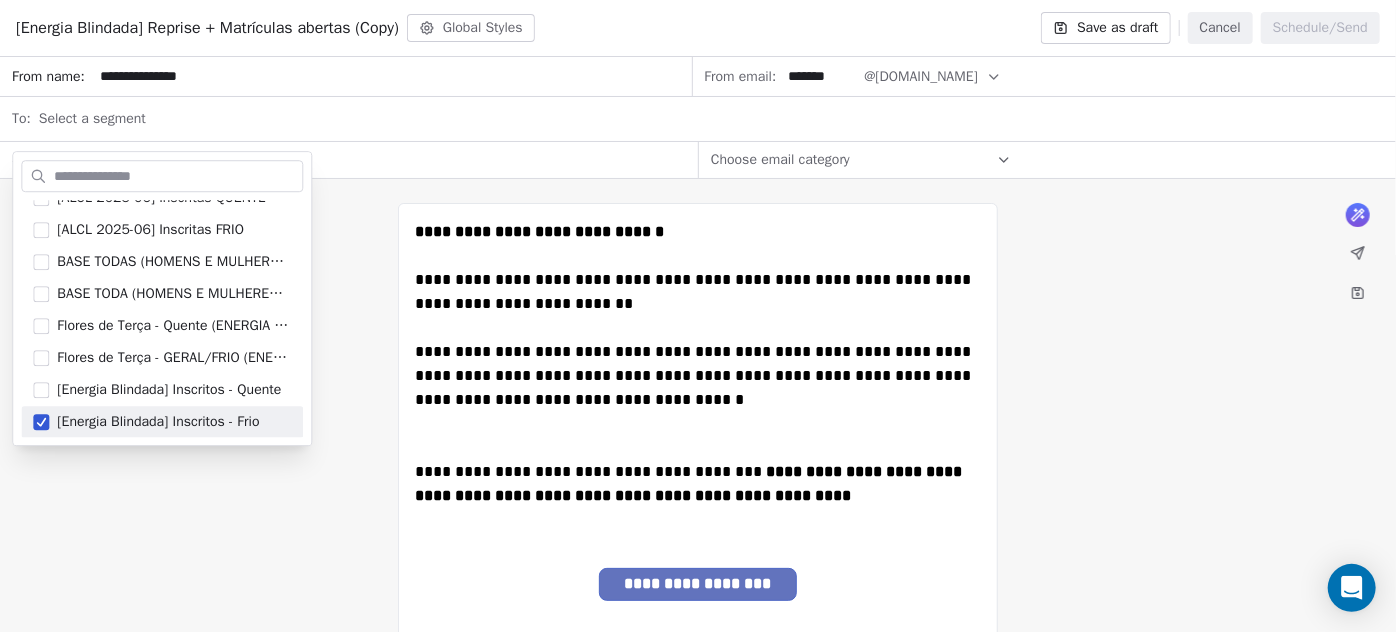 click on "**********" at bounding box center [698, 971] 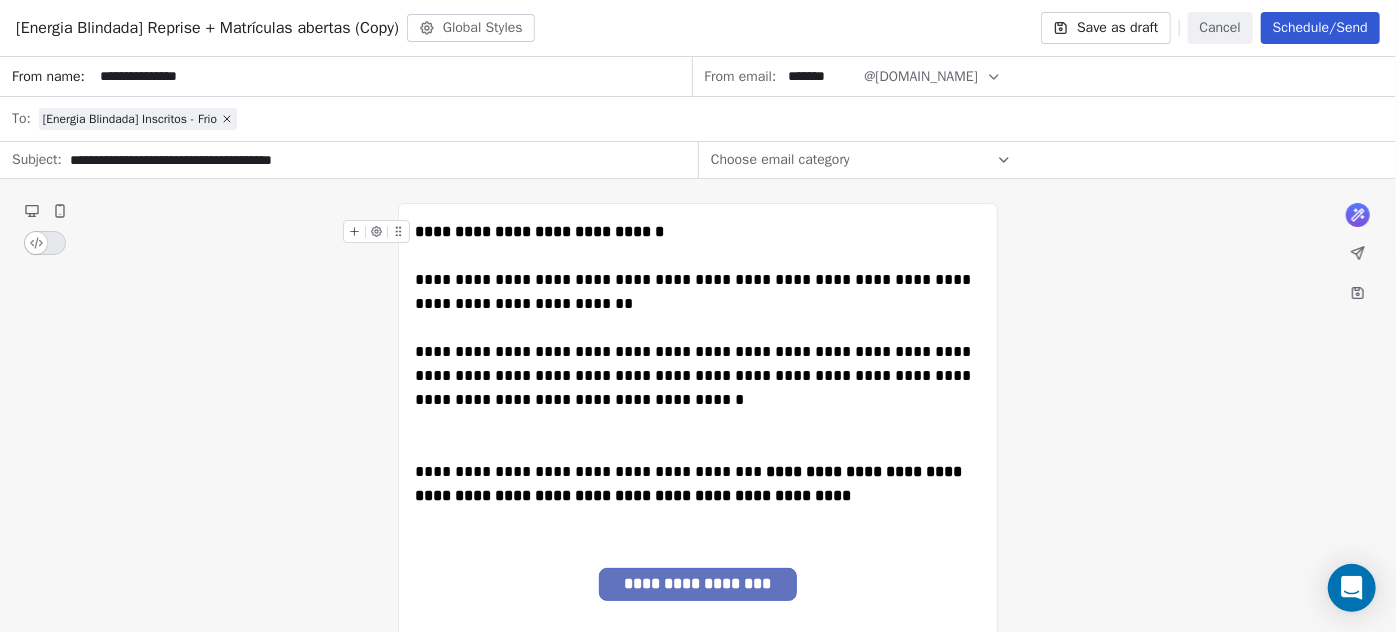 click on "Schedule/Send" at bounding box center [1320, 28] 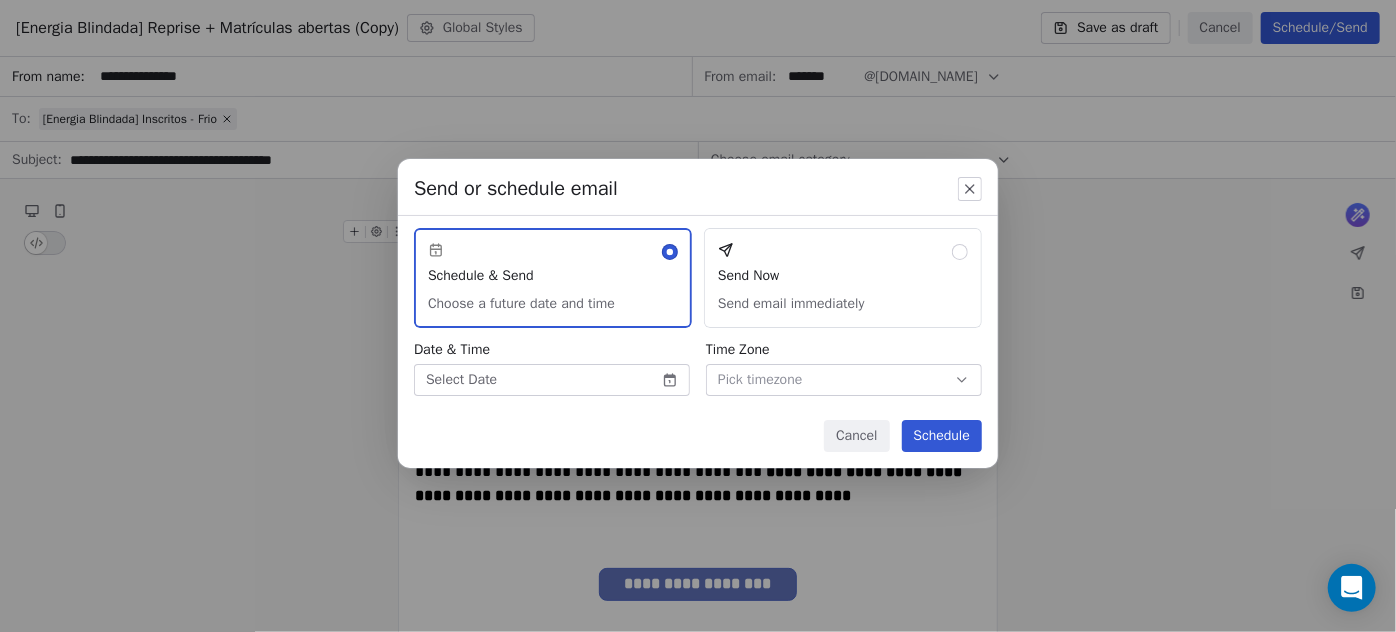 click on "Amanda Schultz | AS Treinamentos Contacts People Marketing Workflows Campaigns Sales Sequences Beta Tools Apps AI Agents Help & Support Campaigns  Create new campaign All ( 278 ) All ( 278 ) Drafts ( 1 ) Drafts ( 1 ) In Progress ( 0 ) In Progress ( 0 ) Scheduled ( 3 ) Scheduled ( 3 ) Sent ( 274 ) Sent ( 274 ) Name Status Analytics Actions [Energia Blindada] Reprise + Matrículas abertas (Copy) To: [Energia Blindada] Inscritos - Quente  Created on Jul 8, 2025, 6:09 PM Draft - Open Rate - Click Rate - Unsubscribe [Energia Blindada] Começou Frio To: [Energia Blindada] Inscritos - Frio  Scheduled on Jul 8, 2025, 8:05 PM Scheduled - Open Rate - Click Rate - Unsubscribe [Energia Blindada] Reprise + Matrículas abertas To: [Energia Blindada] Inscritos - Quente  Scheduled on Jul 8, 2025, 9:00 PM Scheduled - Open Rate - Click Rate - Unsubscribe [Energia Blindada] Começou To: [Energia Blindada] Inscritos - Quente  Scheduled on Jul 8, 2025, 8:00 PM Scheduled - Open Rate - Click Rate - Unsubscribe Sent 718 / 718 Sent" at bounding box center [698, 316] 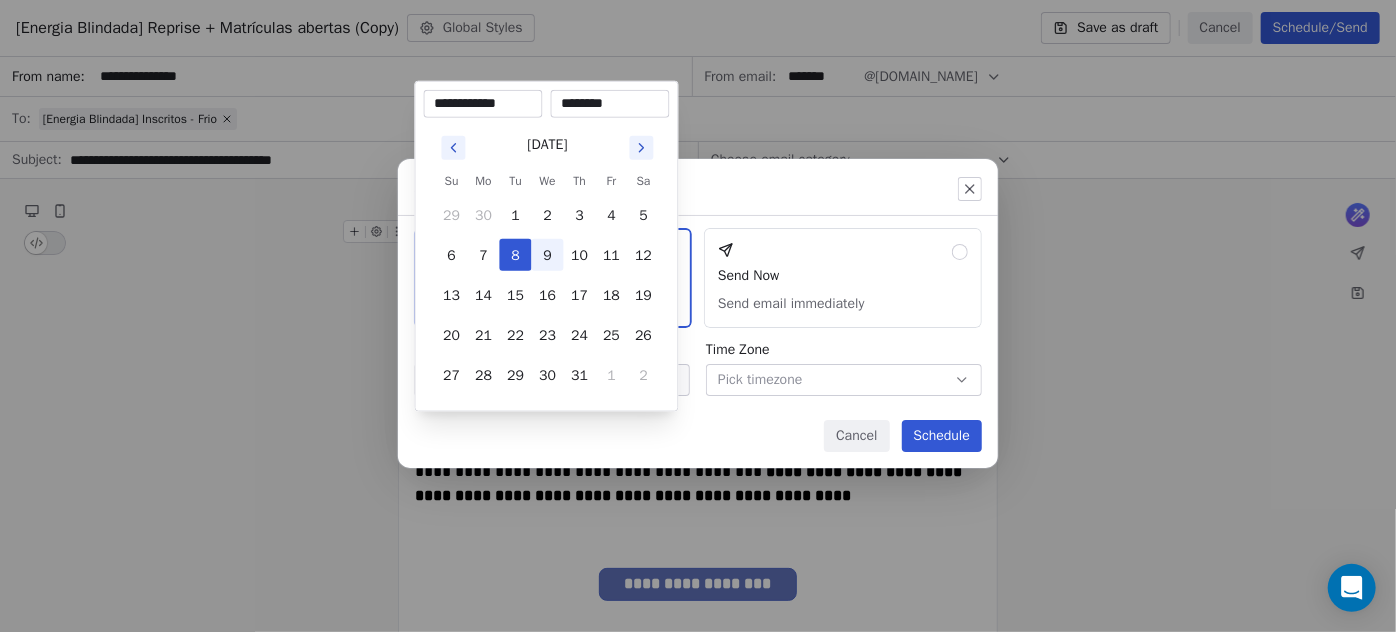 click on "9" at bounding box center (548, 255) 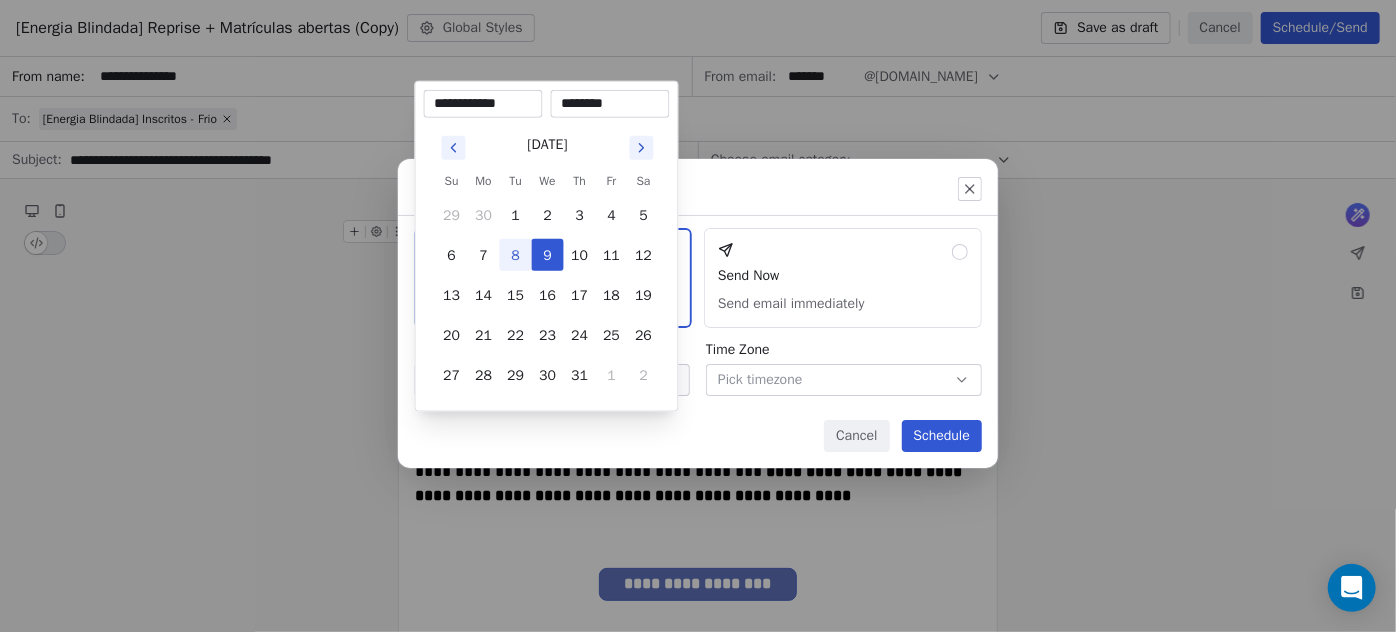 click on "8" at bounding box center (516, 255) 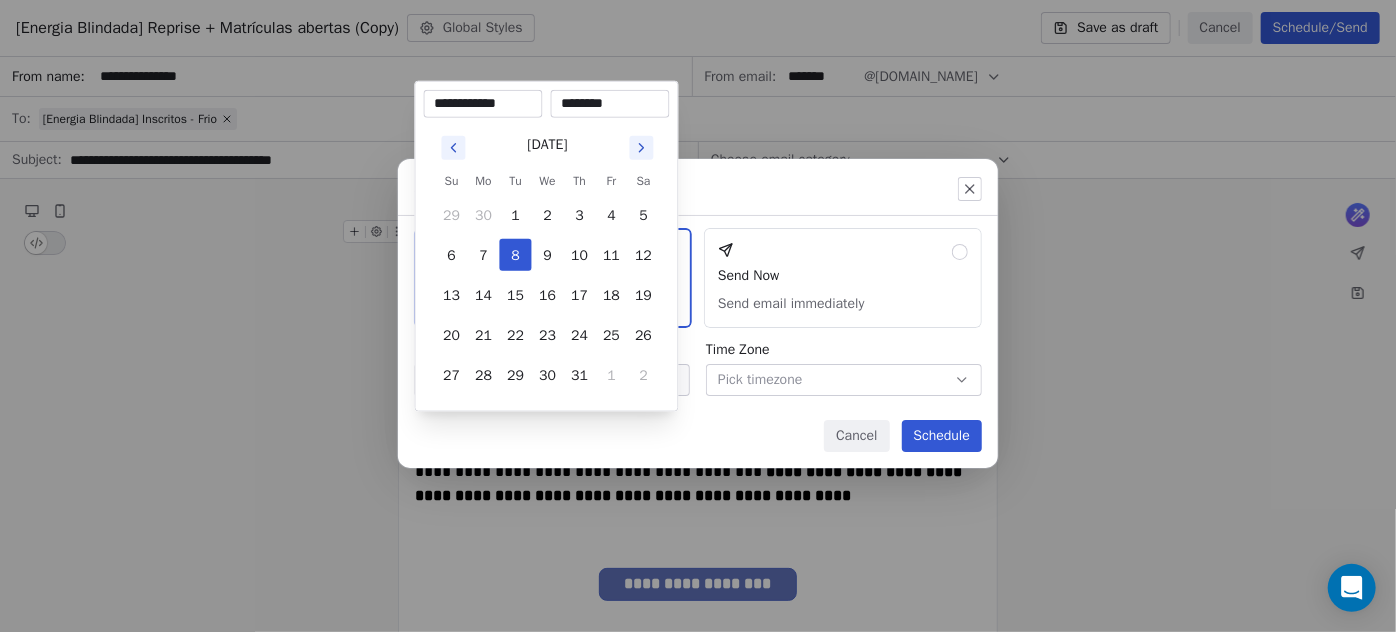 click on "********" at bounding box center (610, 104) 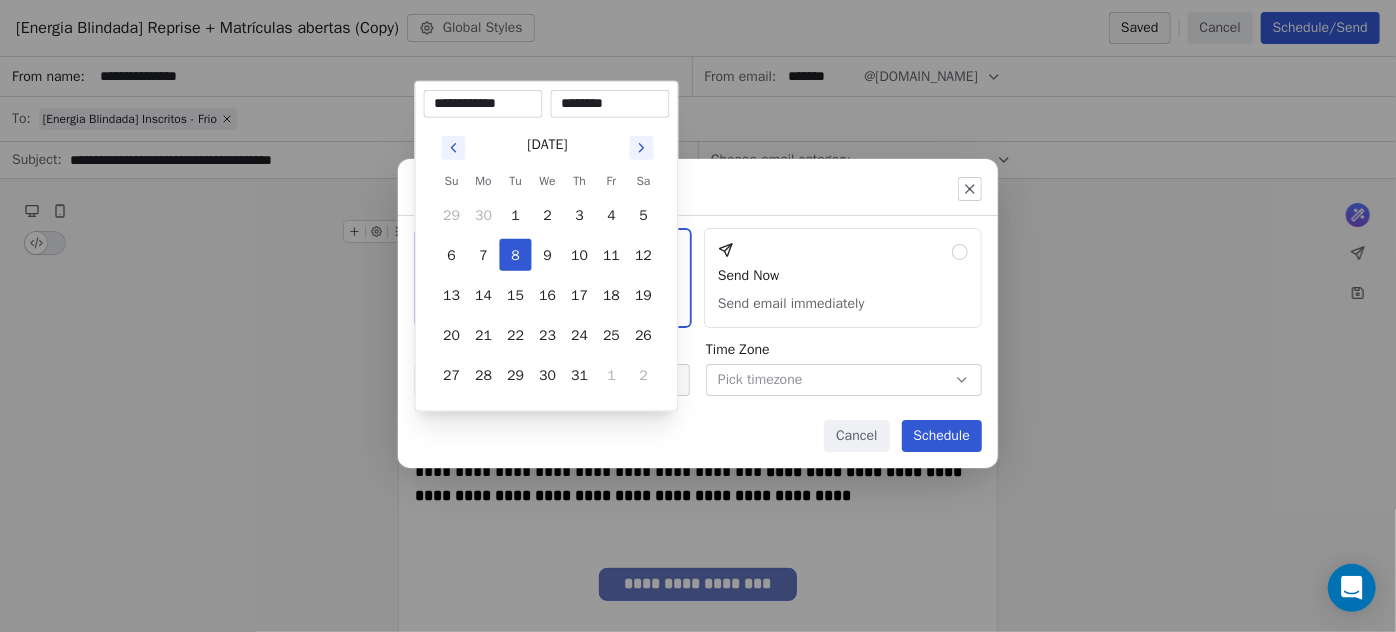 type on "********" 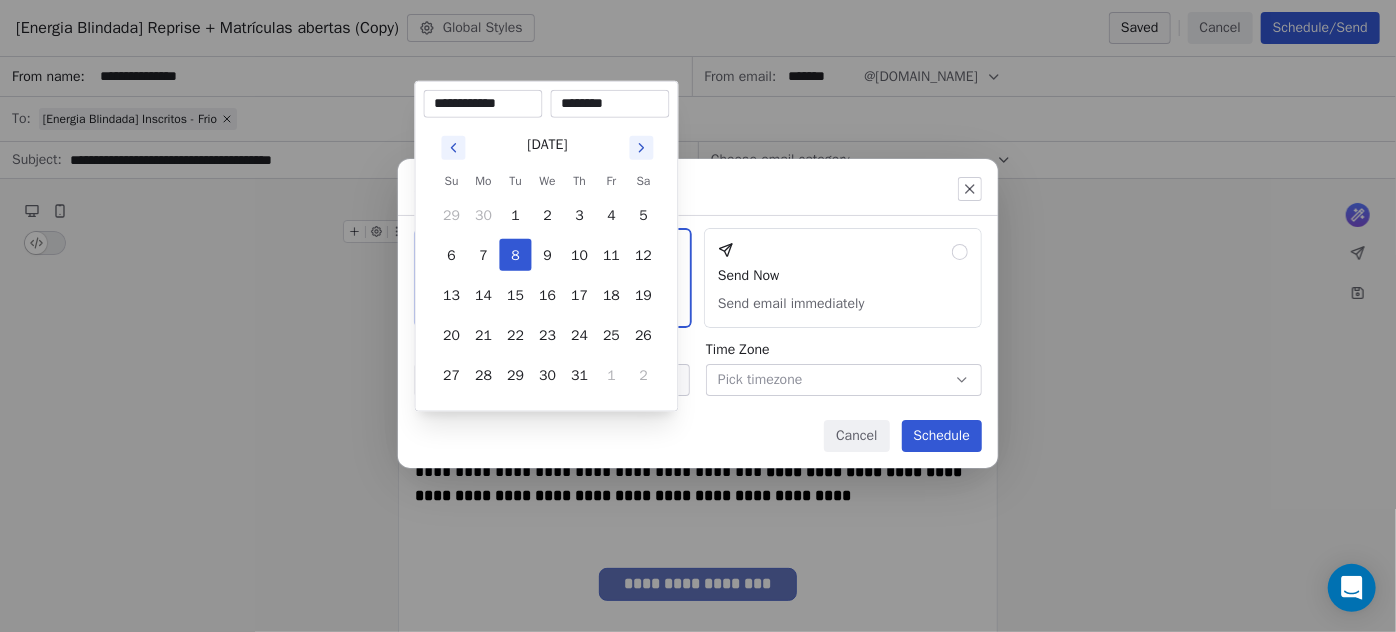 click on "**********" at bounding box center [547, 246] 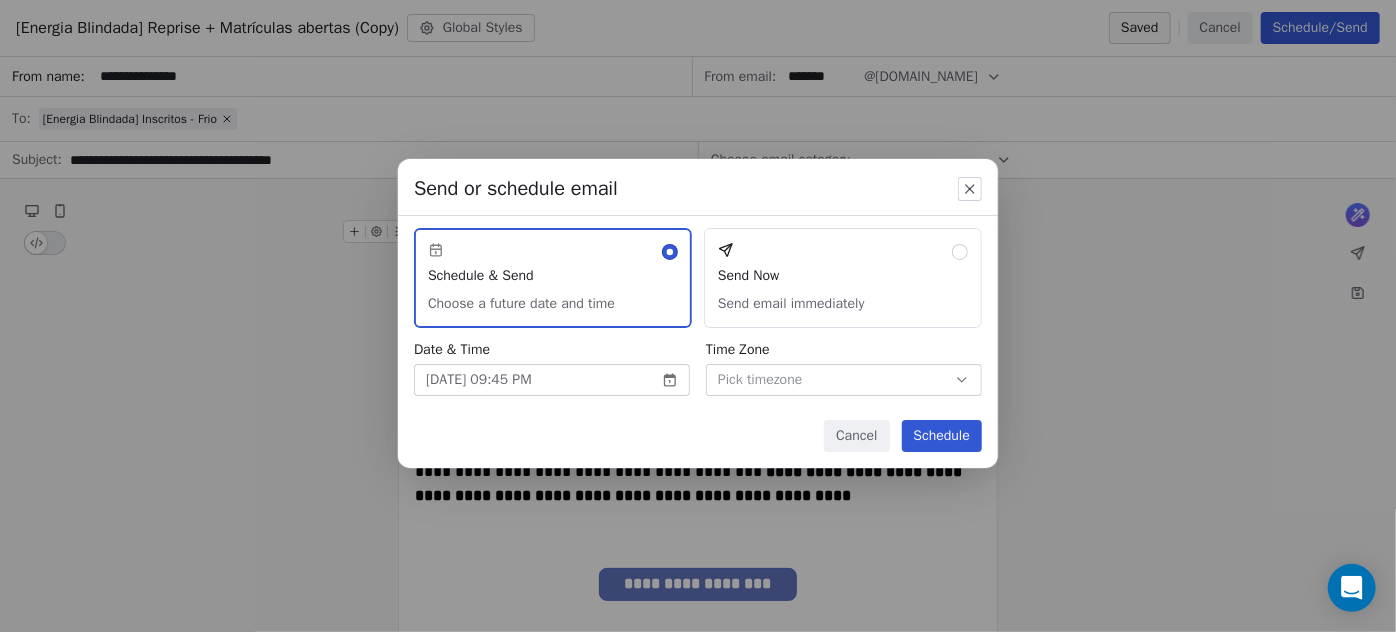 click on "Schedule" at bounding box center (942, 436) 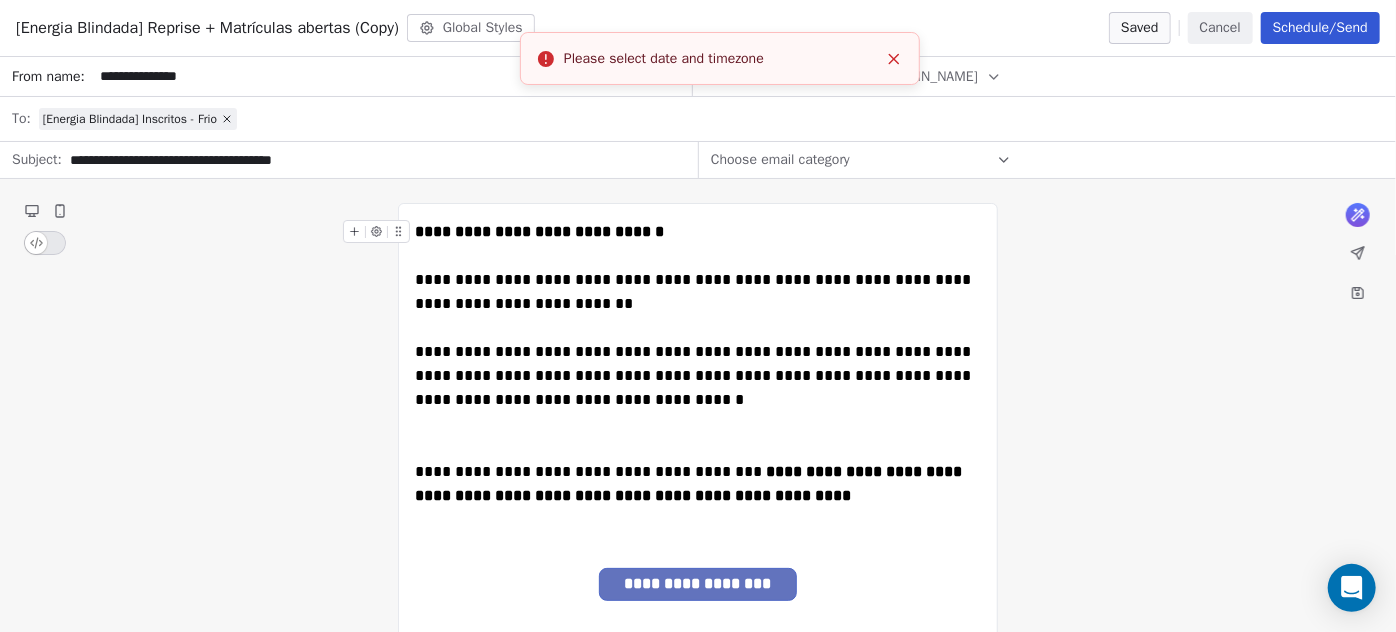 click 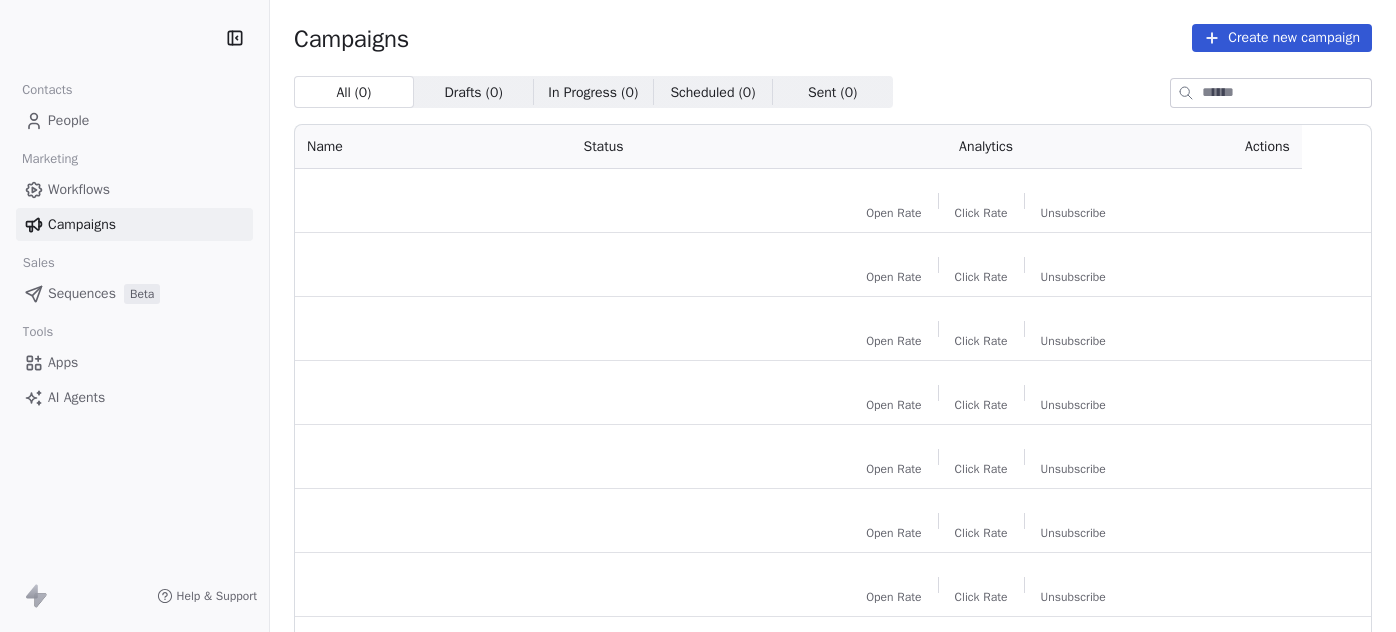 scroll, scrollTop: 0, scrollLeft: 0, axis: both 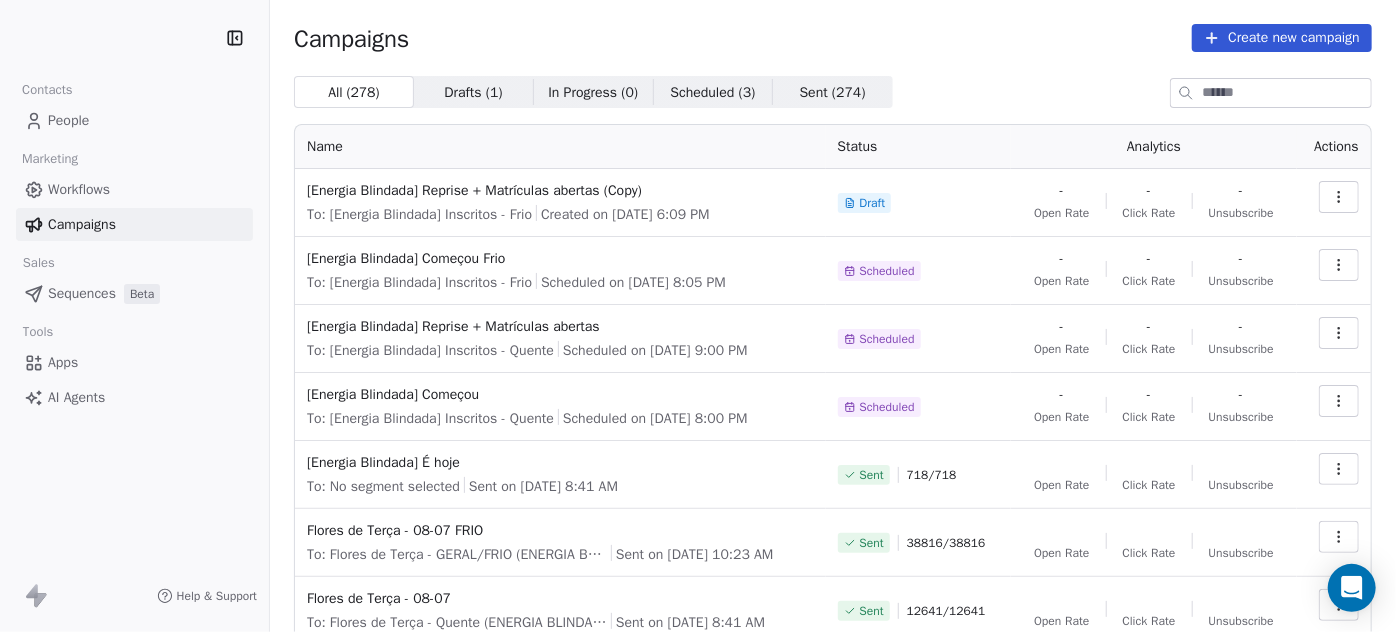 click at bounding box center (1339, 197) 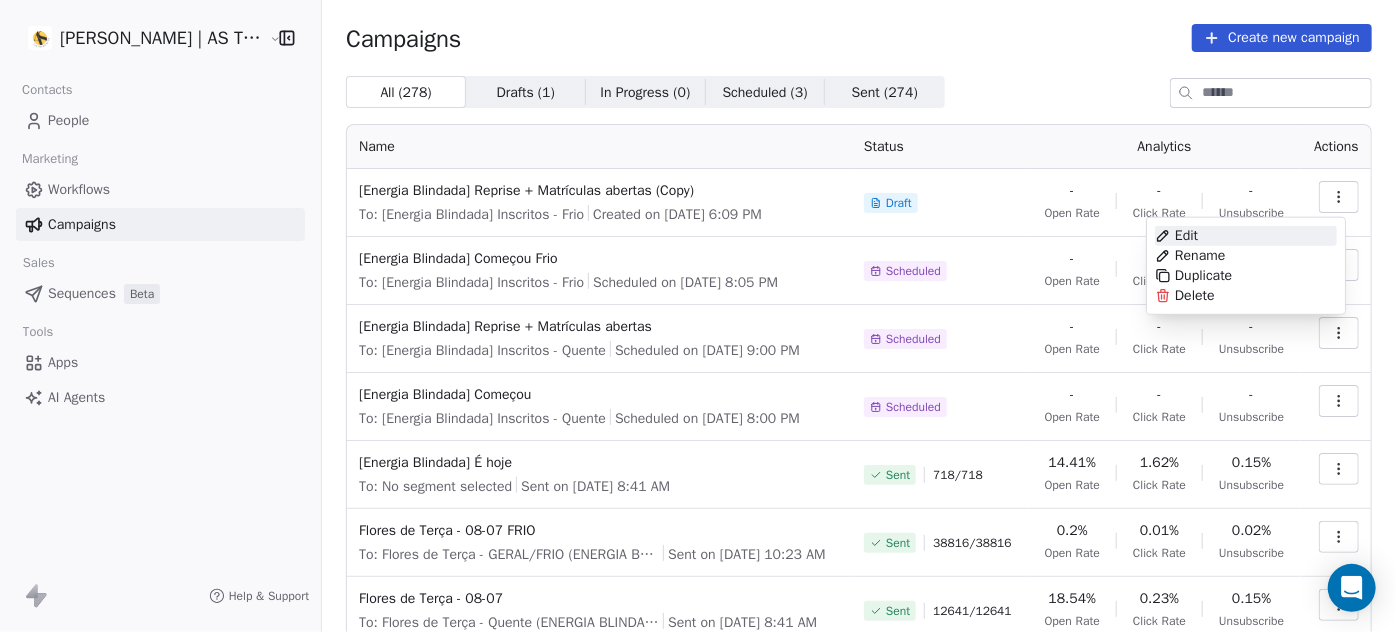 click on "Edit" at bounding box center (1246, 236) 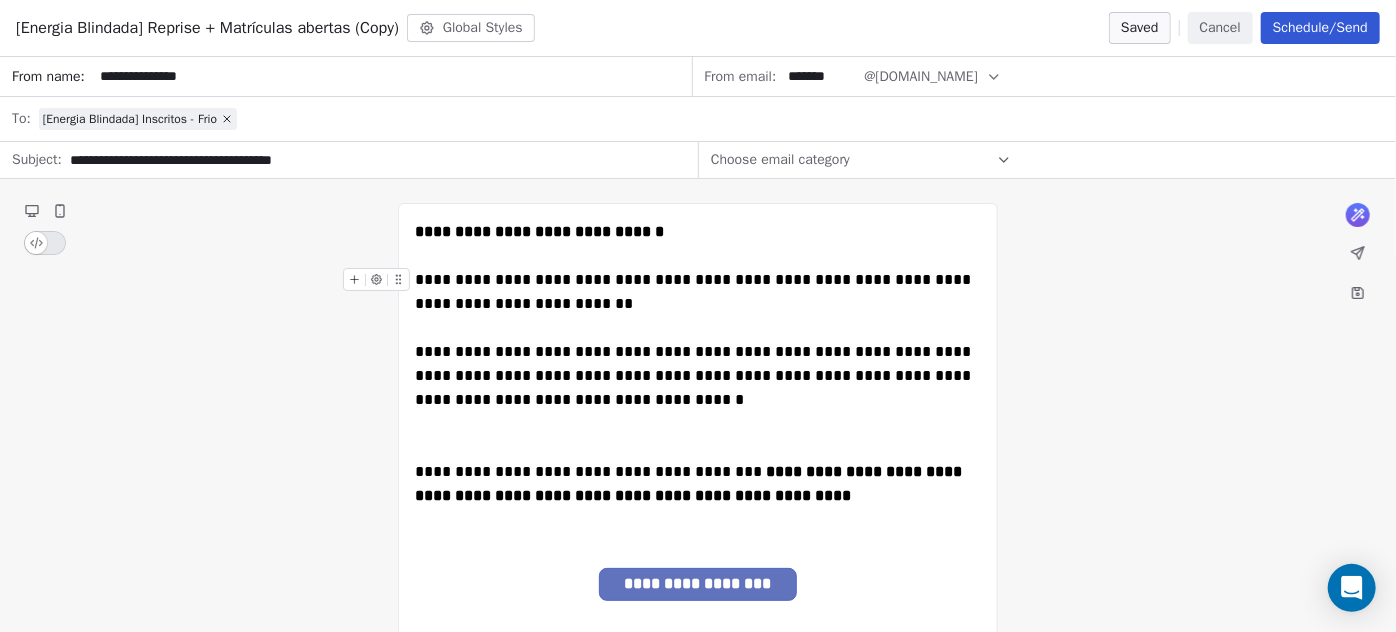 click on "Schedule/Send" at bounding box center (1320, 28) 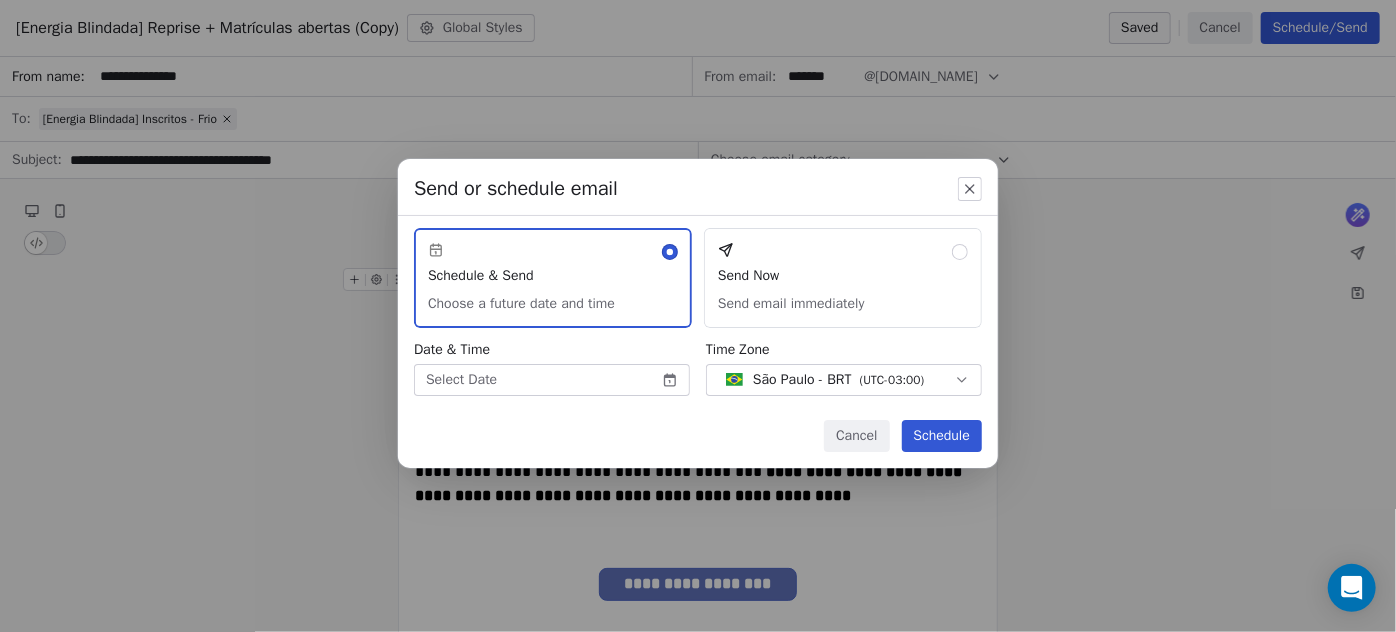 click on "Amanda Schultz | AS Treinamentos Contacts People Marketing Workflows Campaigns Sales Sequences Beta Tools Apps AI Agents Help & Support Campaigns  Create new campaign All ( 278 ) All ( 278 ) Drafts ( 1 ) Drafts ( 1 ) In Progress ( 0 ) In Progress ( 0 ) Scheduled ( 3 ) Scheduled ( 3 ) Sent ( 274 ) Sent ( 274 ) Name Status Analytics Actions [Energia Blindada] Reprise + Matrículas abertas (Copy) To: [Energia Blindada] Inscritos - Frio  Created on Jul 8, 2025, 6:09 PM Draft - Open Rate - Click Rate - Unsubscribe [Energia Blindada] Começou Frio To: [Energia Blindada] Inscritos - Frio  Scheduled on Jul 8, 2025, 8:05 PM Scheduled - Open Rate - Click Rate - Unsubscribe [Energia Blindada] Reprise + Matrículas abertas To: [Energia Blindada] Inscritos - Quente  Scheduled on Jul 8, 2025, 9:00 PM Scheduled - Open Rate - Click Rate - Unsubscribe [Energia Blindada] Começou To: [Energia Blindada] Inscritos - Quente  Scheduled on Jul 8, 2025, 8:00 PM Scheduled - Open Rate - Click Rate - Unsubscribe Sent 718 / 718 14.41%" at bounding box center [698, 316] 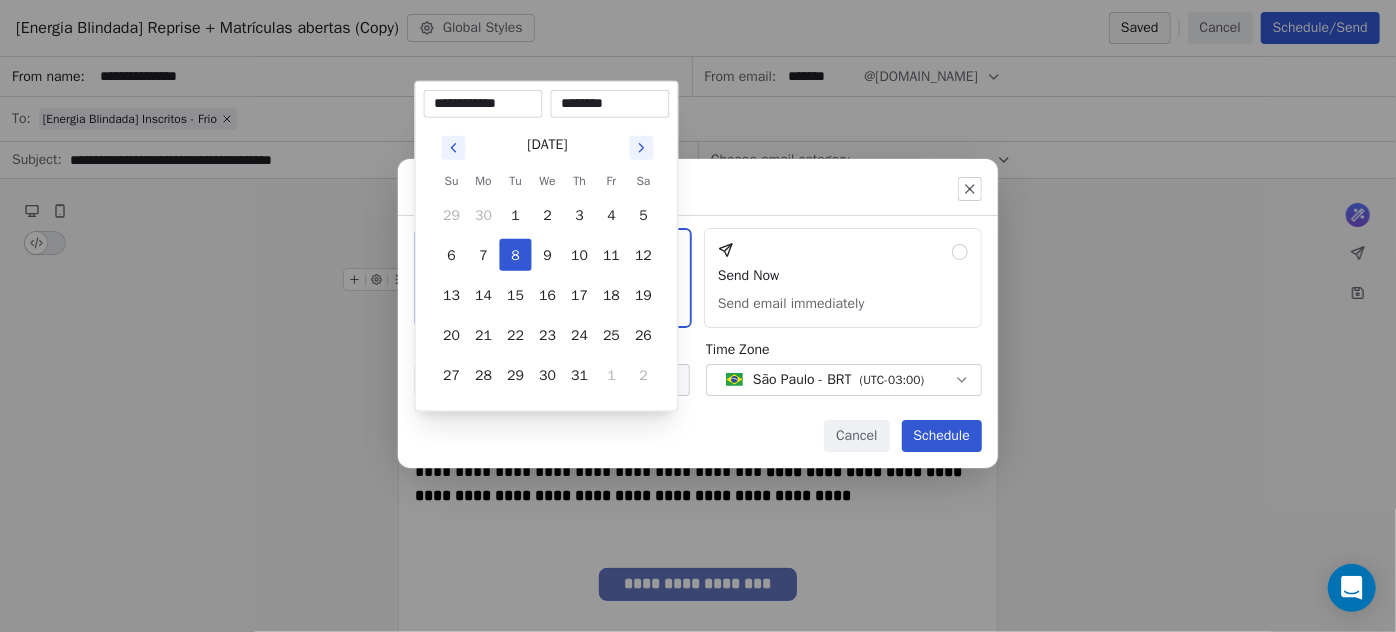 click on "********" at bounding box center [610, 104] 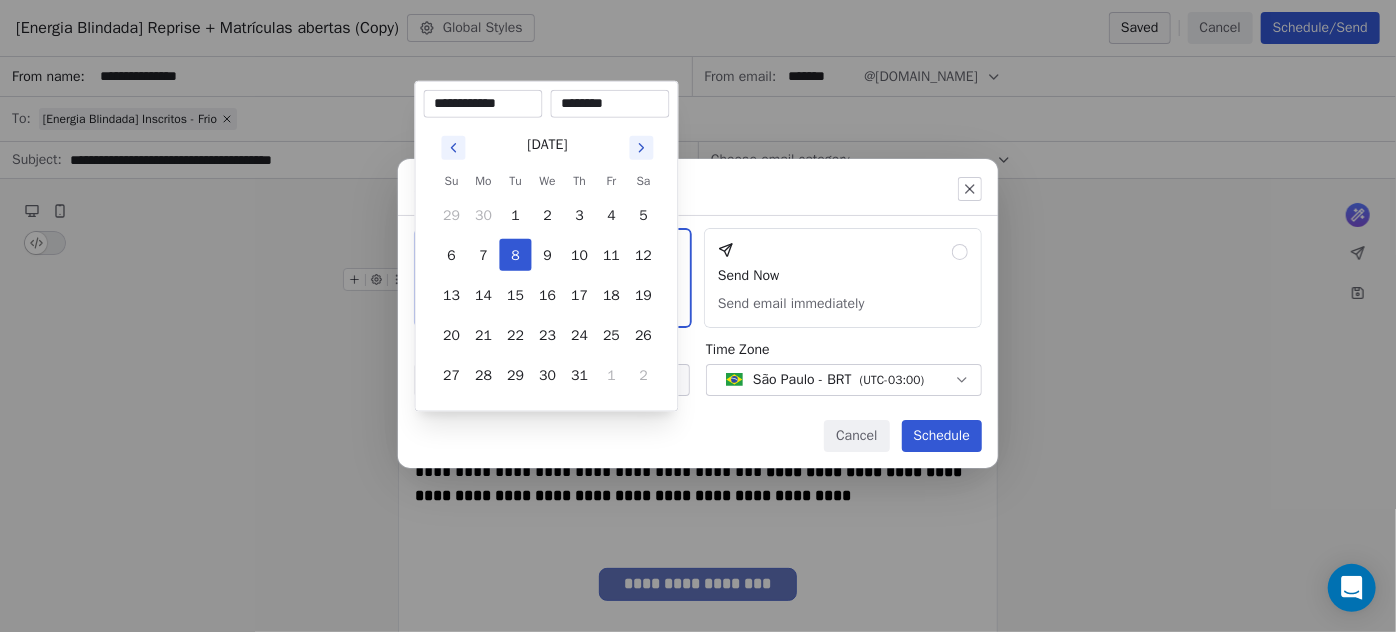 type on "********" 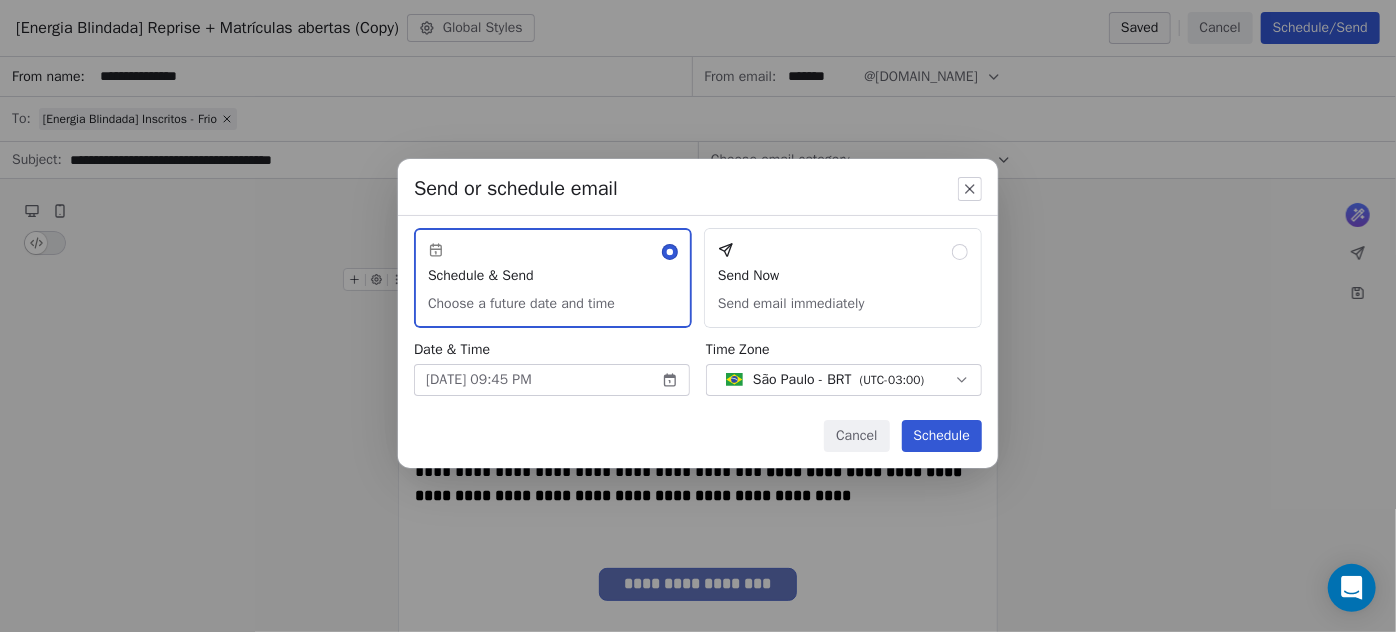 click on "Schedule" at bounding box center (942, 436) 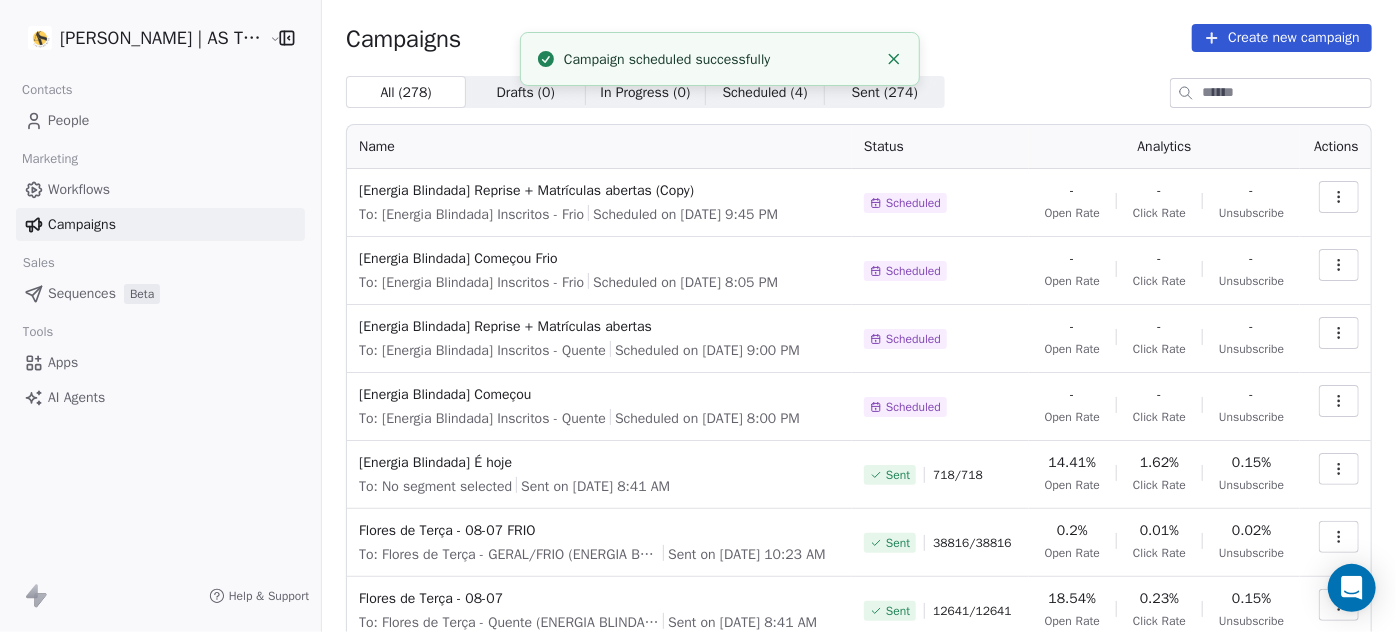 click at bounding box center (1339, 197) 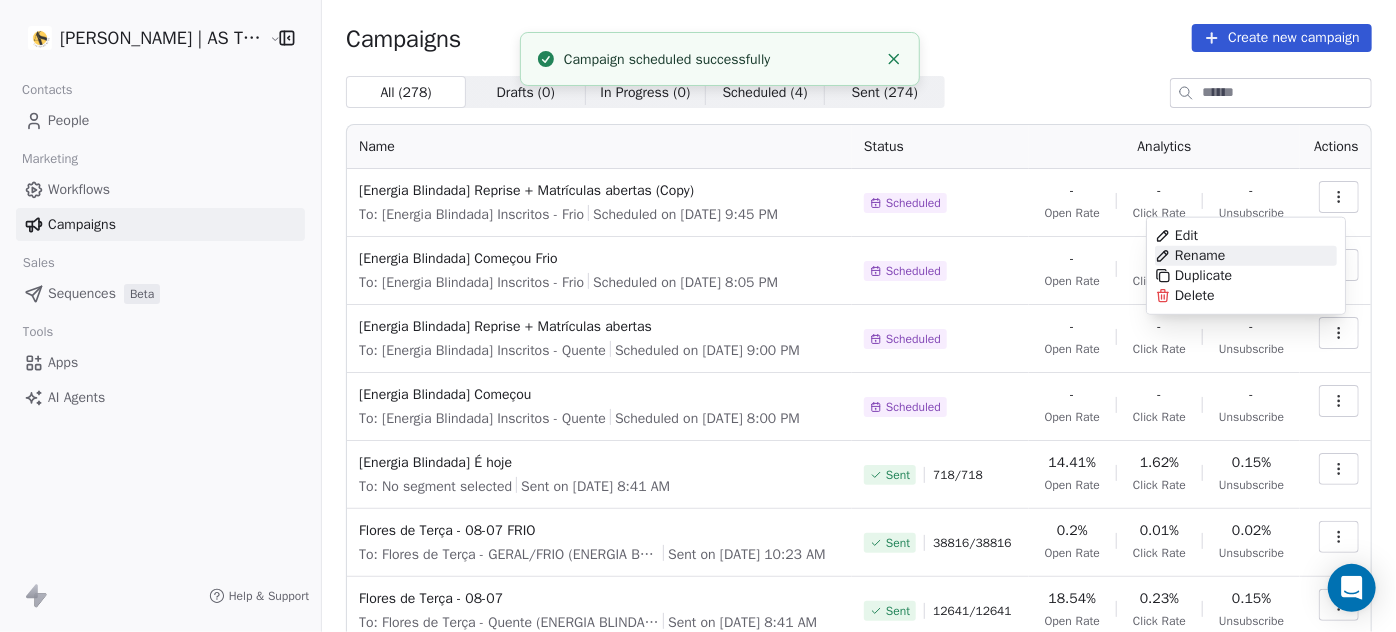 click on "Rename" at bounding box center (1246, 256) 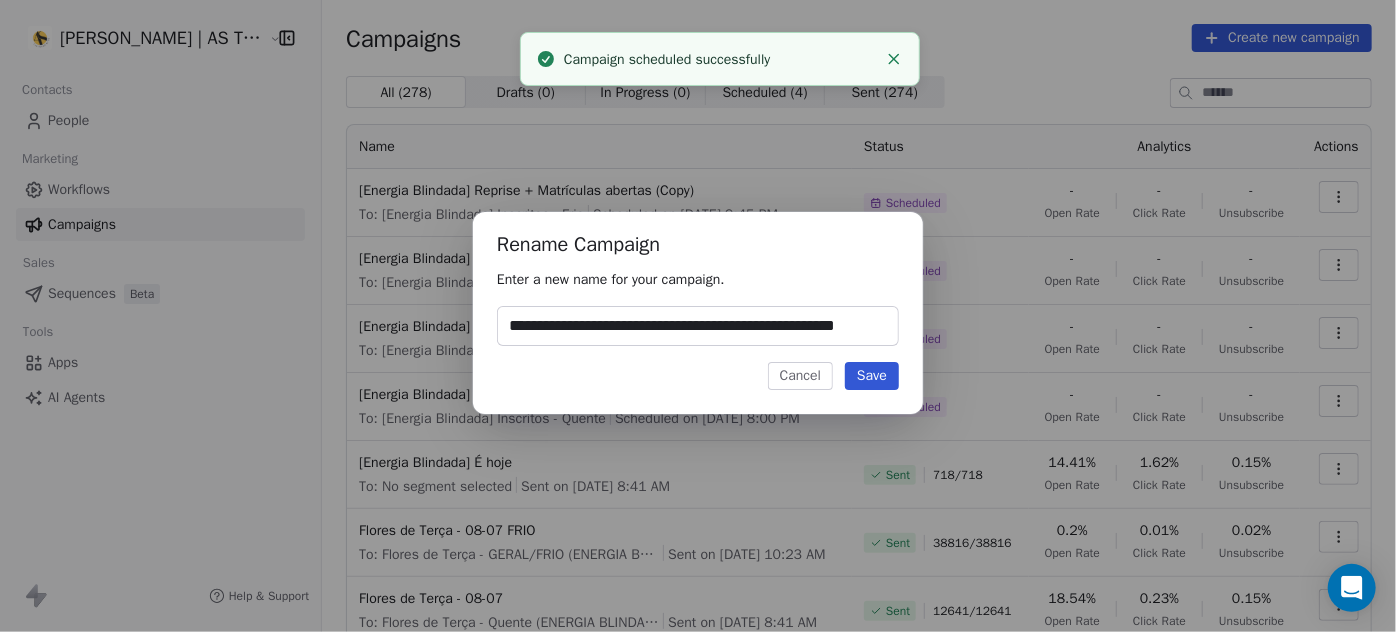 click on "**********" at bounding box center [698, 326] 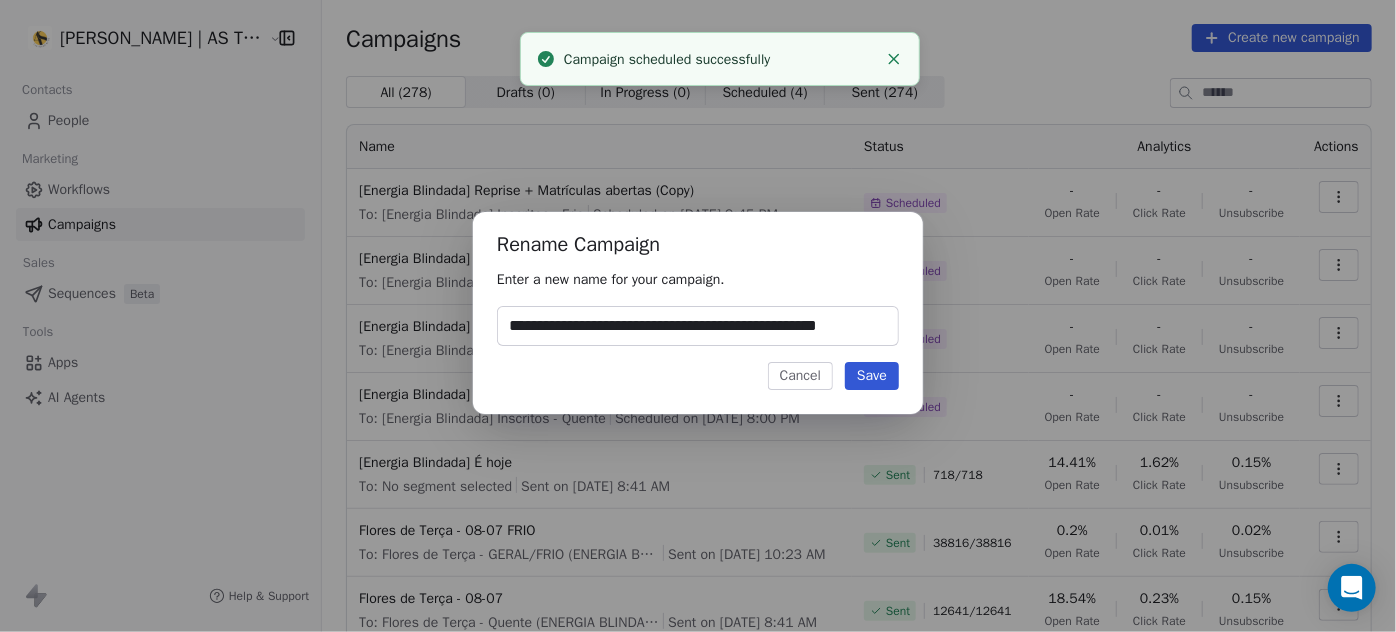 scroll, scrollTop: 0, scrollLeft: 0, axis: both 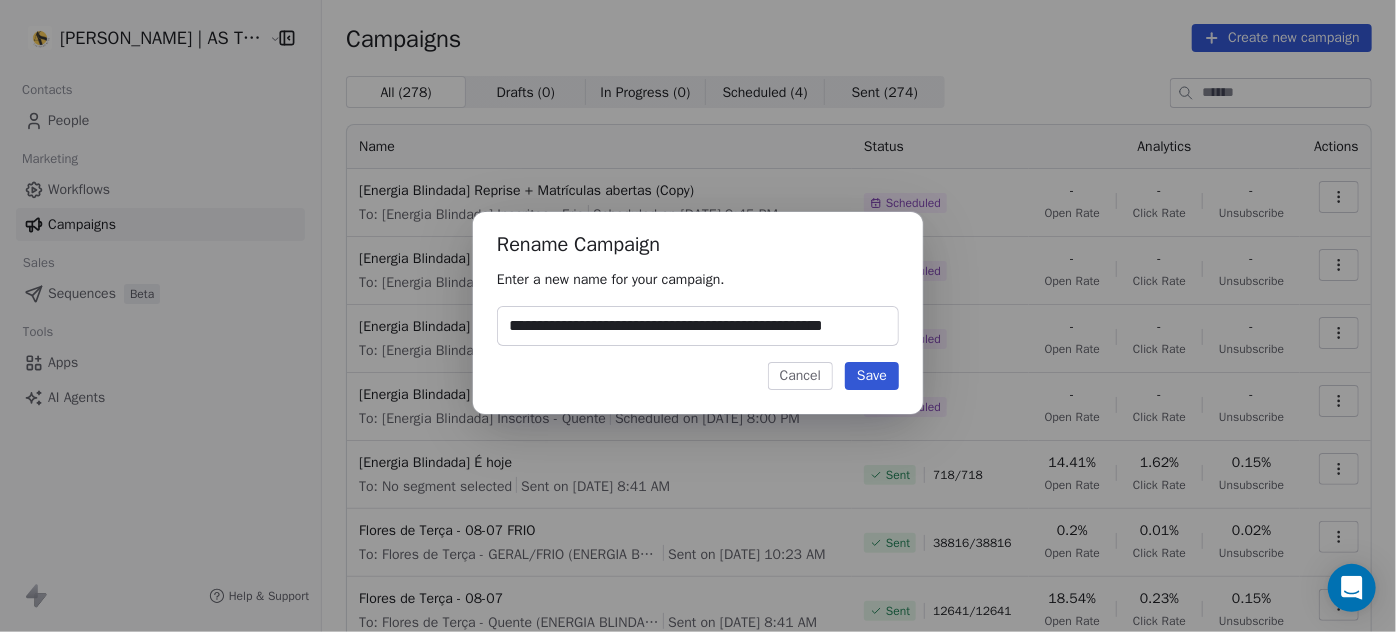 type on "**********" 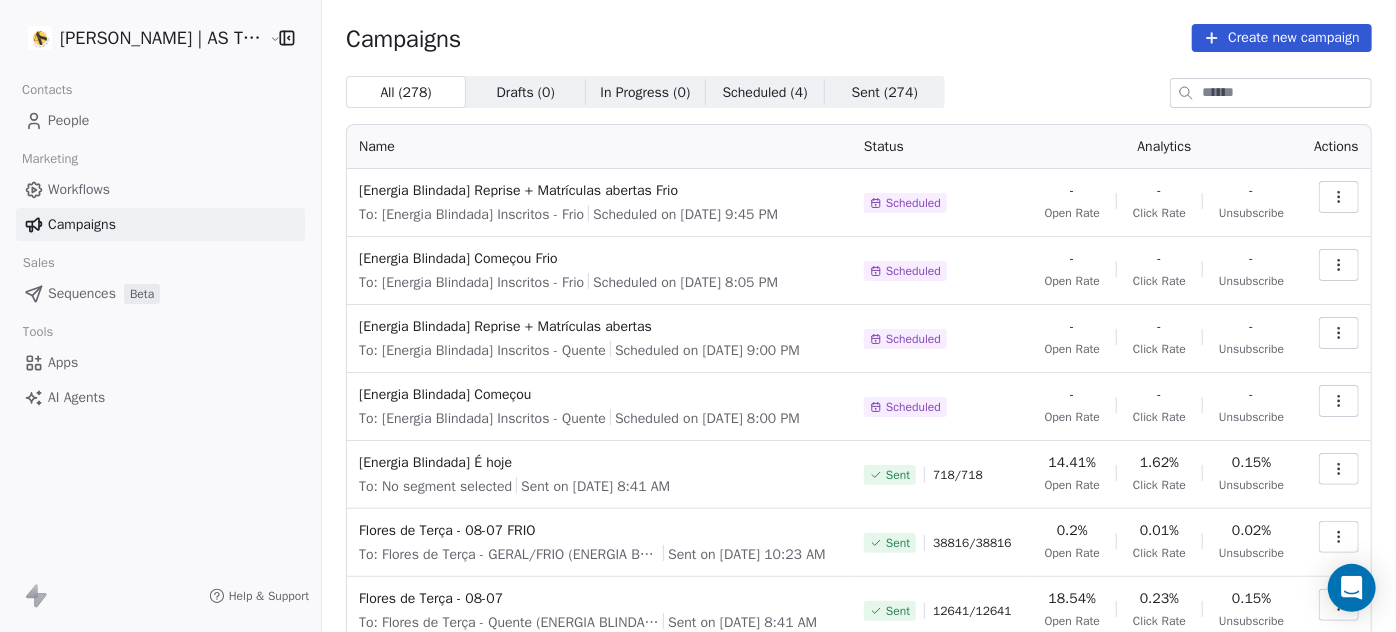 click 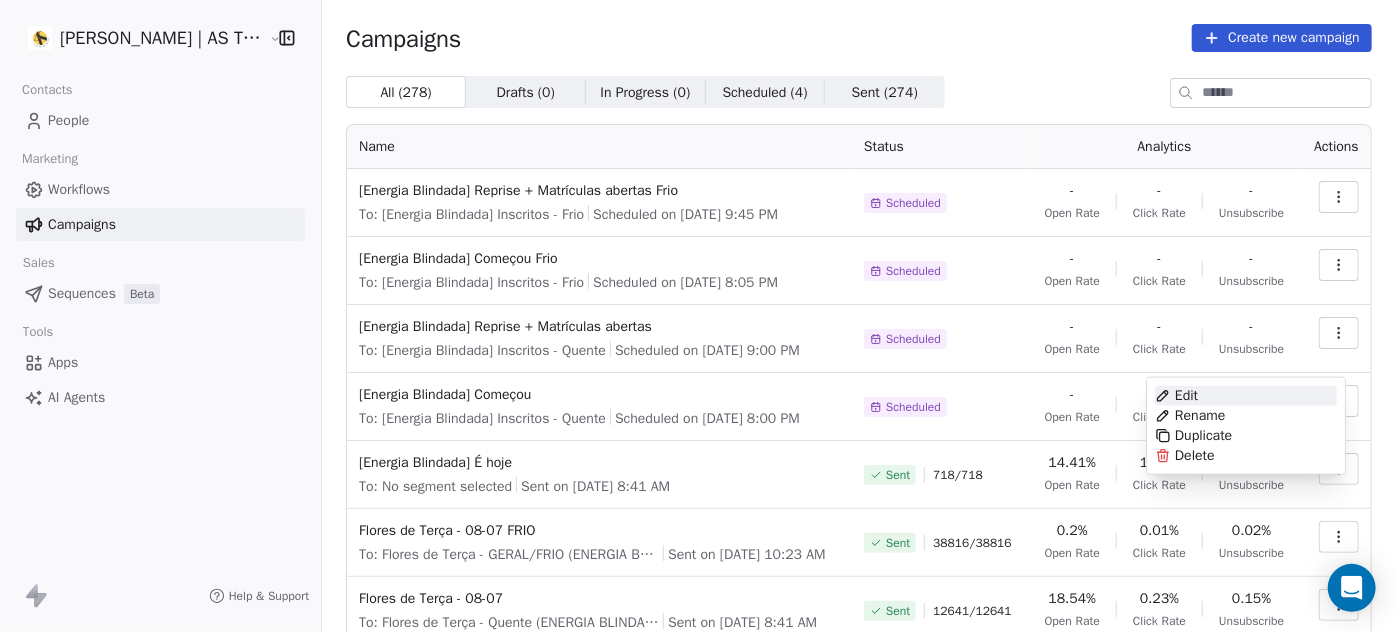 click on "Edit" at bounding box center (1246, 396) 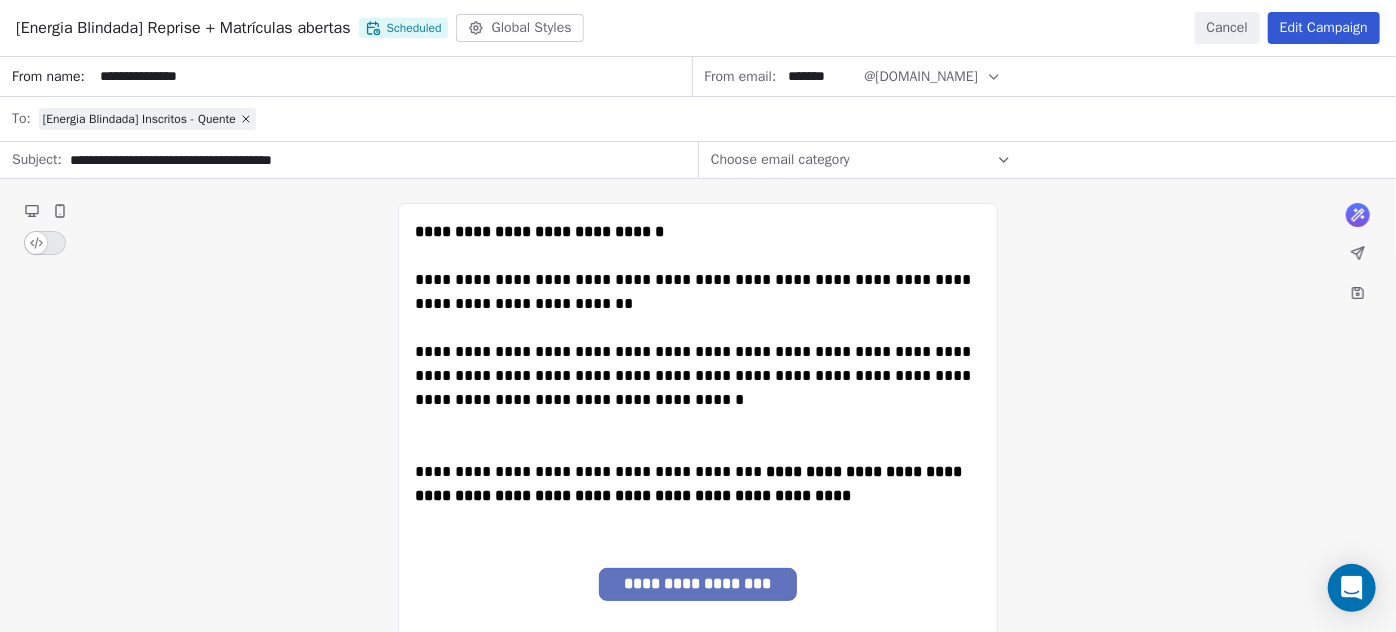 click on "Edit Campaign" at bounding box center (1324, 28) 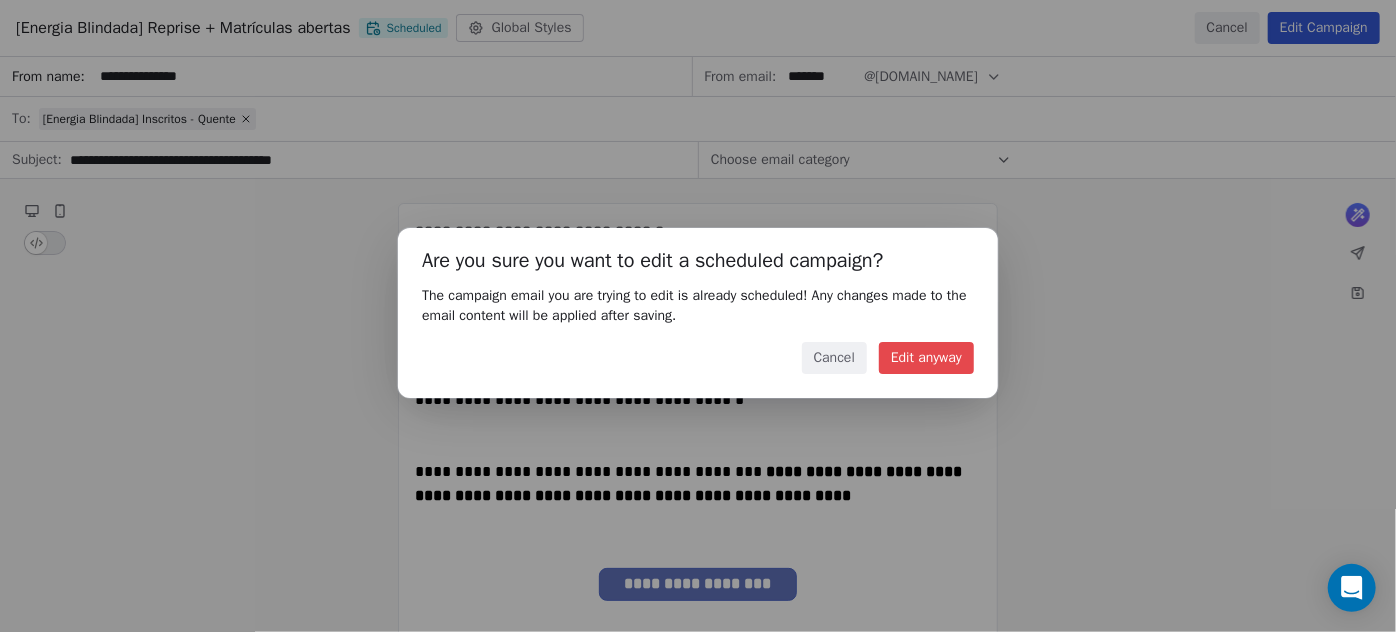 click on "Edit anyway" at bounding box center [926, 358] 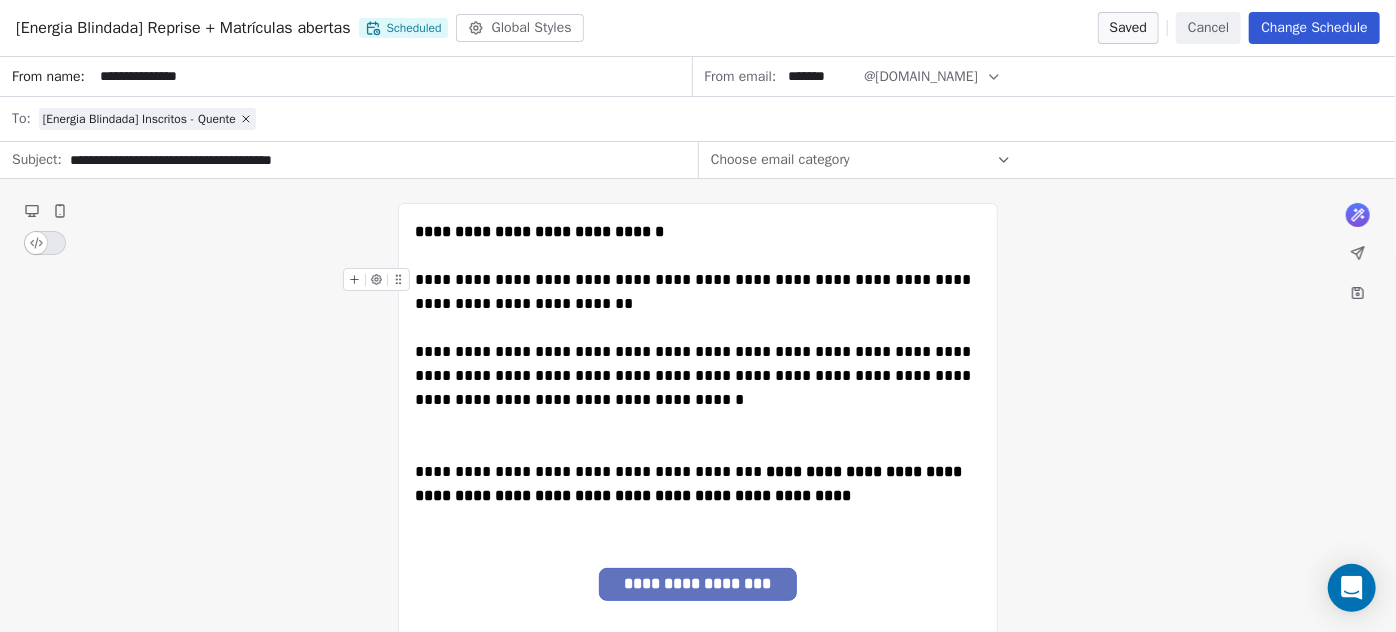 click on "Saved Cancel Change Schedule" at bounding box center [1239, 28] 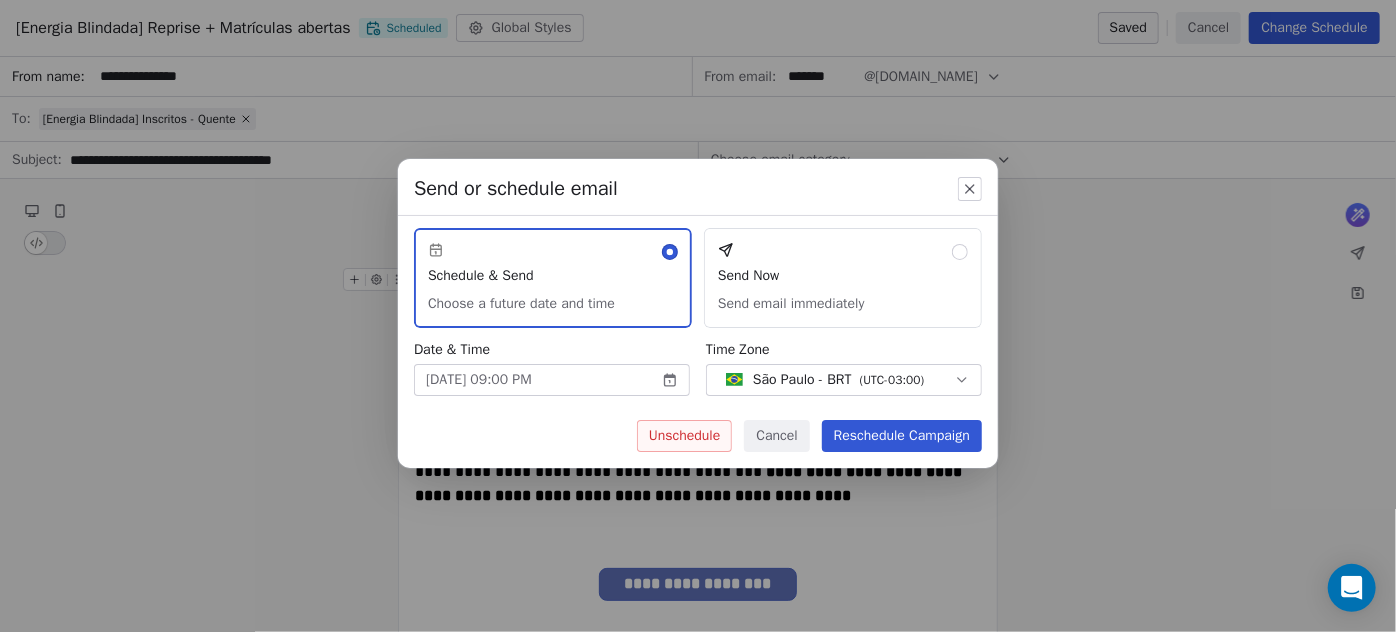 click on "Amanda Schultz | AS Treinamentos Contacts People Marketing Workflows Campaigns Sales Sequences Beta Tools Apps AI Agents Help & Support Campaigns  Create new campaign All ( 278 ) All ( 278 ) Drafts ( 0 ) Drafts ( 0 ) In Progress ( 0 ) In Progress ( 0 ) Scheduled ( 4 ) Scheduled ( 4 ) Sent ( 274 ) Sent ( 274 ) Name Status Analytics Actions [Energia Blindada] Reprise + Matrículas abertas Frio To: [Energia Blindada] Inscritos - Frio  Scheduled on Jul 8, 2025, 9:45 PM Scheduled - Open Rate - Click Rate - Unsubscribe [Energia Blindada] Começou Frio To: [Energia Blindada] Inscritos - Frio  Scheduled on Jul 8, 2025, 8:05 PM Scheduled - Open Rate - Click Rate - Unsubscribe [Energia Blindada] Reprise + Matrículas abertas To: [Energia Blindada] Inscritos - Quente  Scheduled on Jul 8, 2025, 9:00 PM Scheduled - Open Rate - Click Rate - Unsubscribe [Energia Blindada] Começou To: [Energia Blindada] Inscritos - Quente  Scheduled on Jul 8, 2025, 8:00 PM Scheduled - Open Rate - Click Rate - Unsubscribe Sent 718 / 718 /" at bounding box center [698, 316] 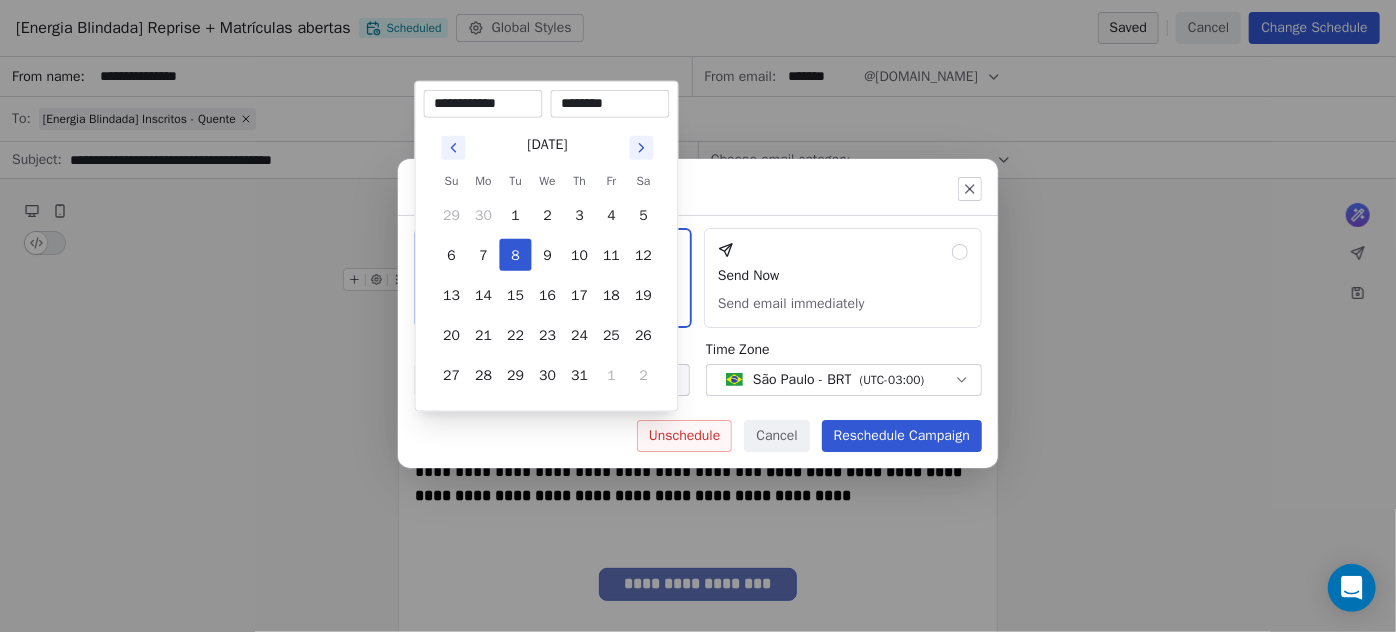 click on "**********" at bounding box center (483, 104) 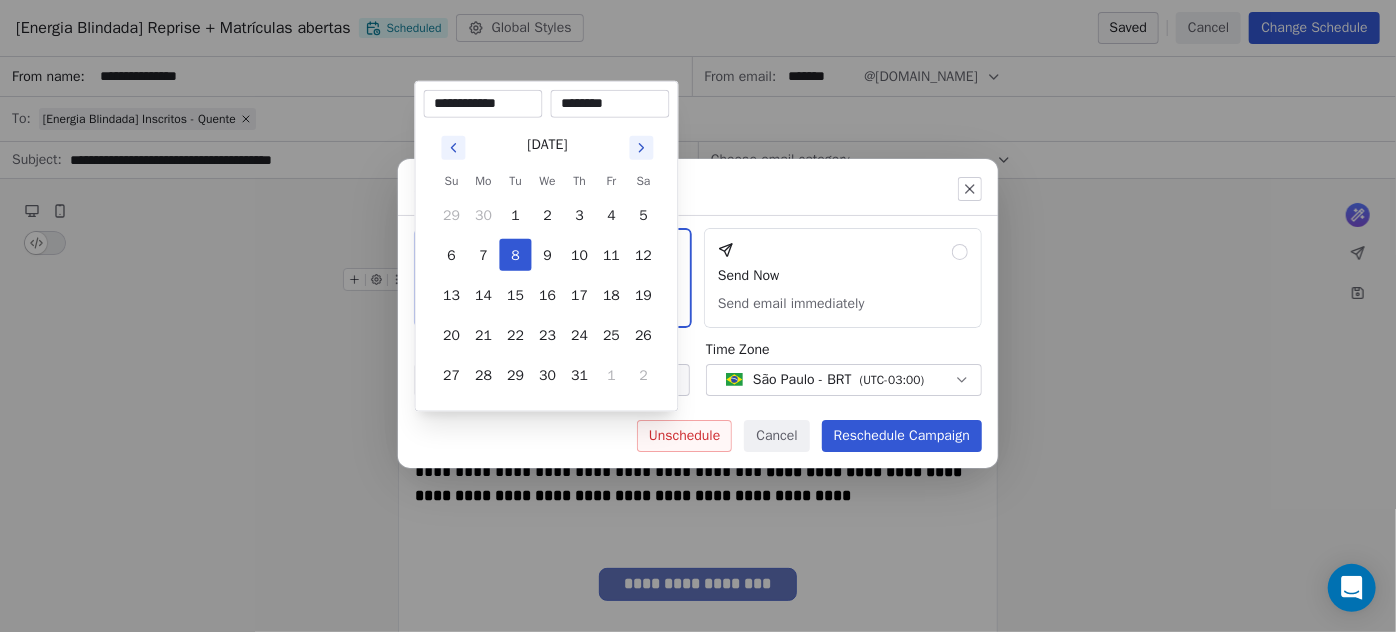 type on "********" 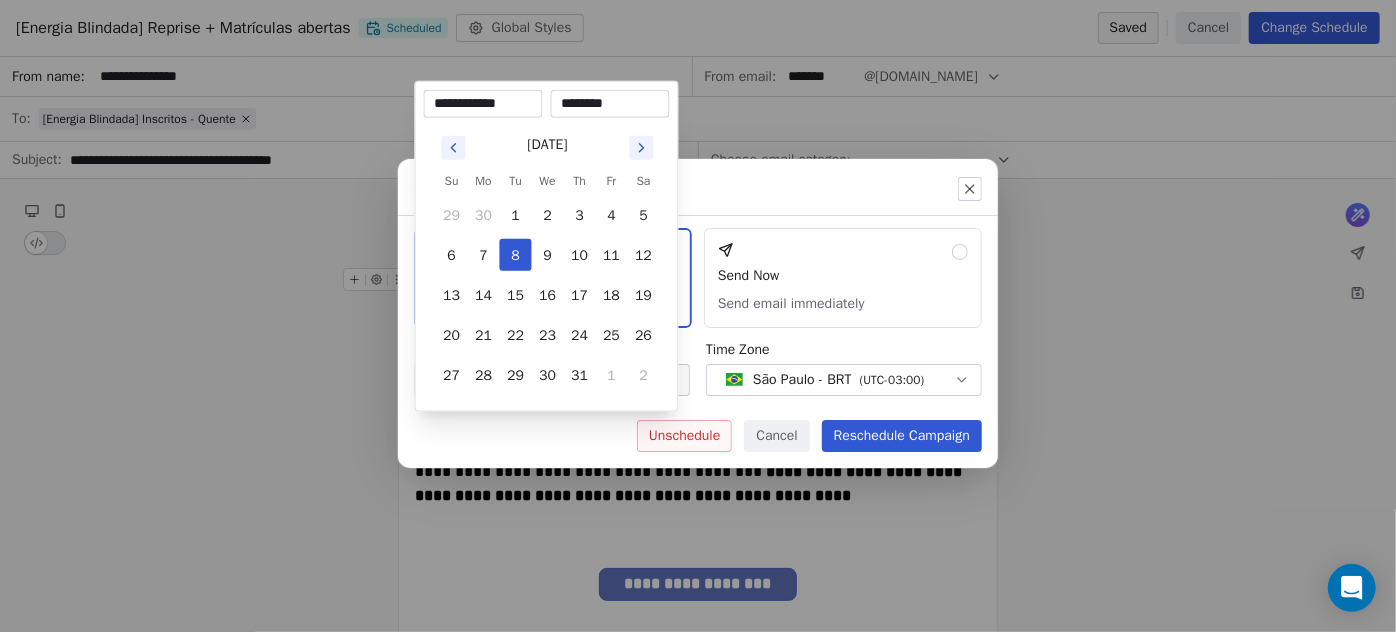 click on "[DATE] Su Mo Tu We Th Fr Sa 29 30 1 2 3 4 5 6 7 8 9 10 11 12 13 14 15 16 17 18 19 20 21 22 23 24 25 26 27 28 29 30 31 1 2" at bounding box center (547, 260) 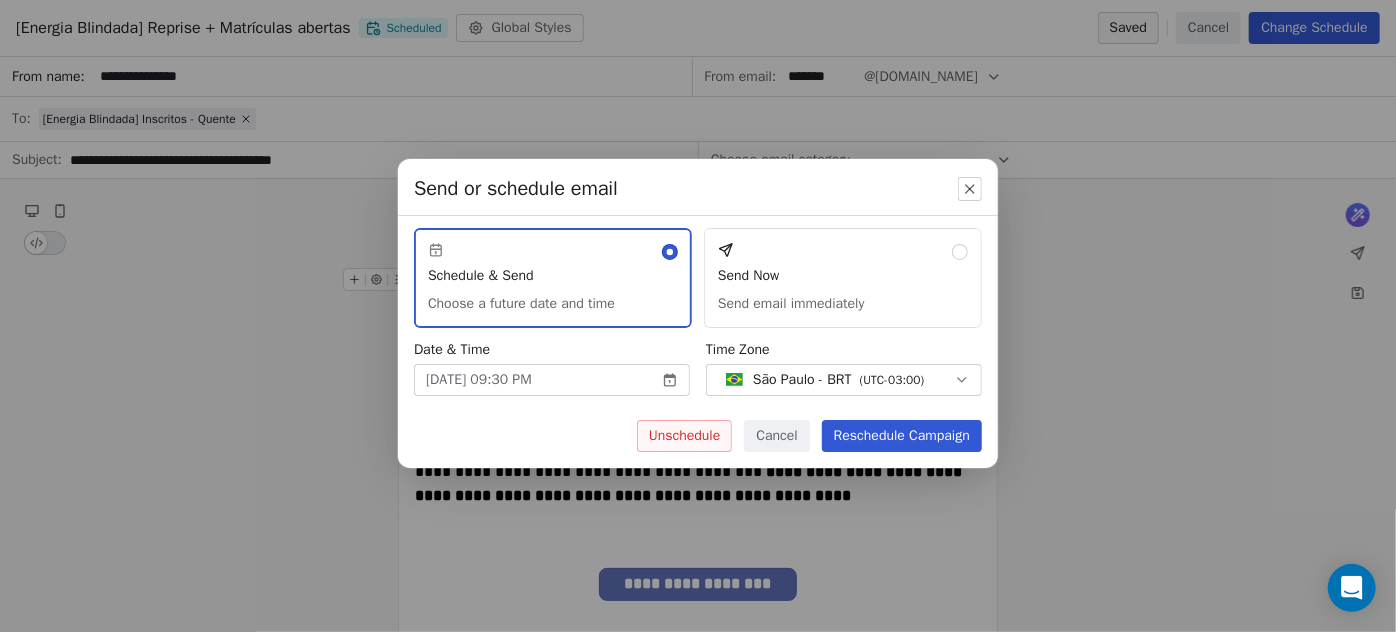 click on "Reschedule Campaign" at bounding box center [902, 436] 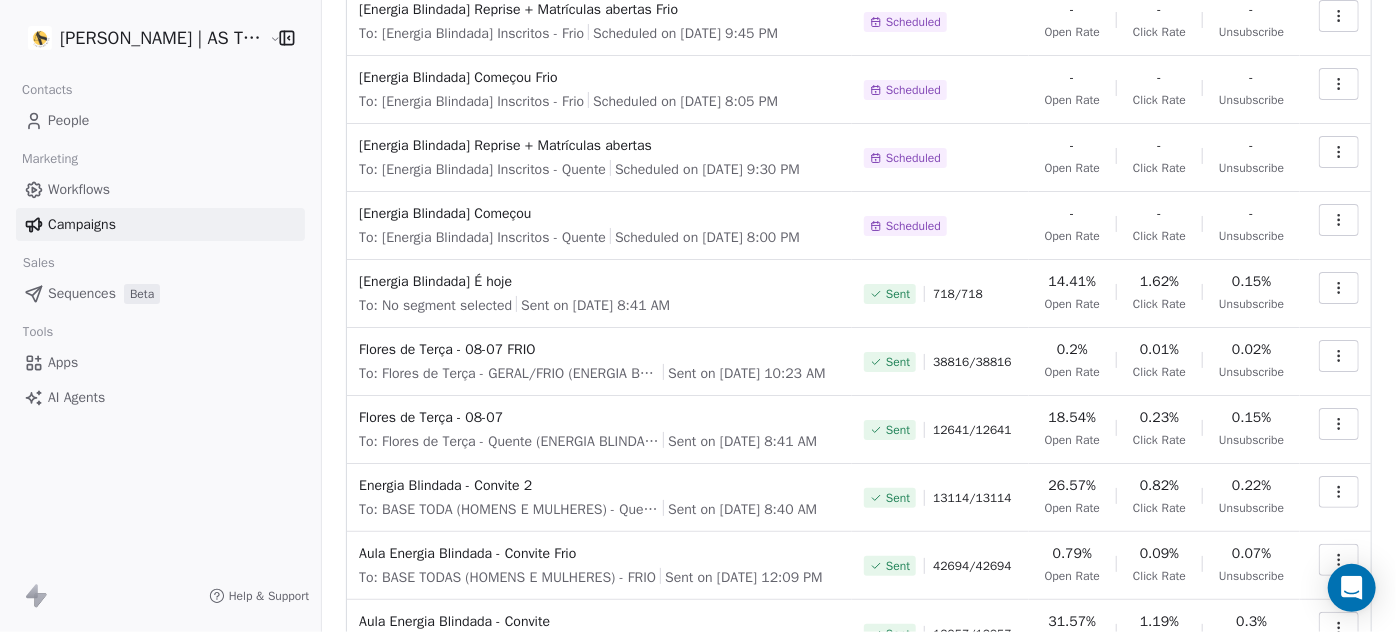 scroll, scrollTop: 0, scrollLeft: 0, axis: both 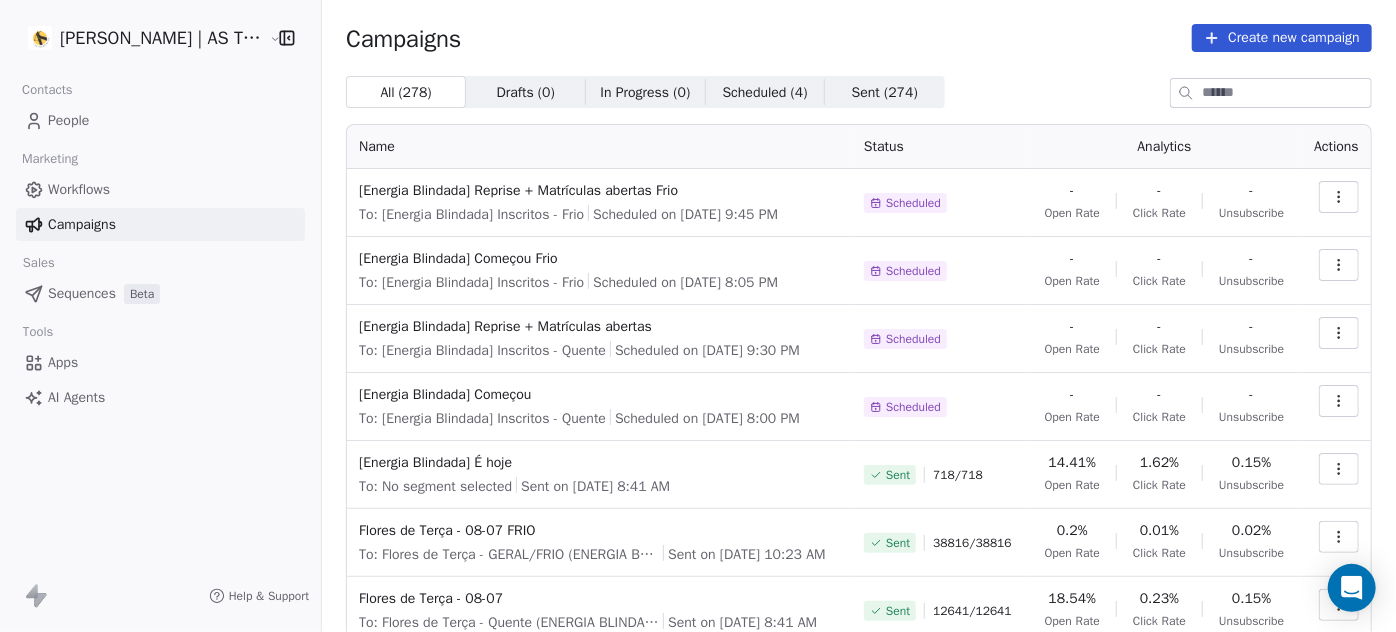 click on "Create new campaign" at bounding box center [1282, 38] 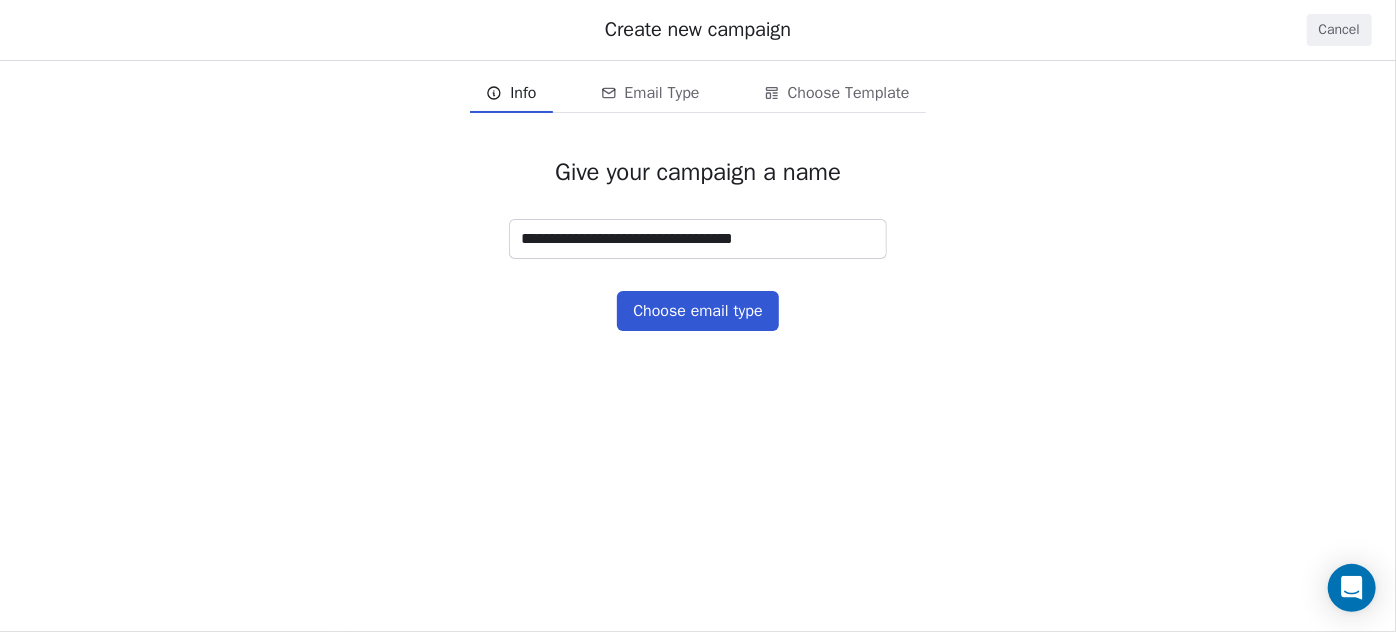 type on "**********" 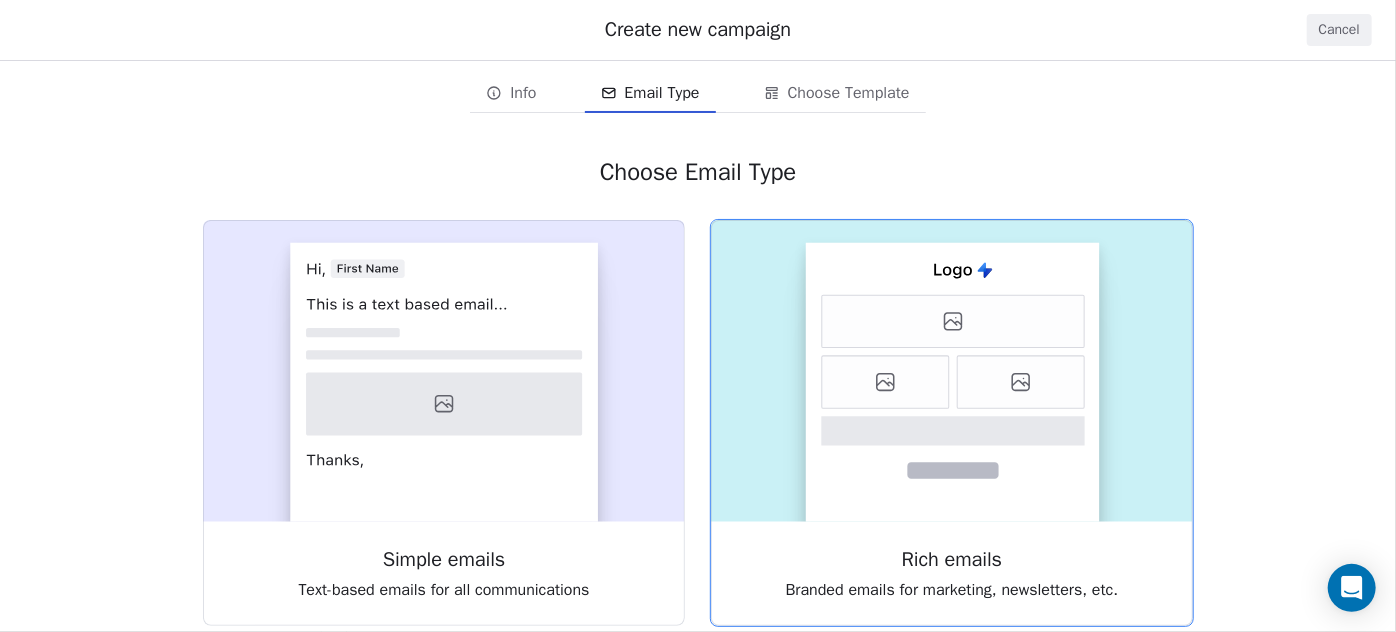 click 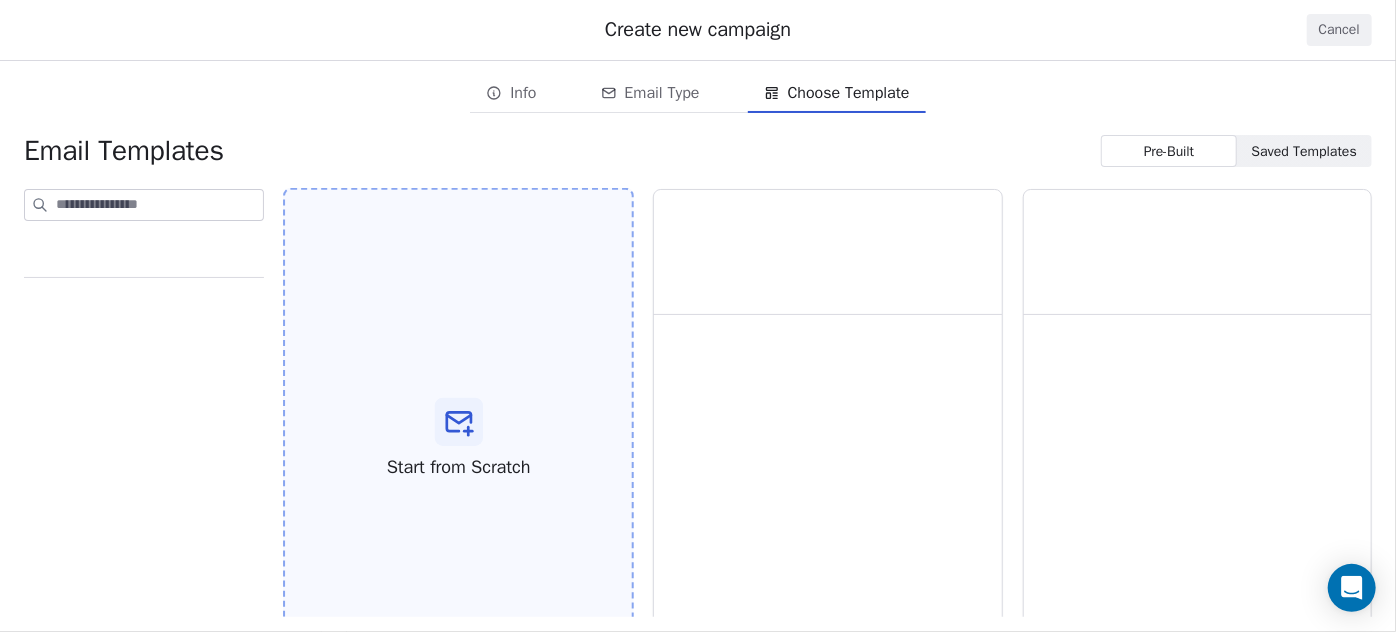click on "Start from Scratch" at bounding box center [458, 439] 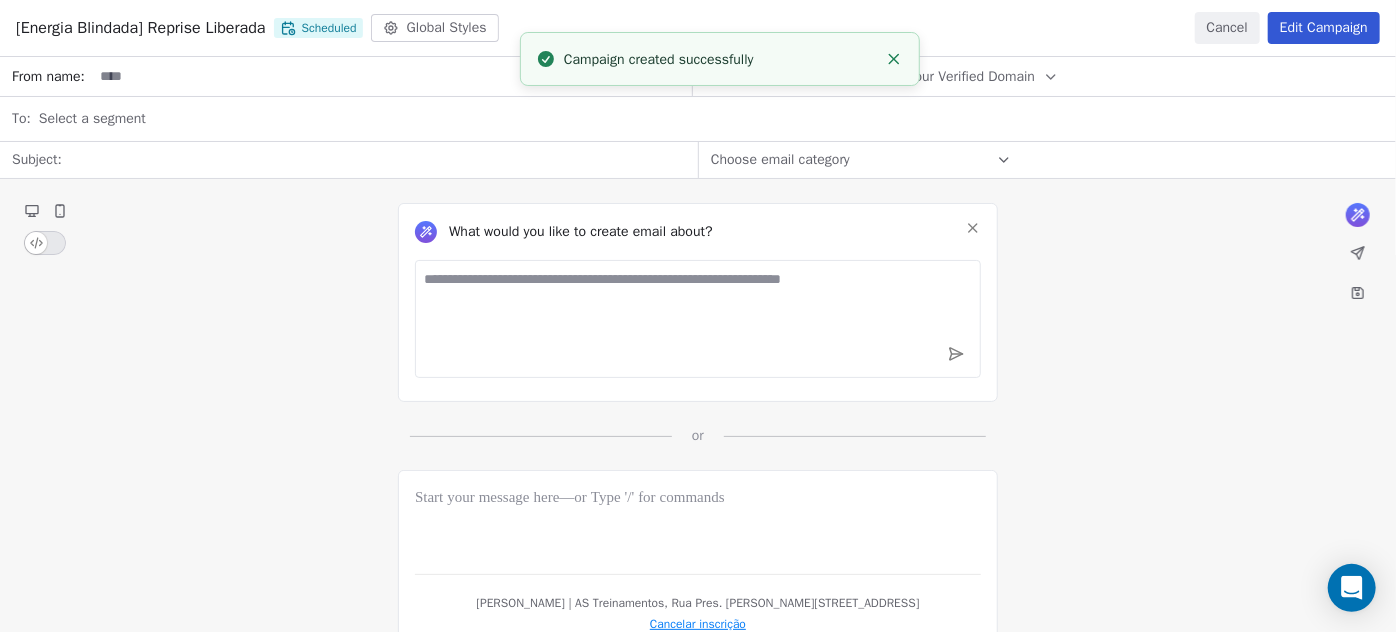 click on "From name: From email: Select Your Verified Domain To: Select a segment Subject: Choose email category What would you like to create email about? or Amanda Schultz | AS Treinamentos, Rua Pres. Getúlio Vargas,196 Centro, Blumenau, SC, 89010-140, Brazil Cancelar inscrição" at bounding box center [698, 344] 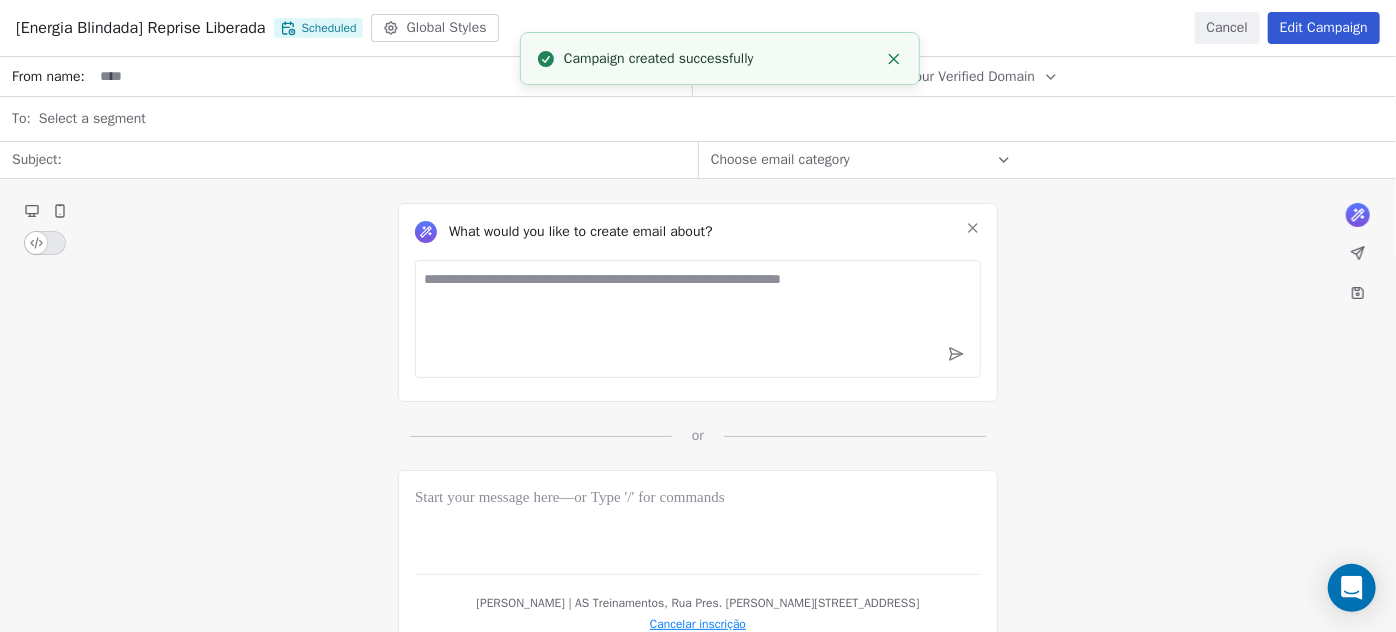 click 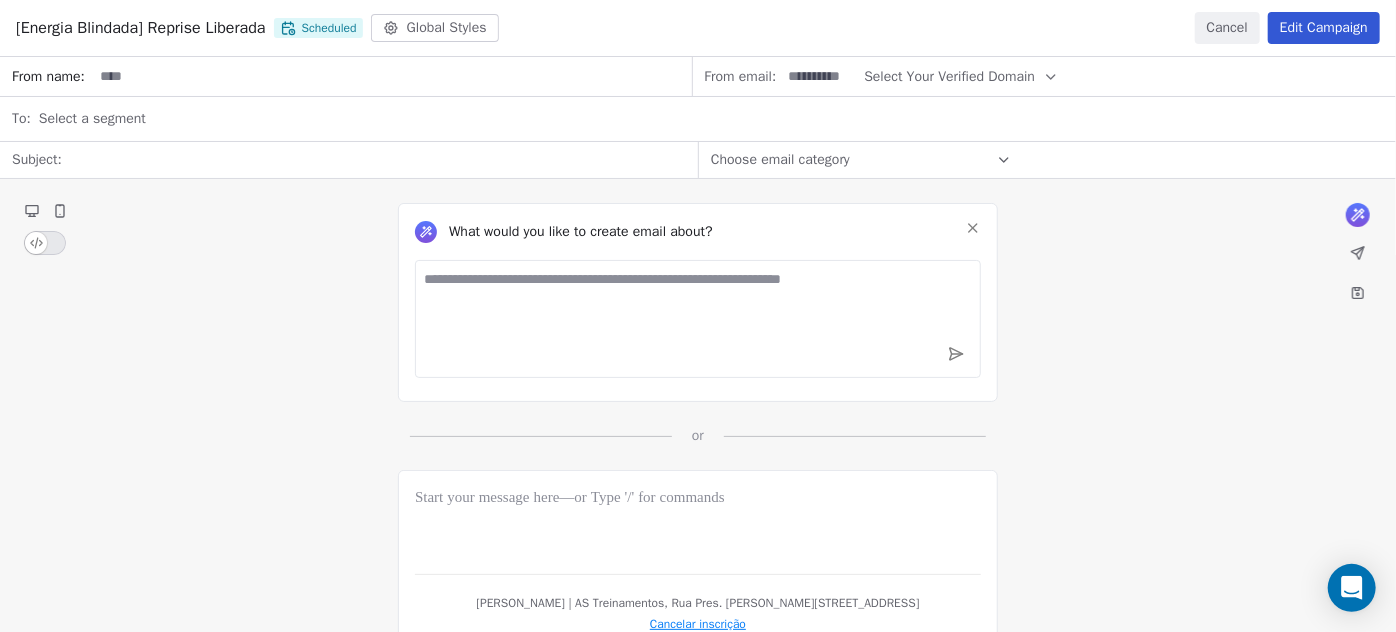 click on "From name: From email: Select Your Verified Domain To: Select a segment Subject: Choose email category What would you like to create email about? or Amanda Schultz | AS Treinamentos, Rua Pres. Getúlio Vargas,196 Centro, Blumenau, SC, 89010-140, Brazil Cancelar inscrição" at bounding box center [698, 344] 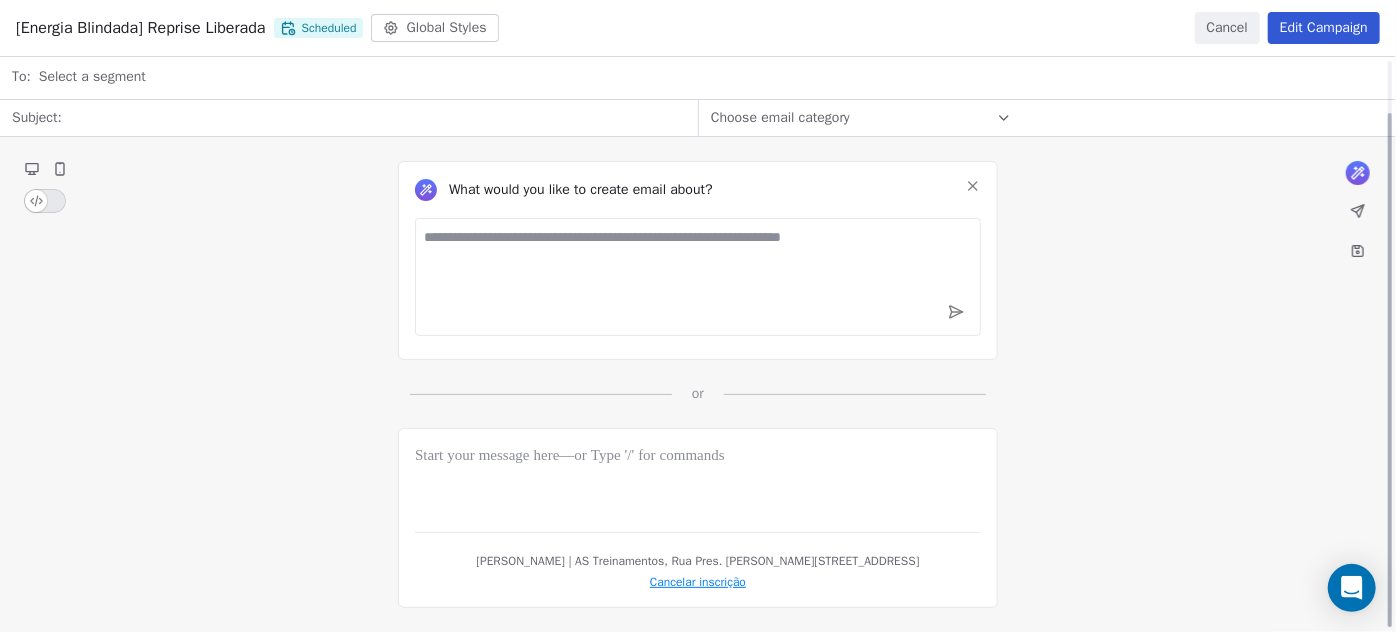 click on "From name: From email: Select Your Verified Domain To: Select a segment Subject: Choose email category What would you like to create email about? or Amanda Schultz | AS Treinamentos, Rua Pres. Getúlio Vargas,196 Centro, Blumenau, SC, 89010-140, Brazil Cancelar inscrição" at bounding box center [698, 302] 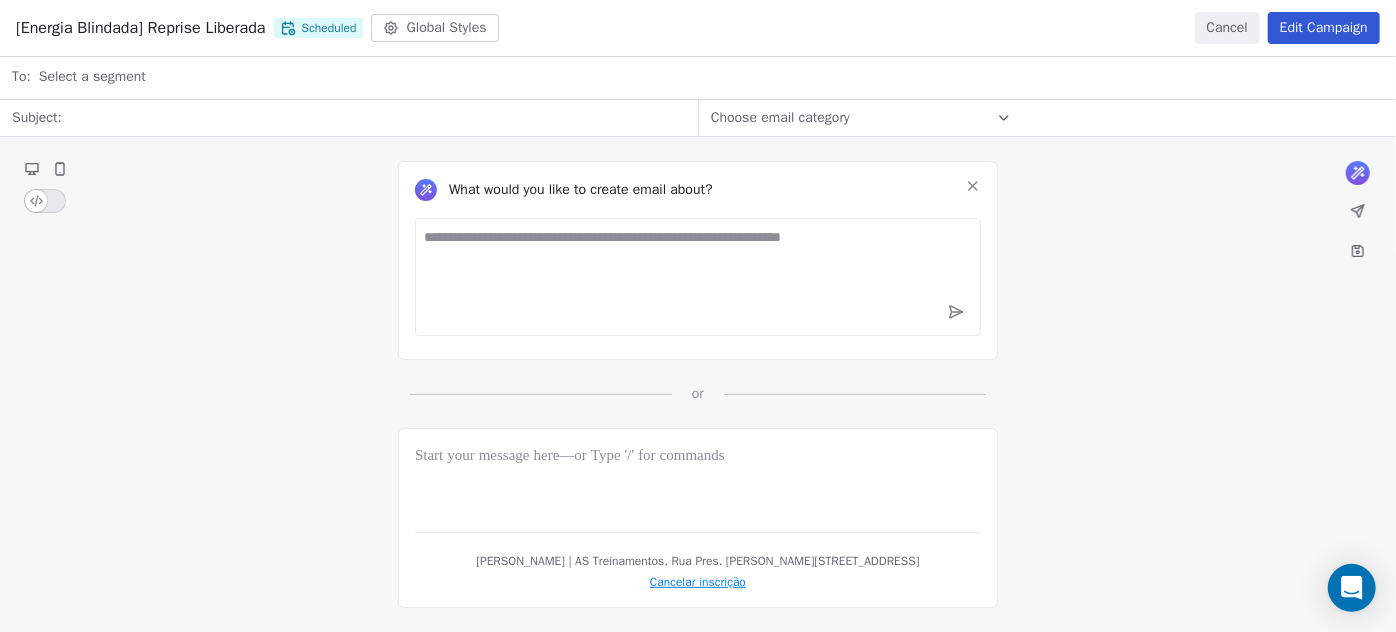 click on "From name: From email: Select Your Verified Domain To: Select a segment Subject: Choose email category What would you like to create email about? or Amanda Schultz | AS Treinamentos, Rua Pres. Getúlio Vargas,196 Centro, Blumenau, SC, 89010-140, Brazil Cancelar inscrição" at bounding box center [698, 302] 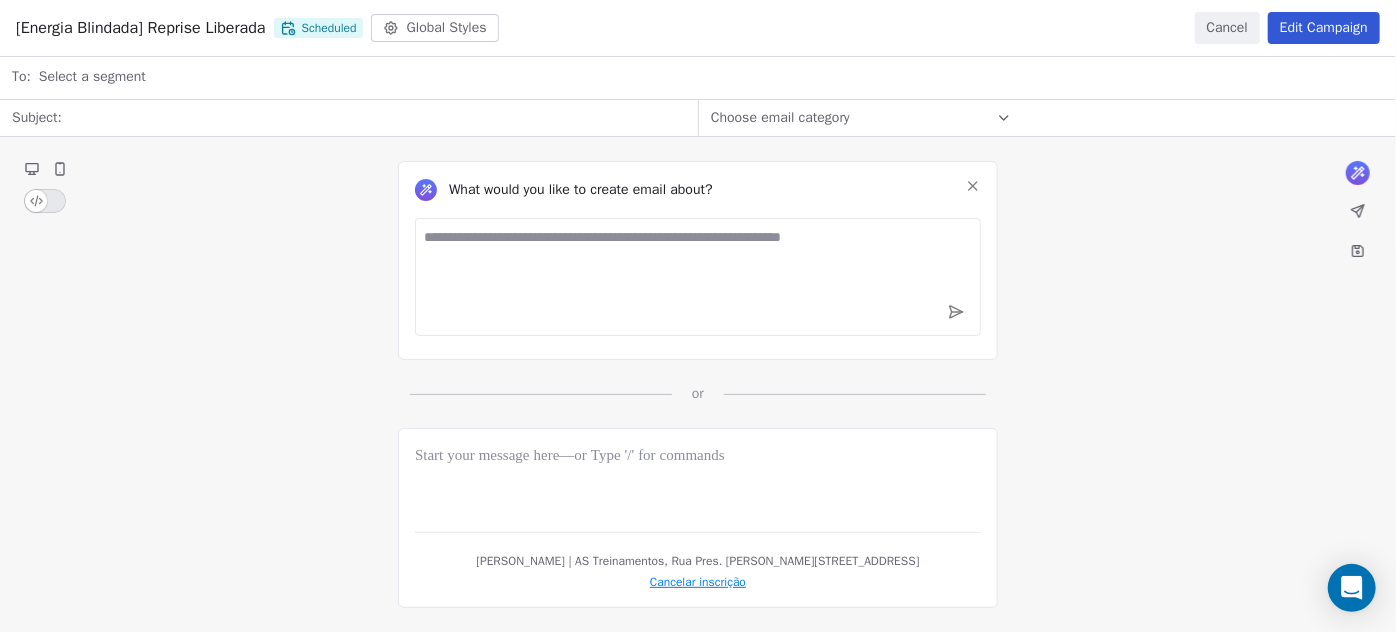 click on "[Energia Blindada] Reprise Liberada Scheduled  Global Styles Cancel Edit Campaign" at bounding box center (698, 28) 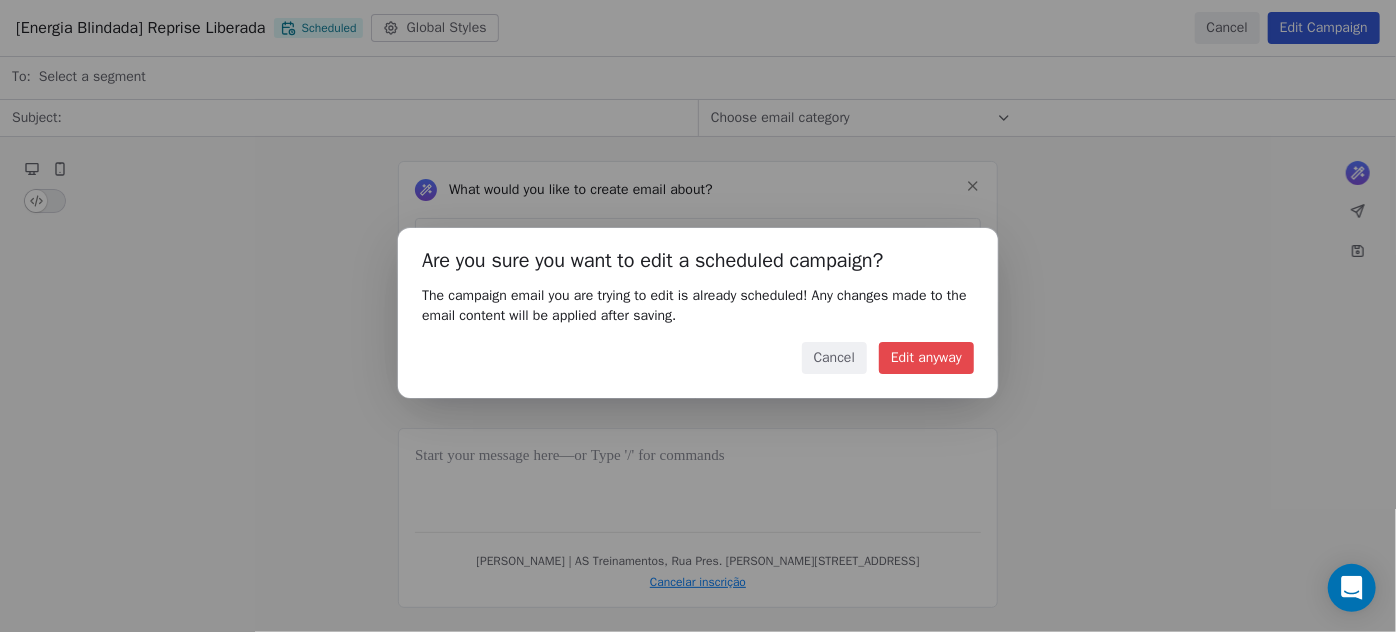 click on "Edit anyway" at bounding box center [926, 358] 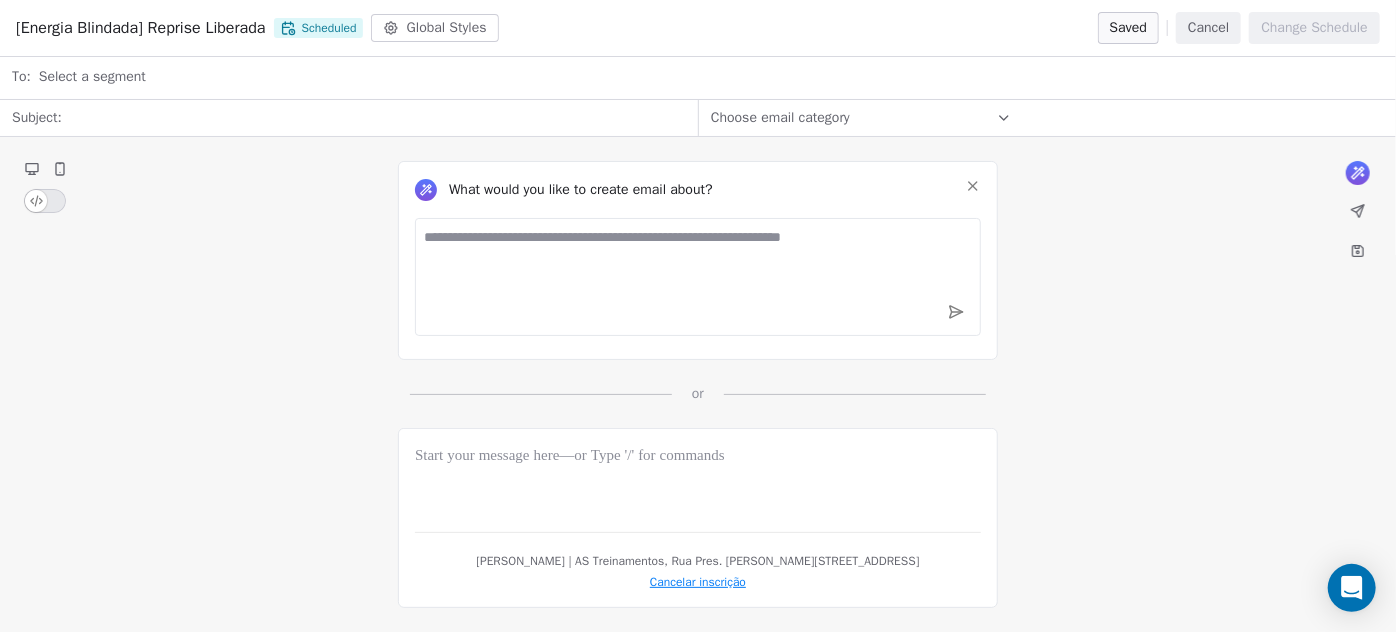 click 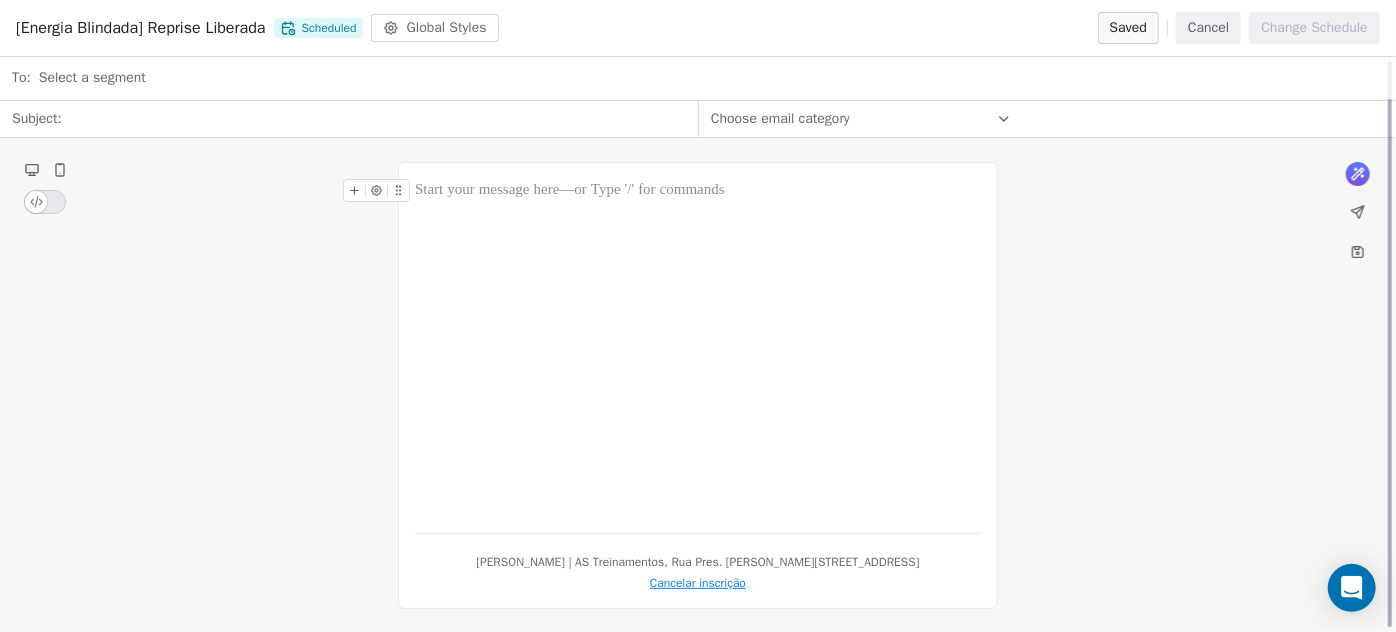click at bounding box center (698, 348) 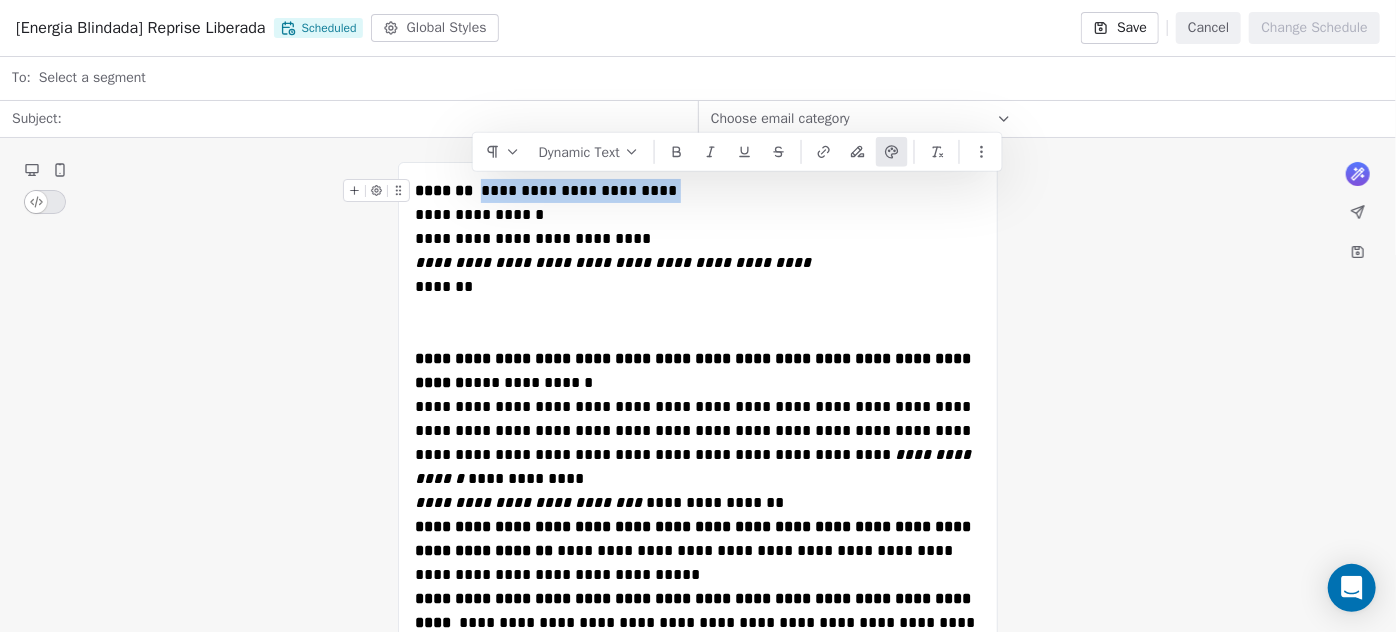 drag, startPoint x: 674, startPoint y: 183, endPoint x: 474, endPoint y: 190, distance: 200.12247 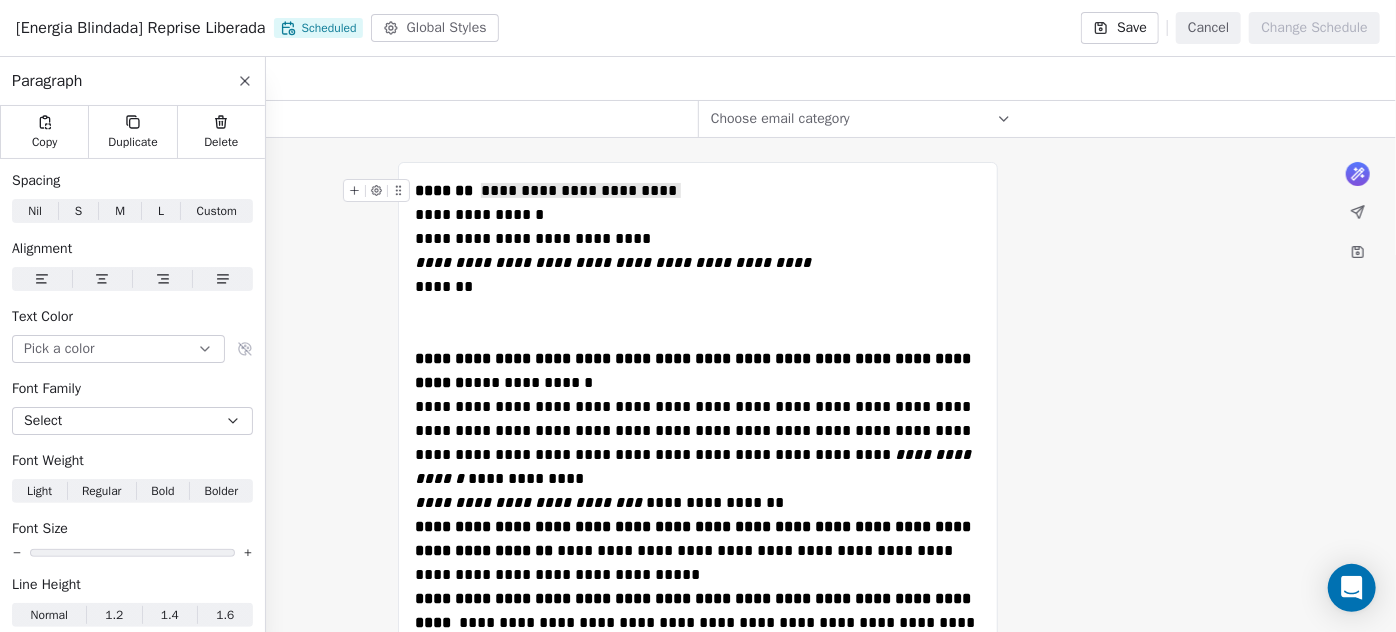 drag, startPoint x: 447, startPoint y: 124, endPoint x: 469, endPoint y: 91, distance: 39.661064 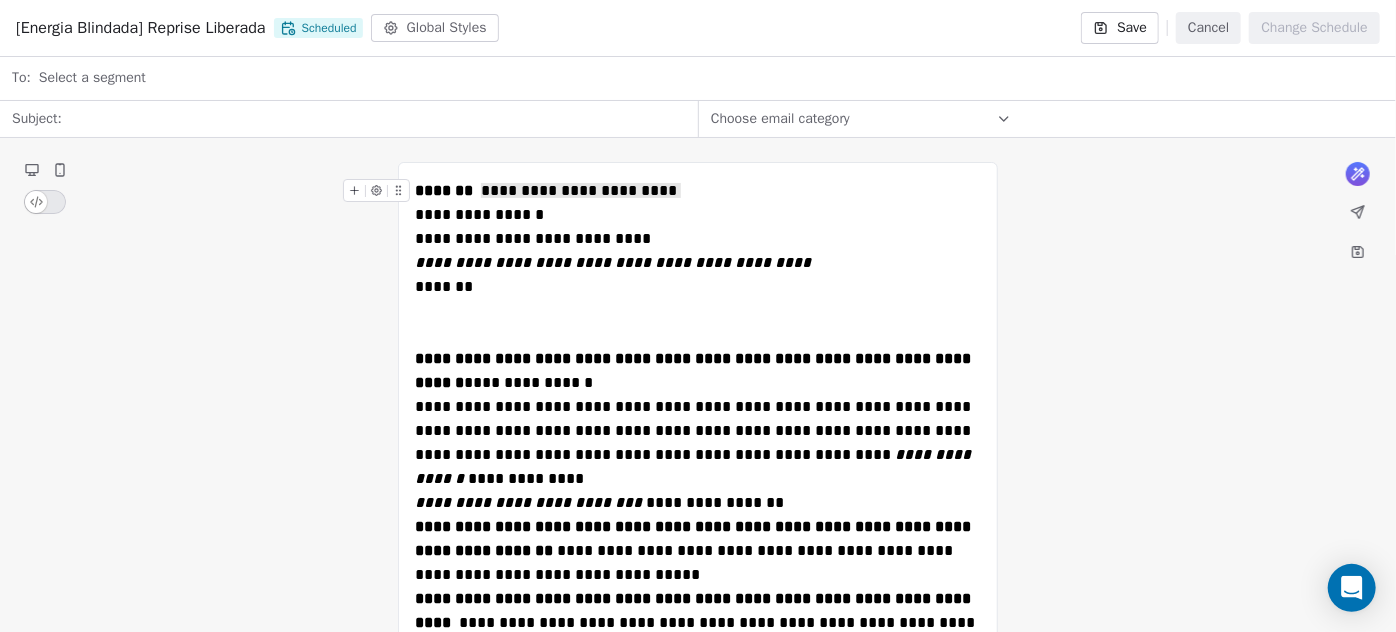 click at bounding box center (374, 119) 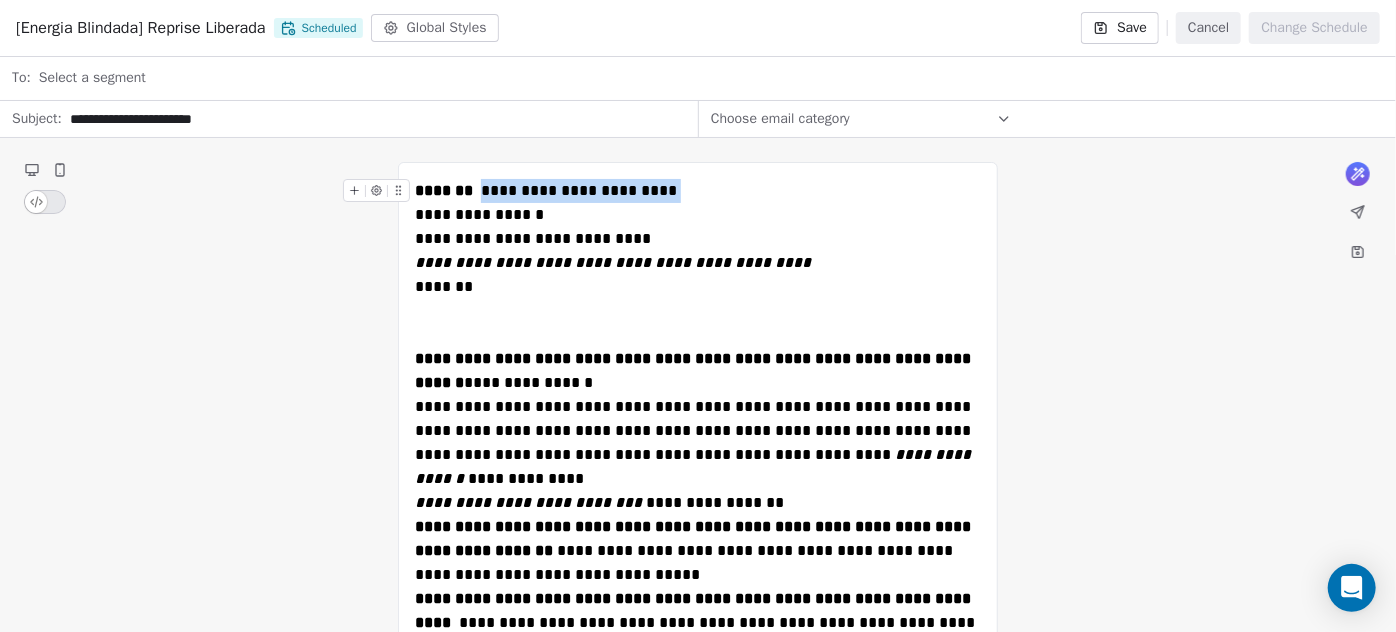 click on "*******" at bounding box center [448, 190] 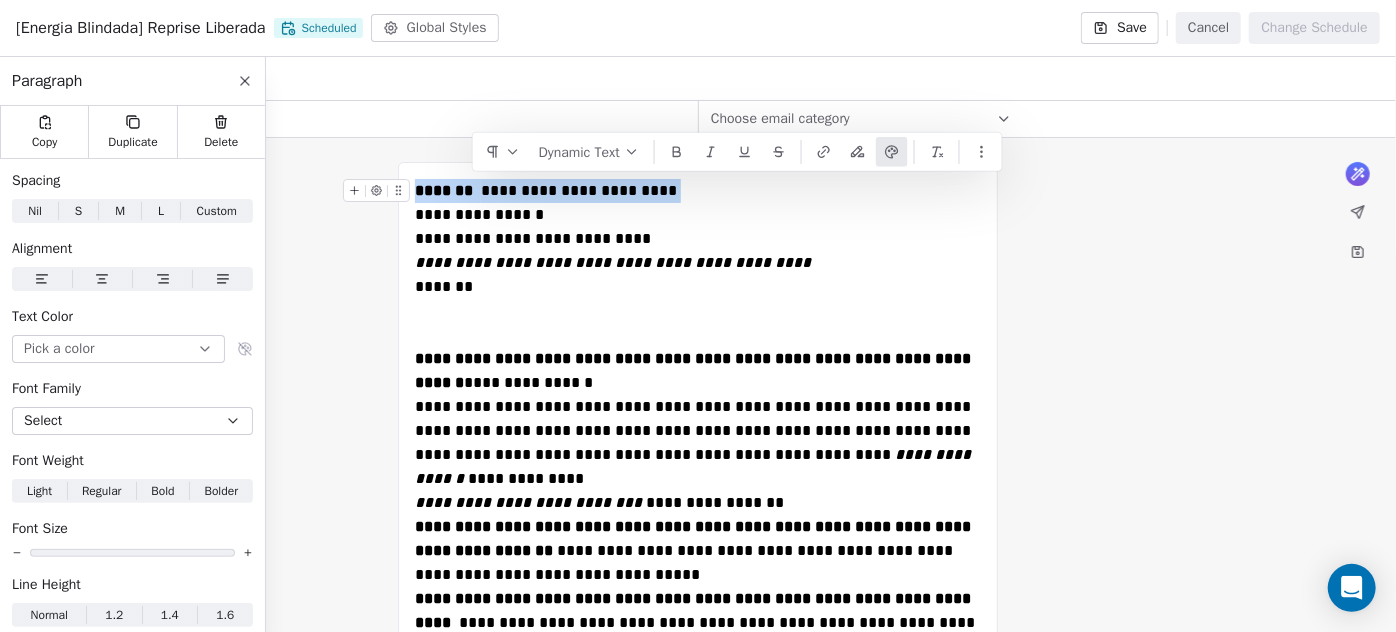 click on "*******" at bounding box center (448, 190) 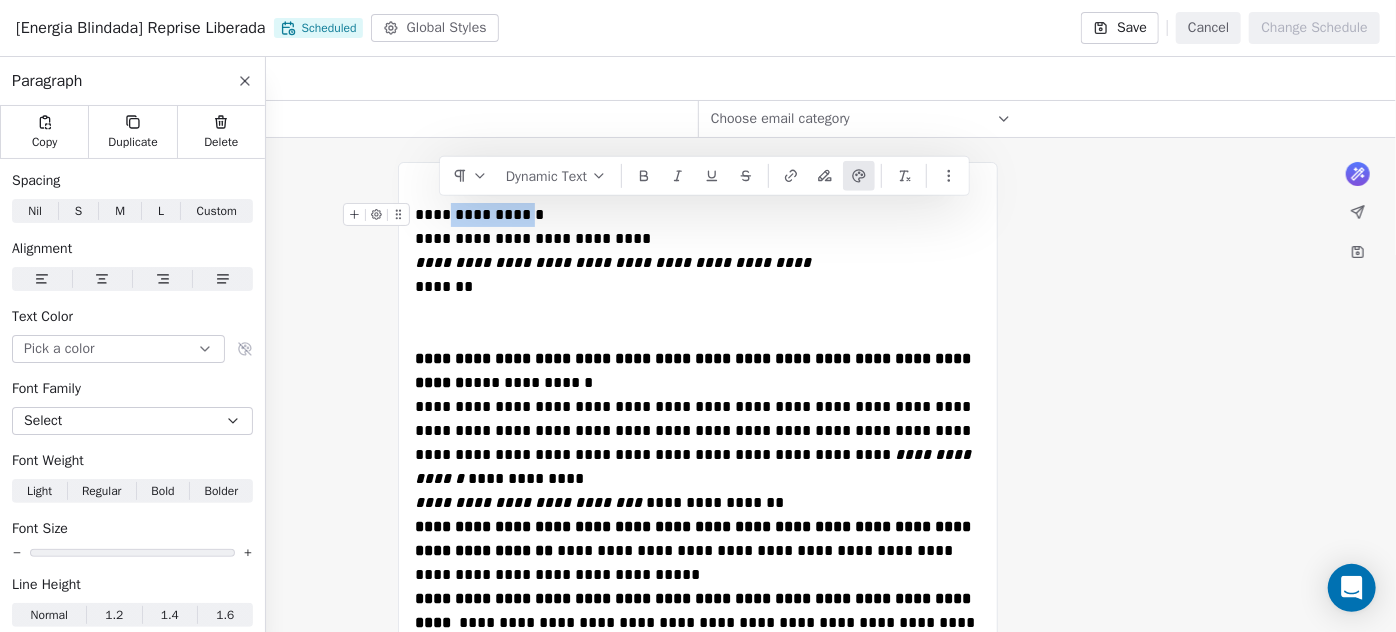 drag, startPoint x: 558, startPoint y: 211, endPoint x: 445, endPoint y: 204, distance: 113.216606 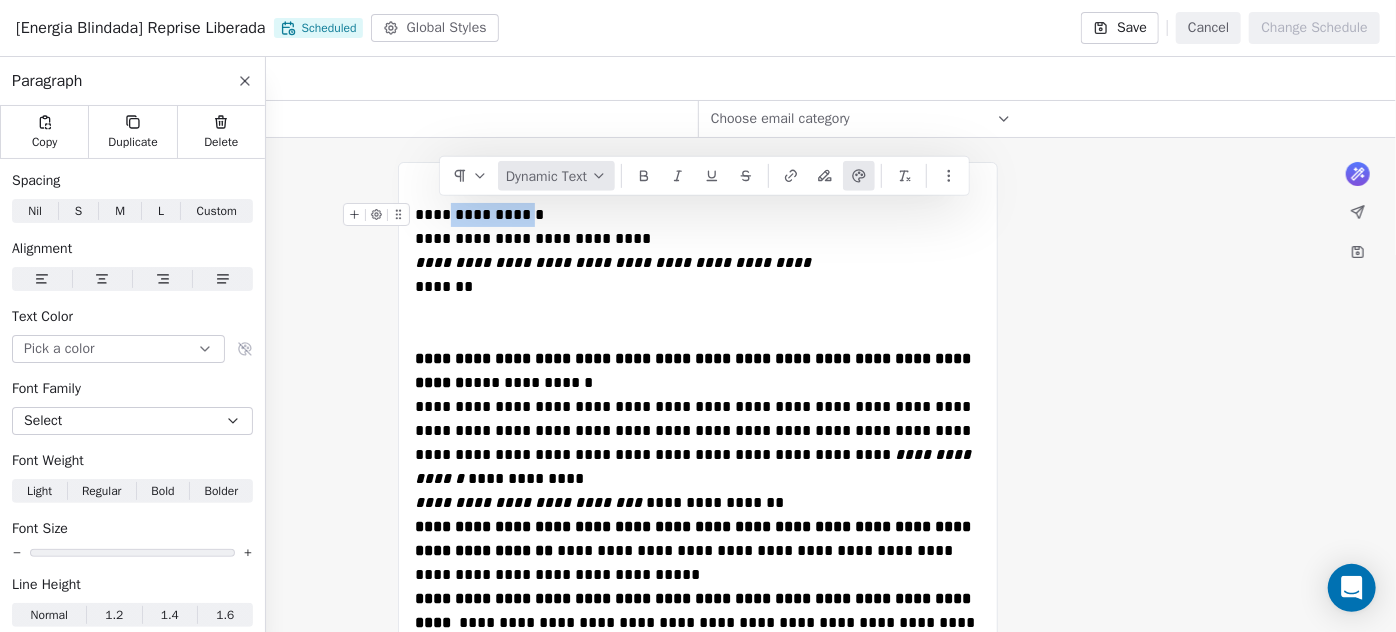 click on "Dynamic Text" at bounding box center [556, 176] 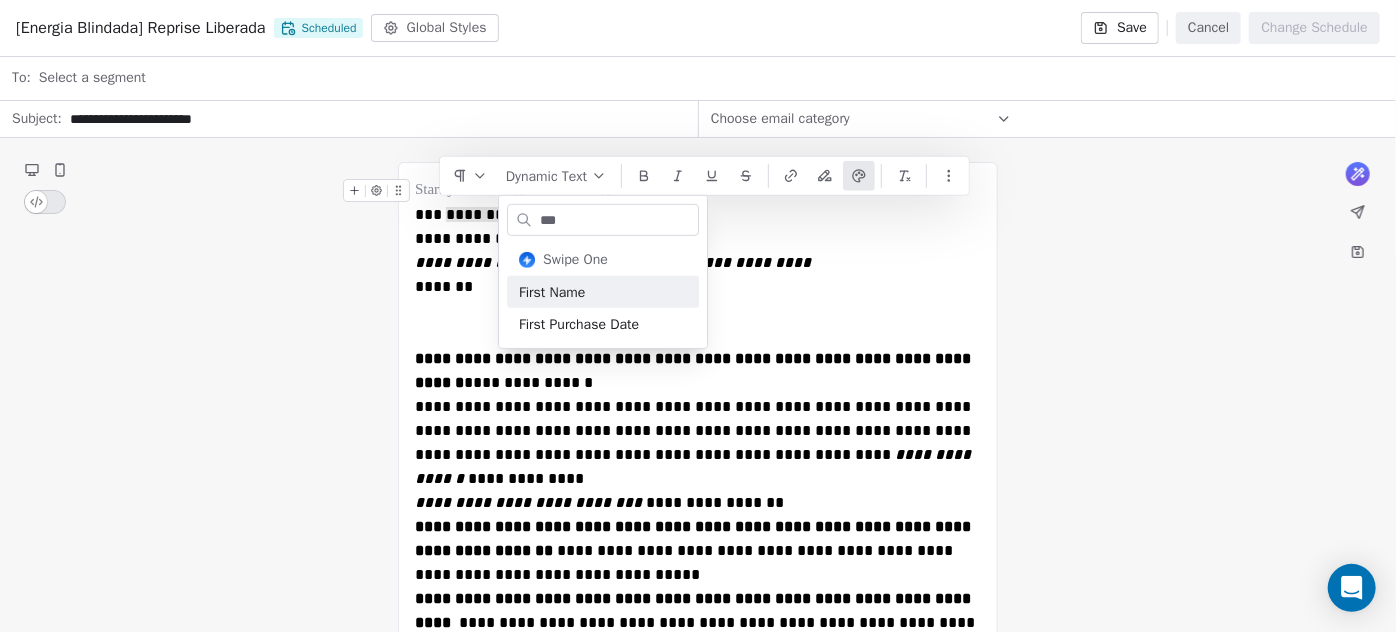 type on "***" 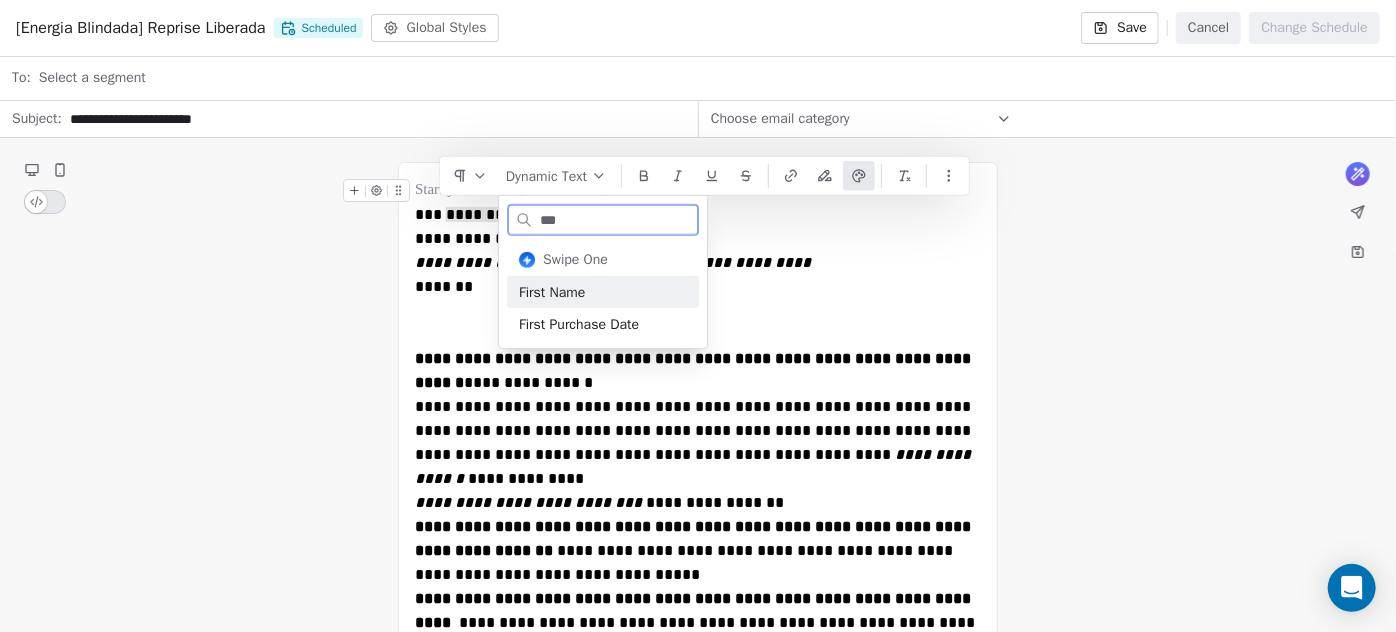 click on "First Name" at bounding box center (603, 292) 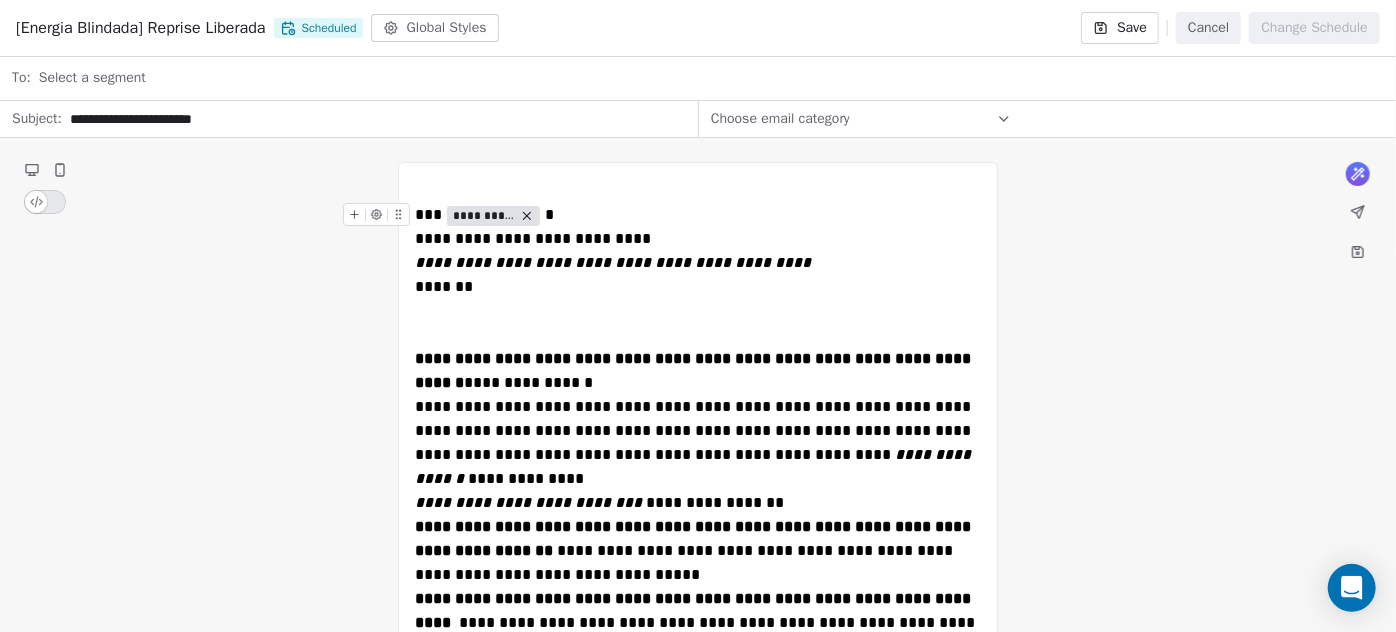click on "**********" at bounding box center [698, 215] 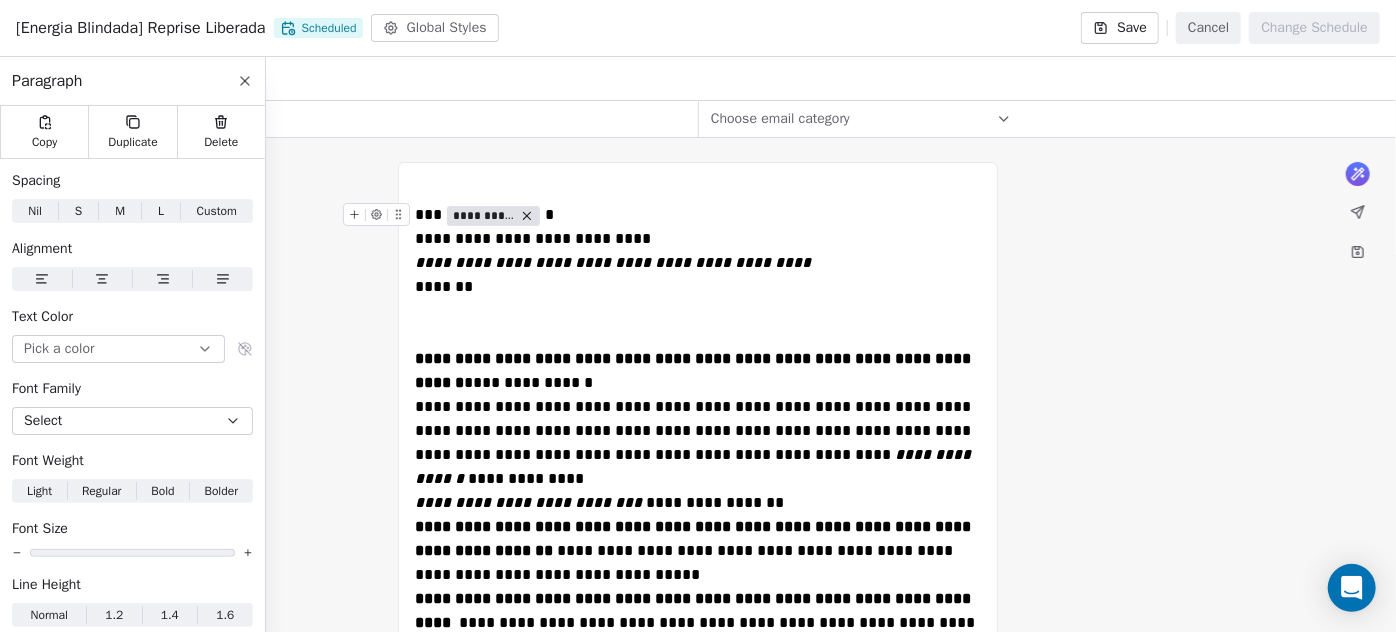 type 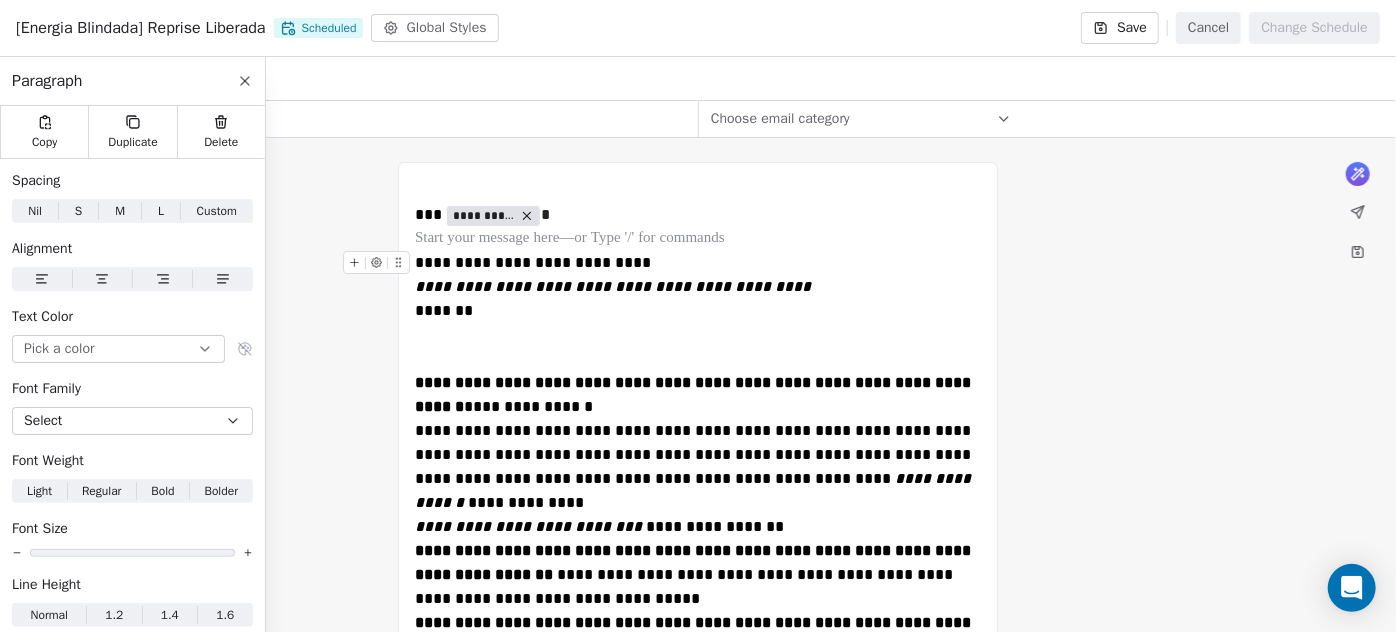 click on "**********" at bounding box center [698, 263] 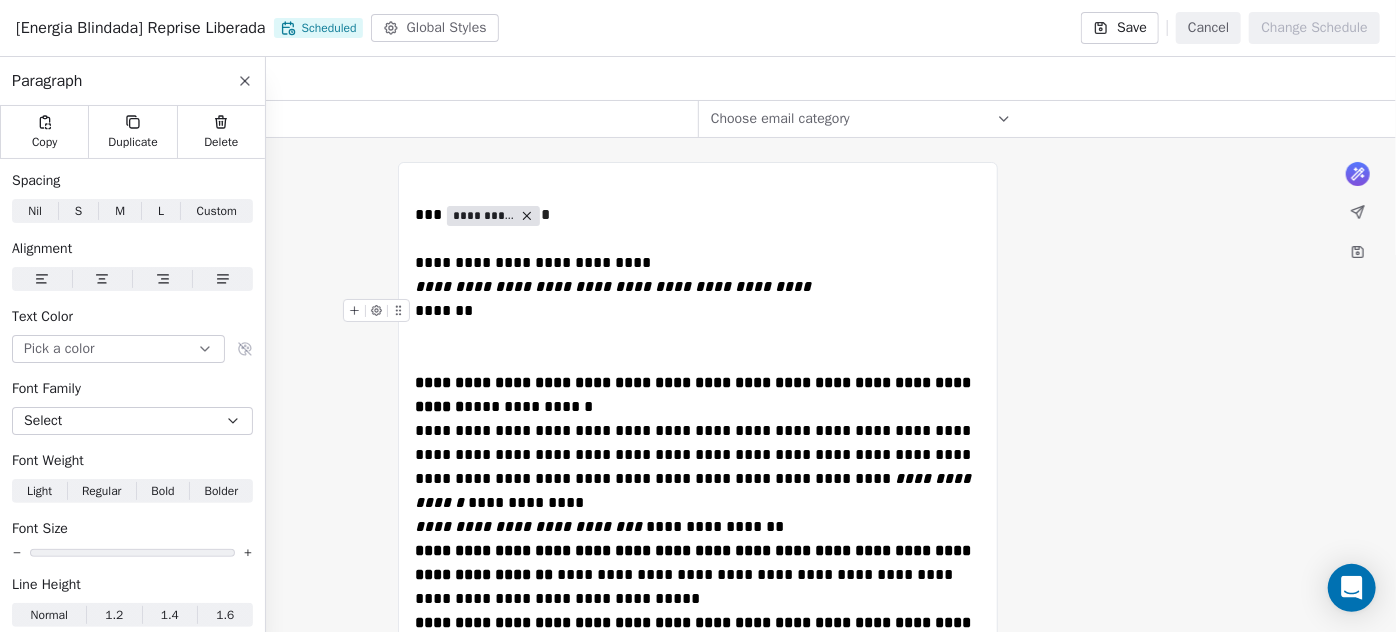 click on "*******" at bounding box center [698, 335] 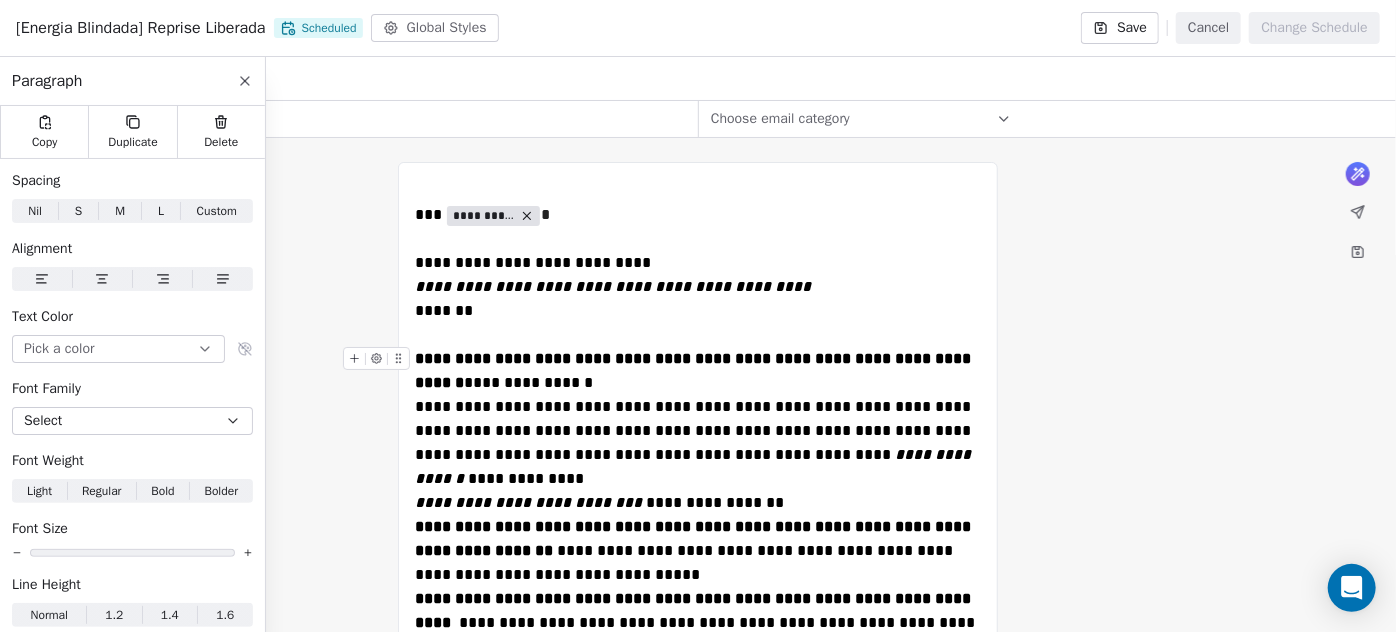 click on "**********" at bounding box center [698, 371] 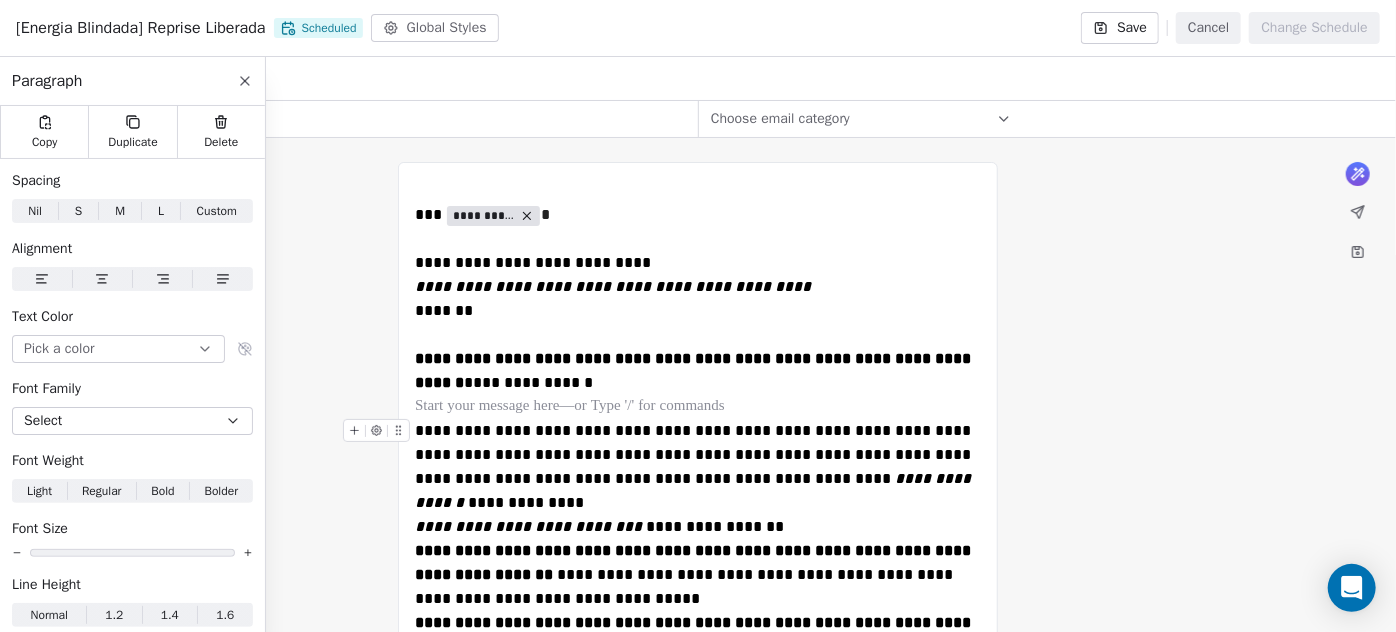 click on "**********" at bounding box center (698, 467) 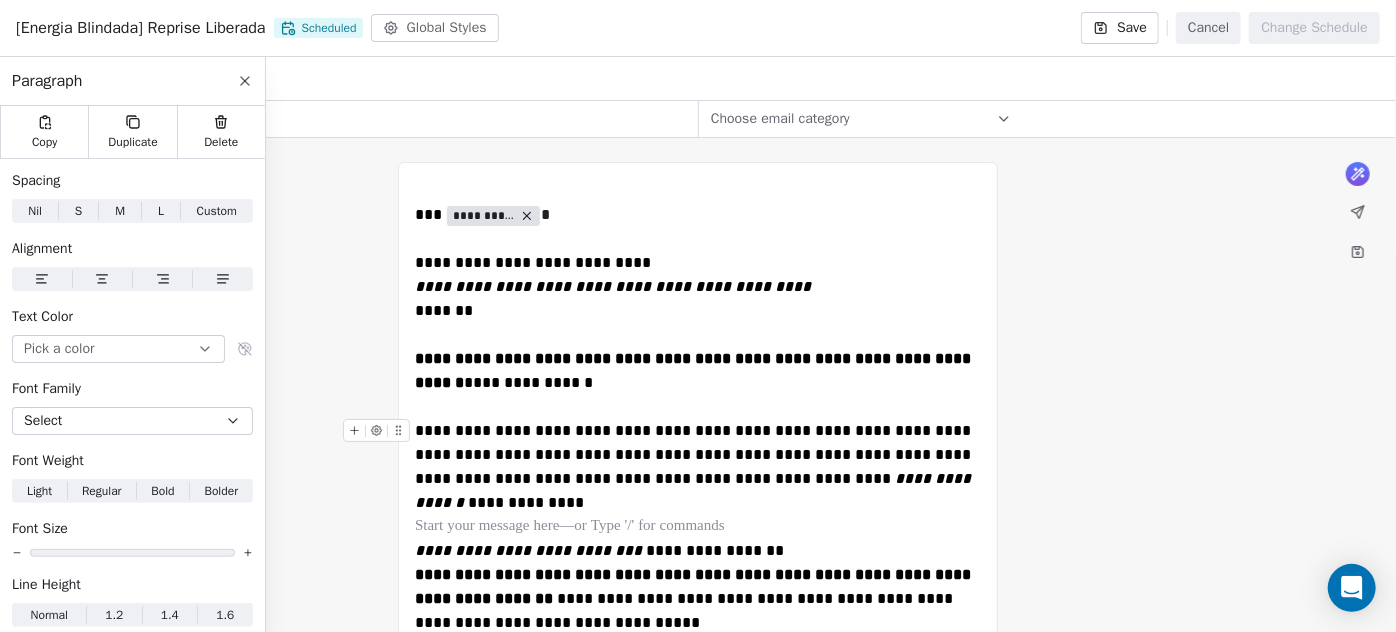 scroll, scrollTop: 132, scrollLeft: 0, axis: vertical 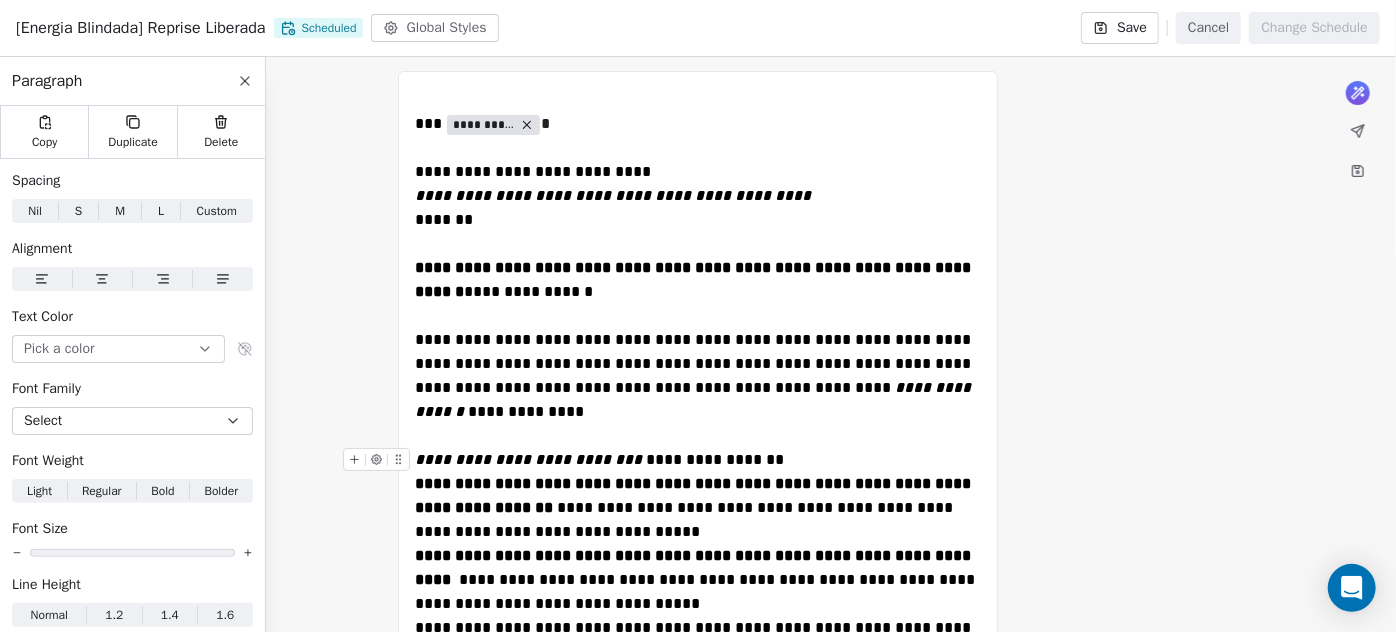 click on "**********" at bounding box center [698, 460] 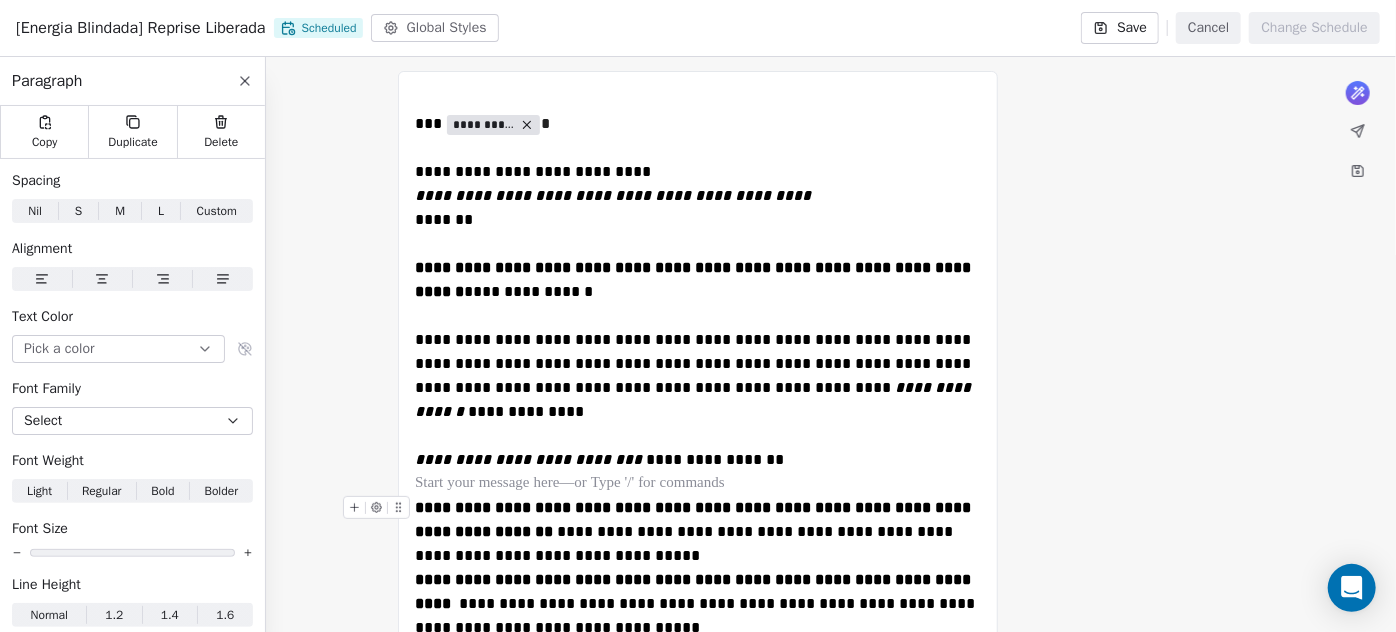 click on "**********" at bounding box center [698, 532] 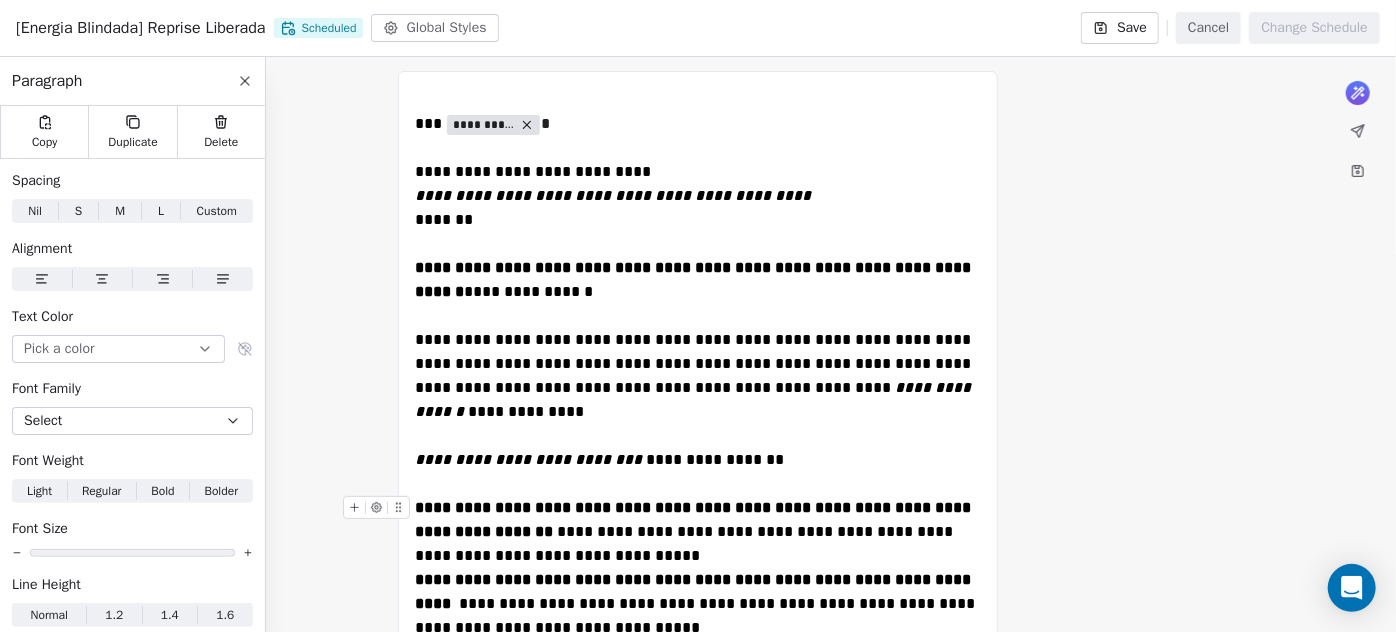 click on "**********" at bounding box center (698, 532) 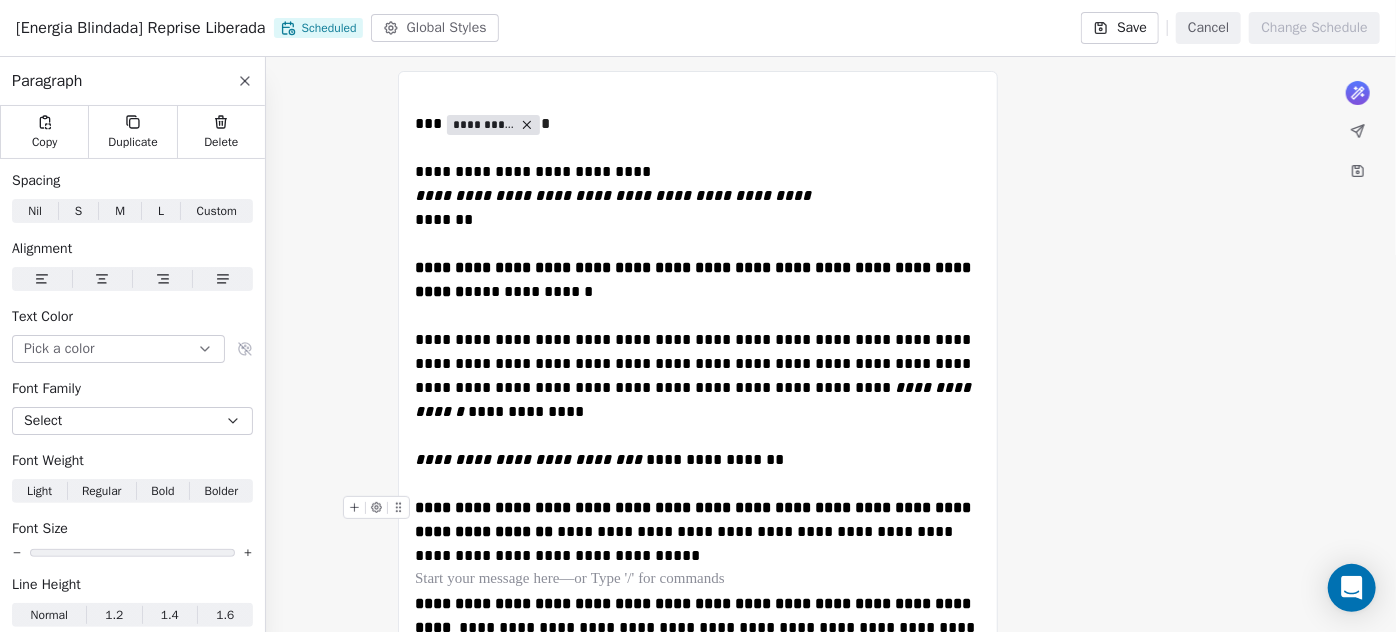 scroll, scrollTop: 405, scrollLeft: 0, axis: vertical 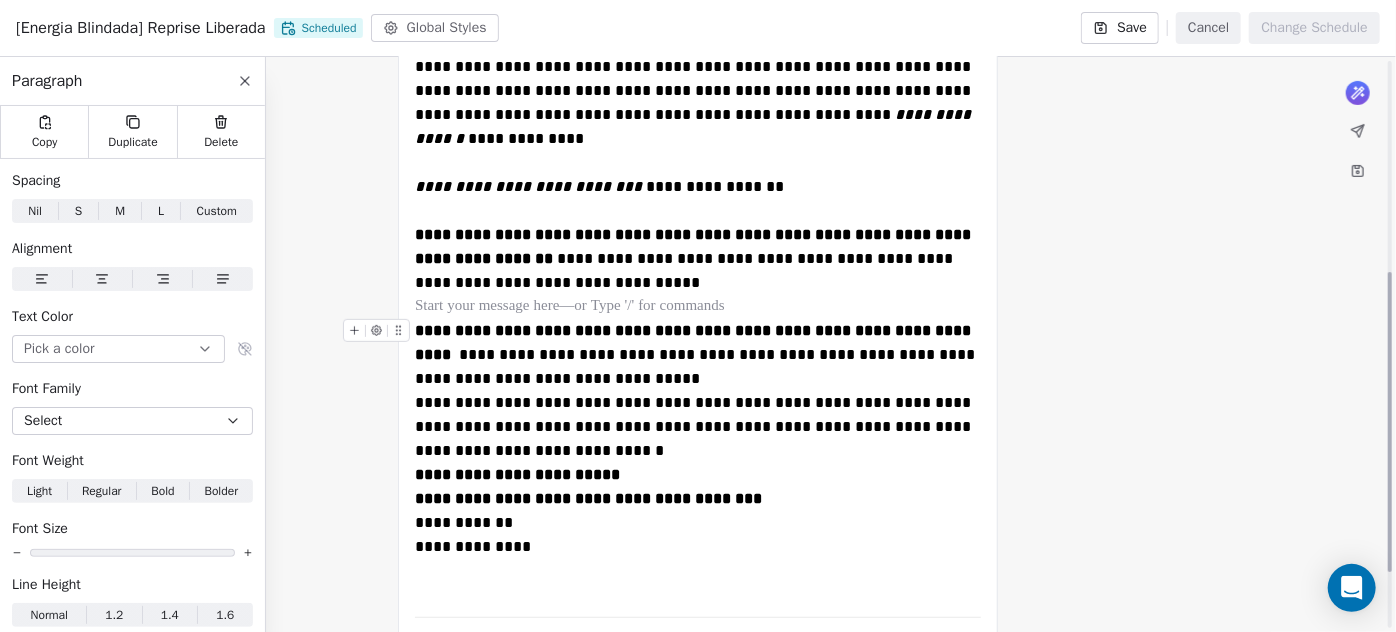 click on "**********" at bounding box center [698, 355] 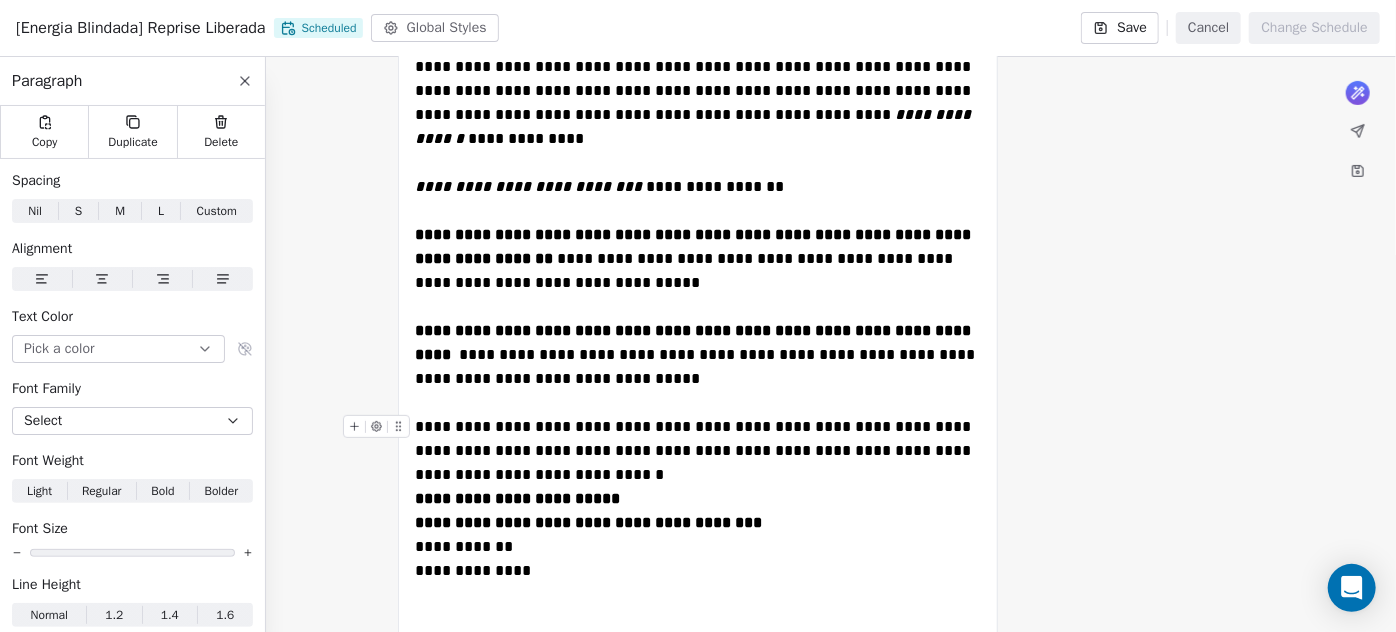 click on "**********" at bounding box center (698, 451) 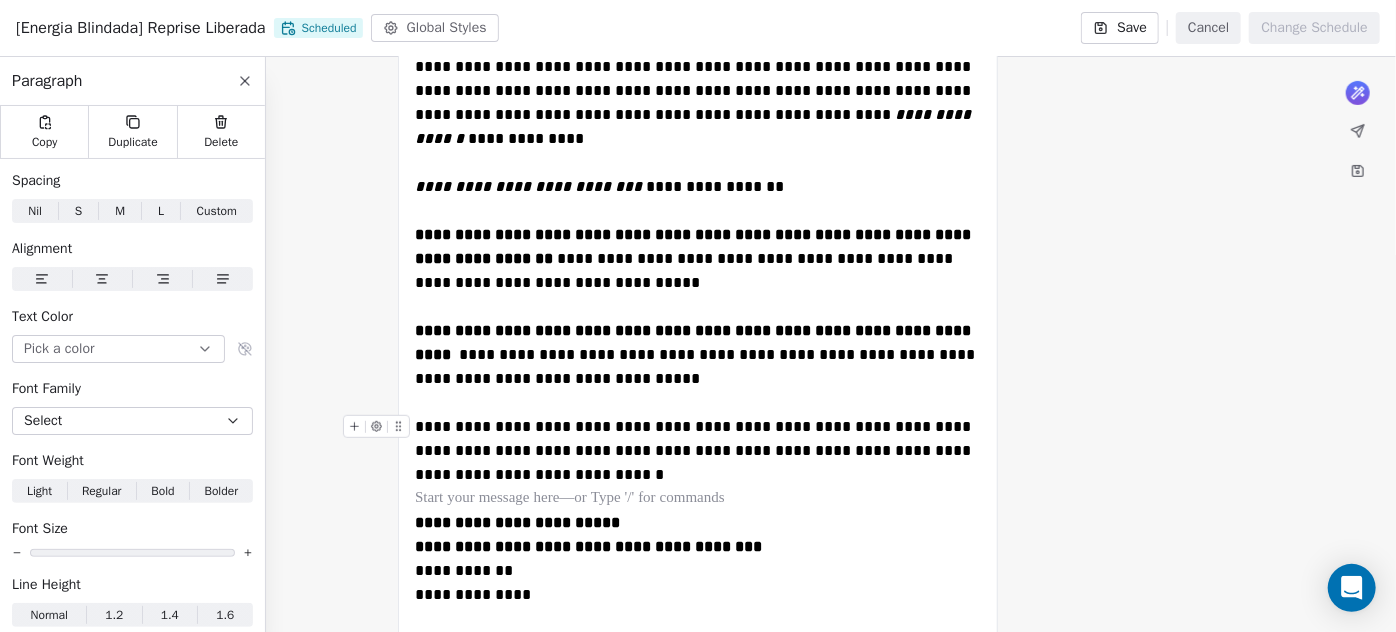scroll, scrollTop: 496, scrollLeft: 0, axis: vertical 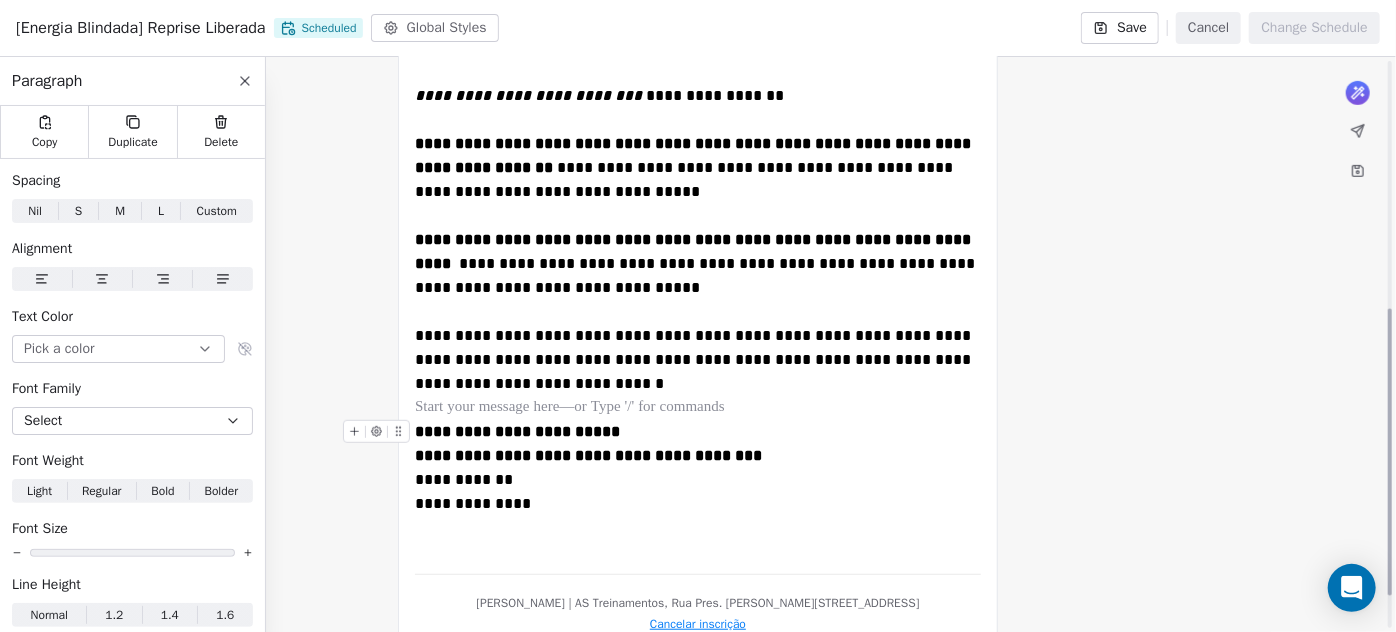 click on "**********" at bounding box center (698, 432) 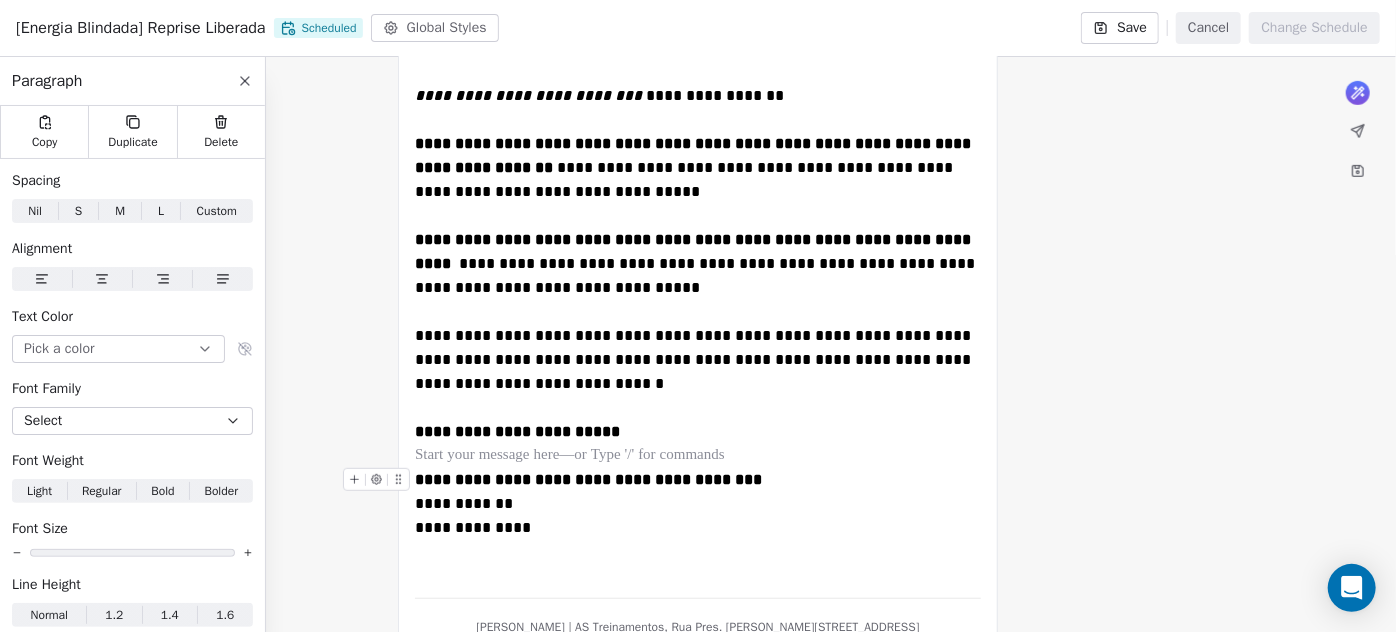 click on "**********" at bounding box center (698, 516) 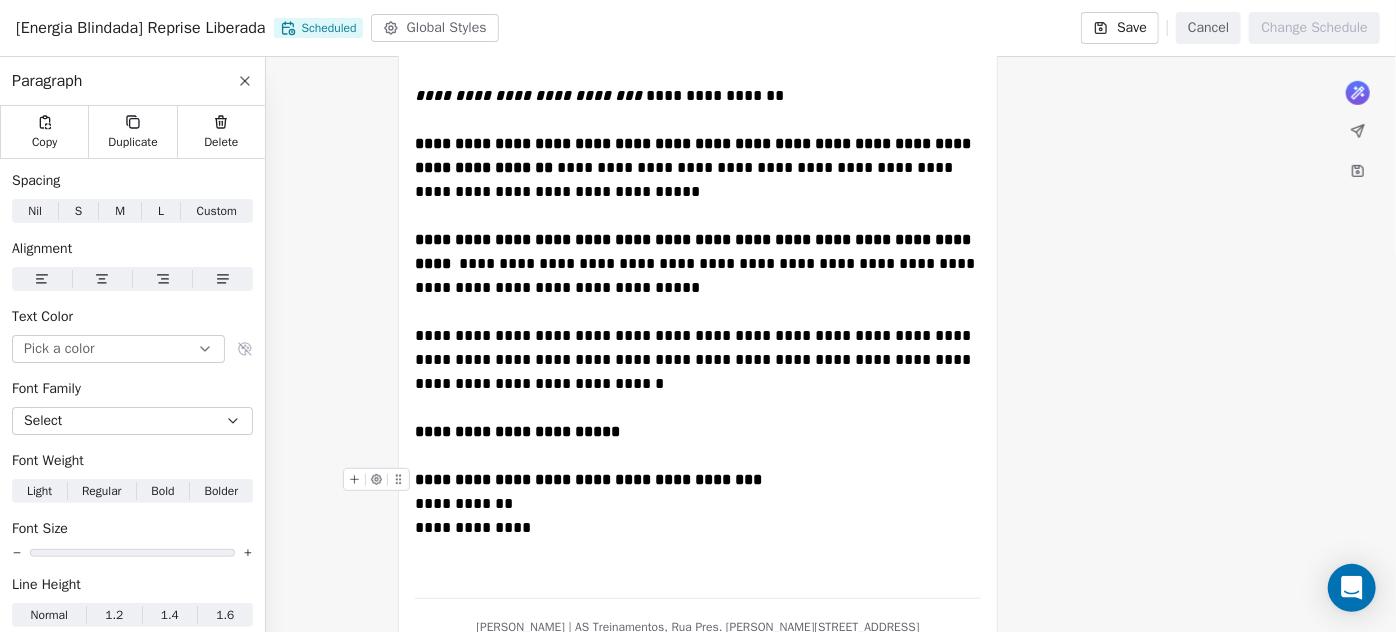 click on "**********" at bounding box center [698, 480] 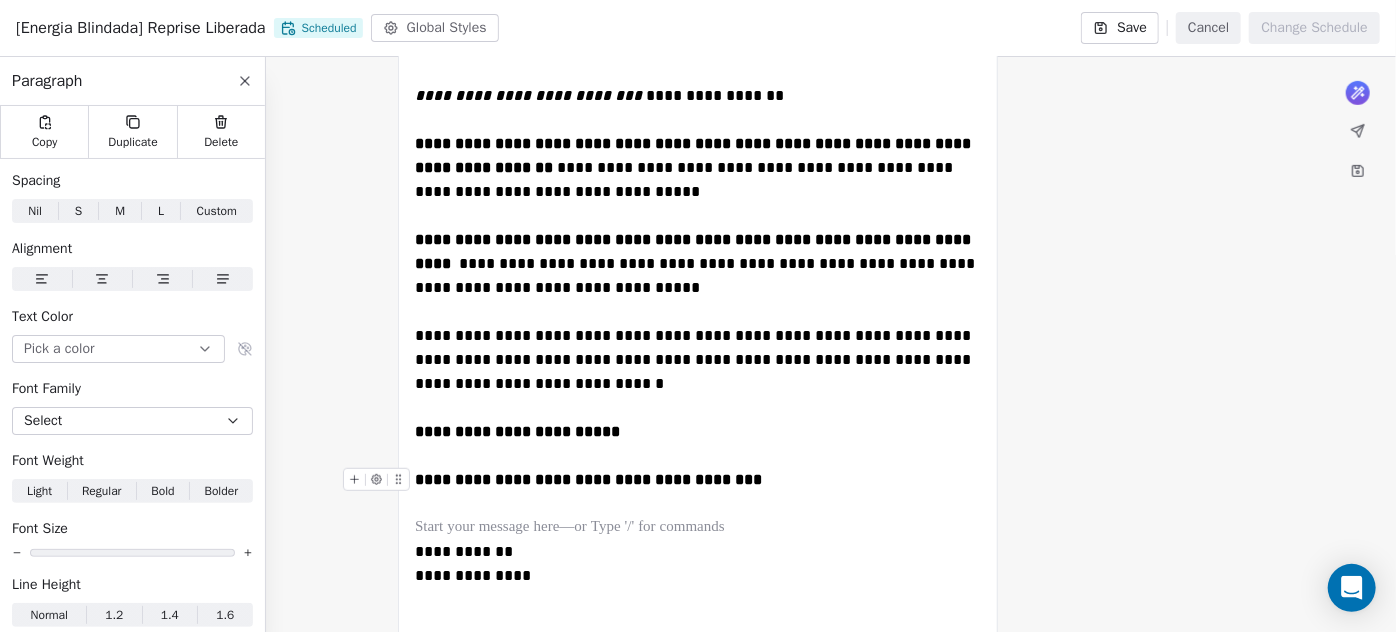 scroll, scrollTop: 405, scrollLeft: 0, axis: vertical 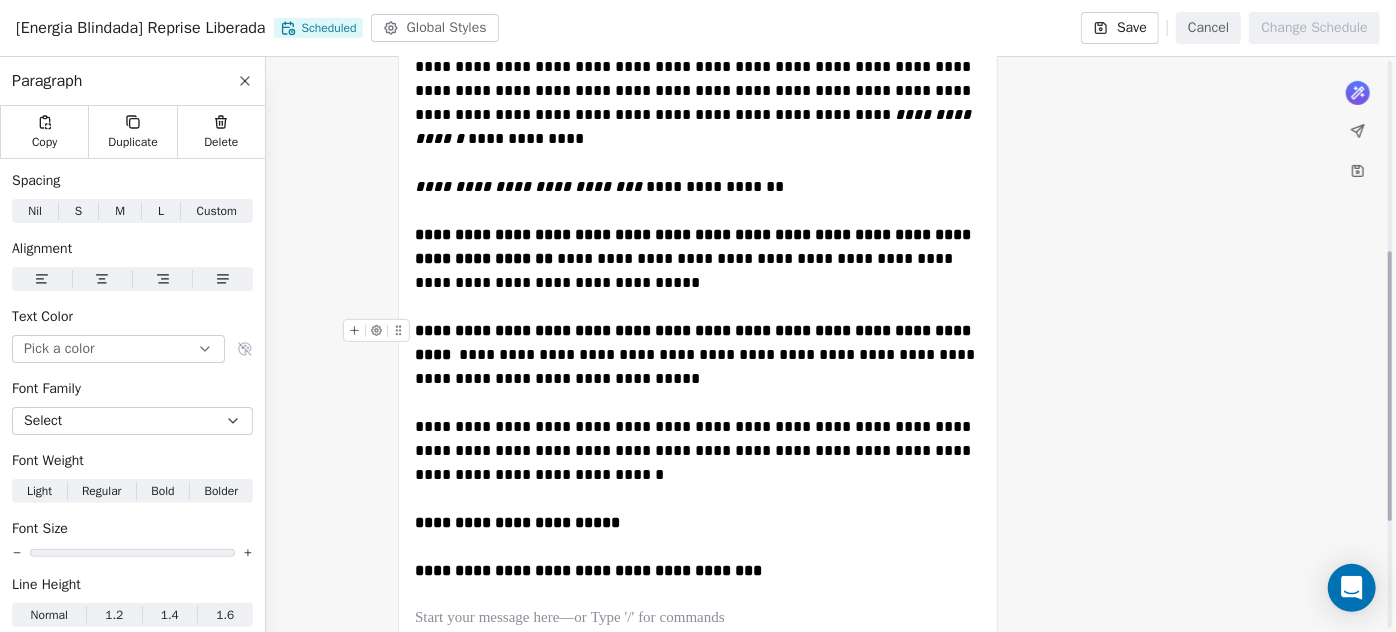 click on "**********" at bounding box center (698, 355) 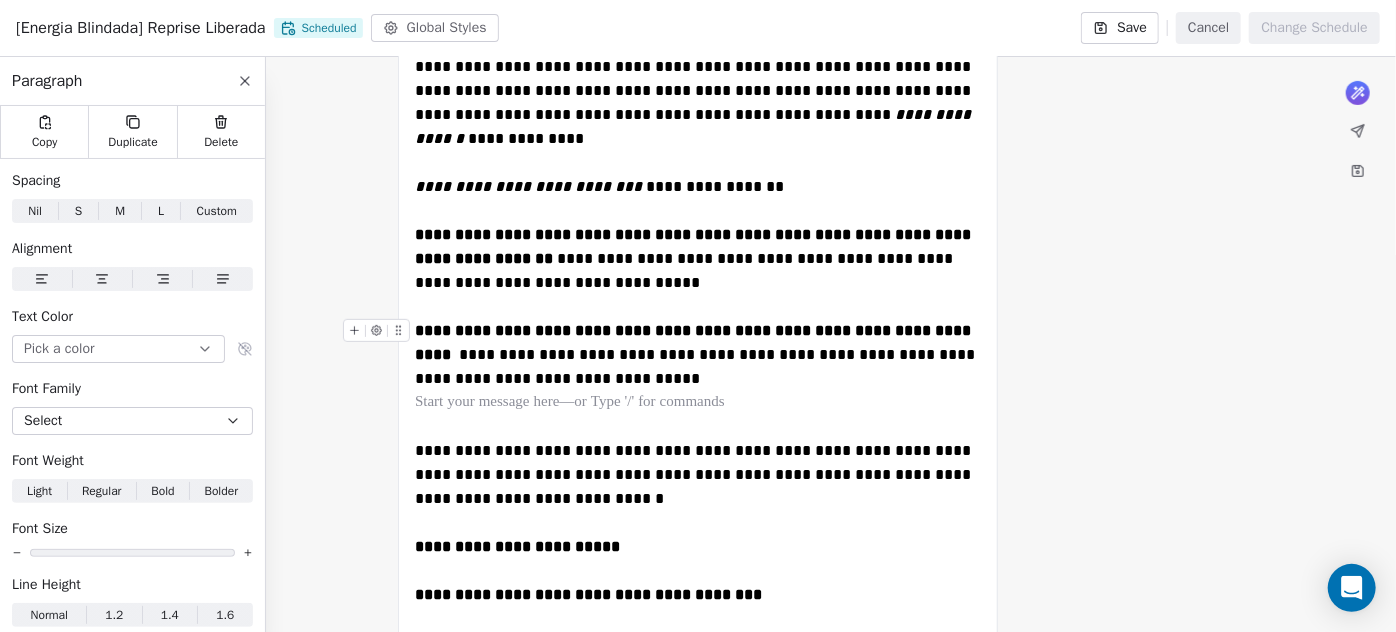 scroll, scrollTop: 314, scrollLeft: 0, axis: vertical 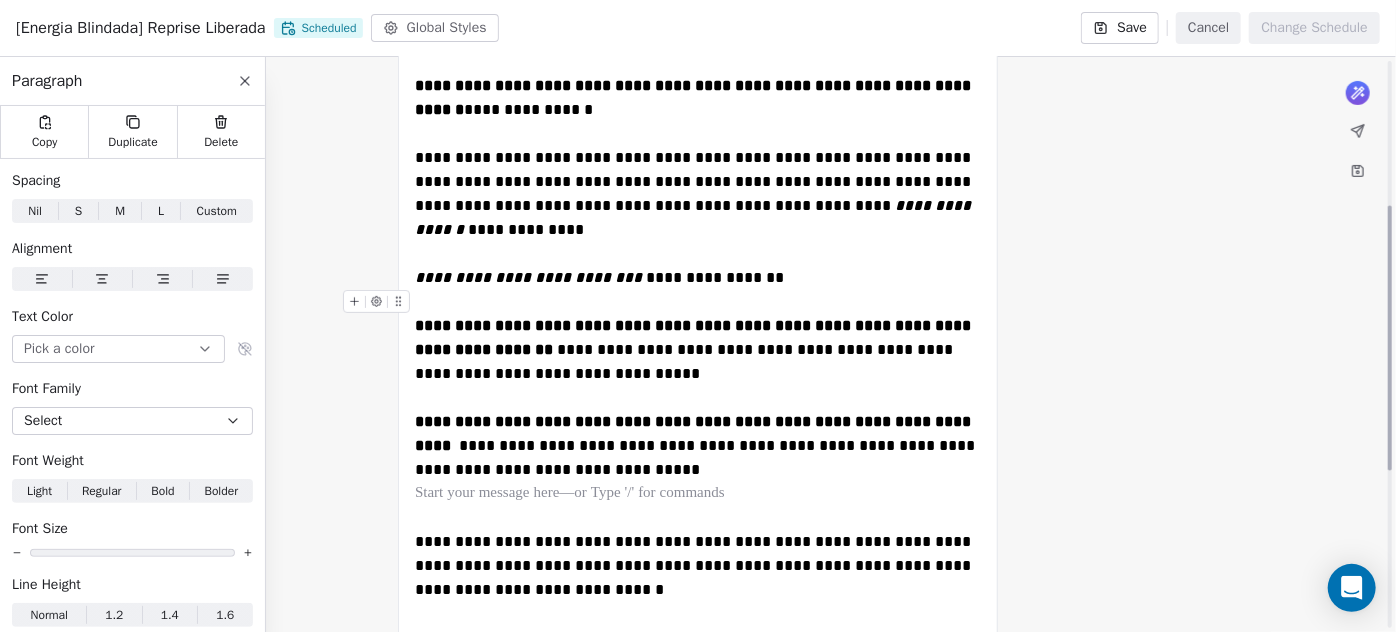 click at bounding box center (698, 302) 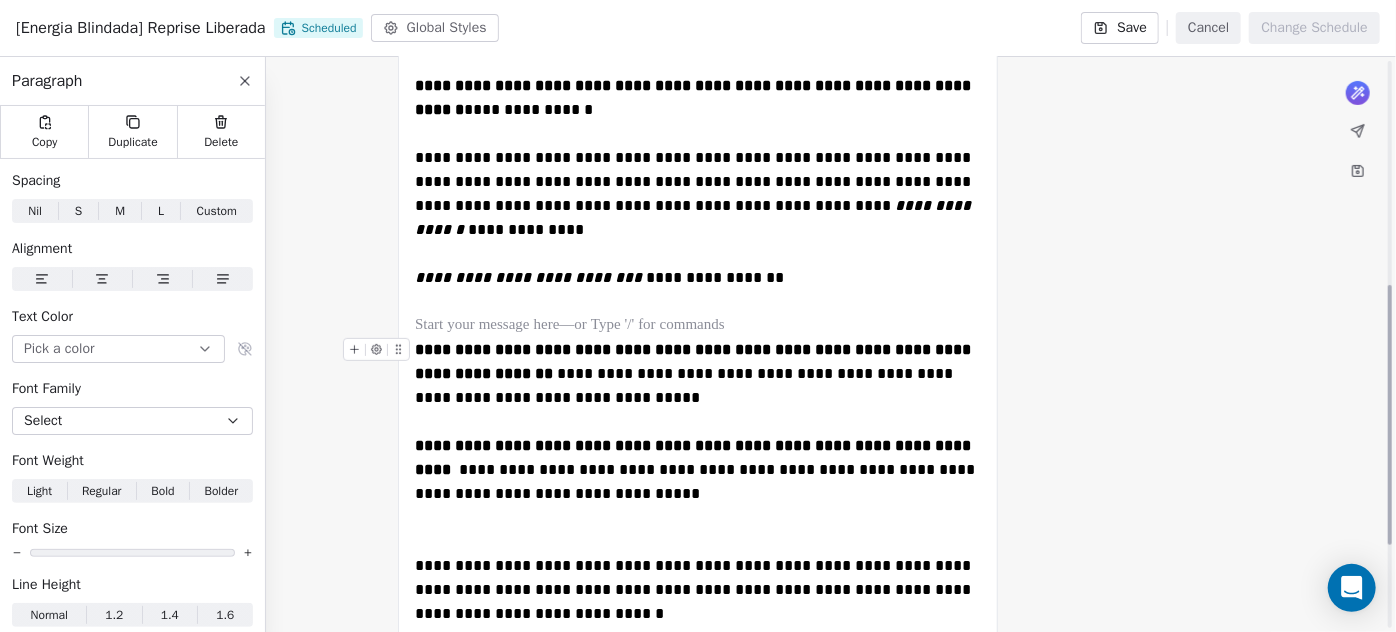 scroll, scrollTop: 496, scrollLeft: 0, axis: vertical 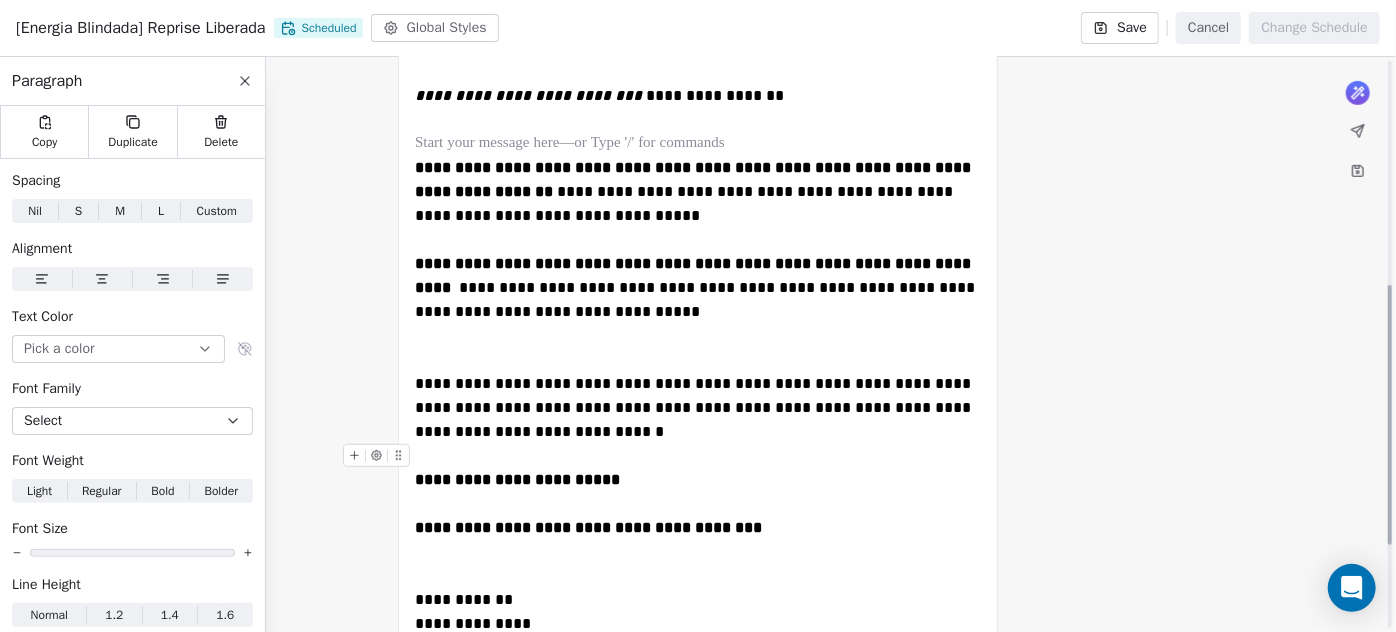 click on "**********" at bounding box center (517, 479) 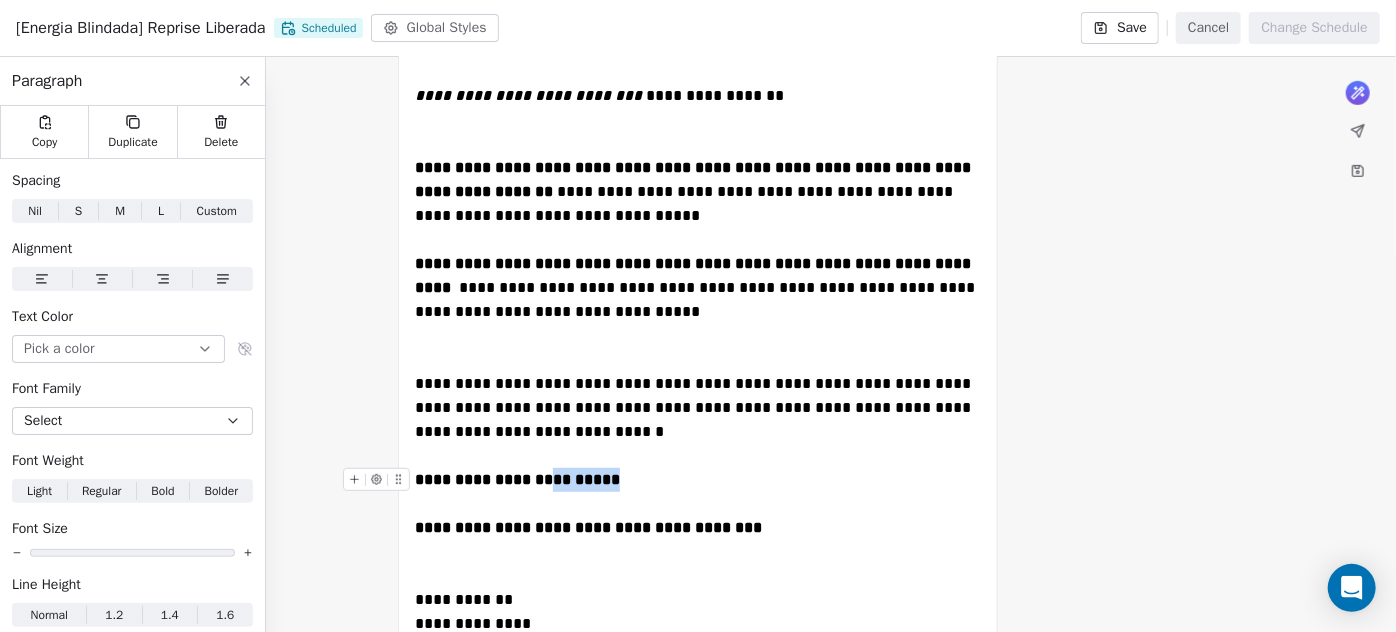 click on "**********" at bounding box center (517, 479) 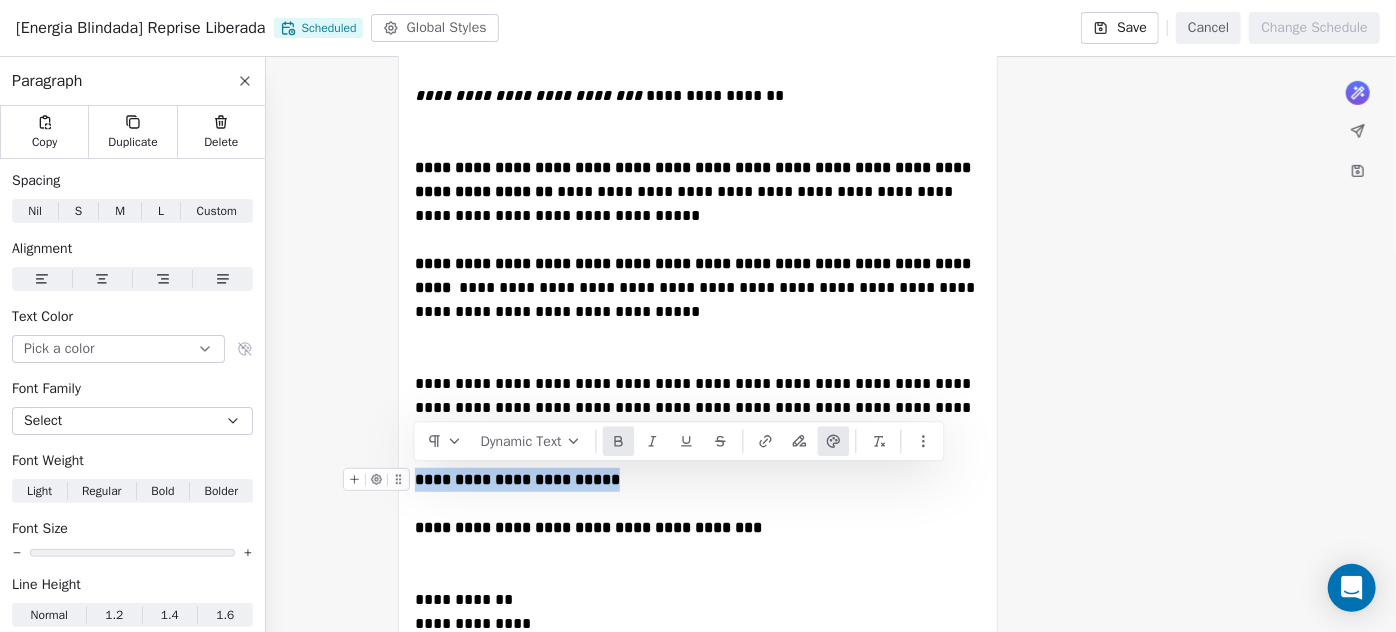 click on "**********" at bounding box center [517, 479] 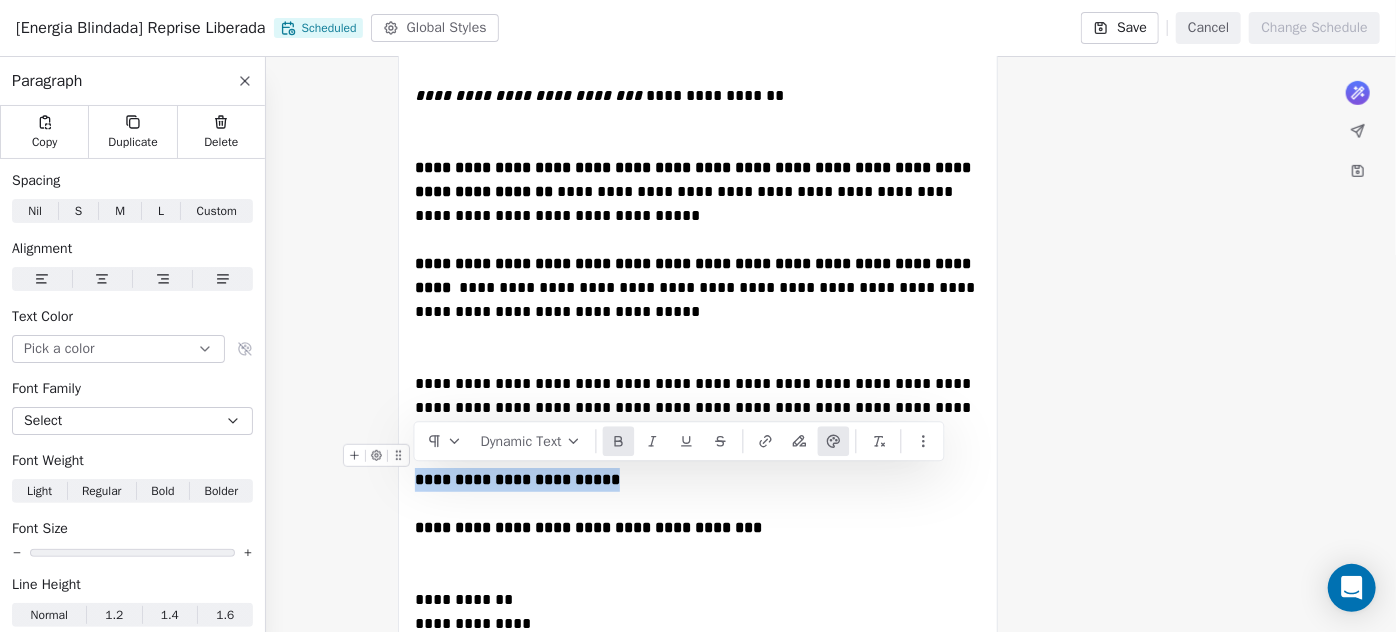 click at bounding box center (354, 455) 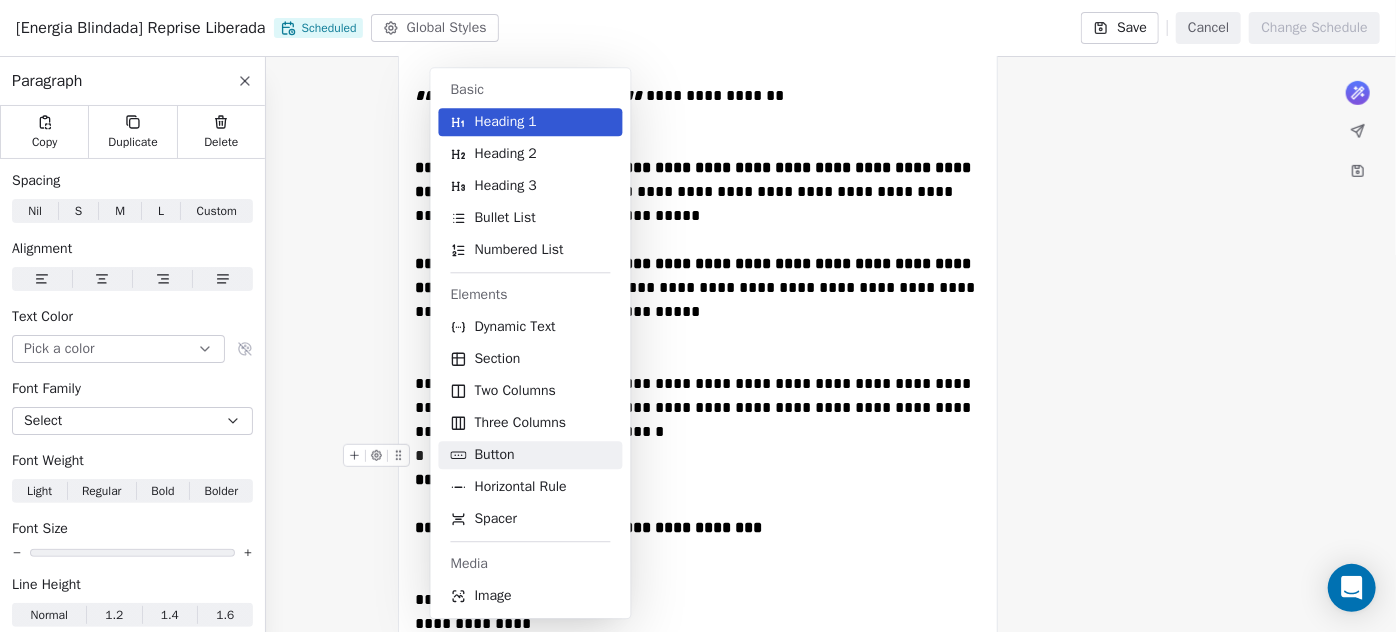 click on "Button" at bounding box center (495, 455) 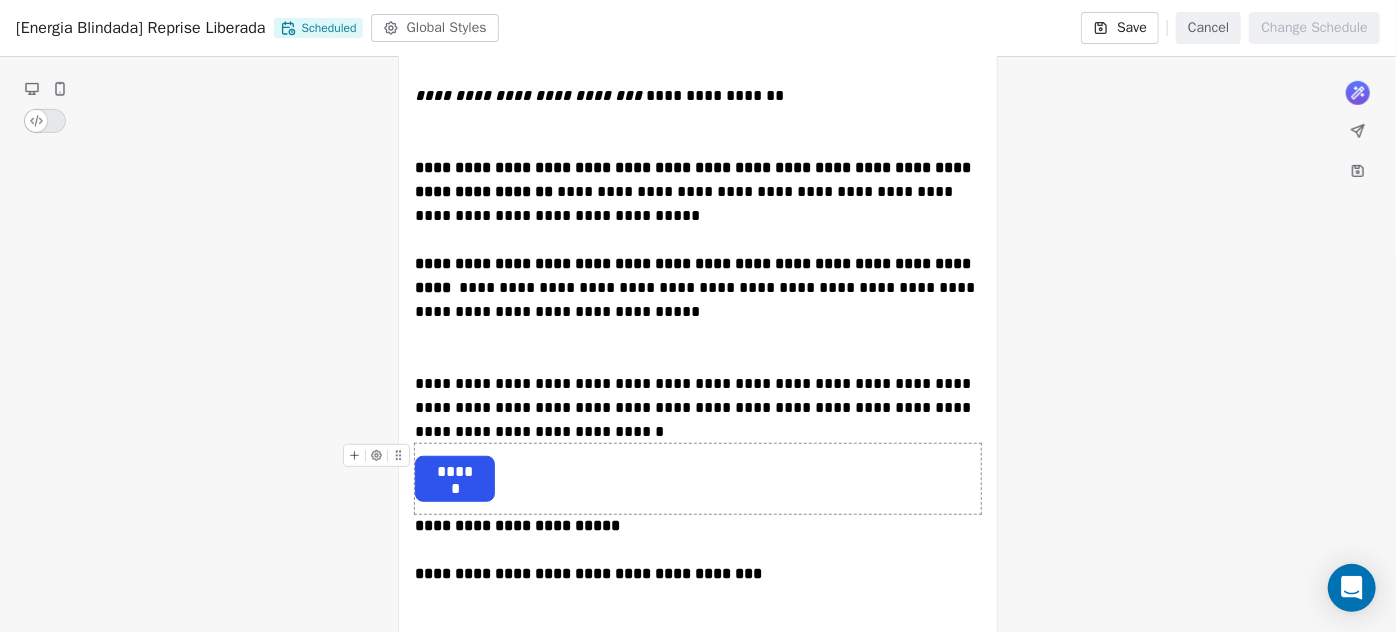 click on "******" at bounding box center [455, 472] 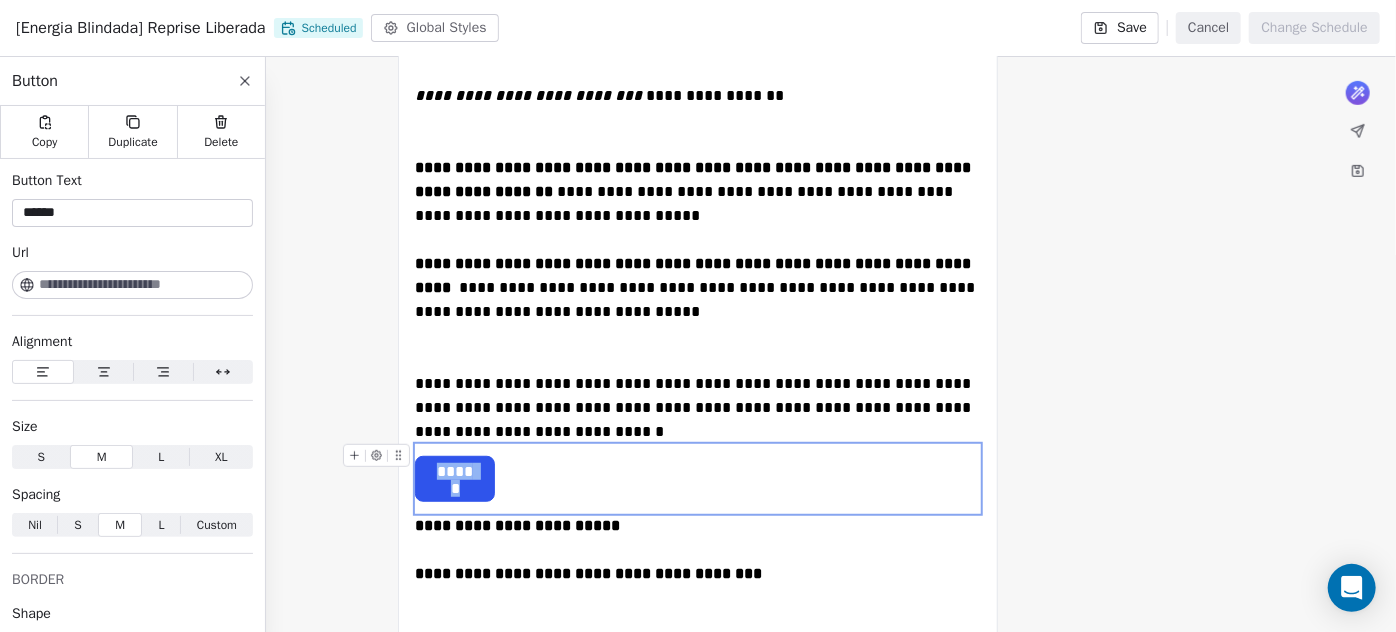 click on "******" at bounding box center [455, 472] 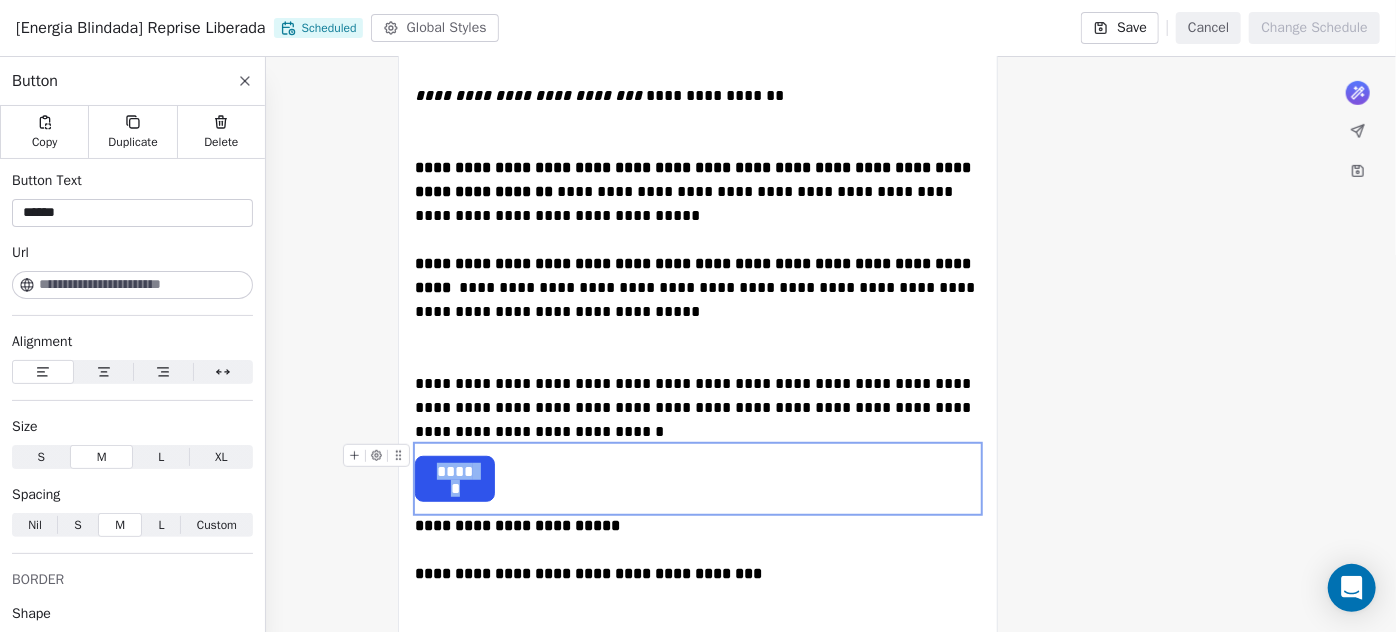 click on "******" at bounding box center (455, 472) 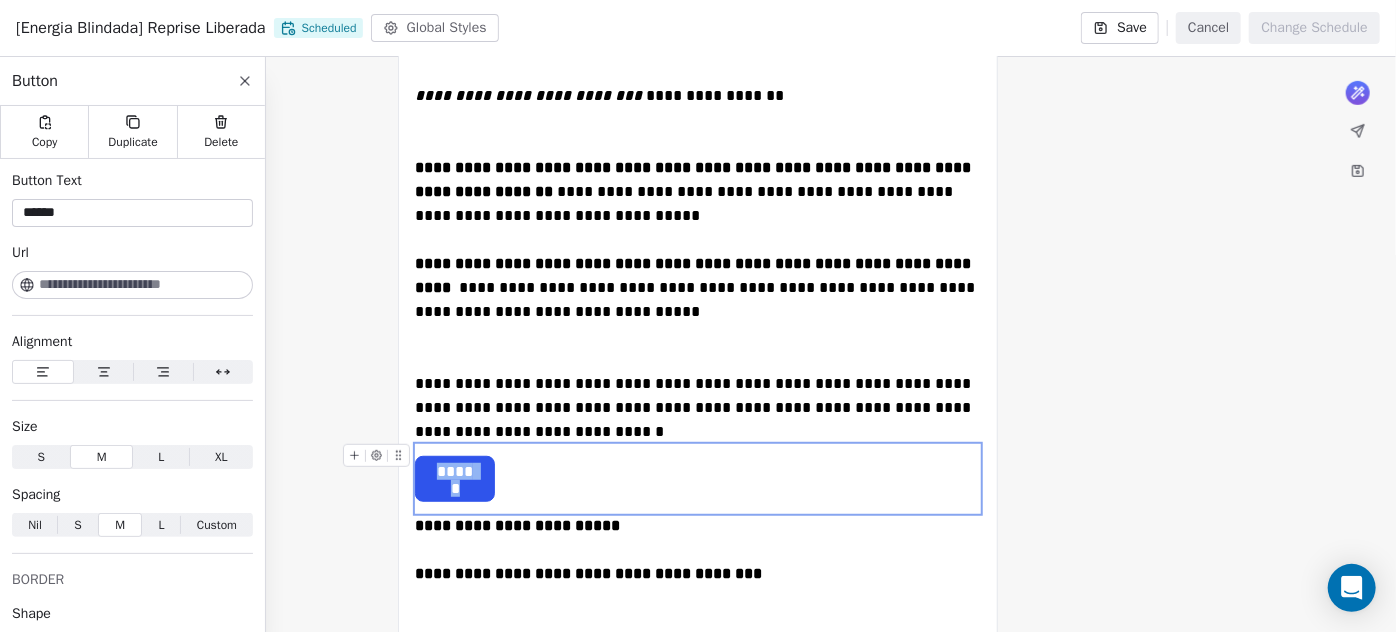 paste 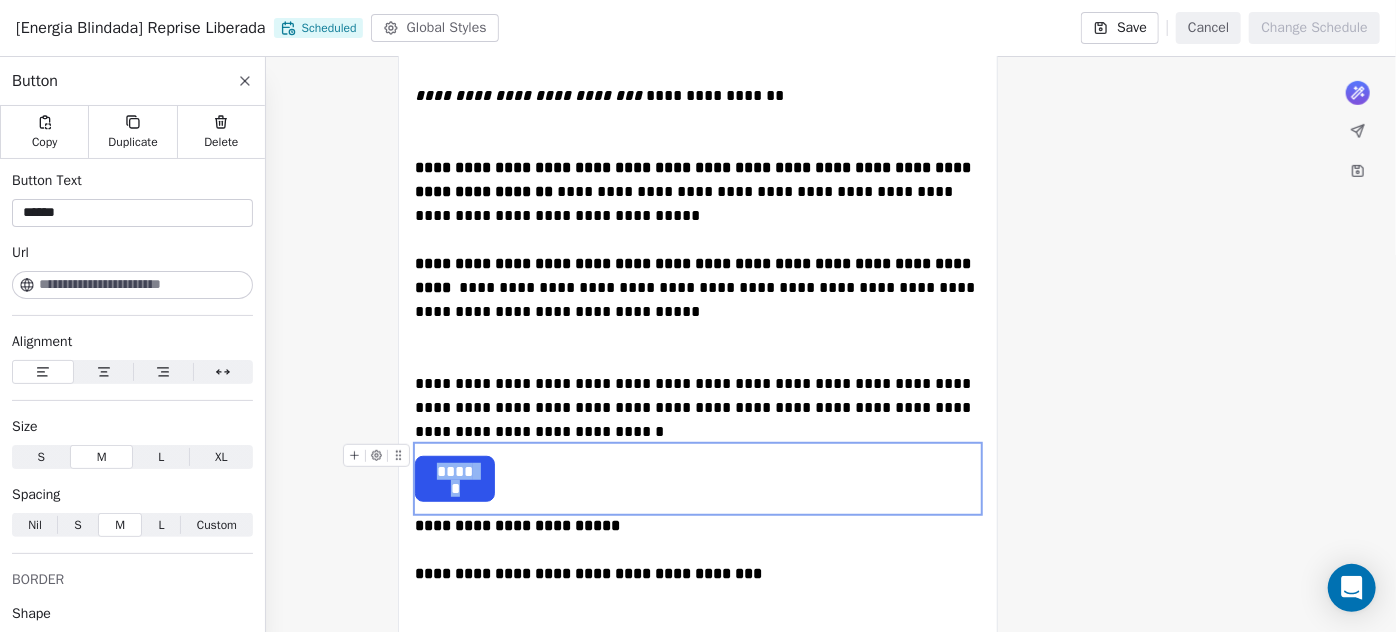 type 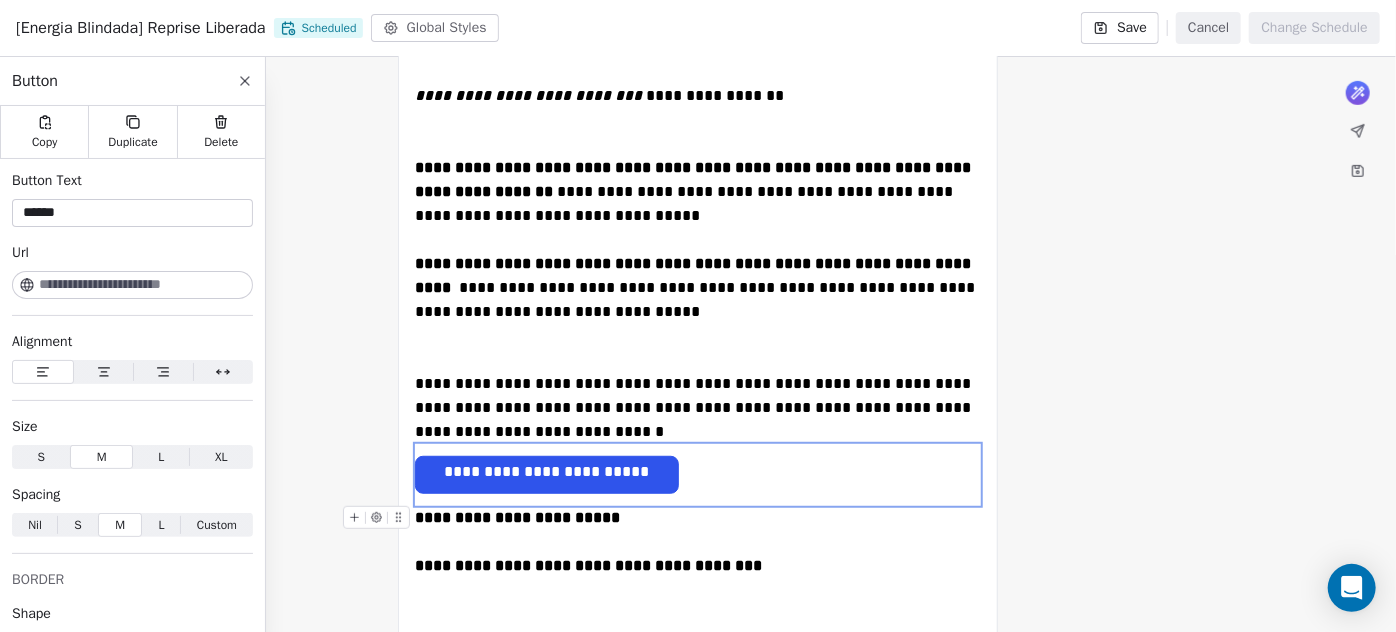 click on "**********" at bounding box center (517, 517) 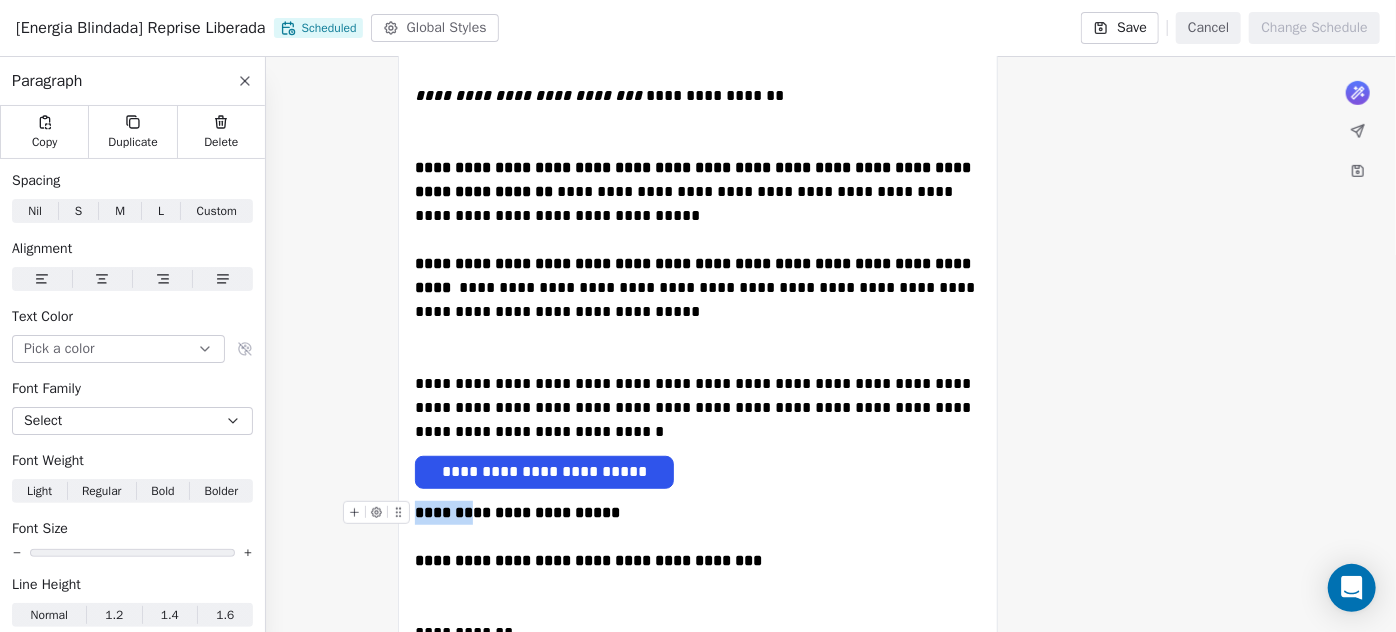 click on "**********" at bounding box center (517, 512) 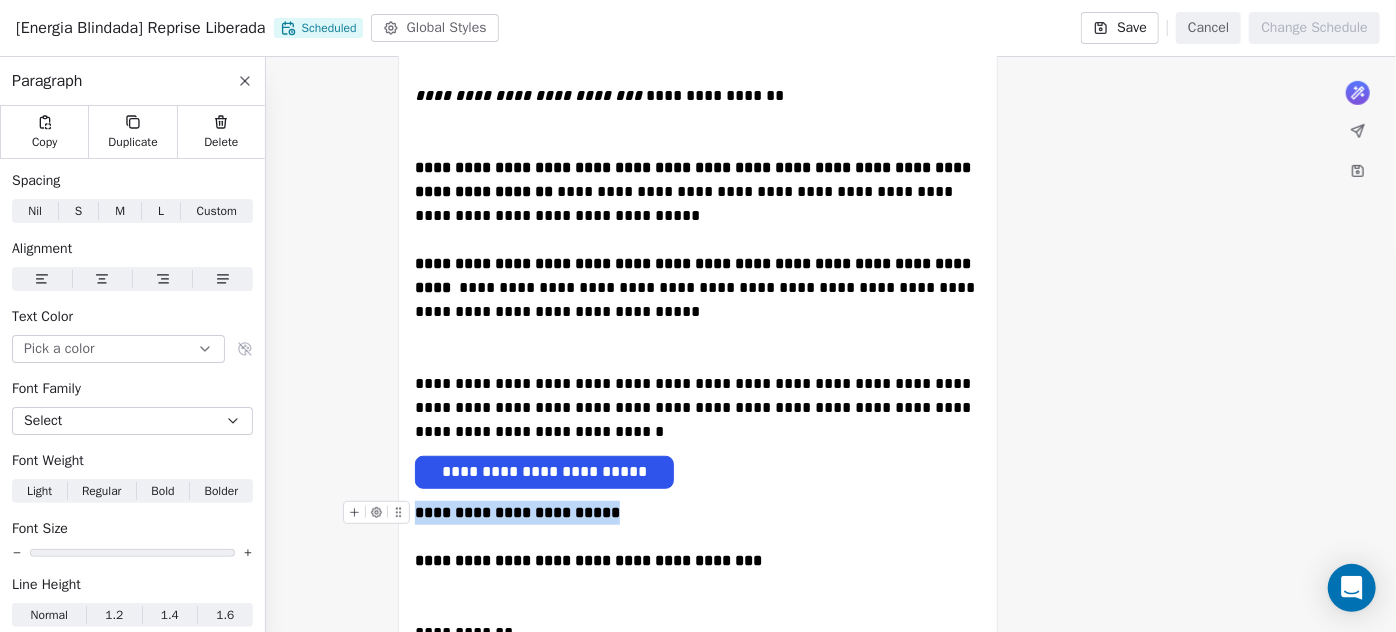click on "**********" at bounding box center [517, 512] 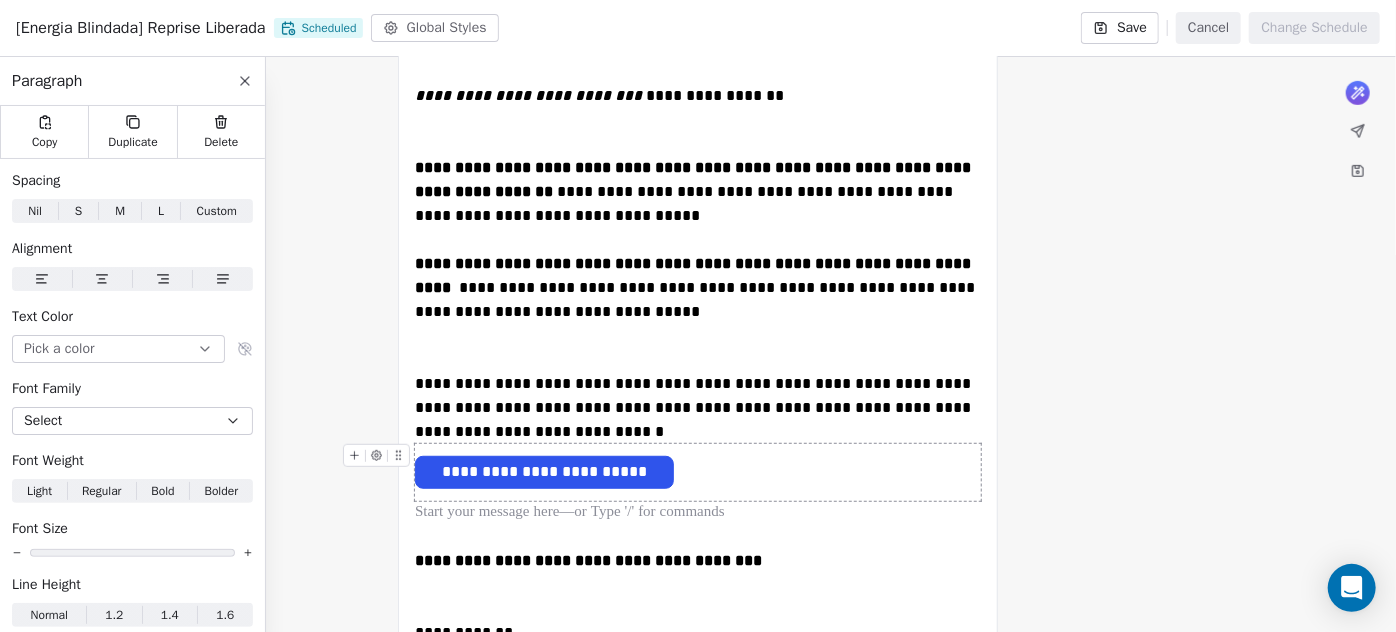 click on "**********" at bounding box center (698, 472) 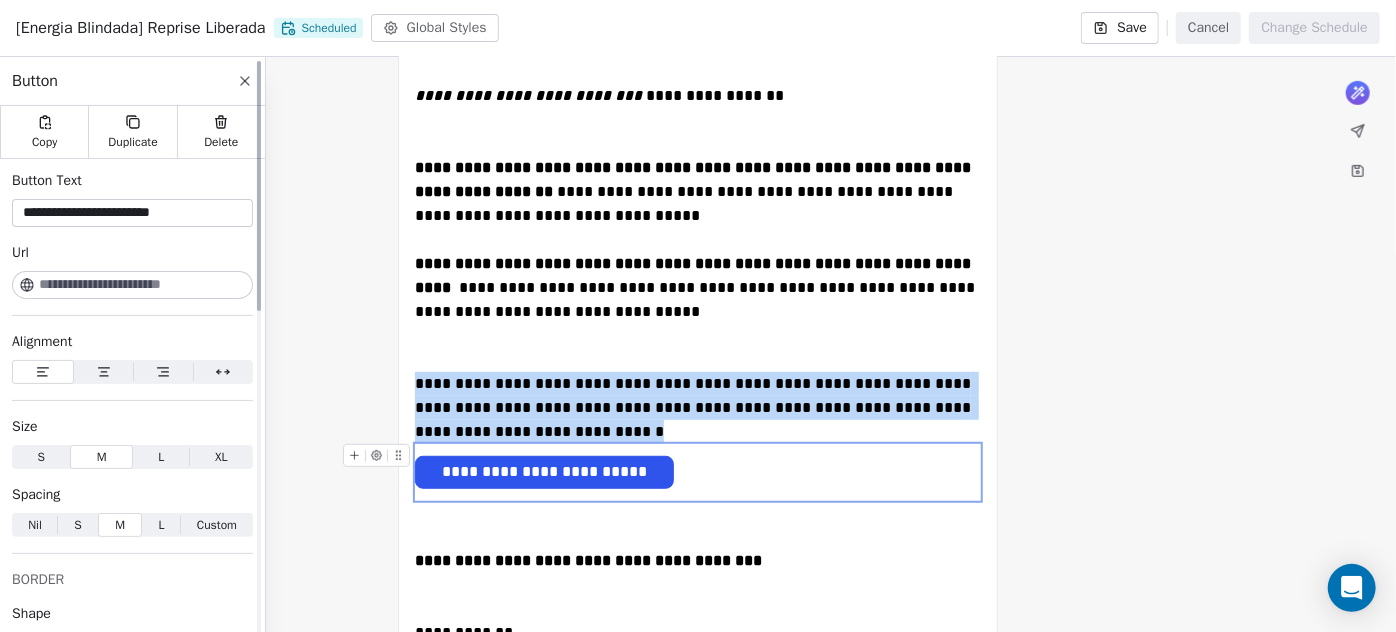 click 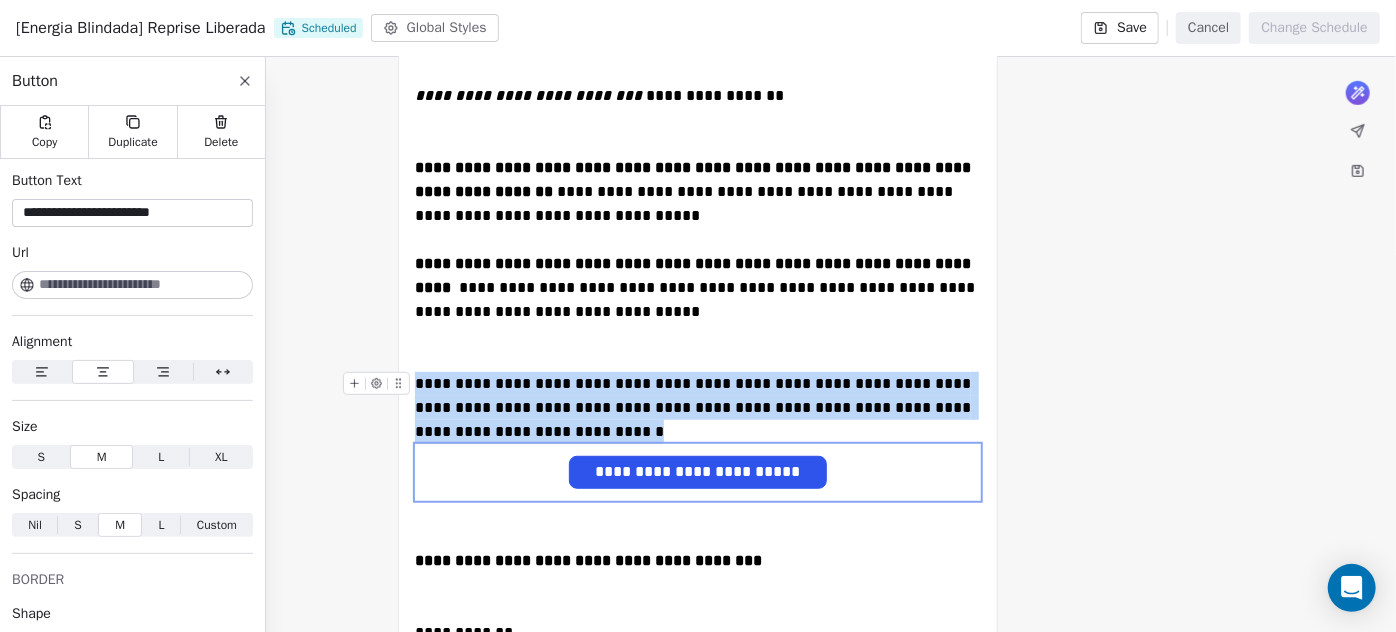 click on "**********" at bounding box center (698, 408) 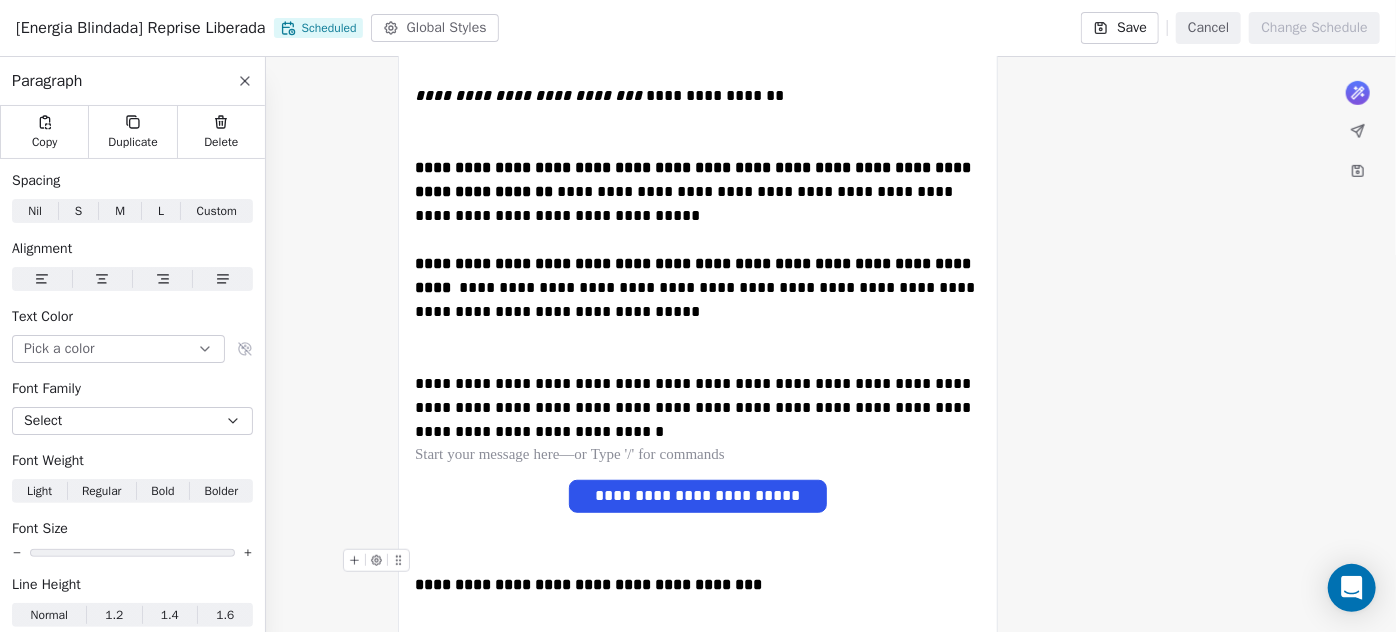 click on "**********" at bounding box center (698, 585) 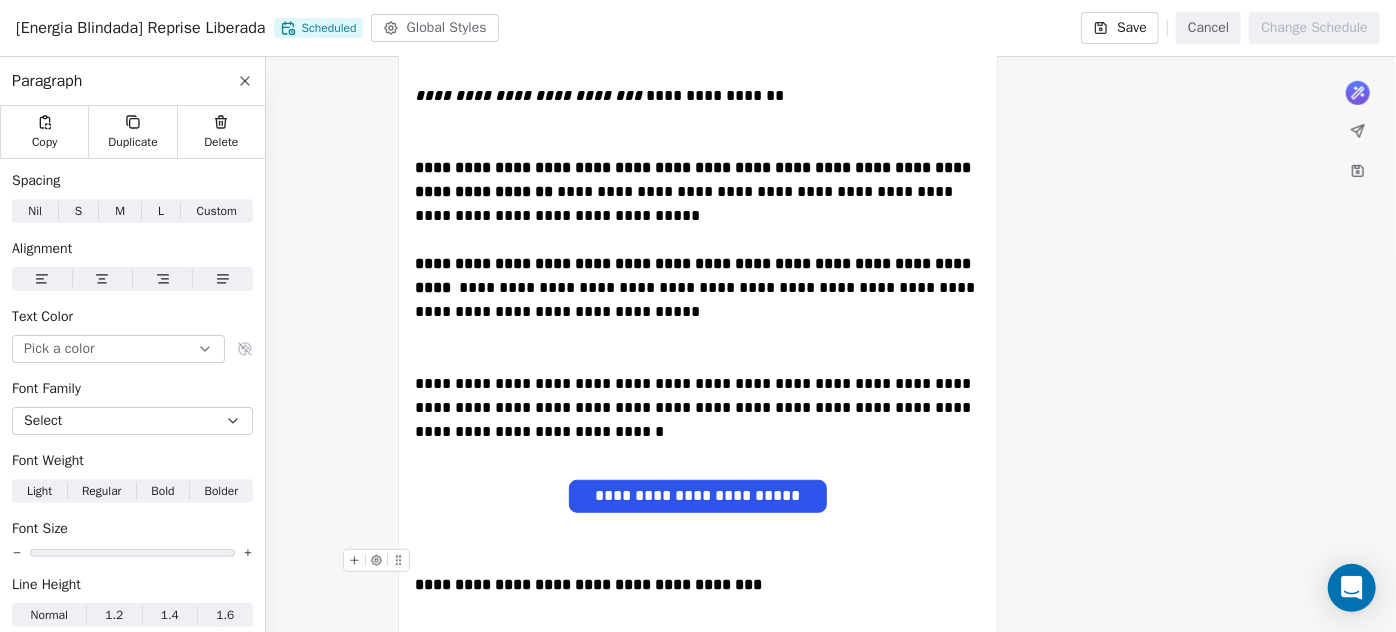 click at bounding box center [698, 561] 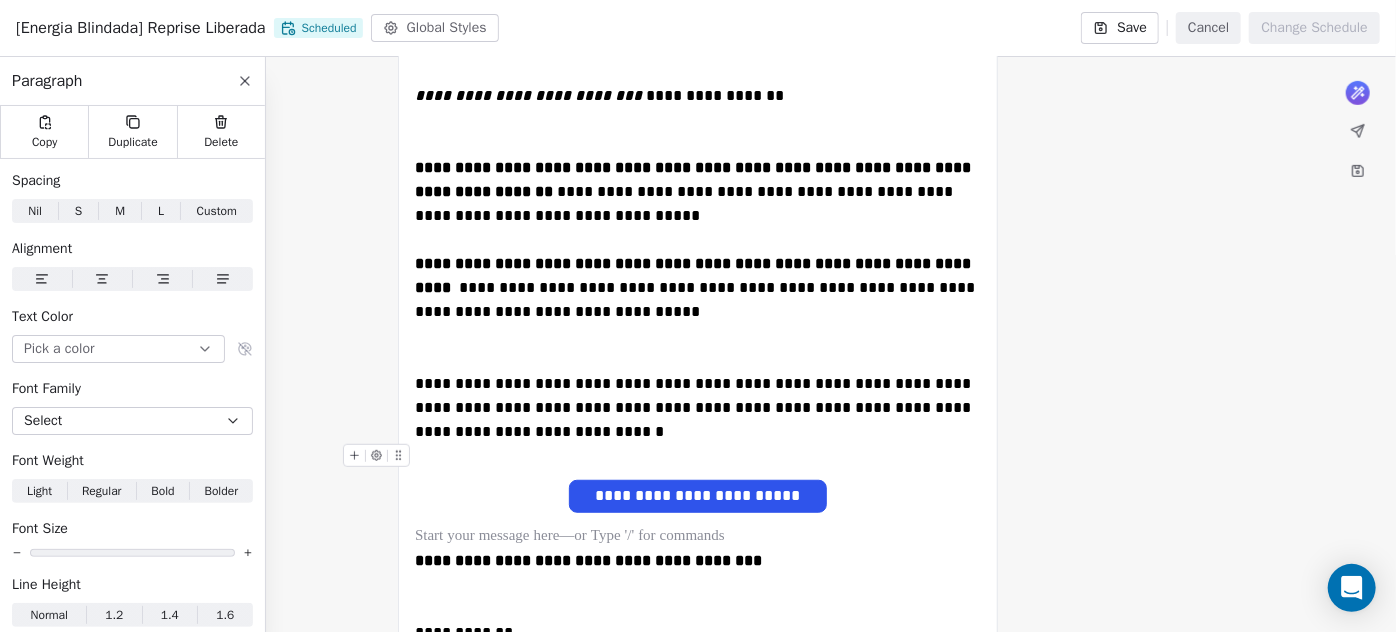 click at bounding box center (698, 456) 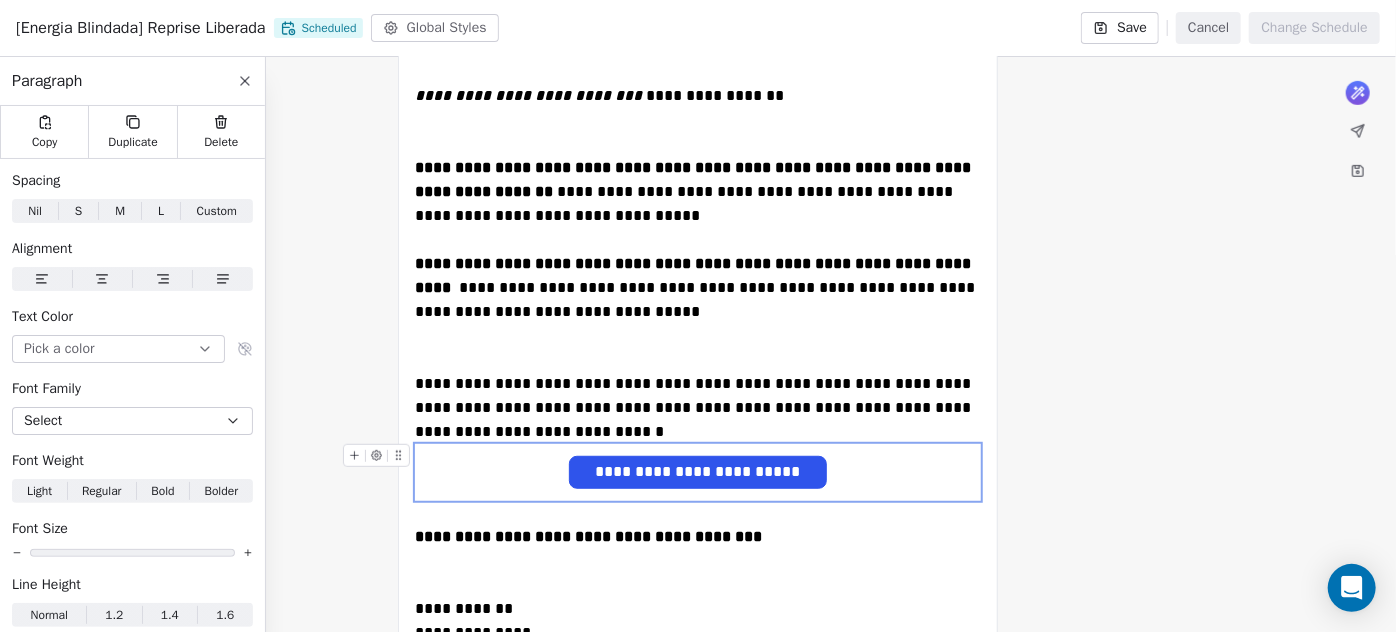 click on "**********" at bounding box center [698, 472] 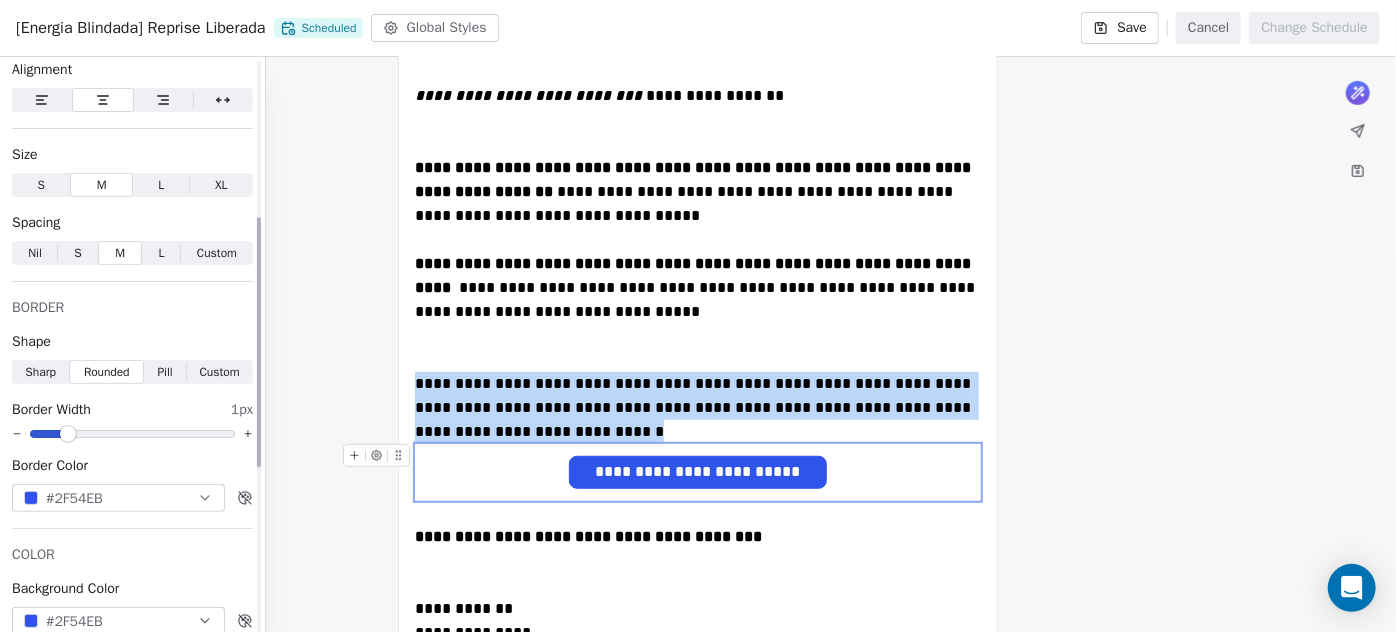 scroll, scrollTop: 363, scrollLeft: 0, axis: vertical 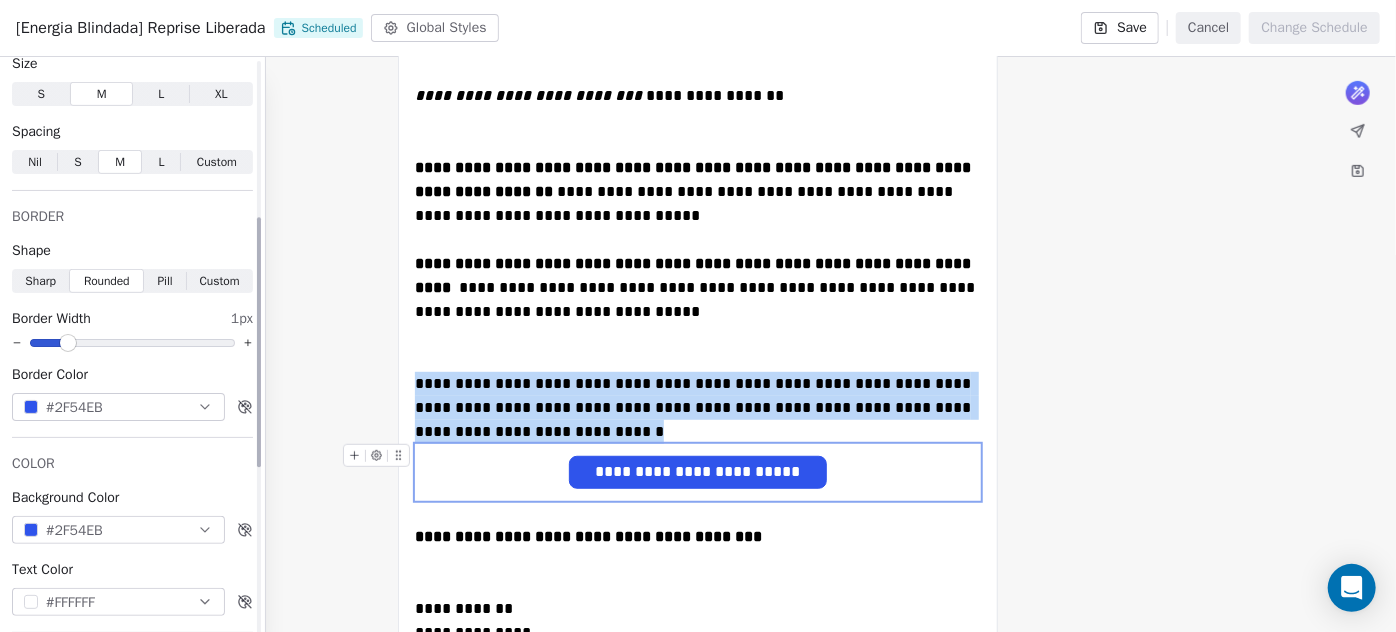 click on "#2F54EB" at bounding box center (118, 407) 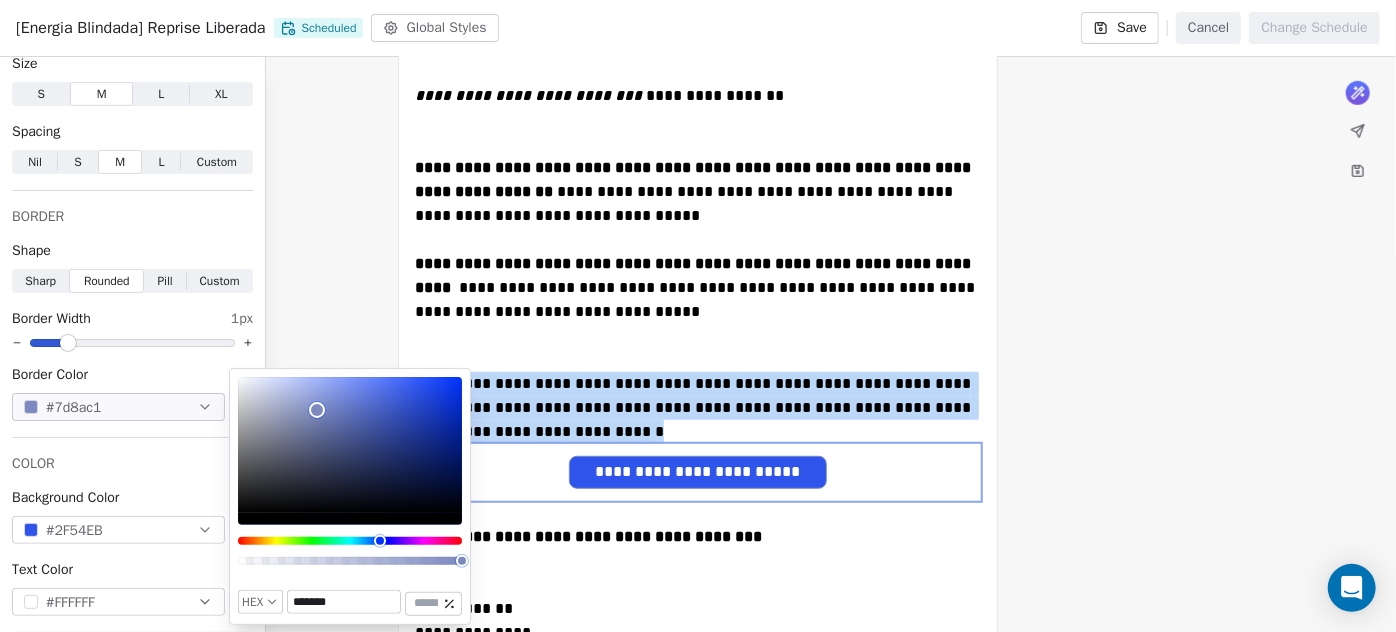 click at bounding box center (350, 445) 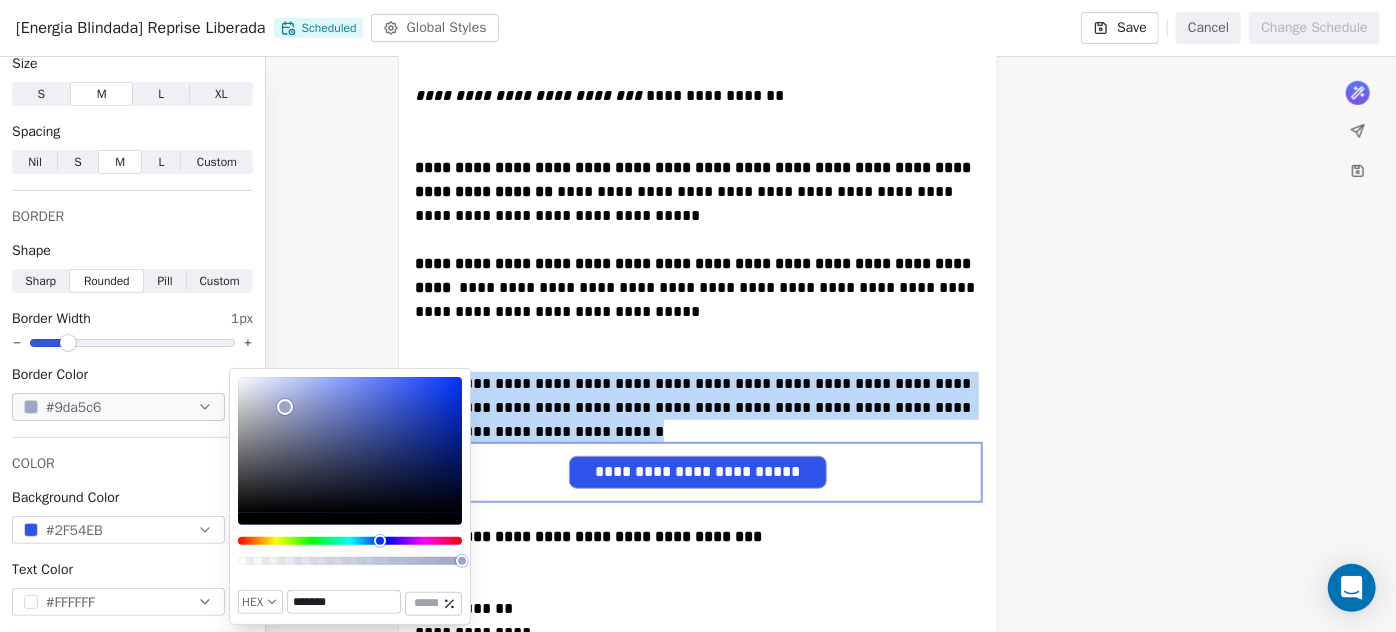 type on "*******" 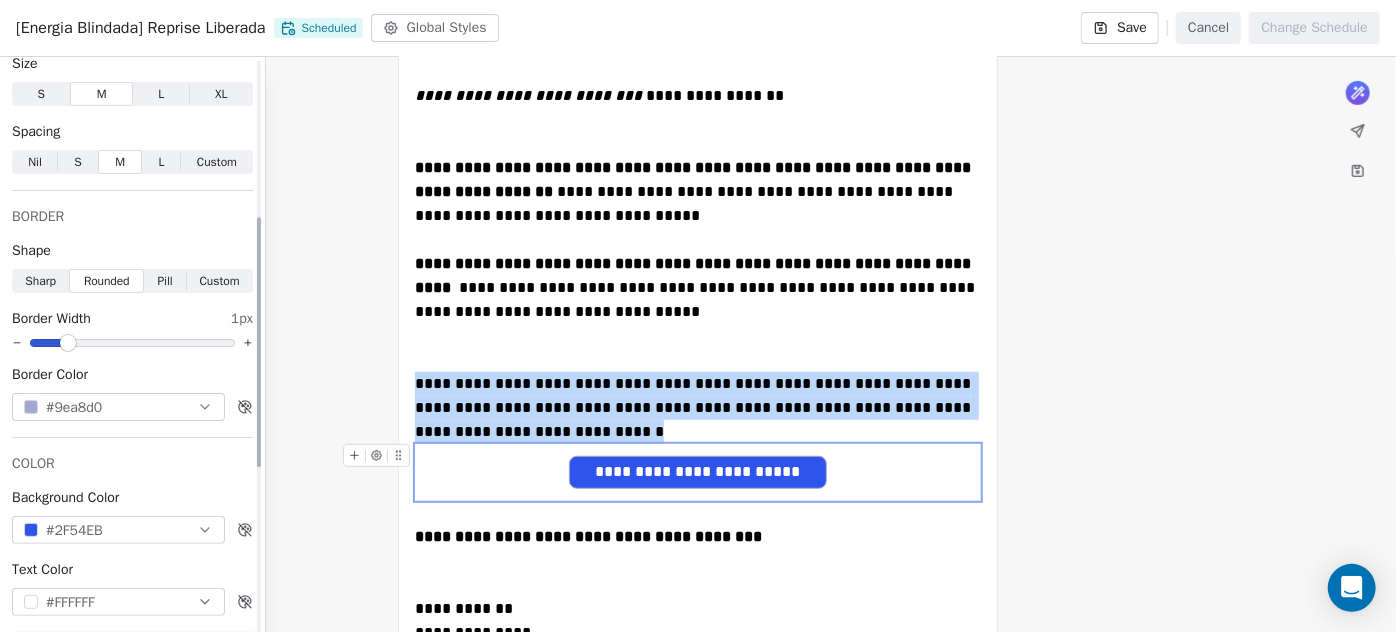 click on "#2F54EB" at bounding box center [118, 530] 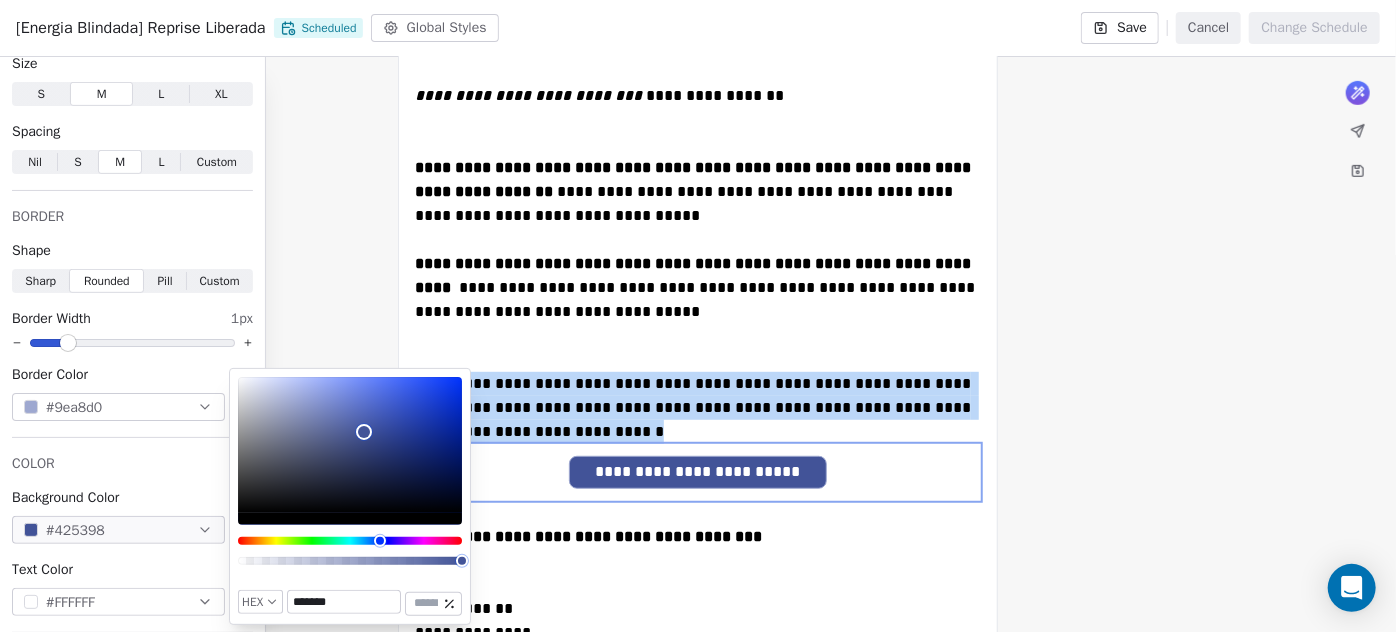 drag, startPoint x: 378, startPoint y: 435, endPoint x: 365, endPoint y: 432, distance: 13.341664 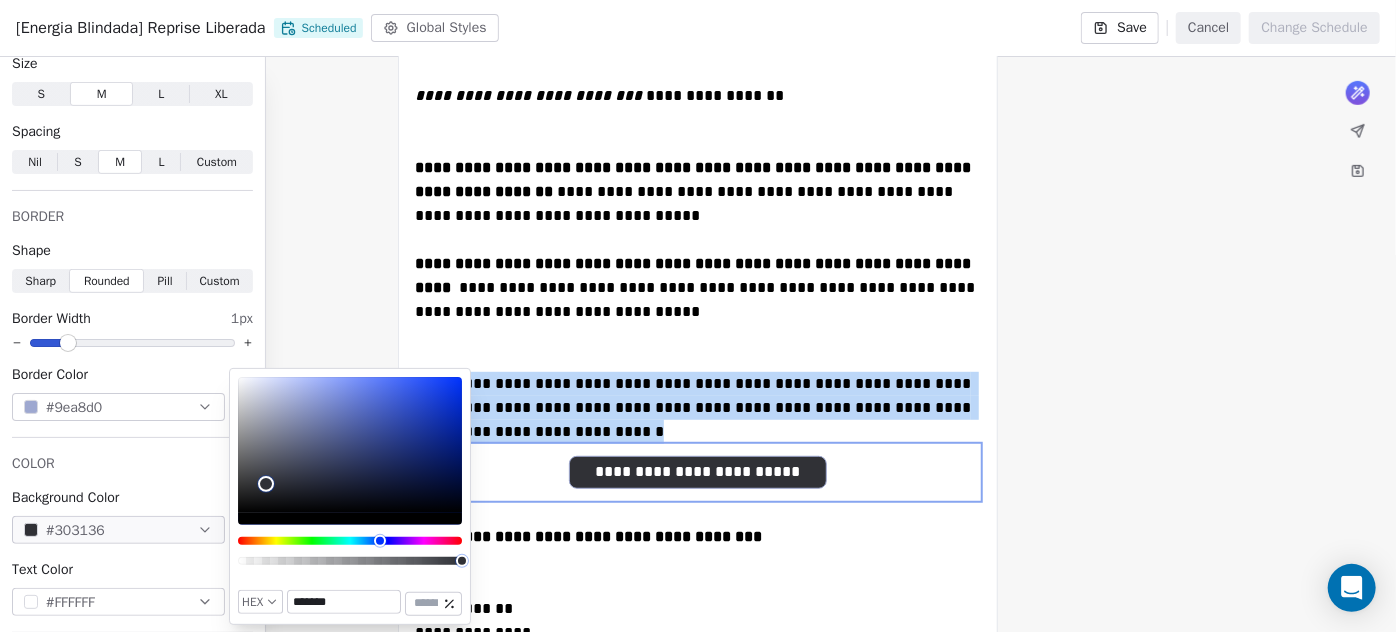 drag, startPoint x: 282, startPoint y: 476, endPoint x: 256, endPoint y: 431, distance: 51.971146 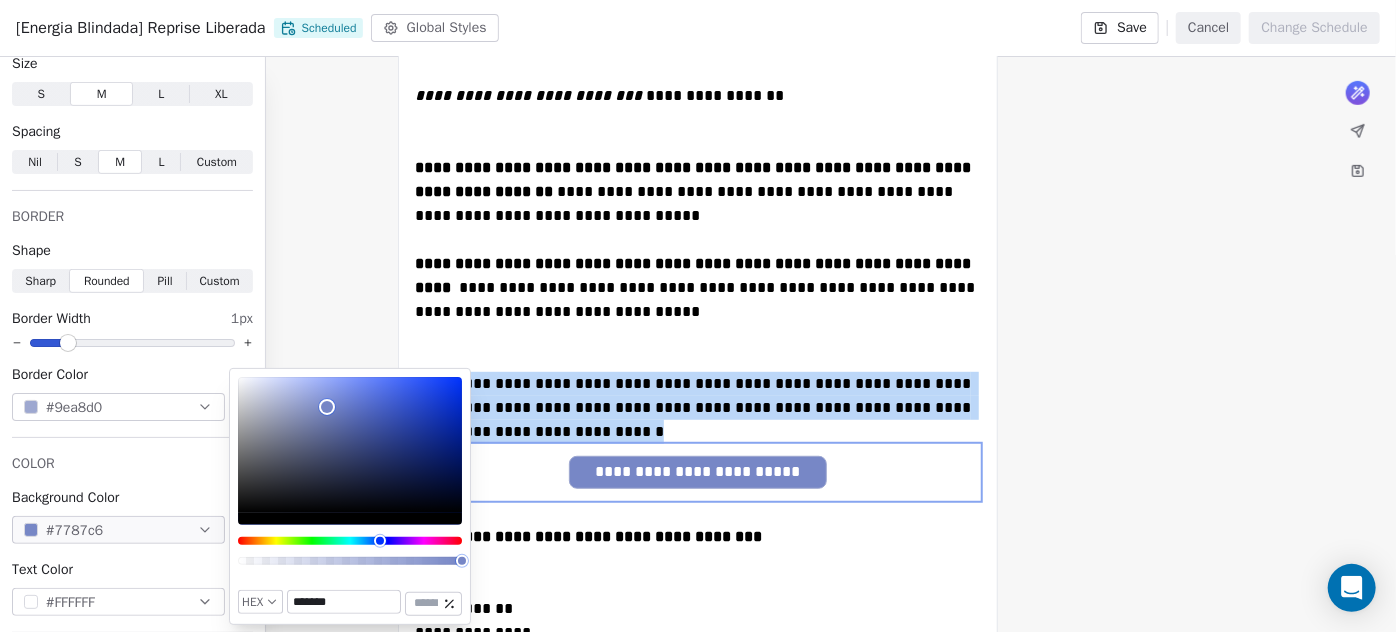 drag, startPoint x: 261, startPoint y: 402, endPoint x: 328, endPoint y: 407, distance: 67.18631 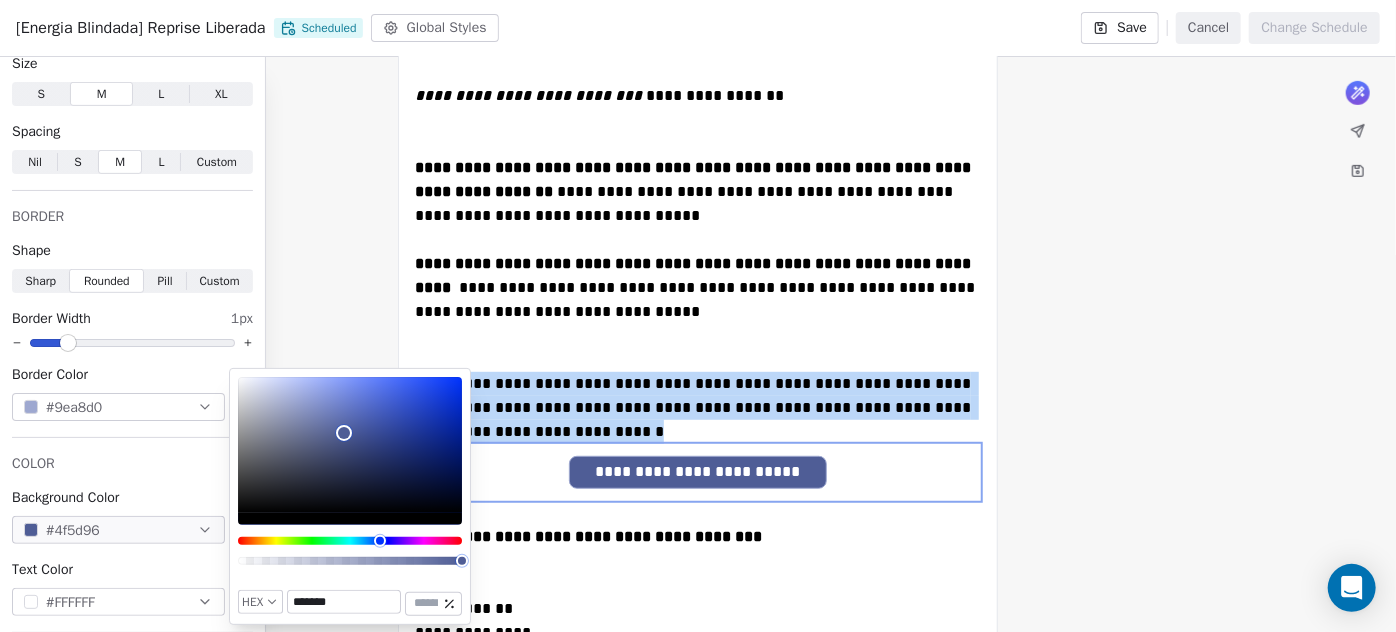 drag, startPoint x: 354, startPoint y: 404, endPoint x: 345, endPoint y: 433, distance: 30.364452 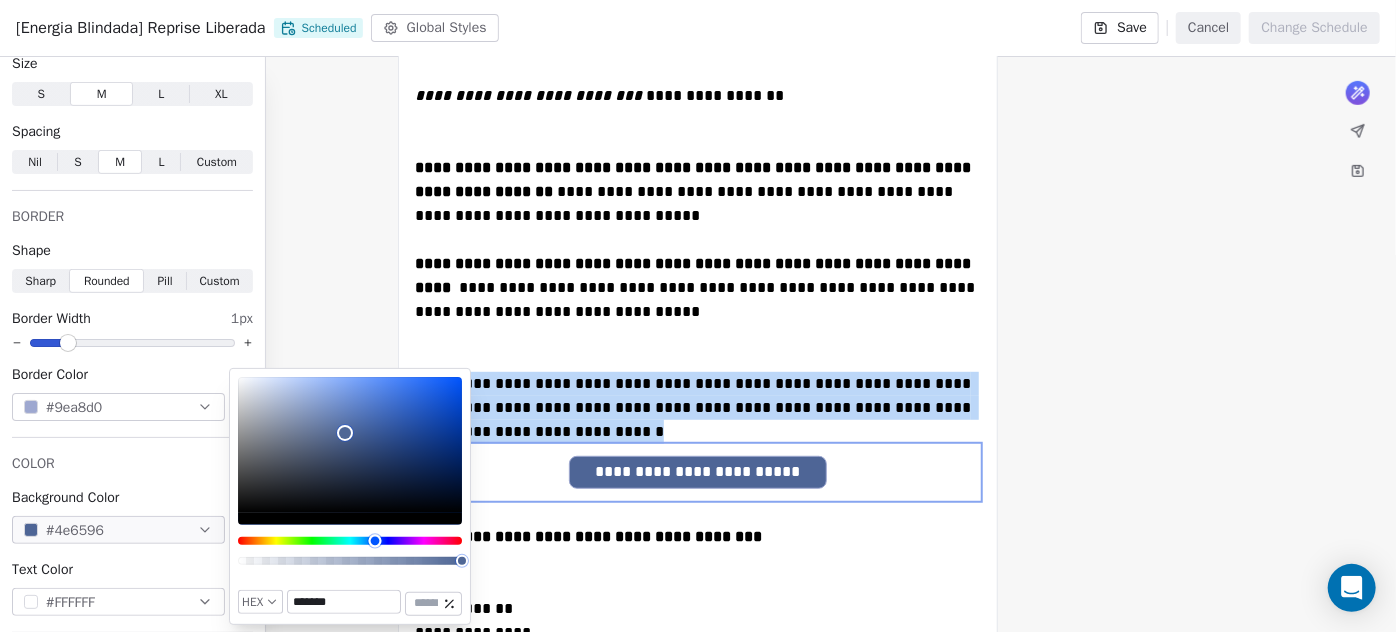 click at bounding box center [375, 540] 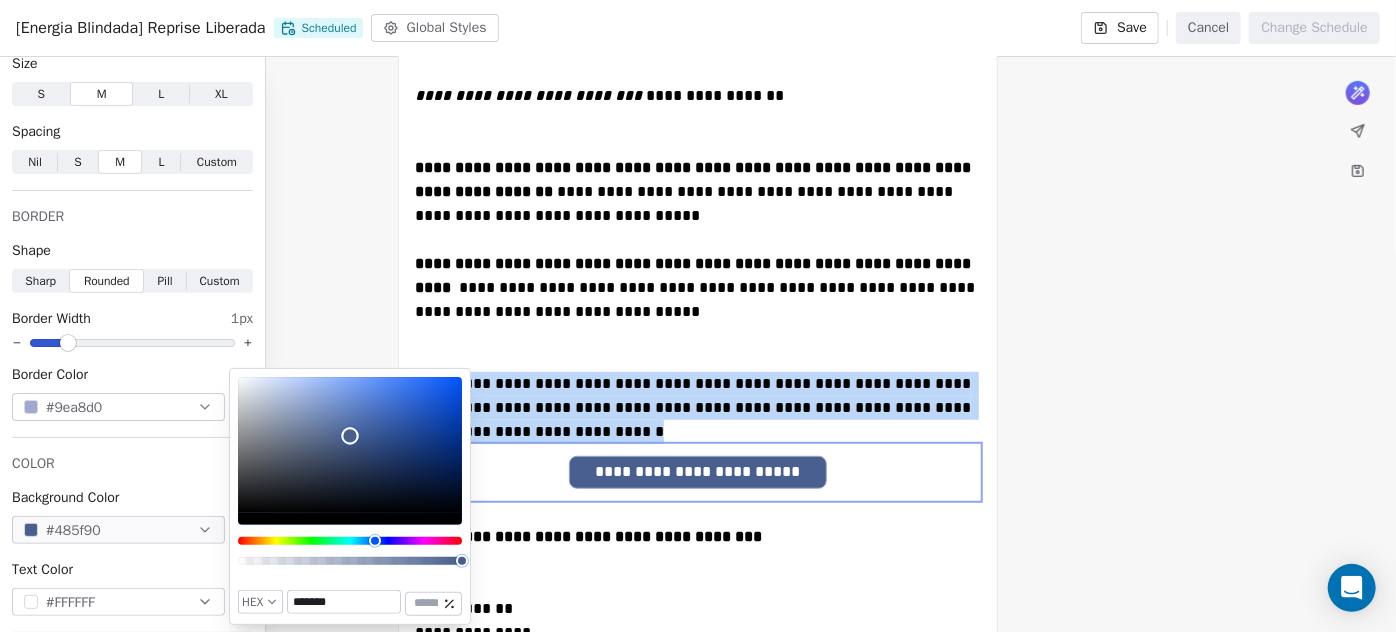 type on "*******" 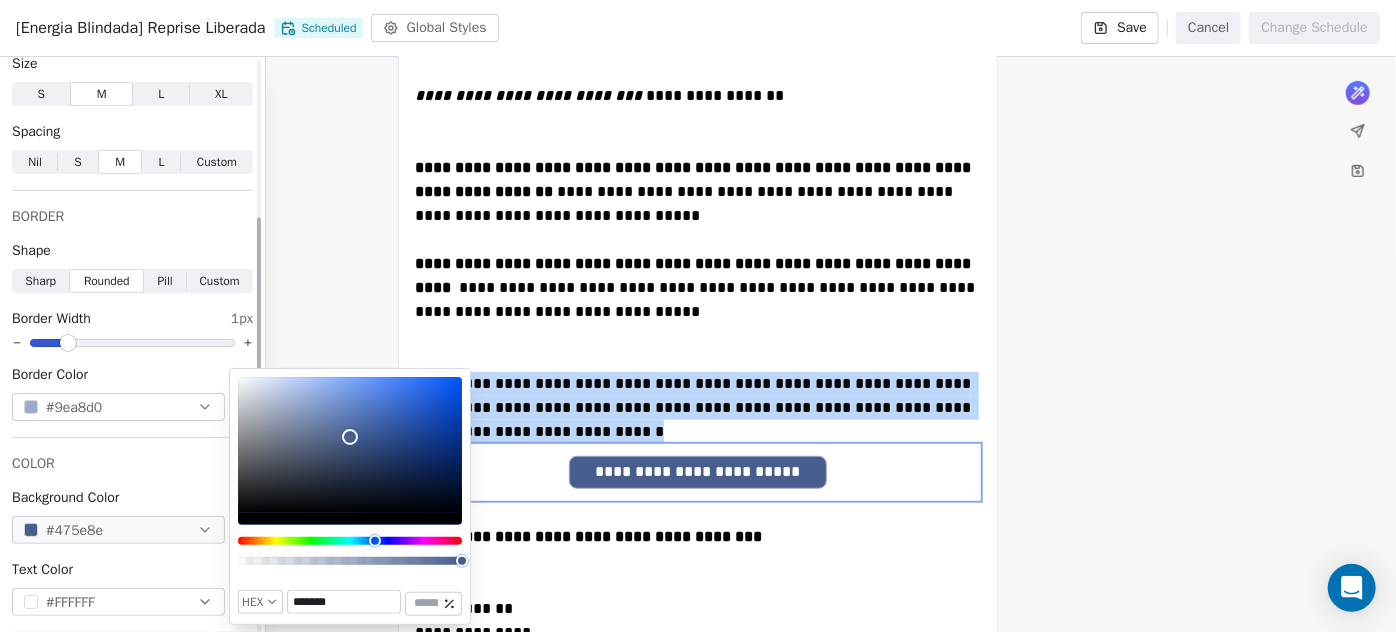 click on "#9ea8d0" at bounding box center (74, 407) 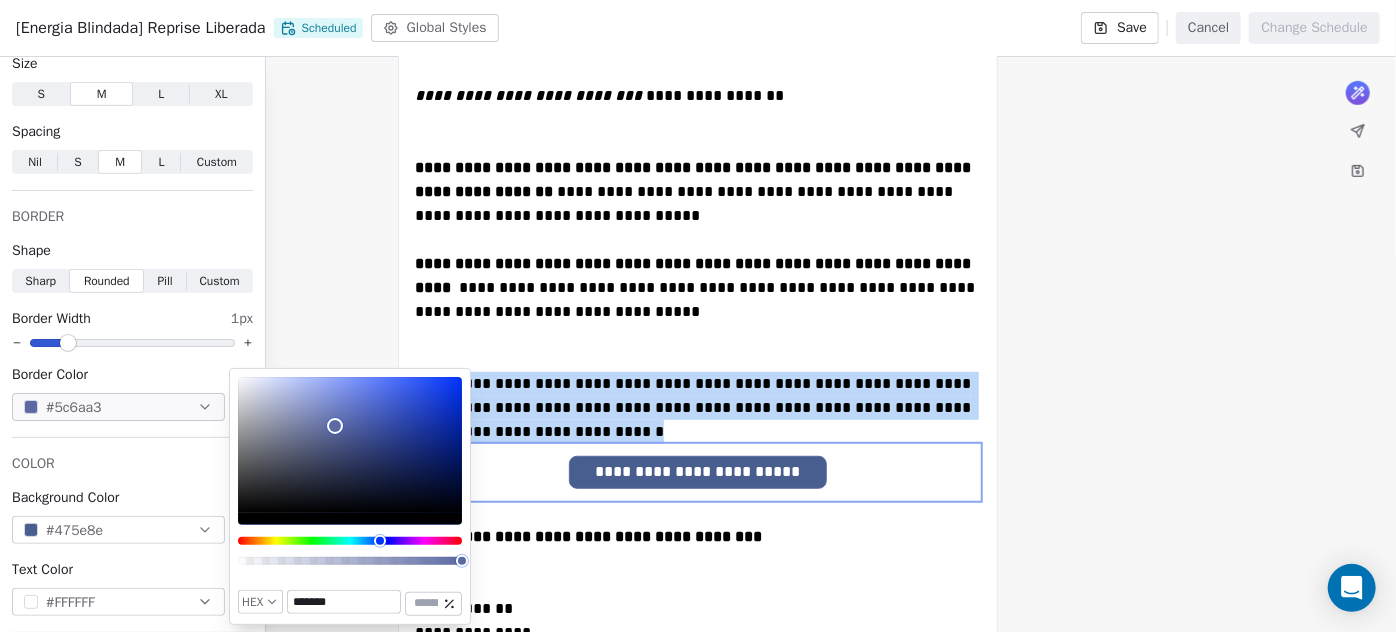 drag, startPoint x: 335, startPoint y: 426, endPoint x: 354, endPoint y: 479, distance: 56.302753 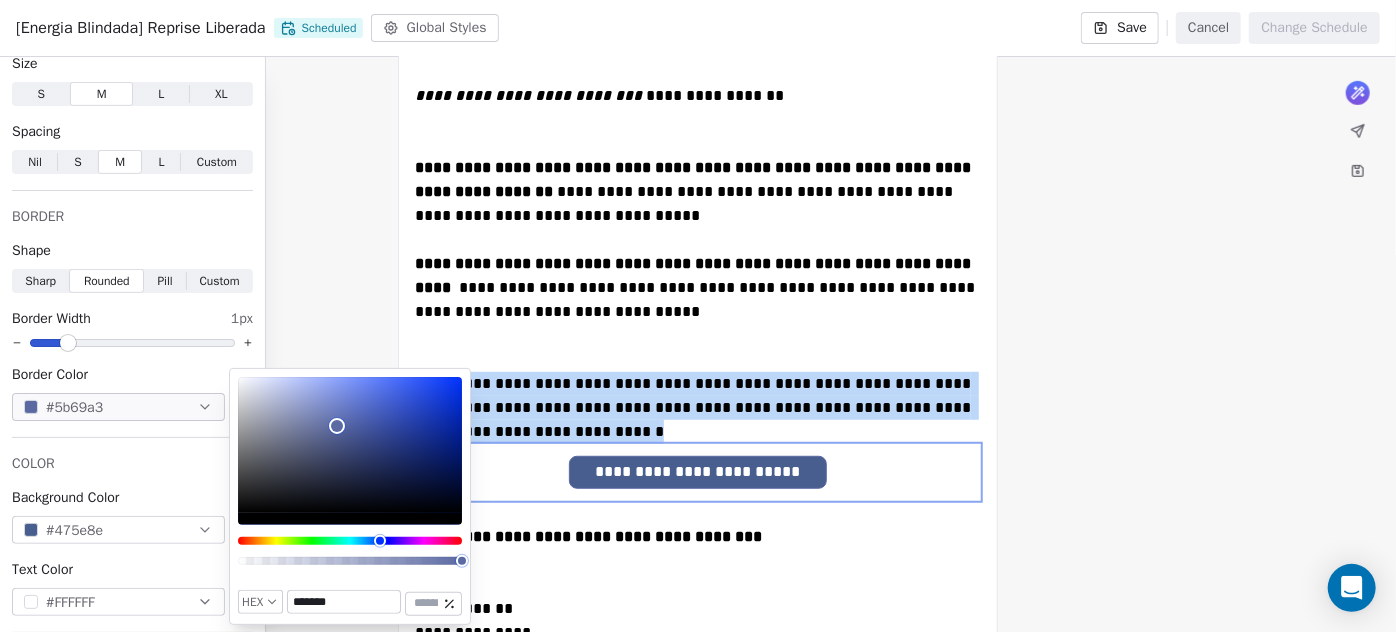 type on "*******" 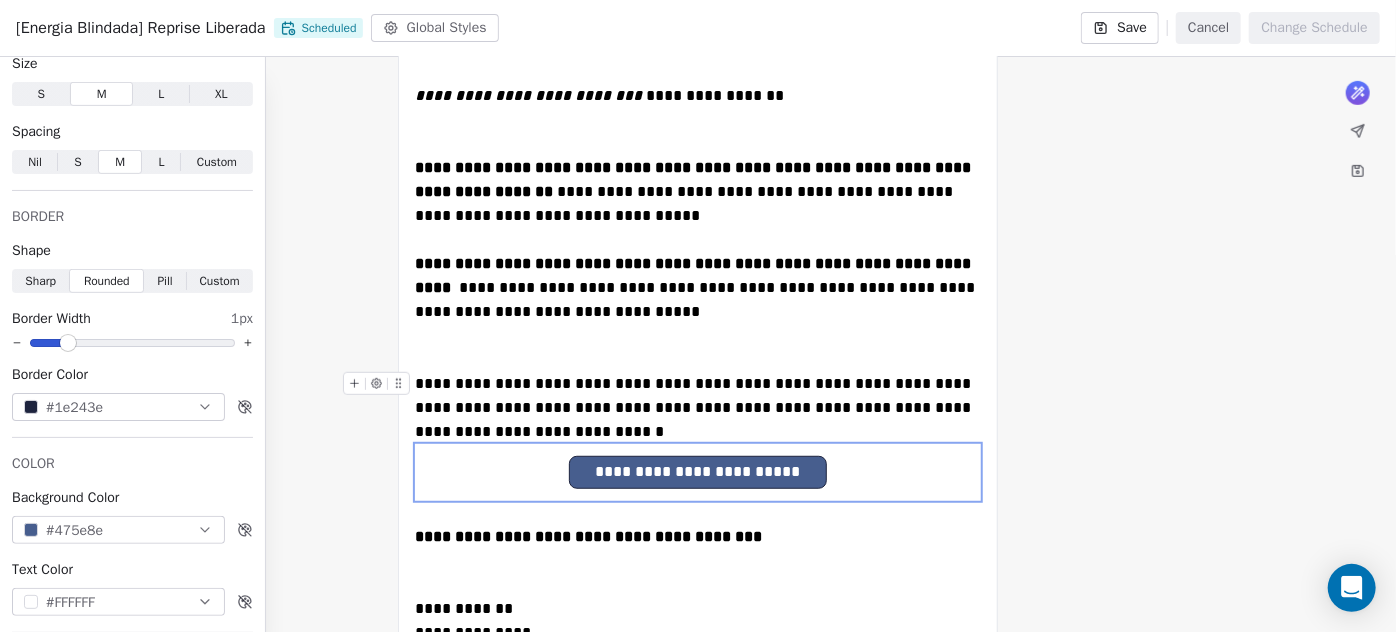 click on "**********" at bounding box center (695, 407) 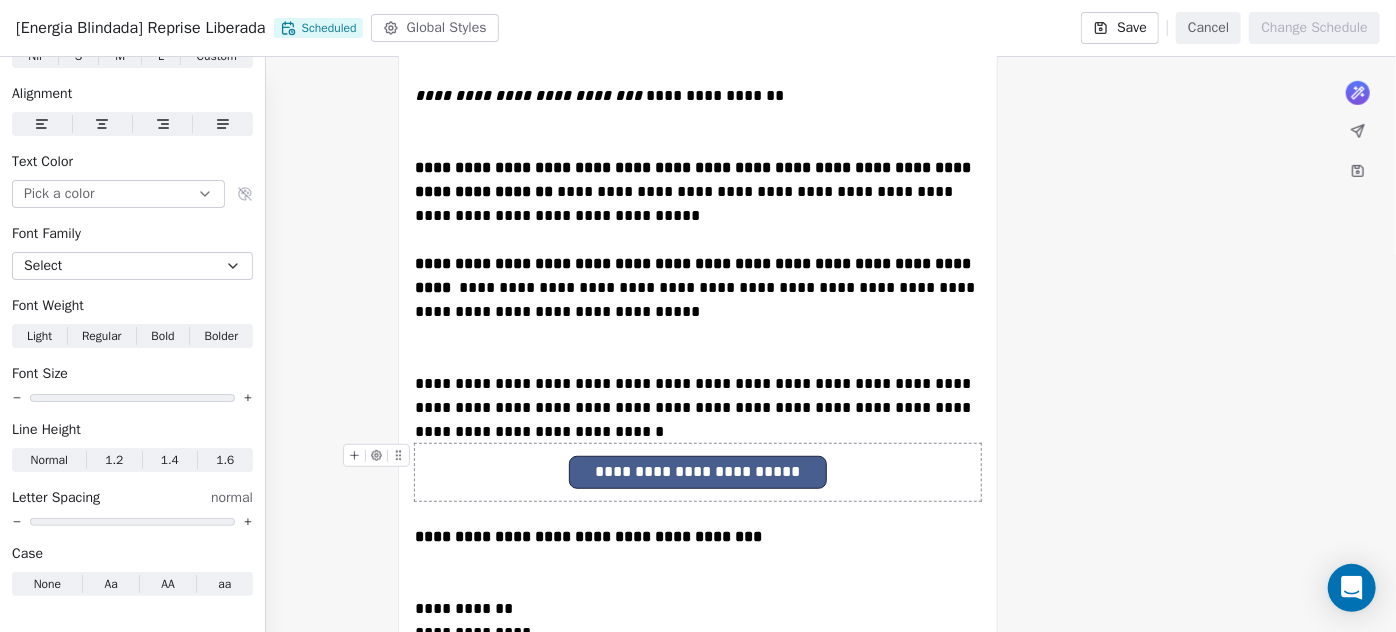 click on "**********" at bounding box center (698, 472) 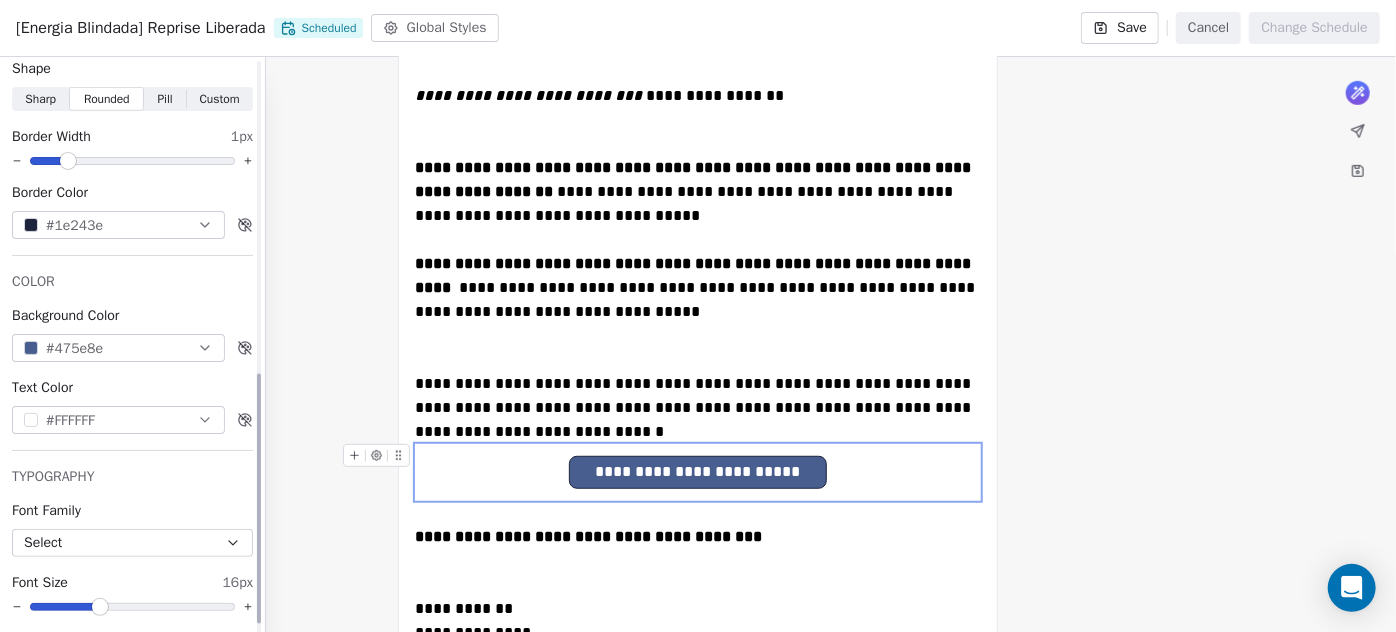 scroll, scrollTop: 727, scrollLeft: 0, axis: vertical 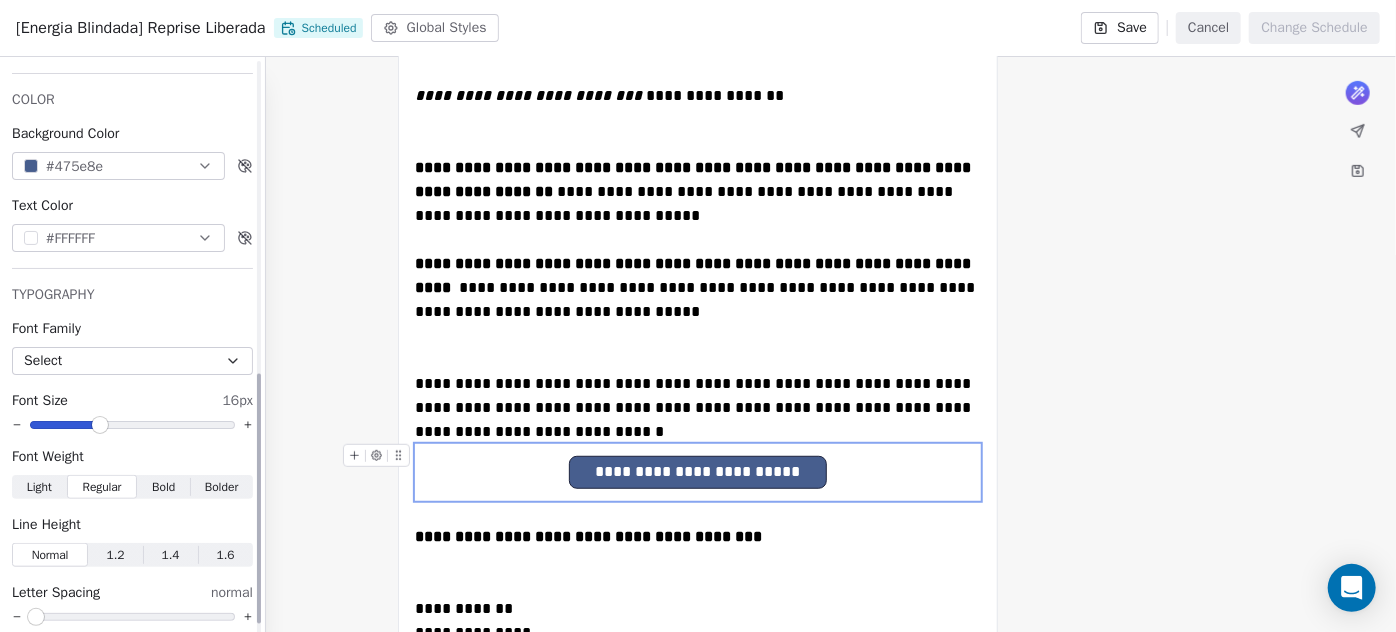 click on "Bold Bold" at bounding box center [163, 487] 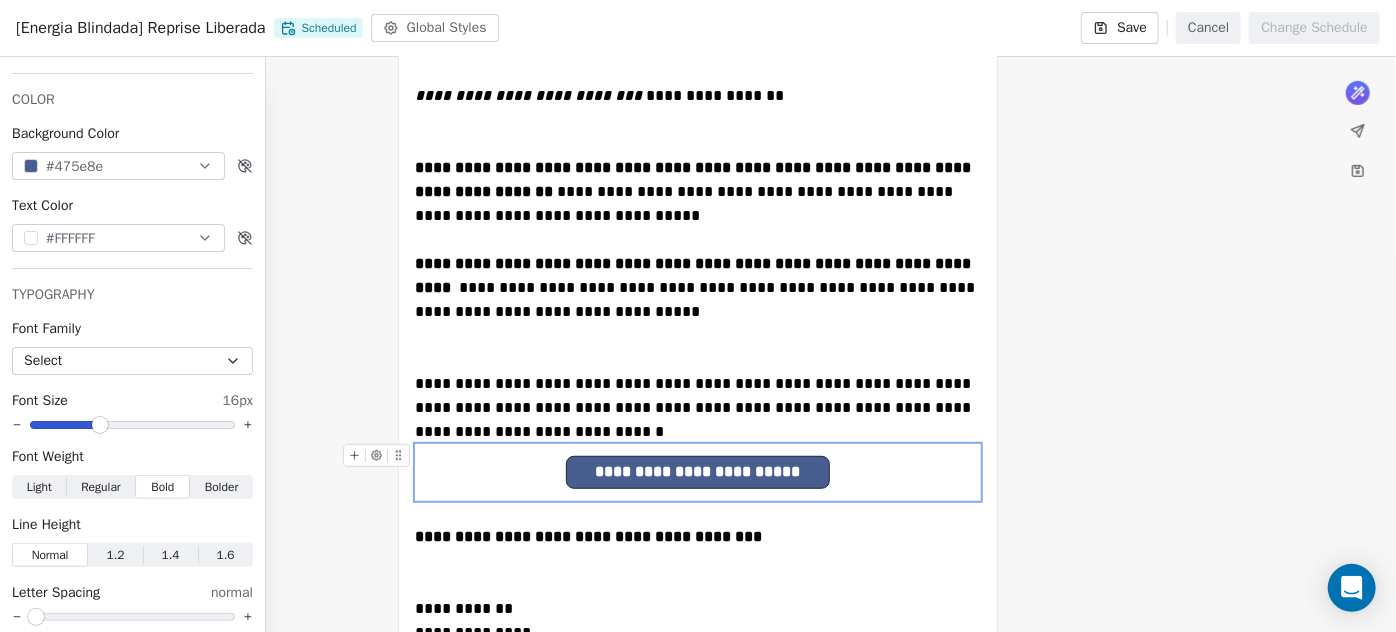 click on "**********" at bounding box center [698, 472] 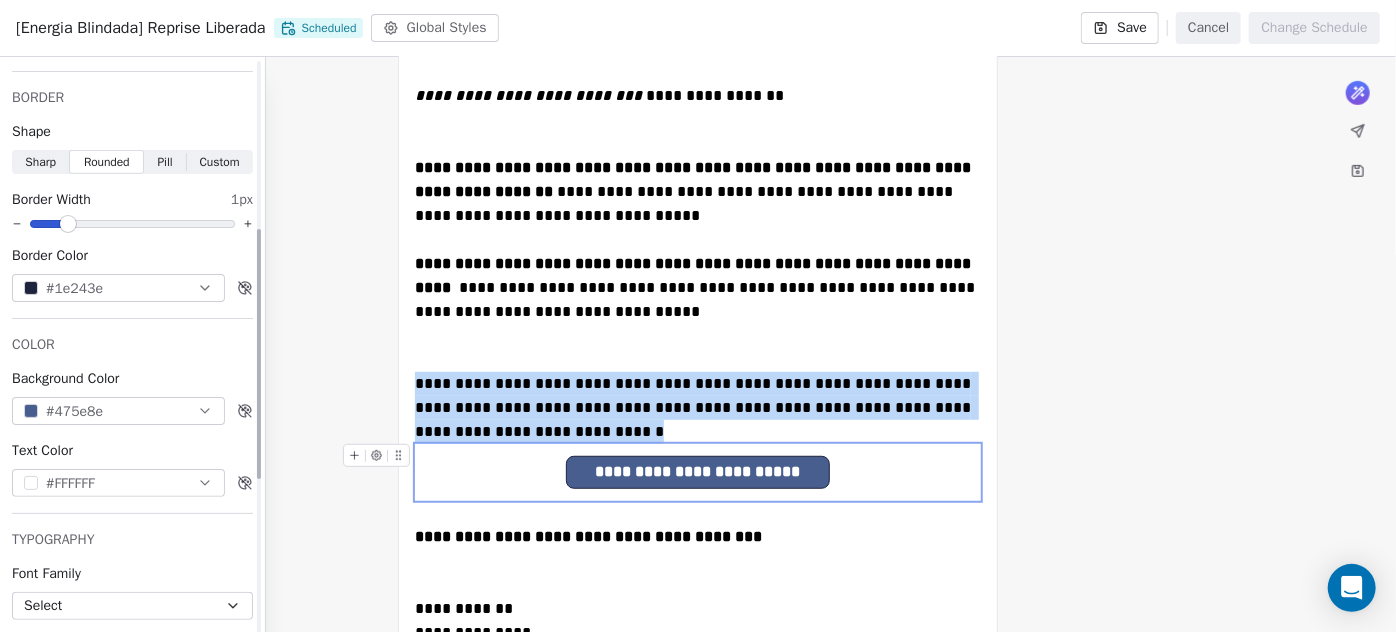 scroll, scrollTop: 391, scrollLeft: 0, axis: vertical 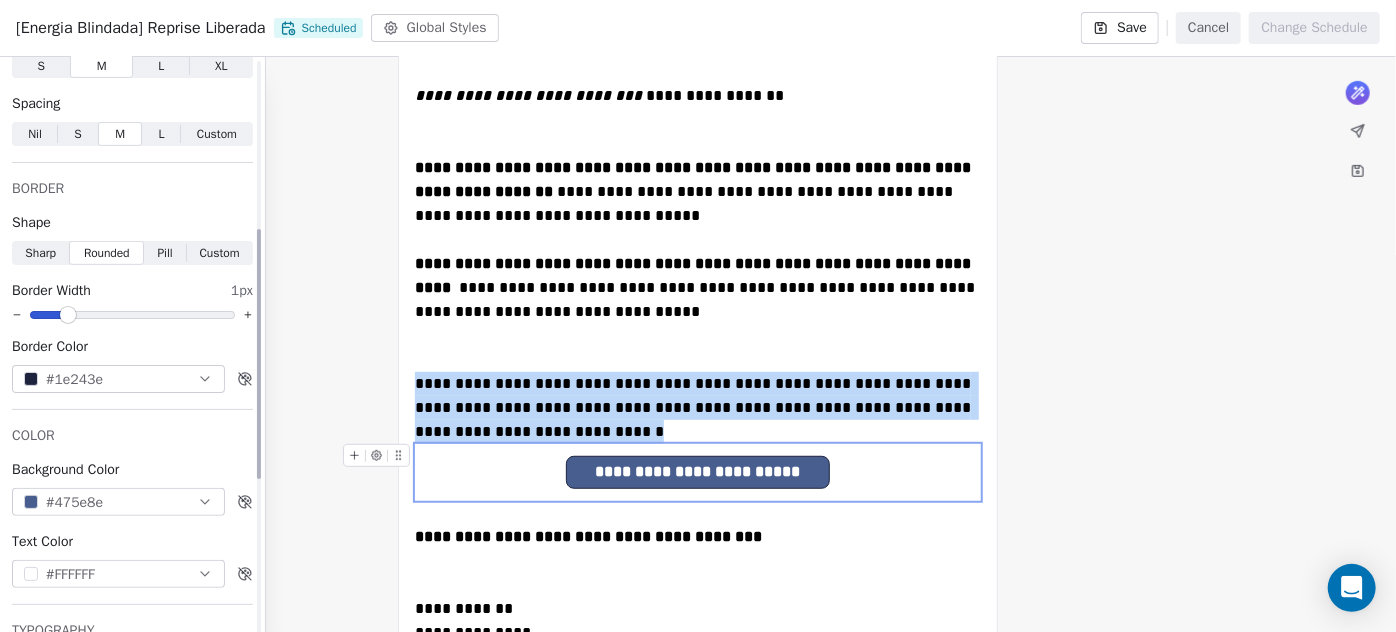 click on "#475e8e" at bounding box center (118, 502) 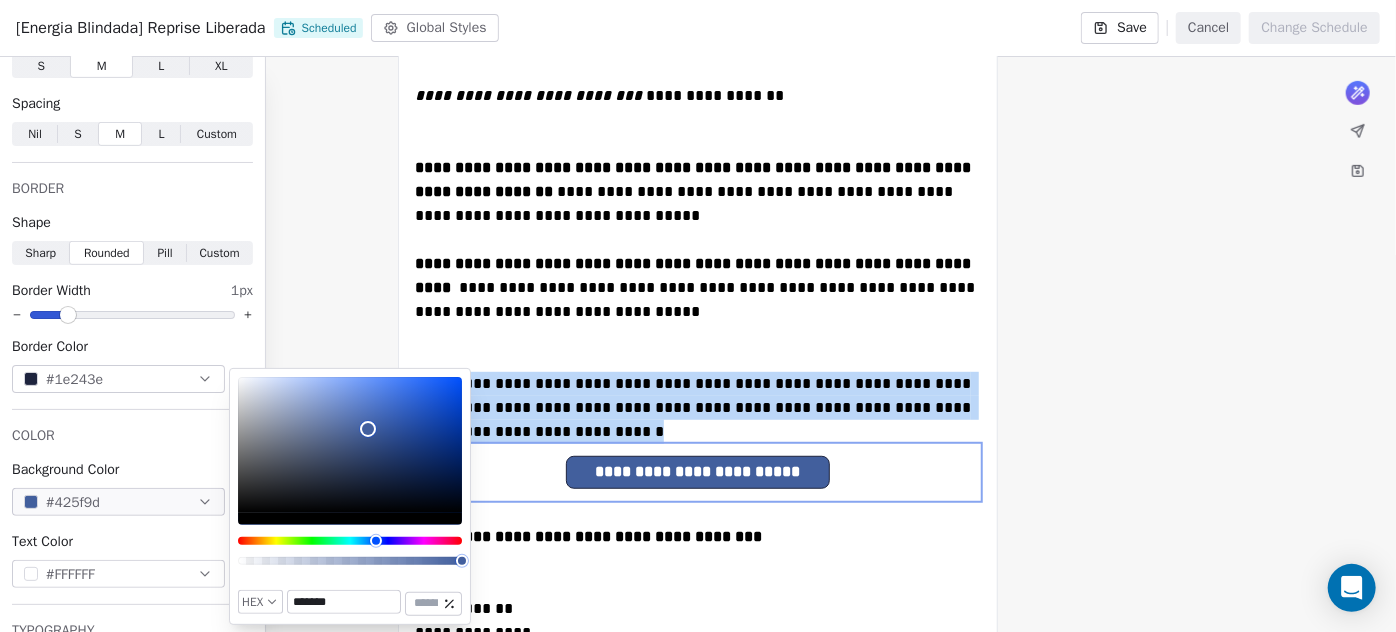 drag, startPoint x: 349, startPoint y: 436, endPoint x: 373, endPoint y: 420, distance: 28.84441 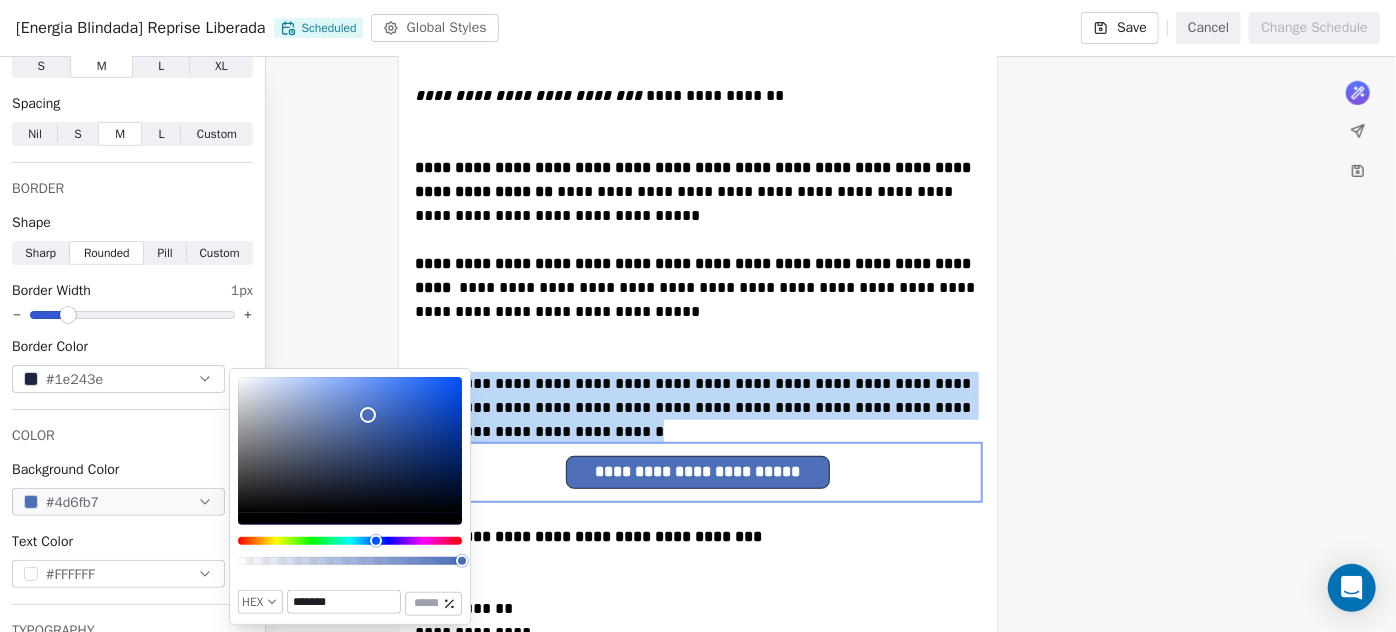 type on "*******" 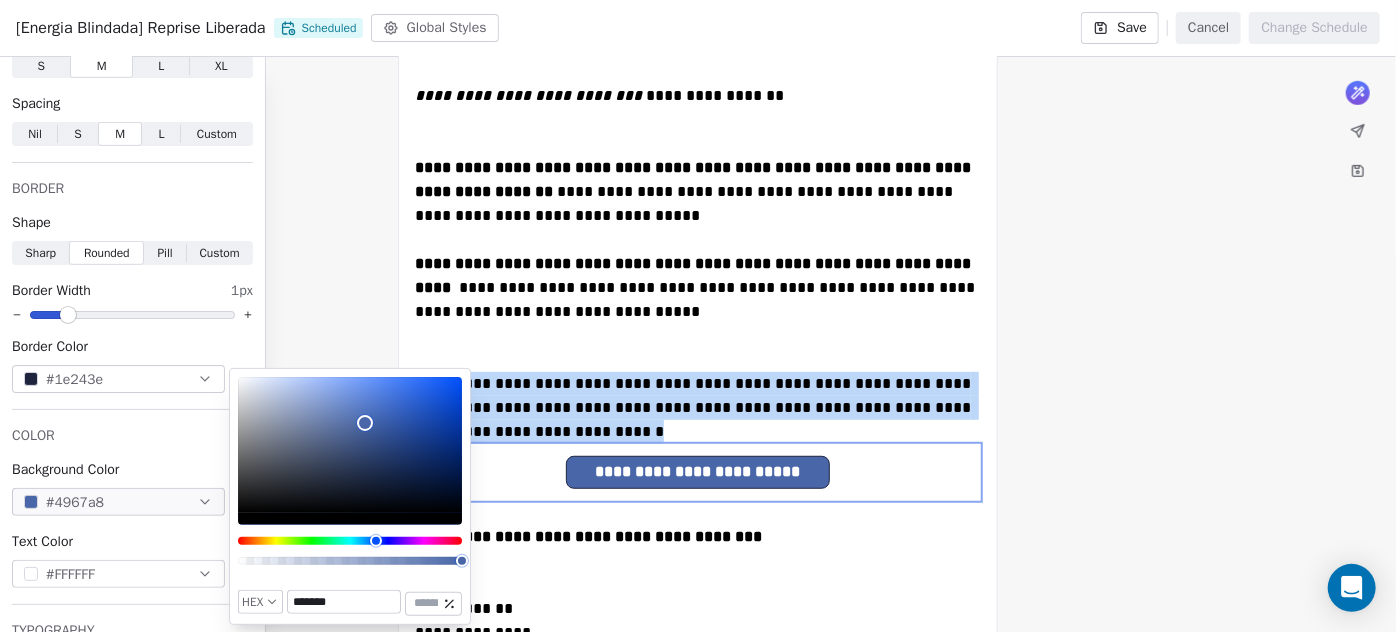 drag, startPoint x: 378, startPoint y: 403, endPoint x: 365, endPoint y: 423, distance: 23.853722 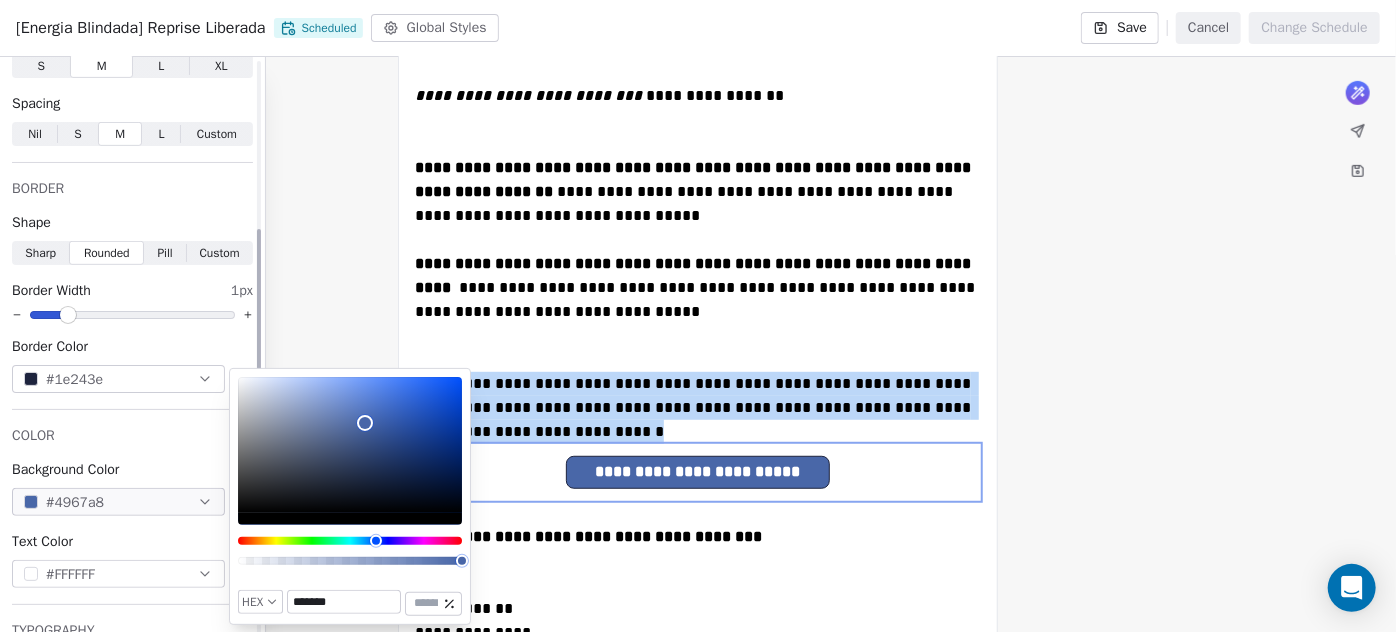 click on "#1e243e" at bounding box center [74, 379] 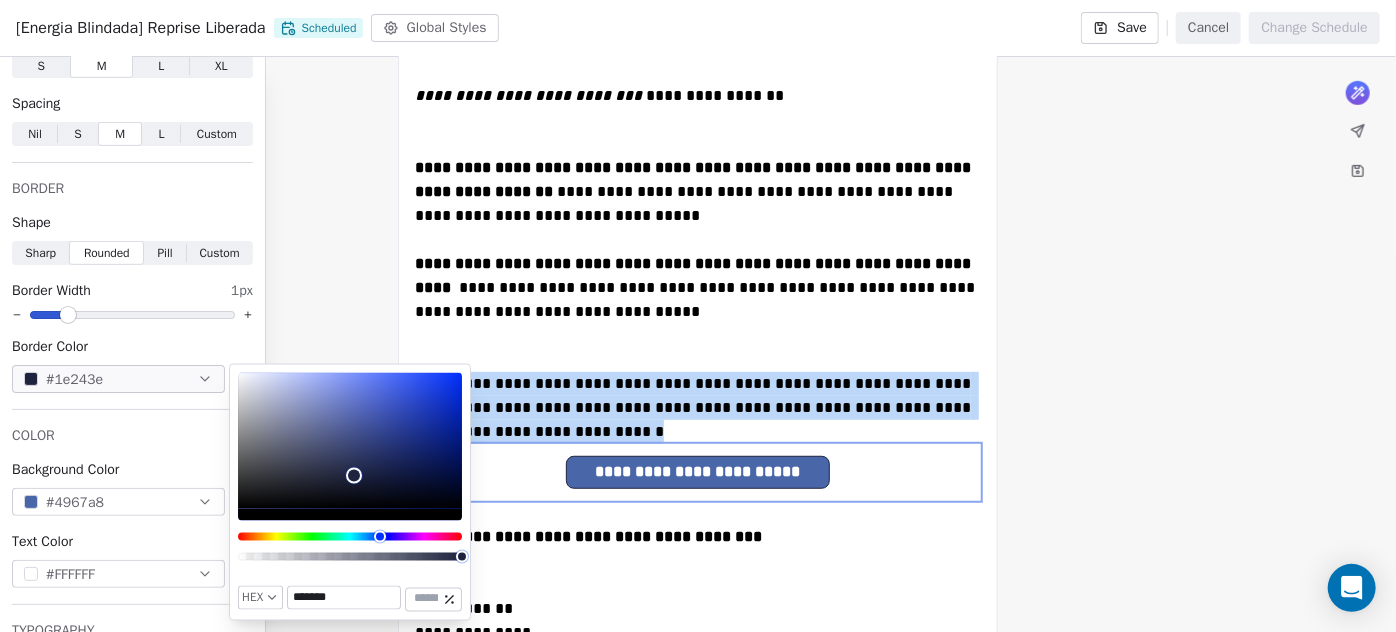 type on "*******" 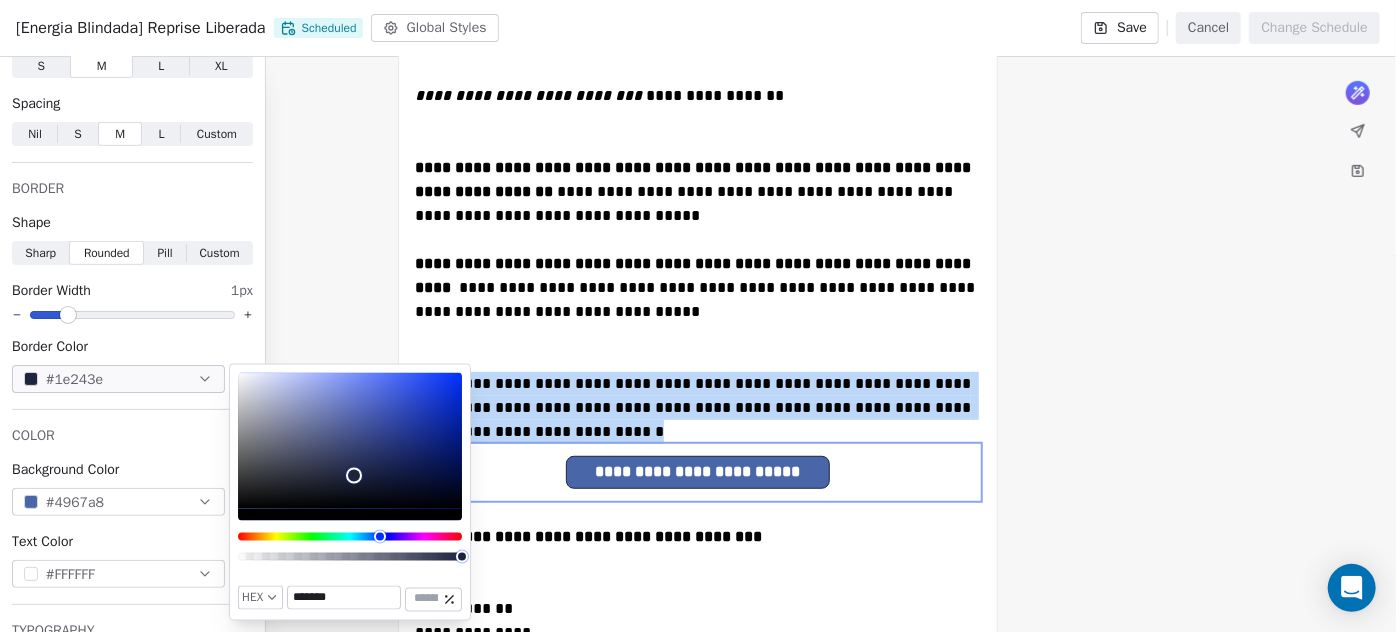 click at bounding box center (350, 441) 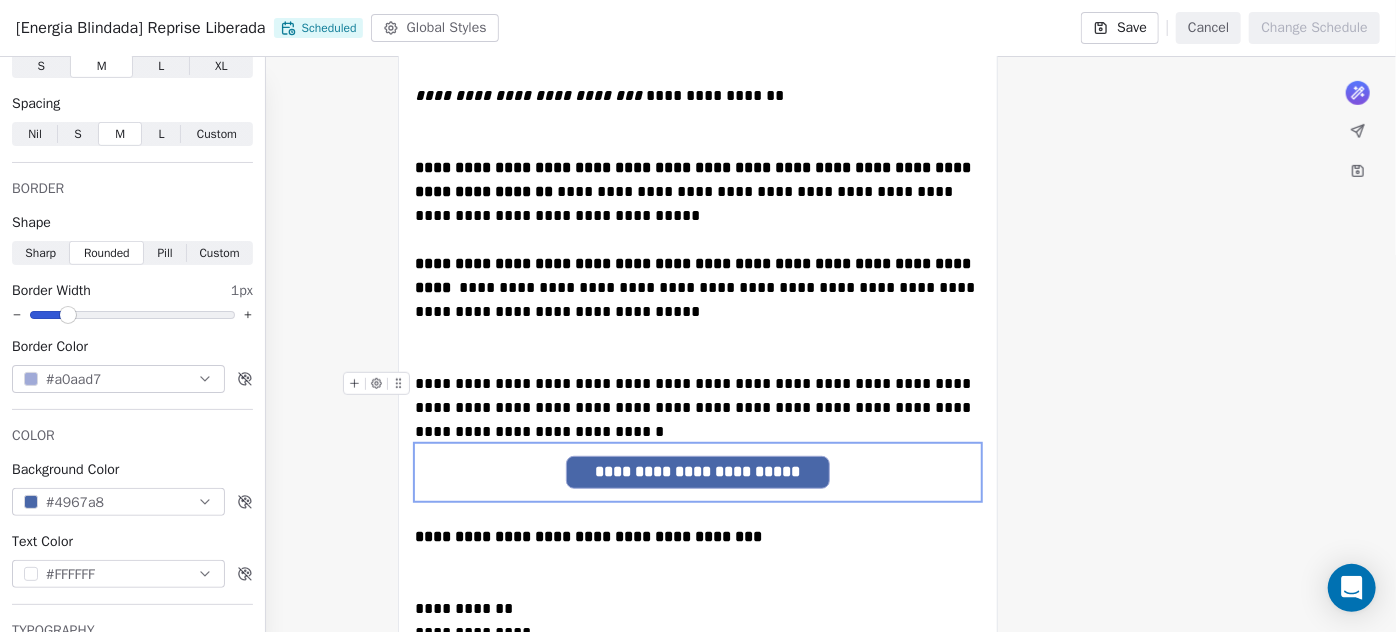 click on "**********" at bounding box center [695, 407] 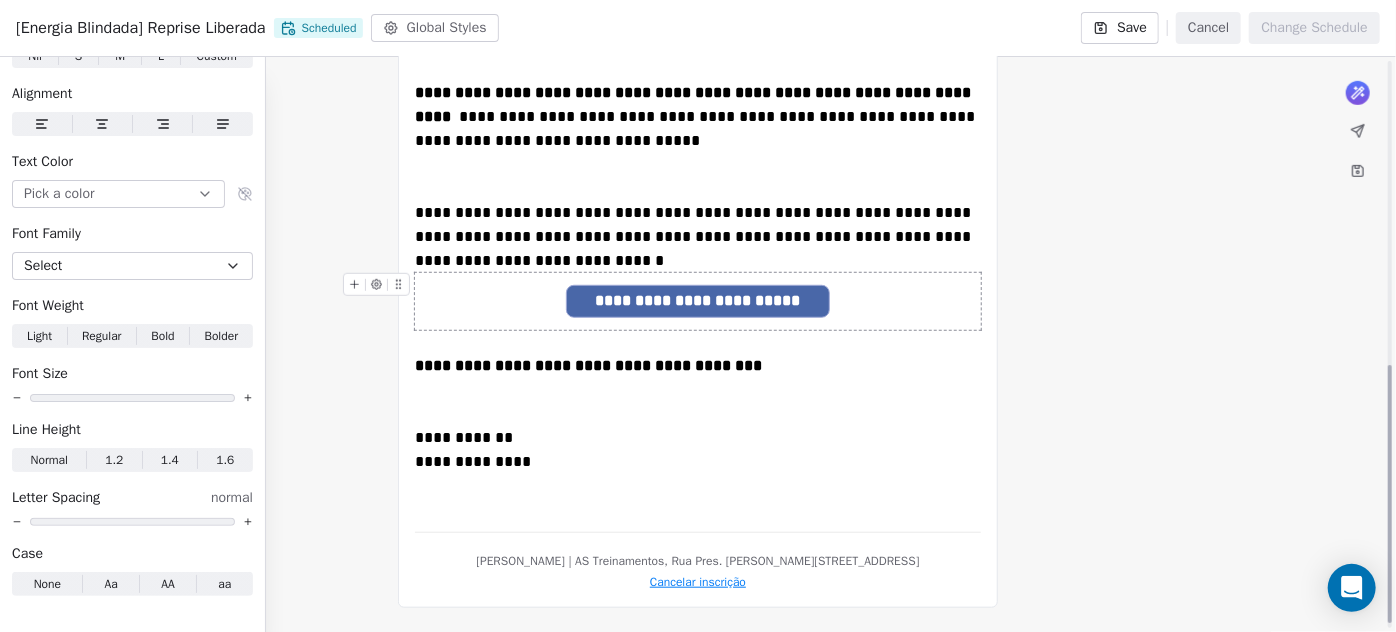 scroll, scrollTop: 688, scrollLeft: 0, axis: vertical 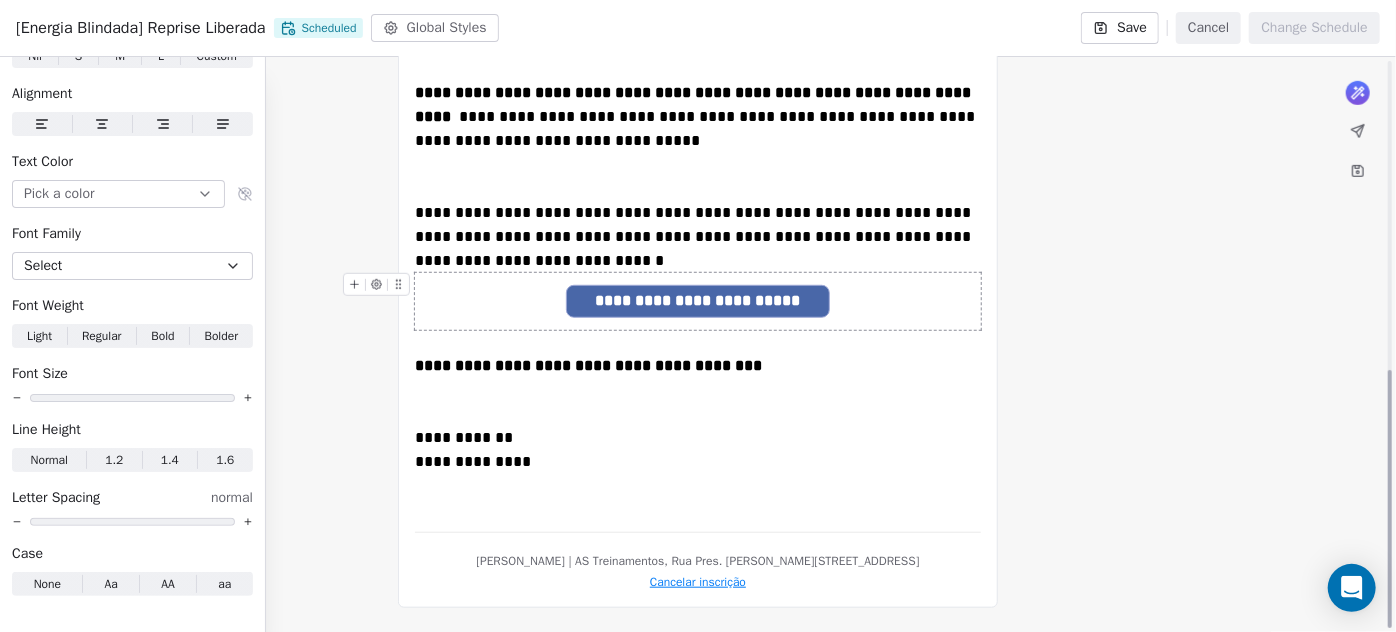 click on "**********" at bounding box center [698, 301] 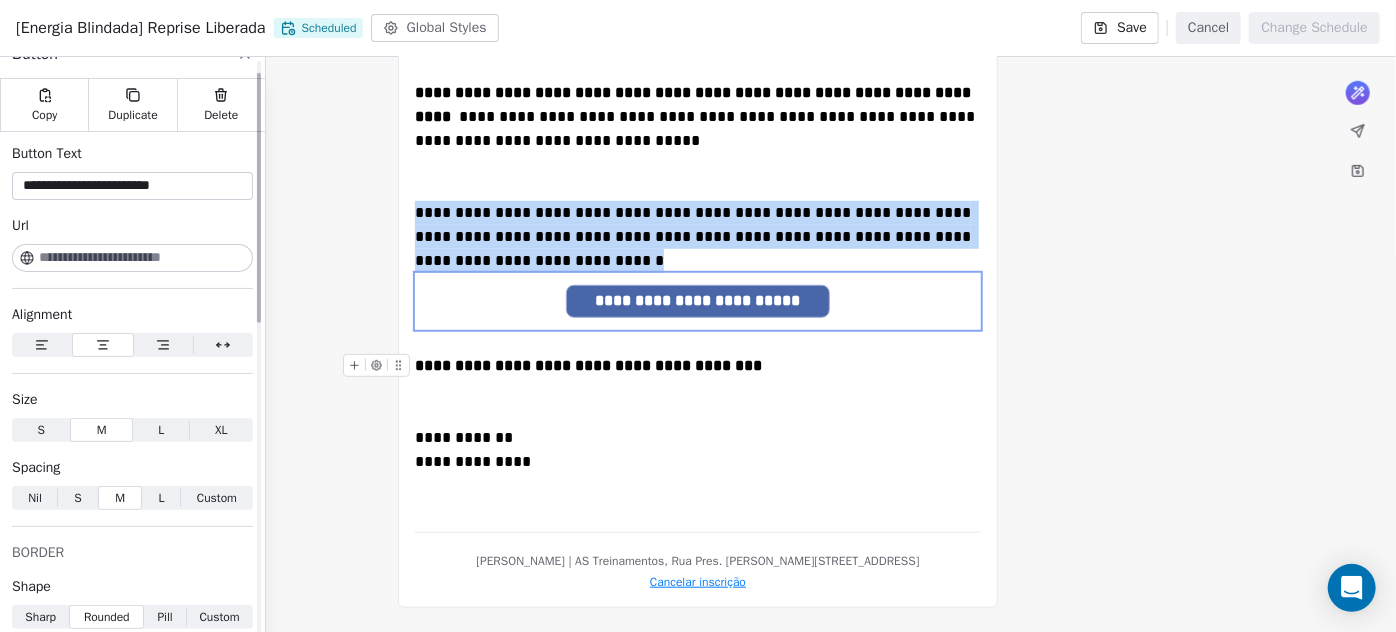 scroll, scrollTop: 0, scrollLeft: 0, axis: both 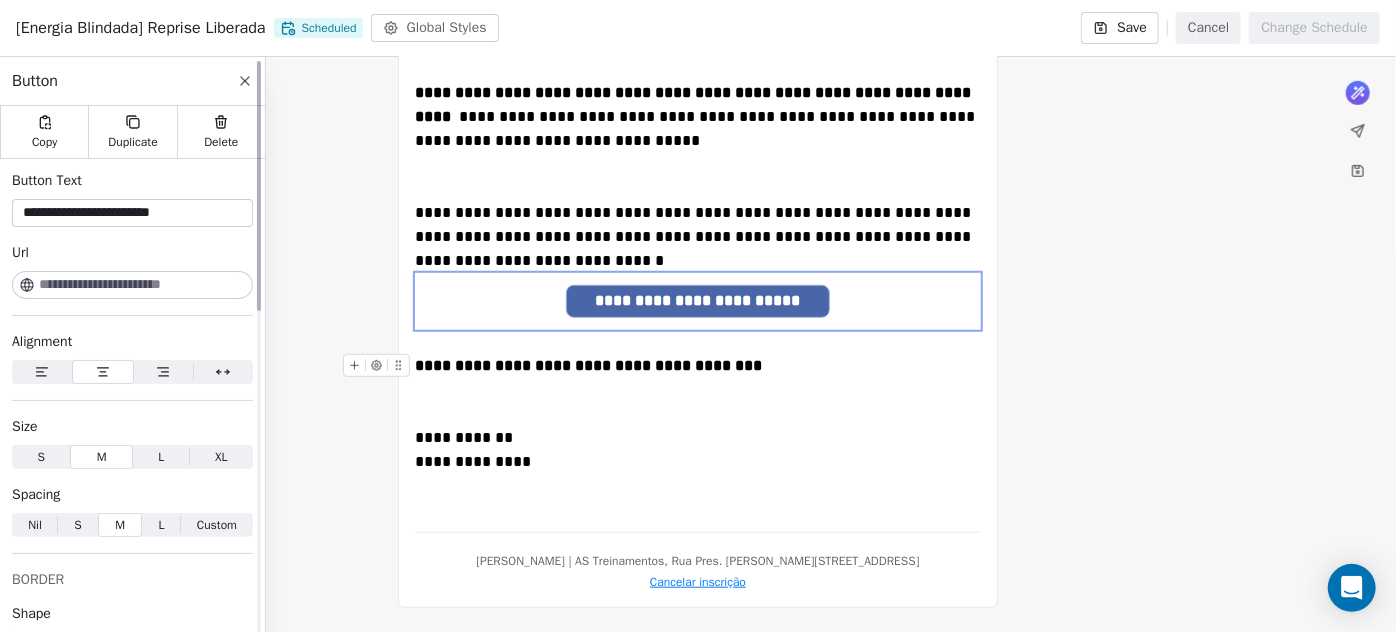 click at bounding box center (144, 285) 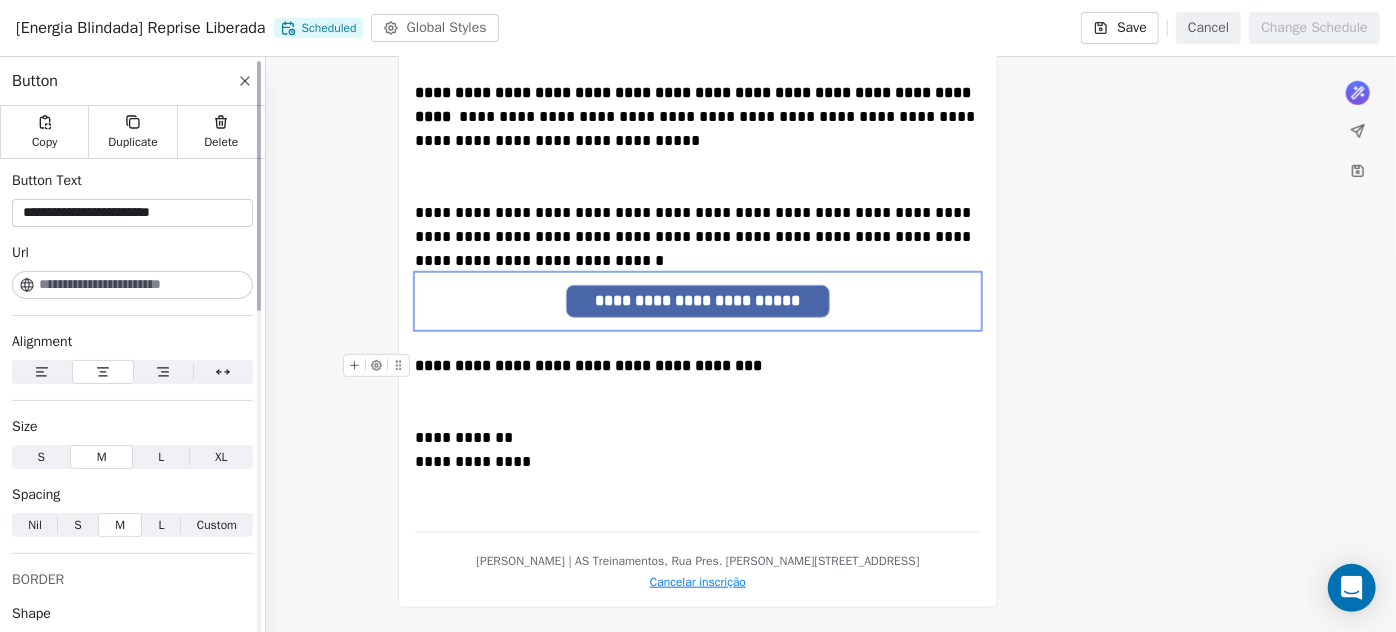 paste on "**********" 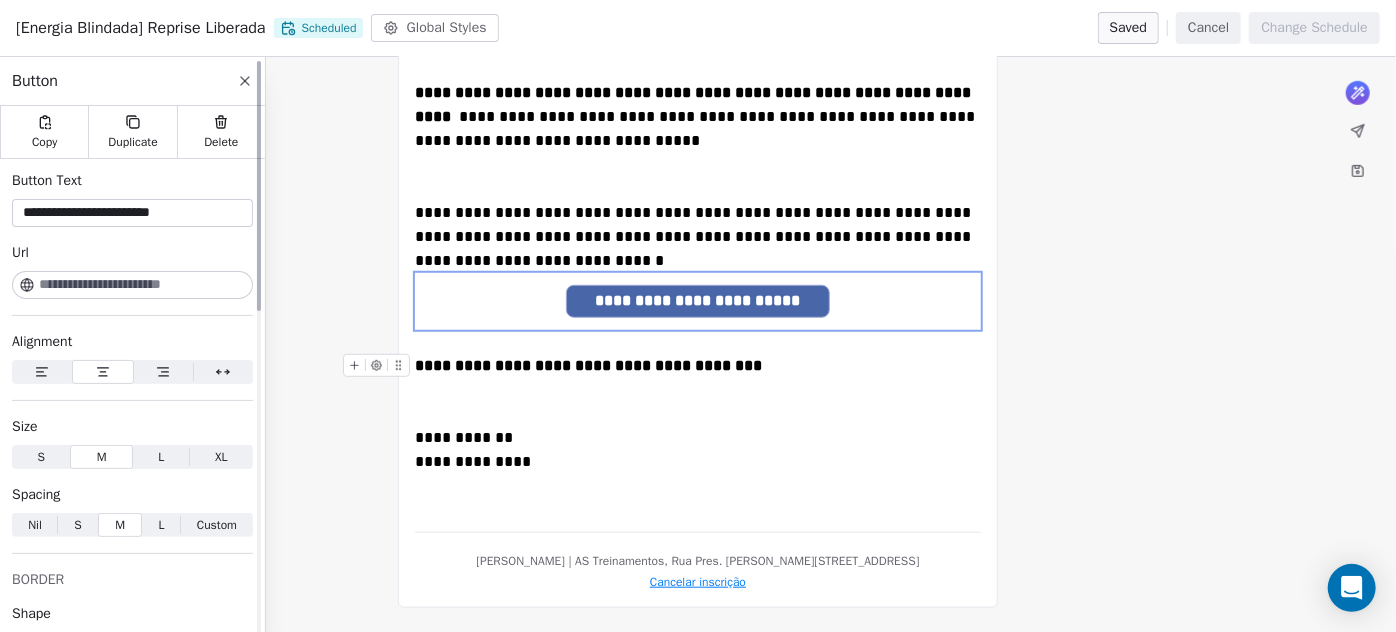 click at bounding box center [144, 285] 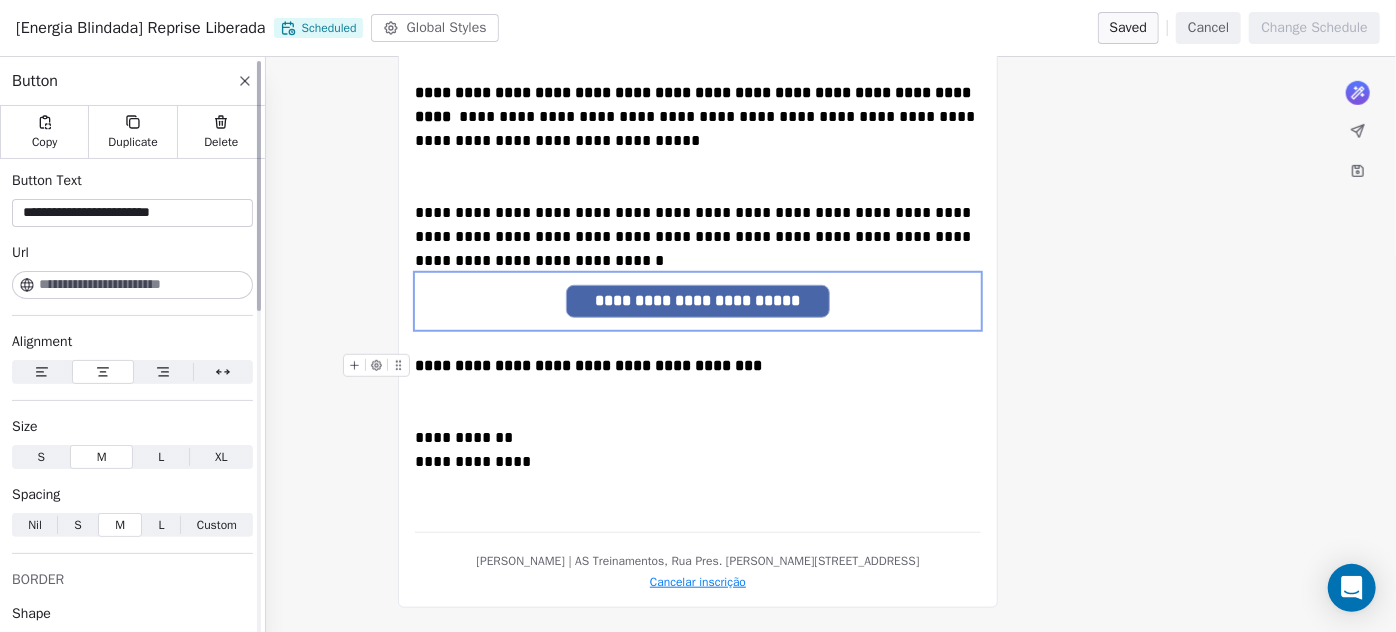 paste on "**********" 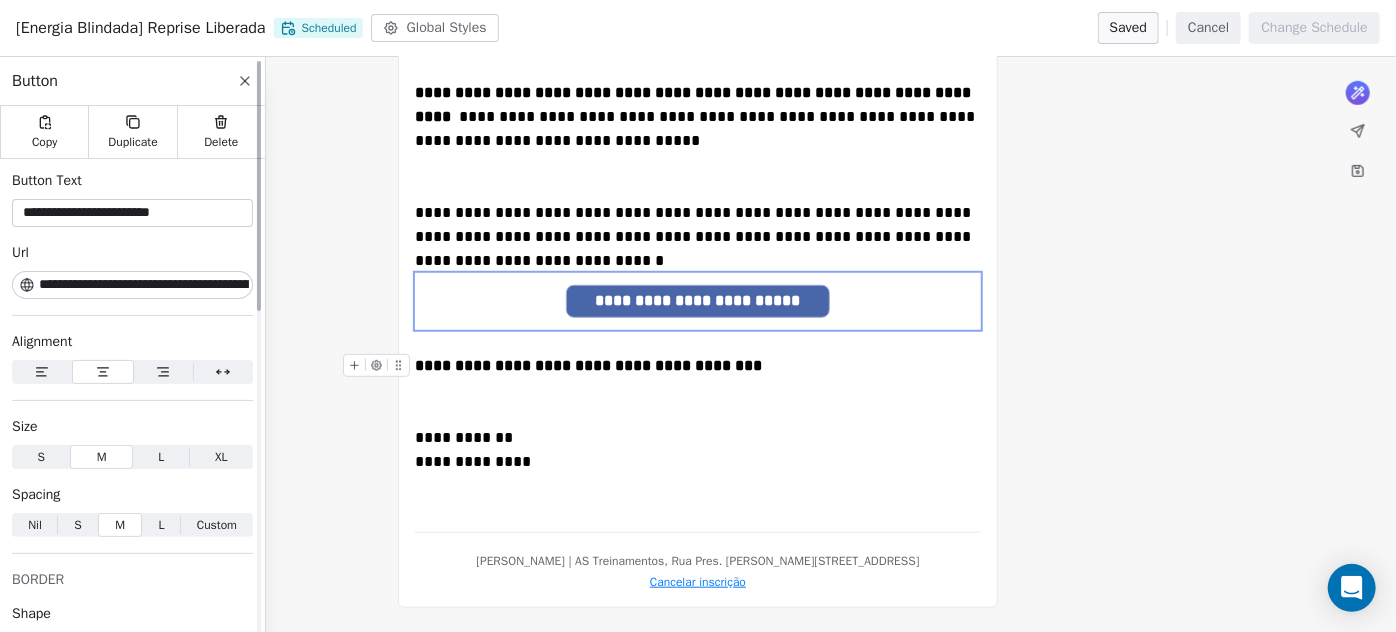 scroll, scrollTop: 0, scrollLeft: 128, axis: horizontal 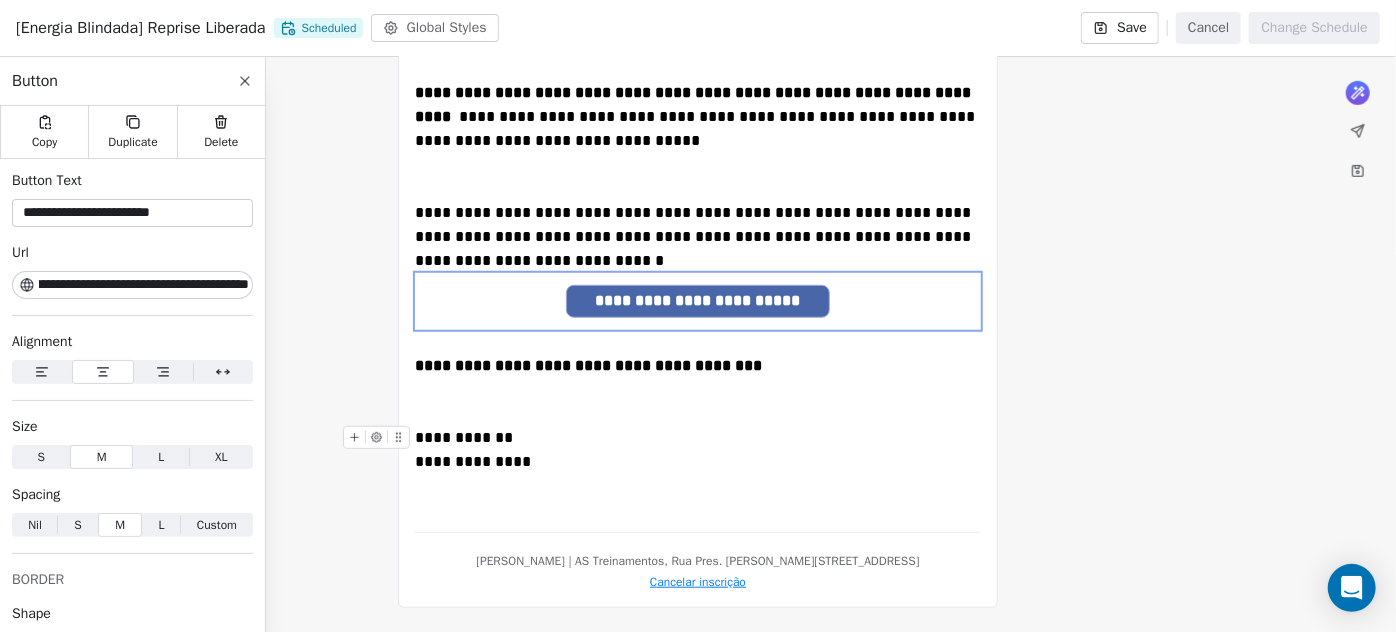 type on "**********" 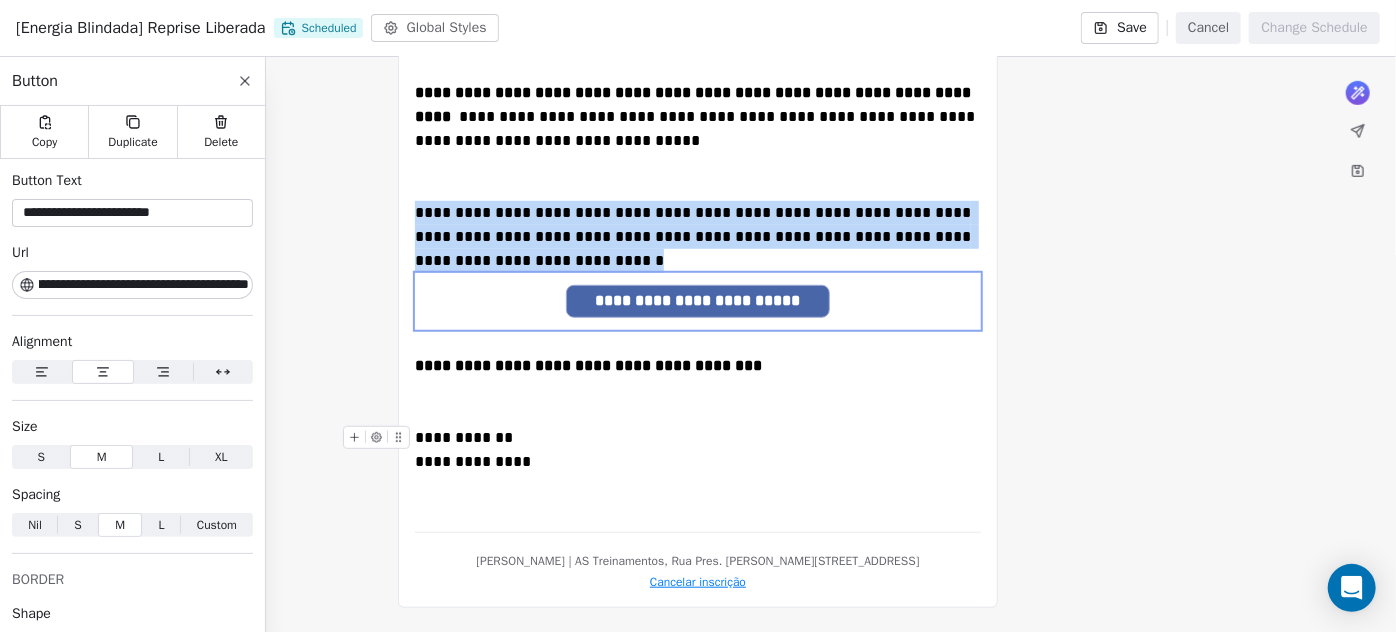 scroll, scrollTop: 0, scrollLeft: 0, axis: both 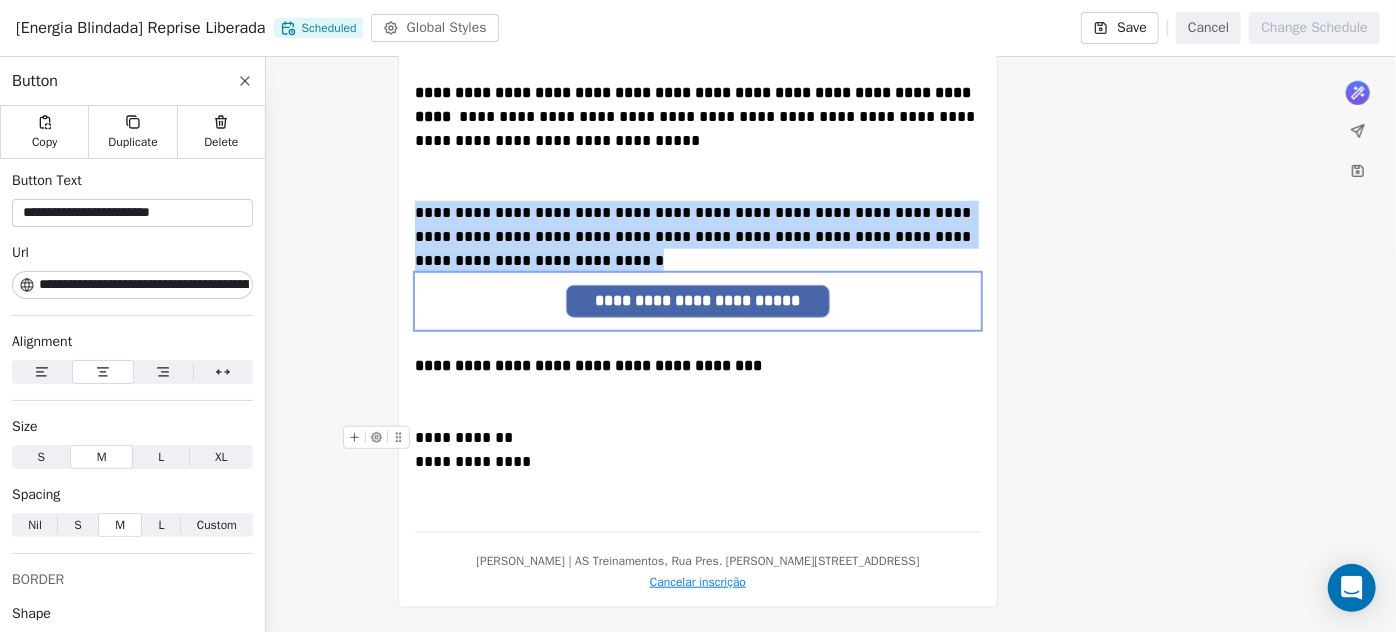 click on "**********" at bounding box center [698, 450] 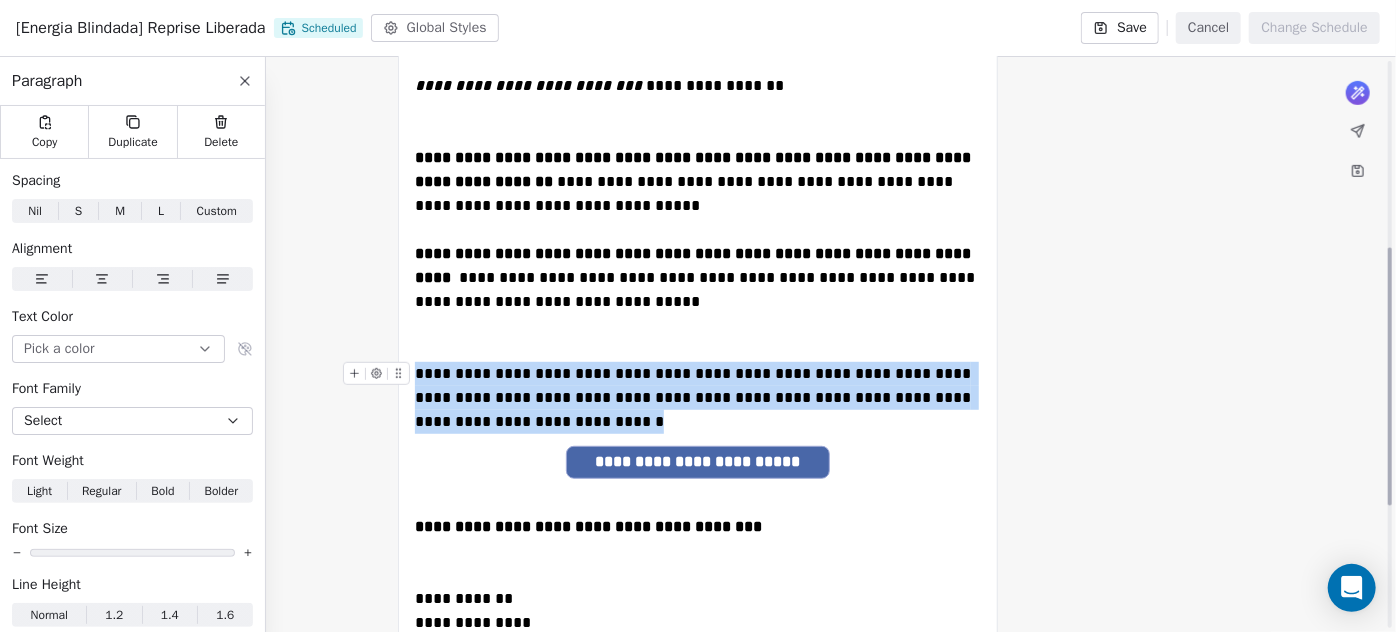 scroll, scrollTop: 416, scrollLeft: 0, axis: vertical 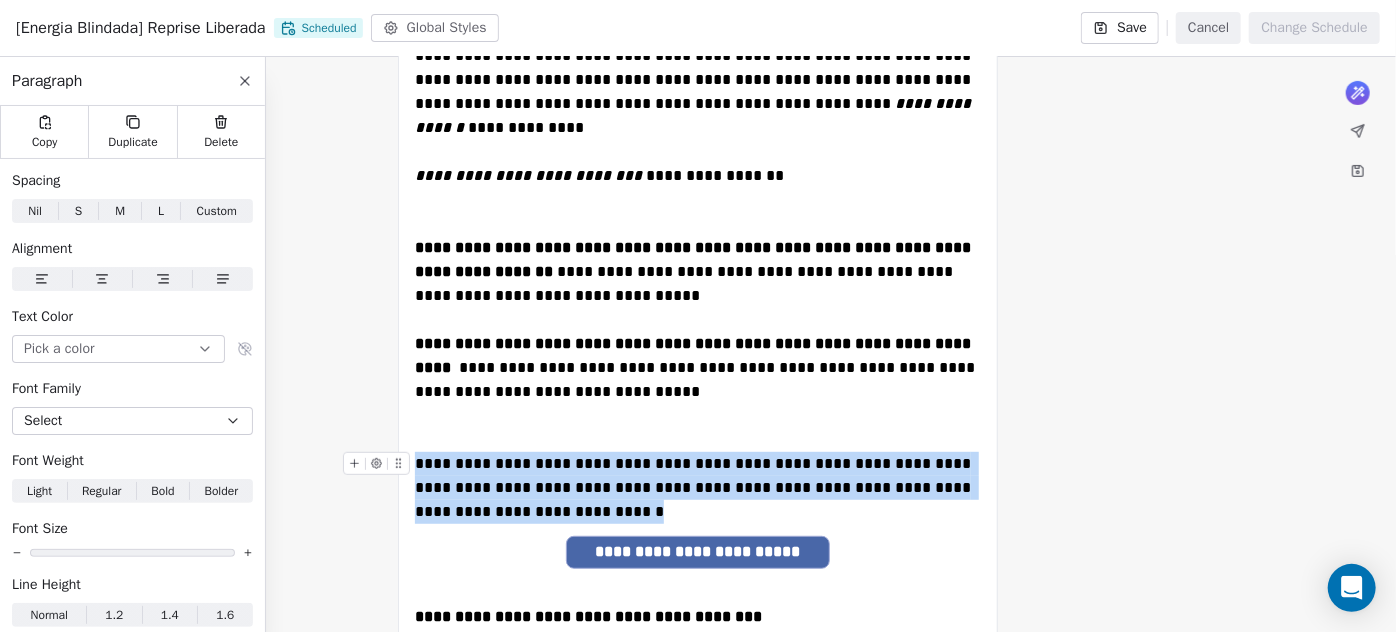 click on "**********" at bounding box center [698, 488] 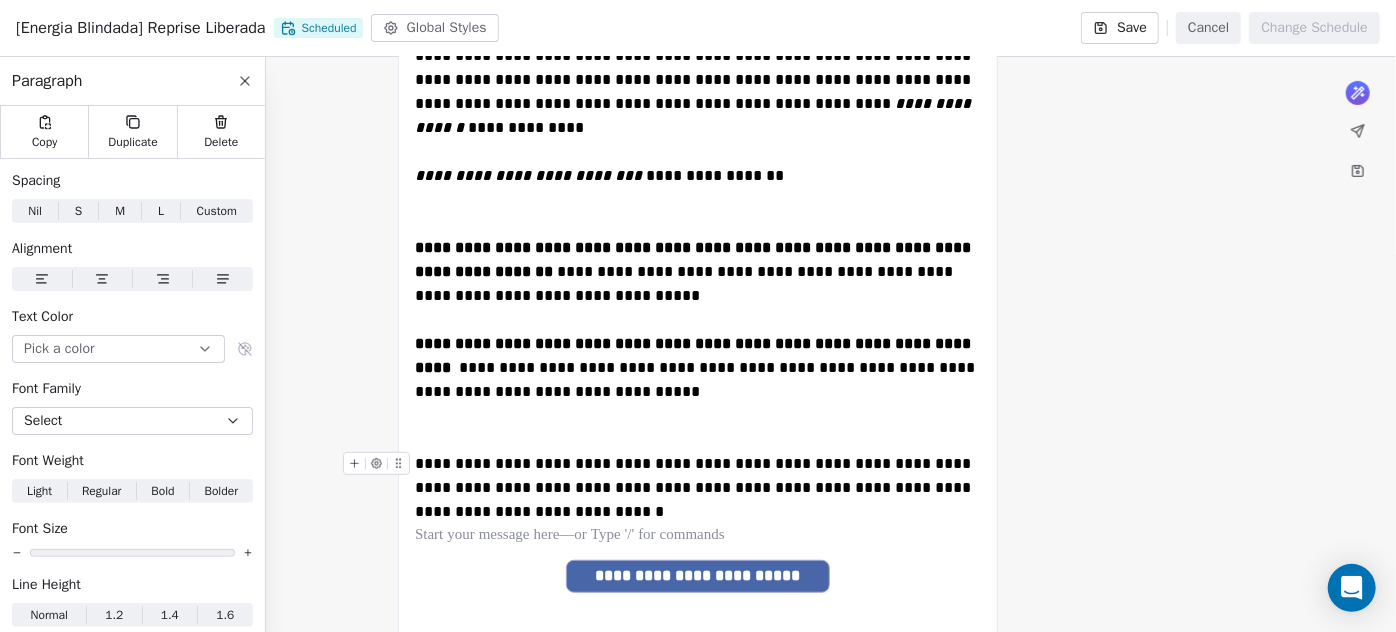 scroll, scrollTop: 0, scrollLeft: 0, axis: both 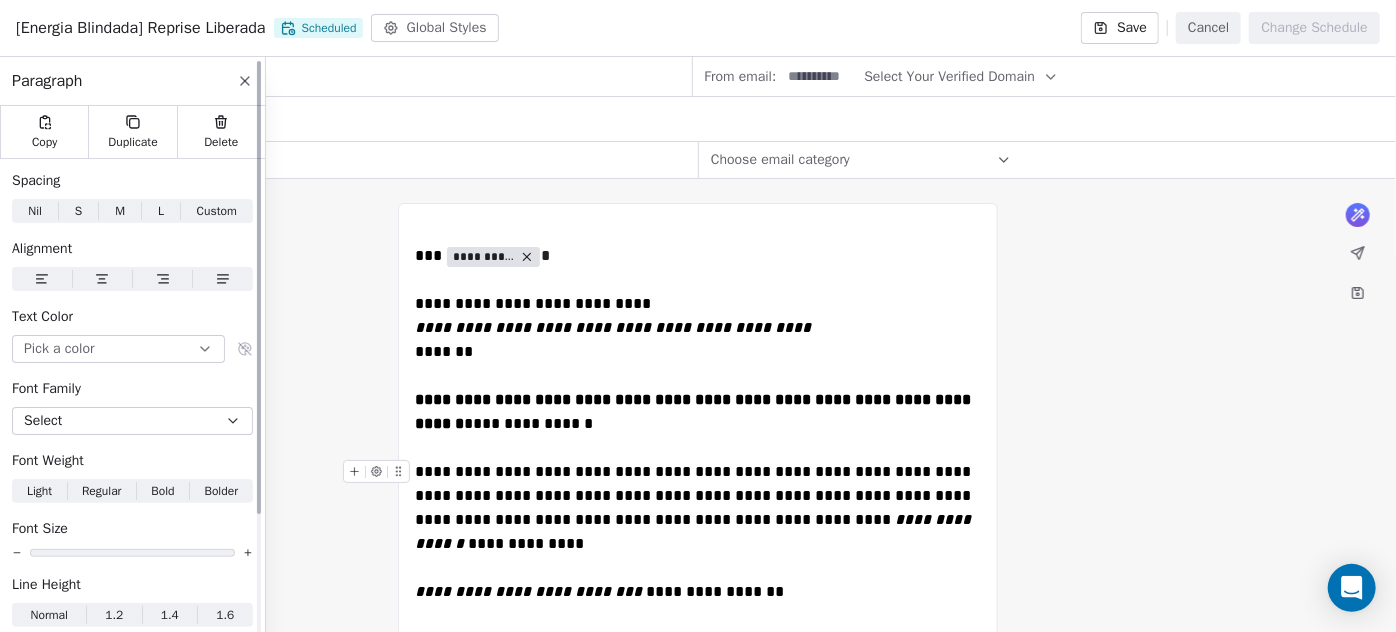 click at bounding box center (259, 287) 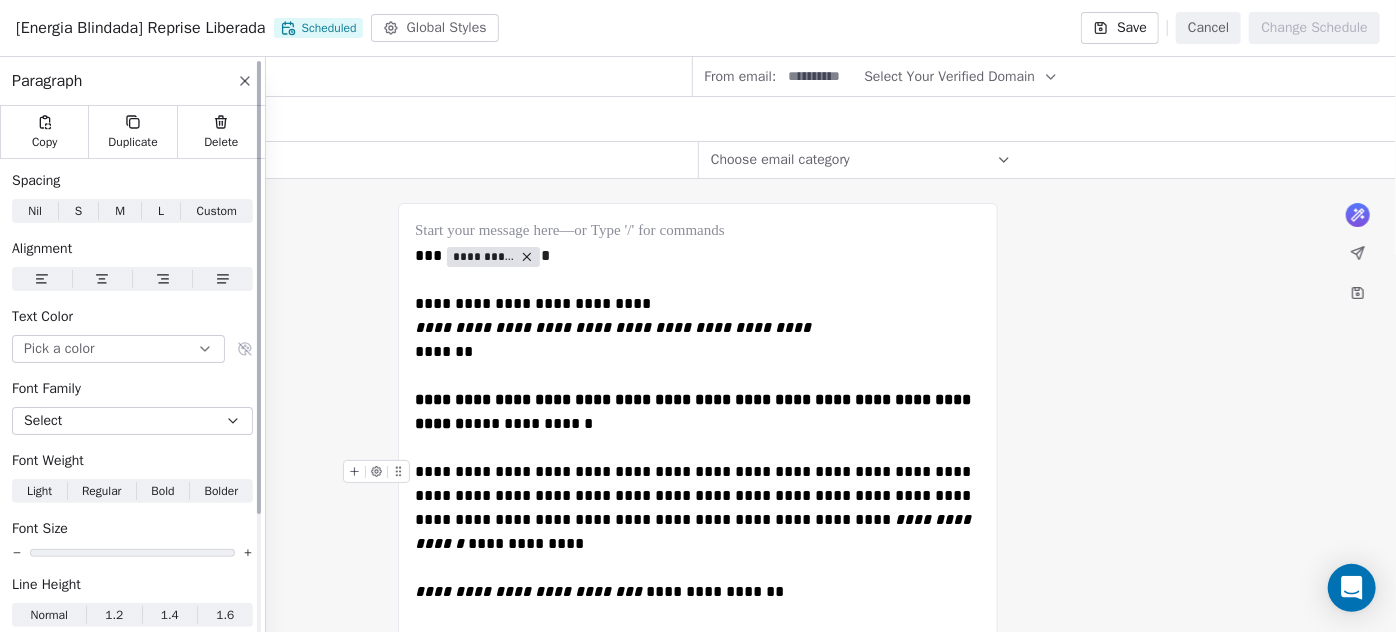 click at bounding box center [259, 287] 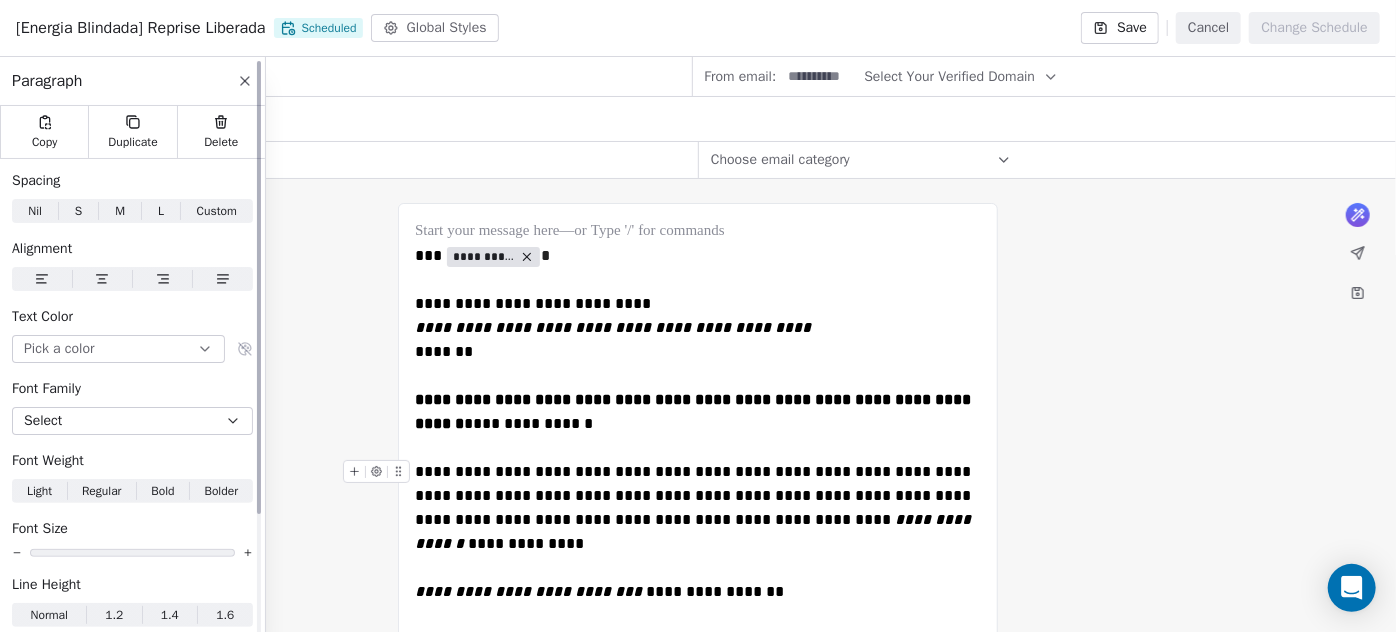 click 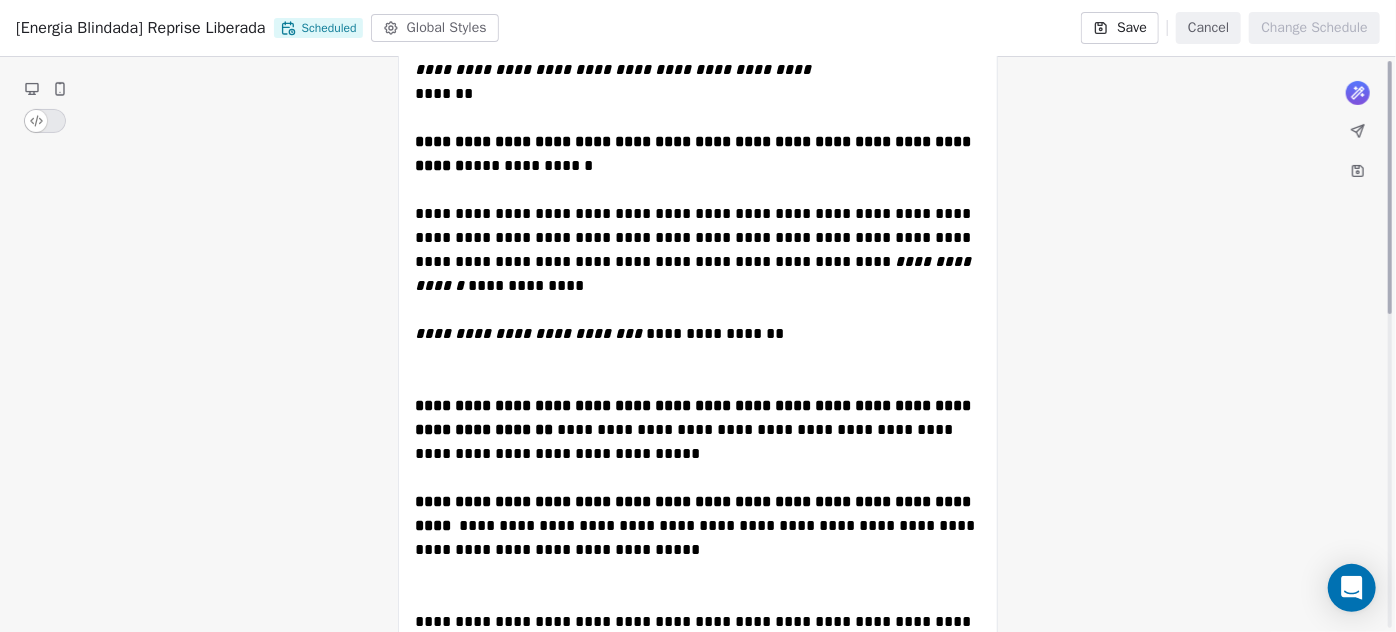scroll, scrollTop: 0, scrollLeft: 0, axis: both 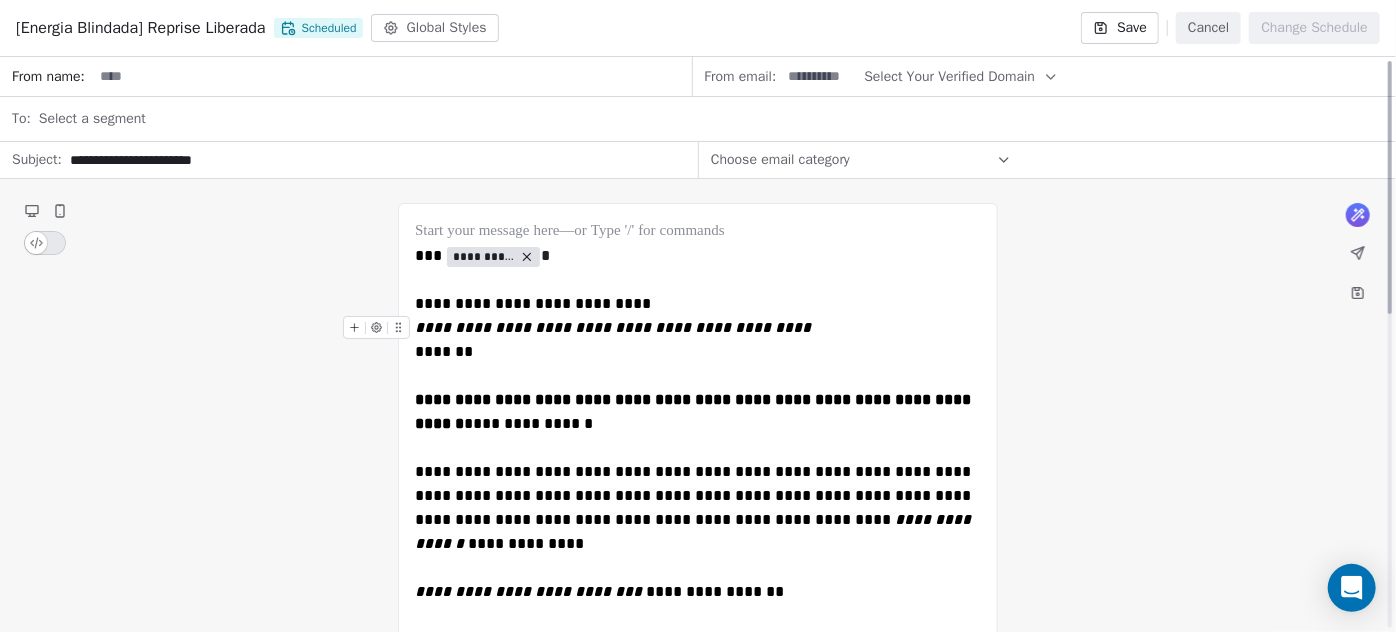 click at bounding box center [392, 76] 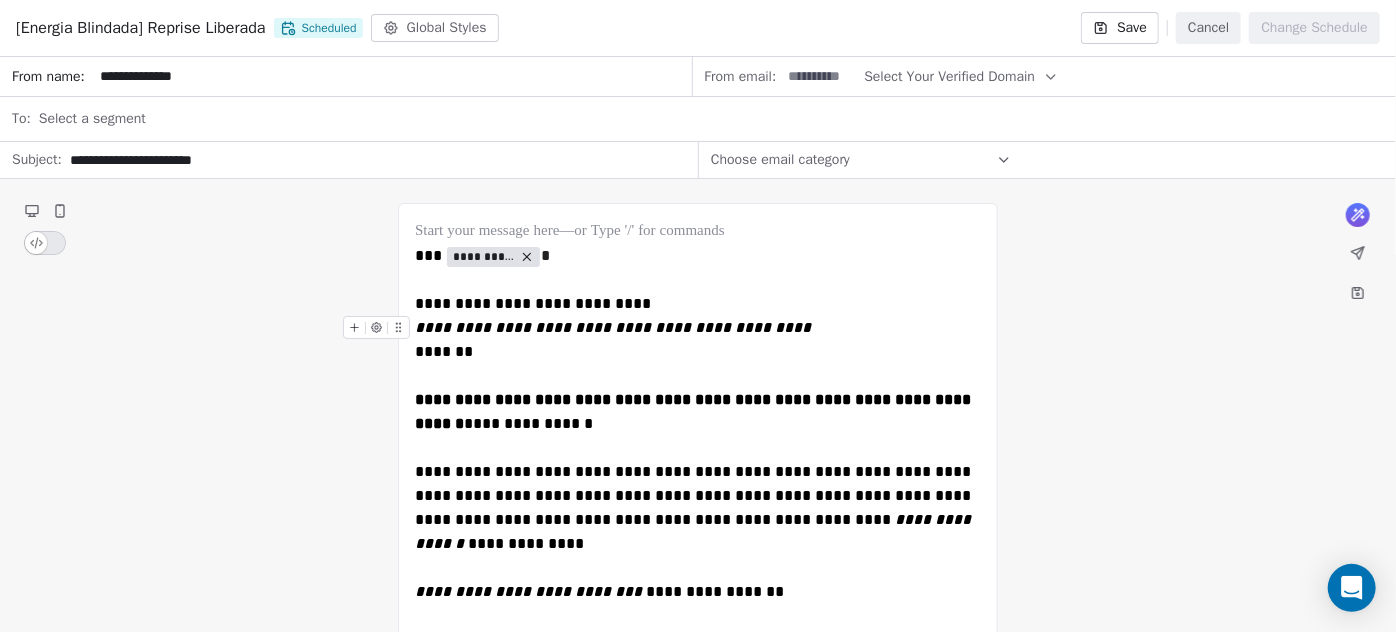 type on "**********" 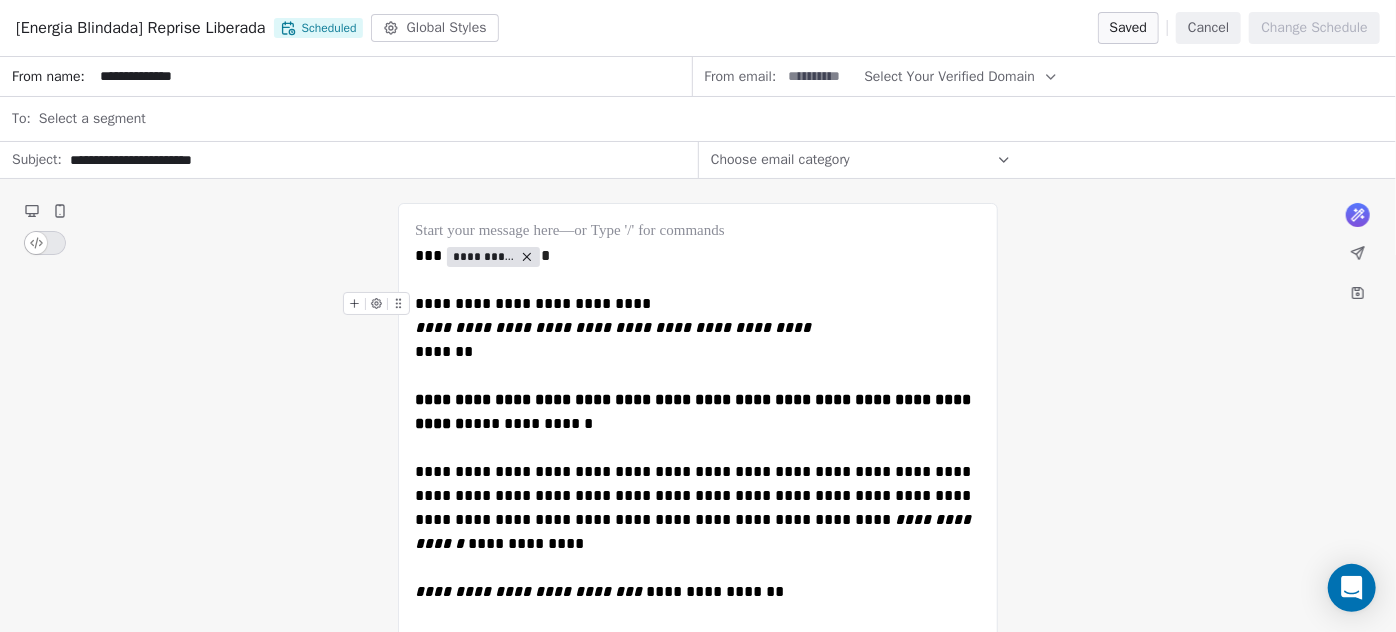 click on "Cancel" at bounding box center [1208, 28] 